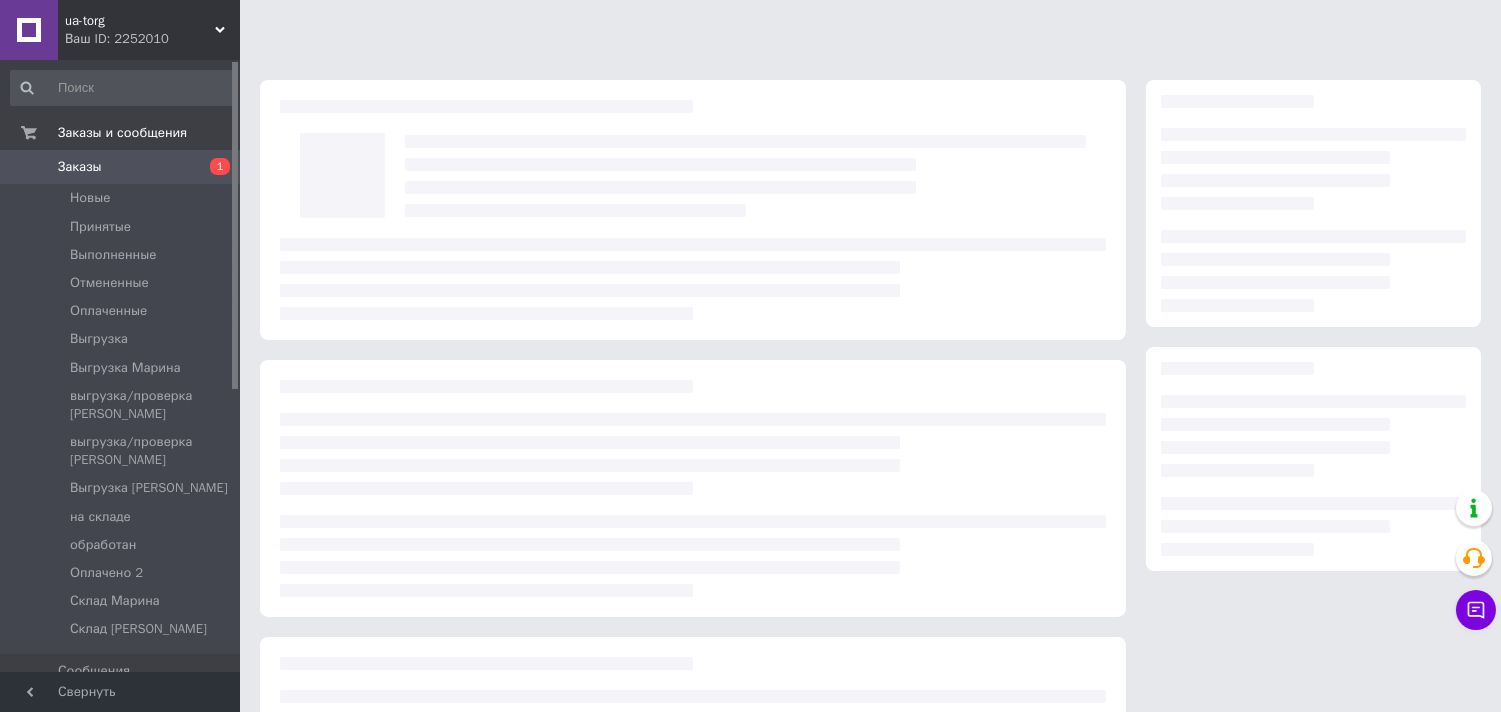 scroll, scrollTop: 202, scrollLeft: 0, axis: vertical 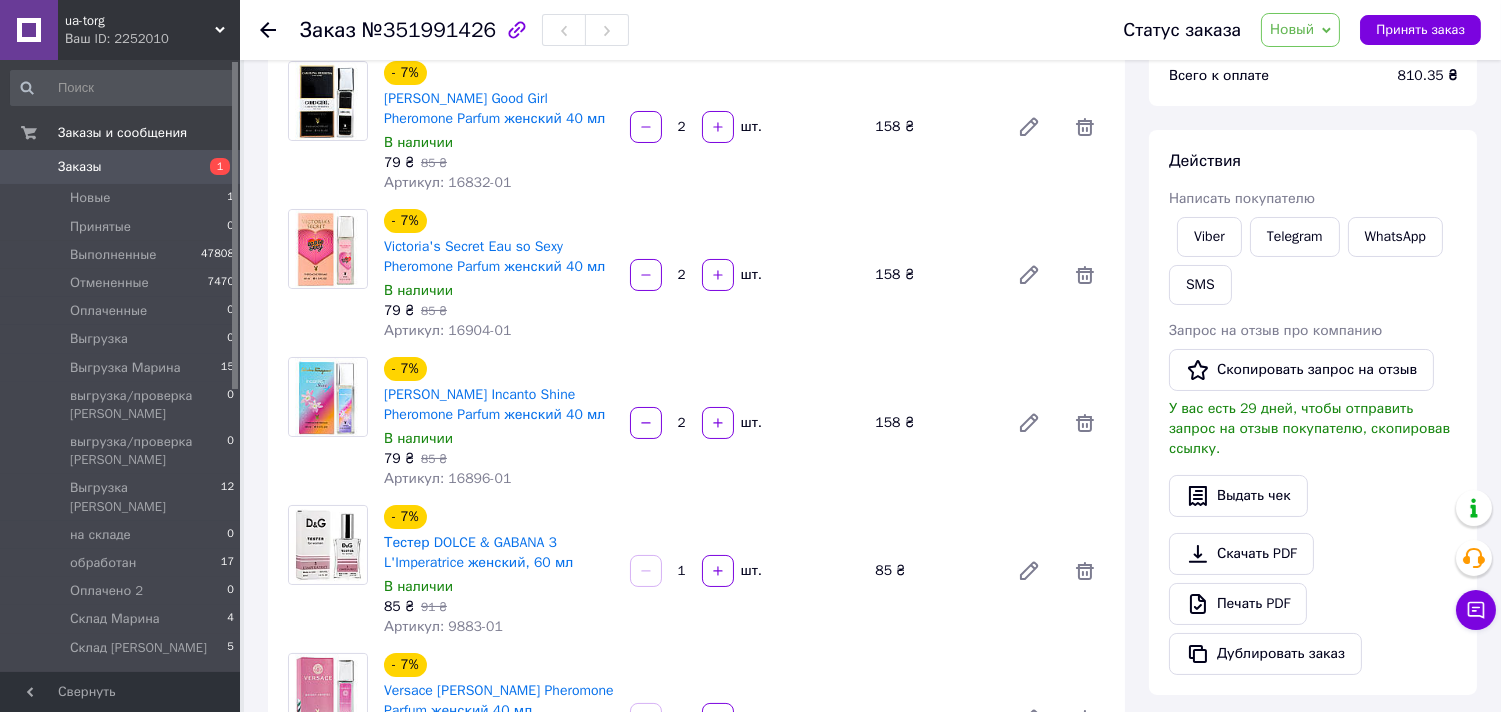 drag, startPoint x: 165, startPoint y: 211, endPoint x: 190, endPoint y: 164, distance: 53.235325 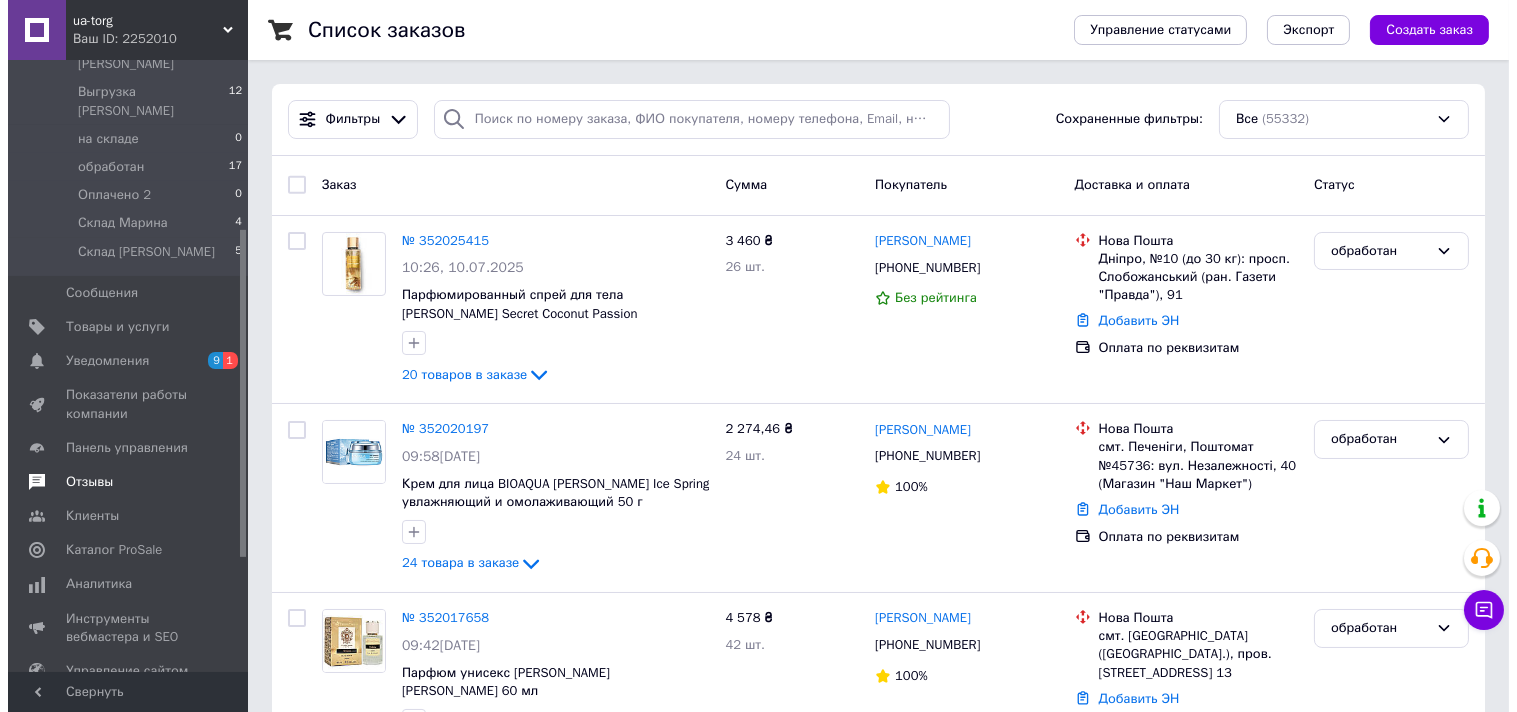 scroll, scrollTop: 444, scrollLeft: 0, axis: vertical 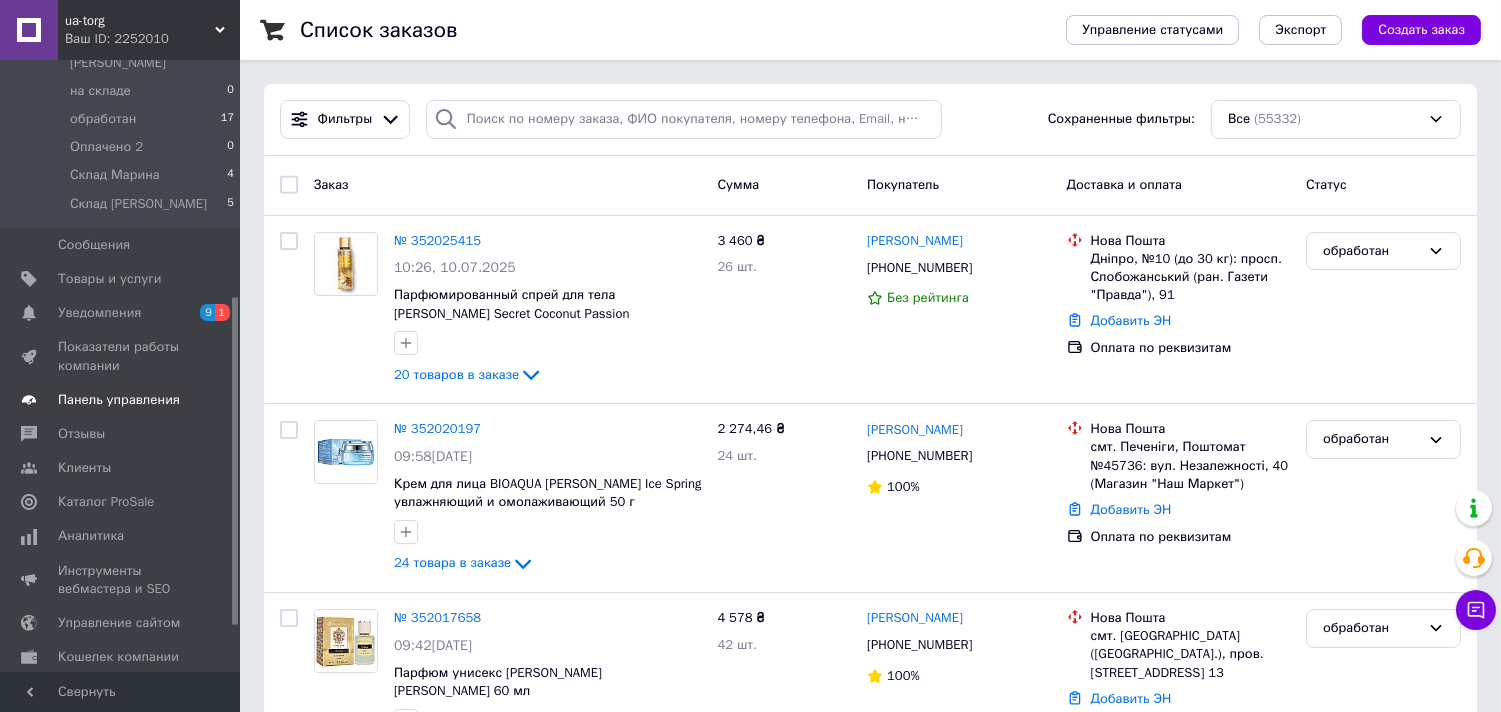 click on "Панель управления" at bounding box center [119, 400] 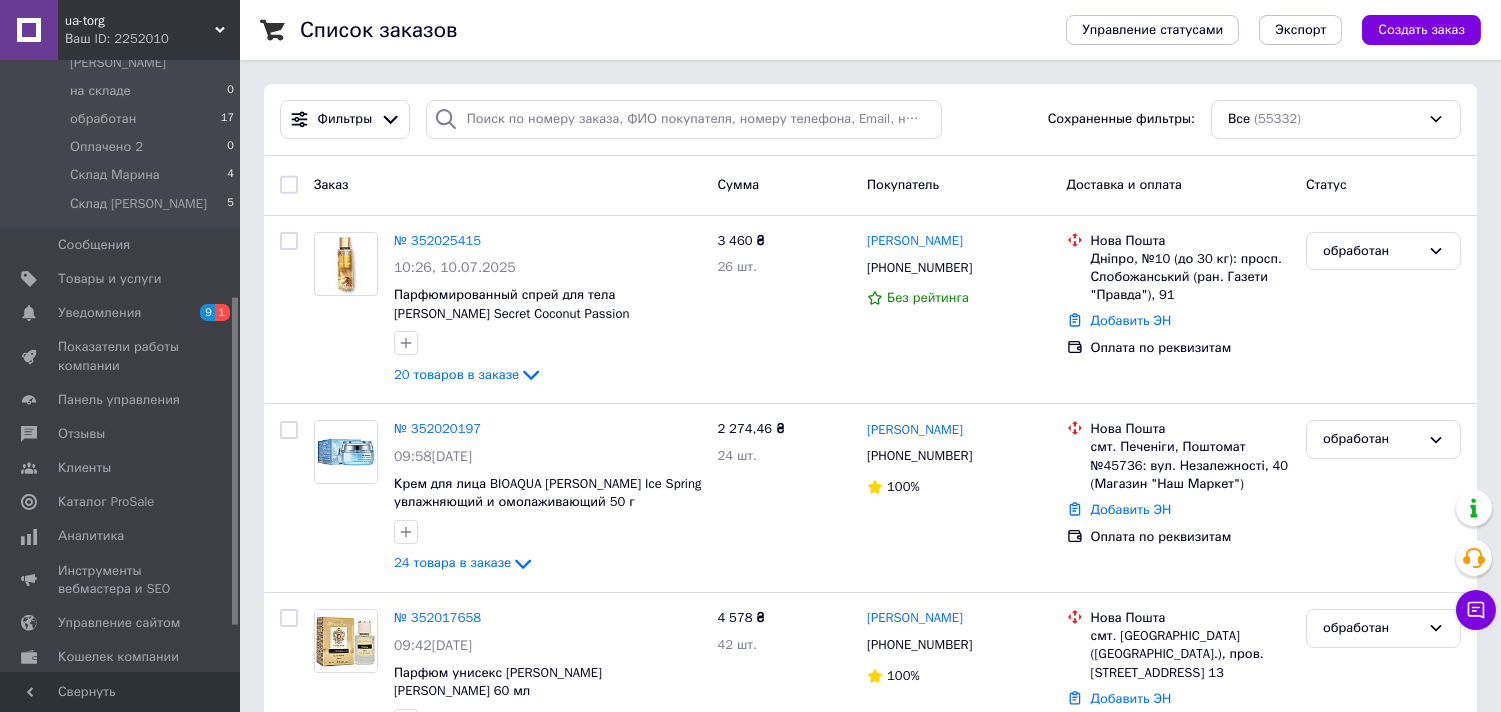 scroll, scrollTop: 78, scrollLeft: 0, axis: vertical 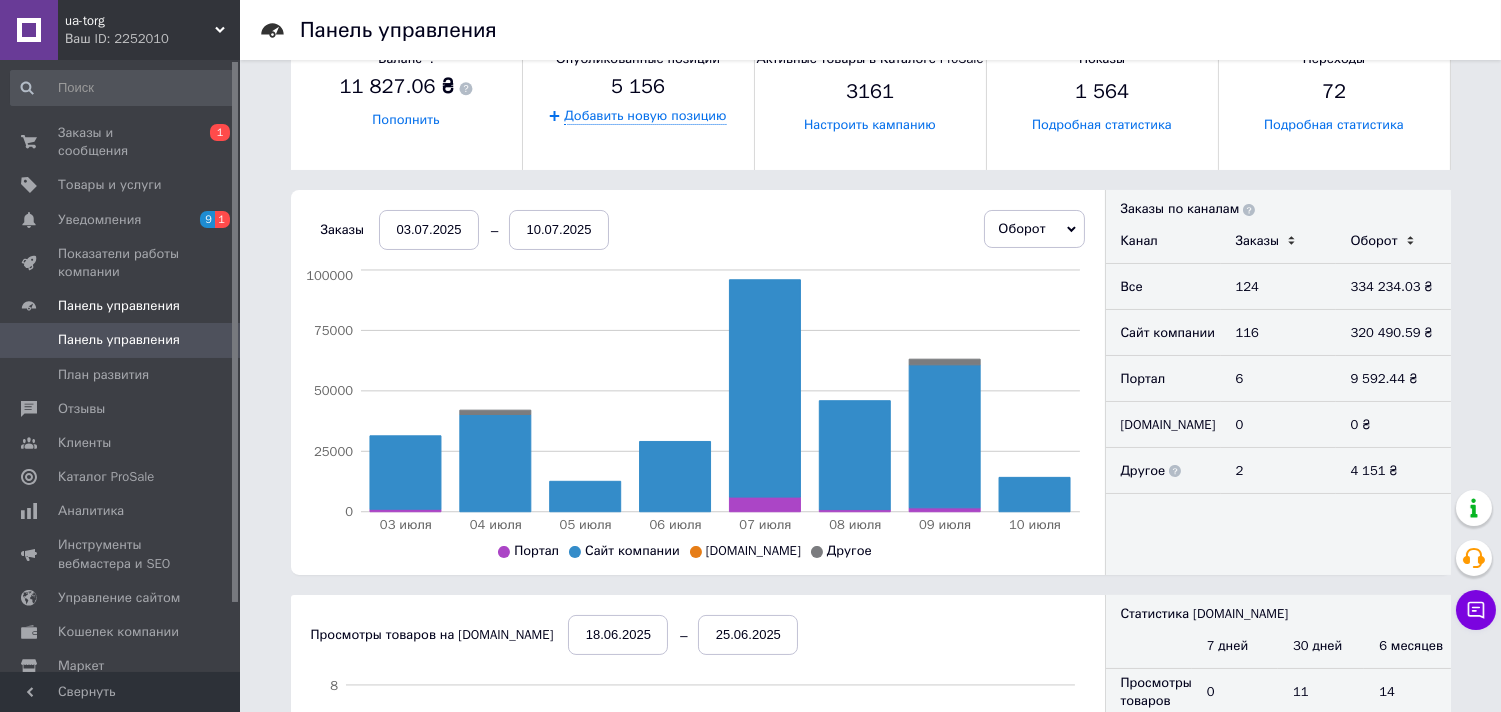 click on "03.07.2025" at bounding box center (429, 230) 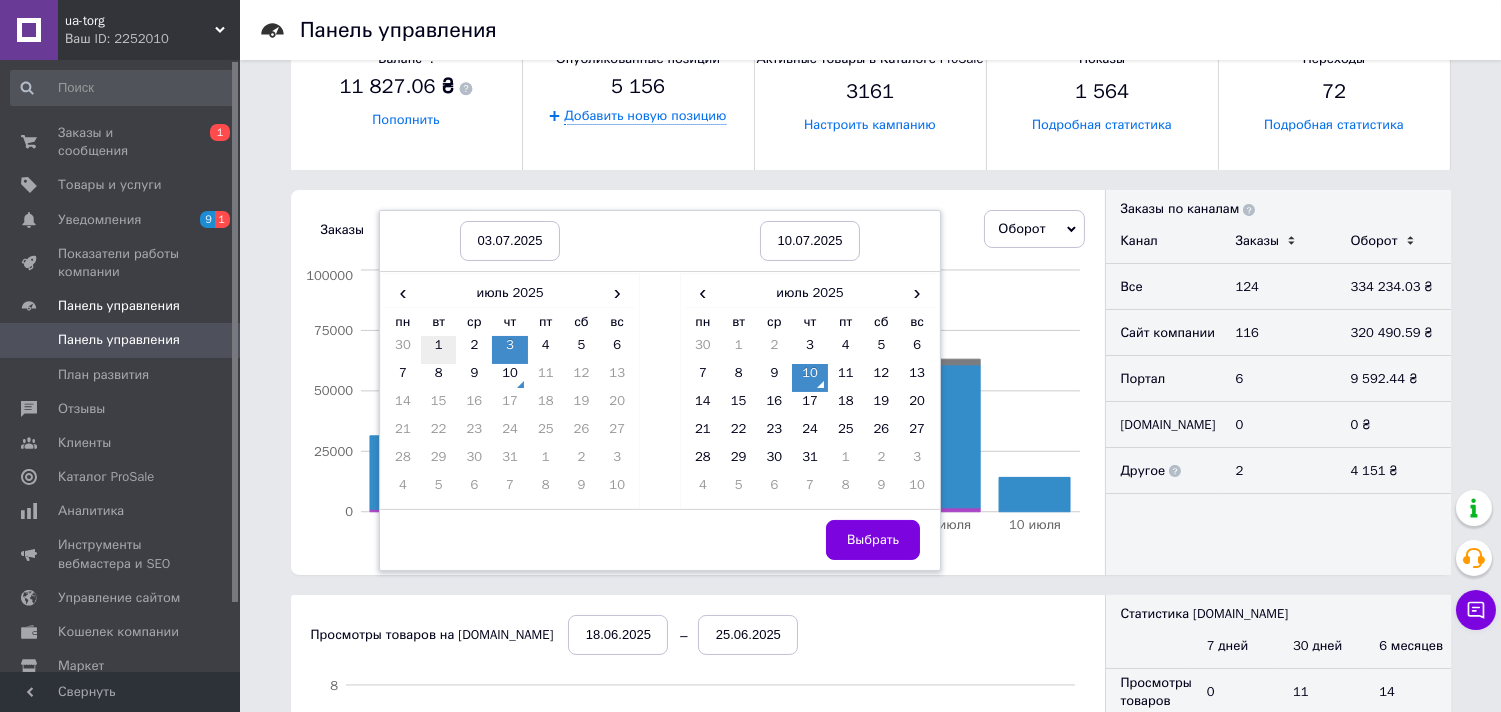 click on "1" at bounding box center (439, 350) 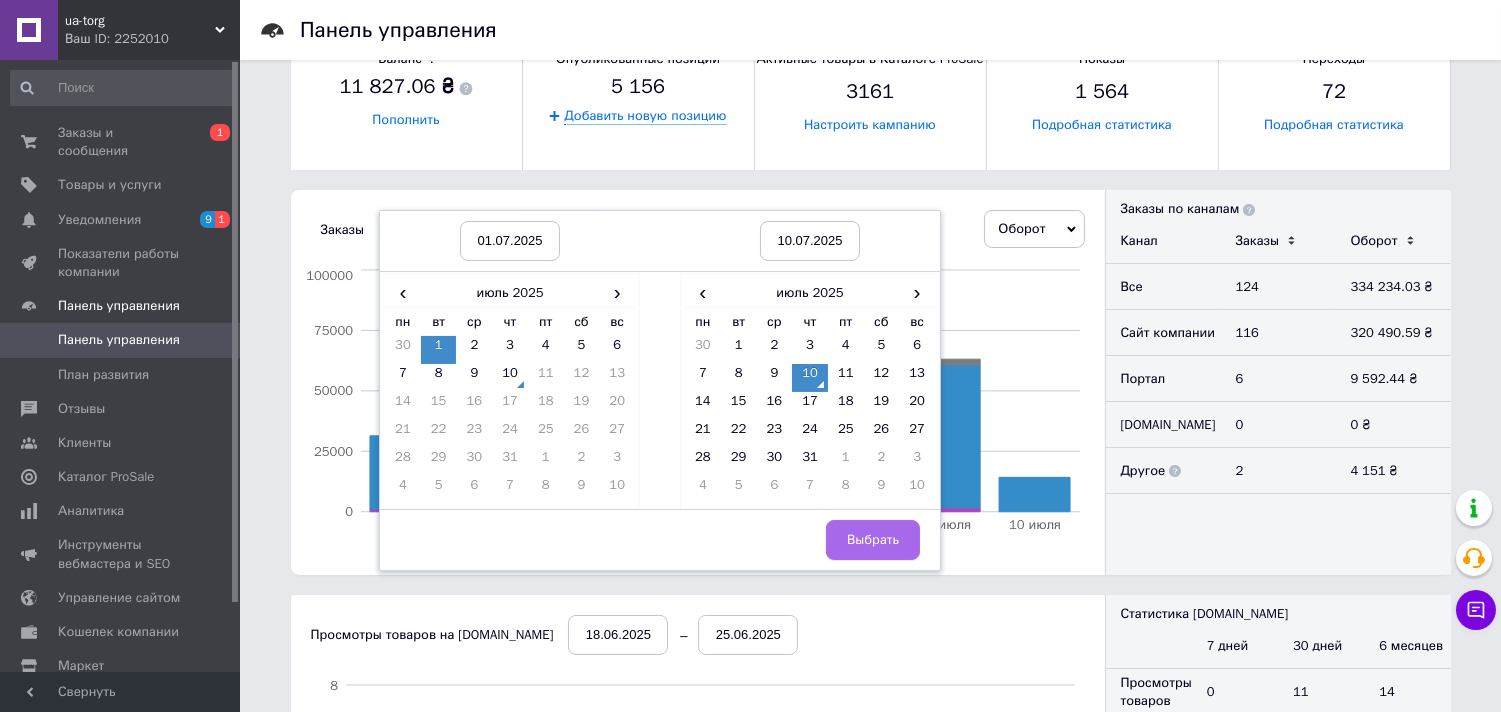 click on "Выбрать" at bounding box center [873, 540] 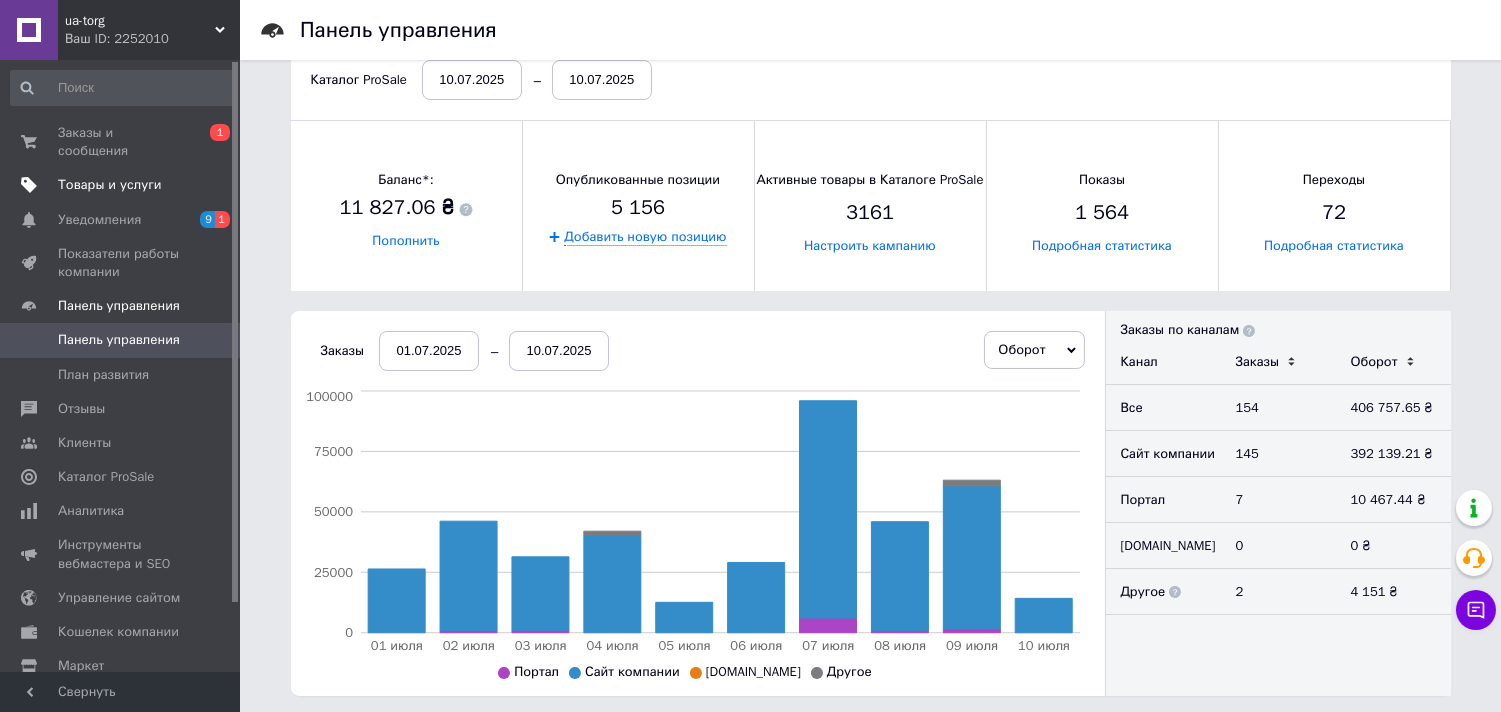 scroll, scrollTop: 0, scrollLeft: 0, axis: both 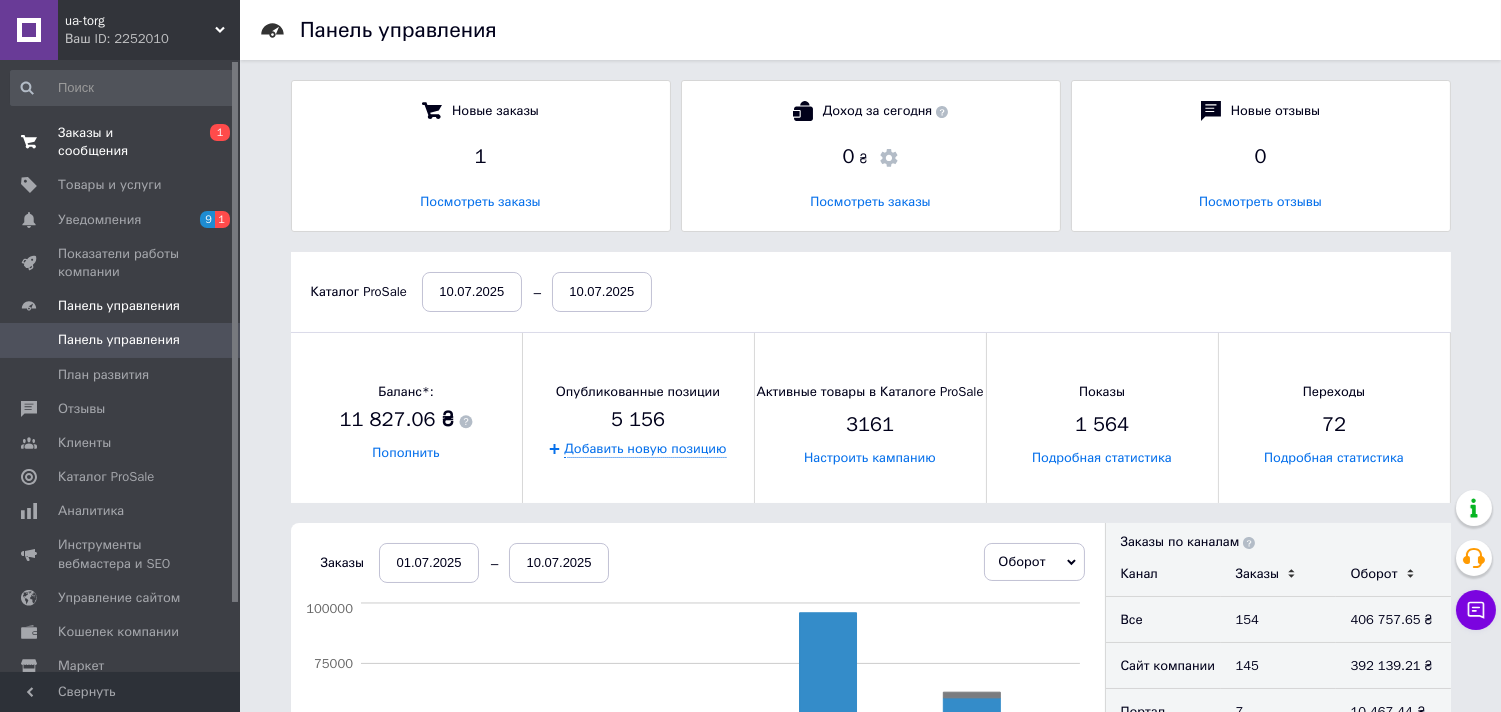 click on "Заказы и сообщения 0 1" at bounding box center [123, 142] 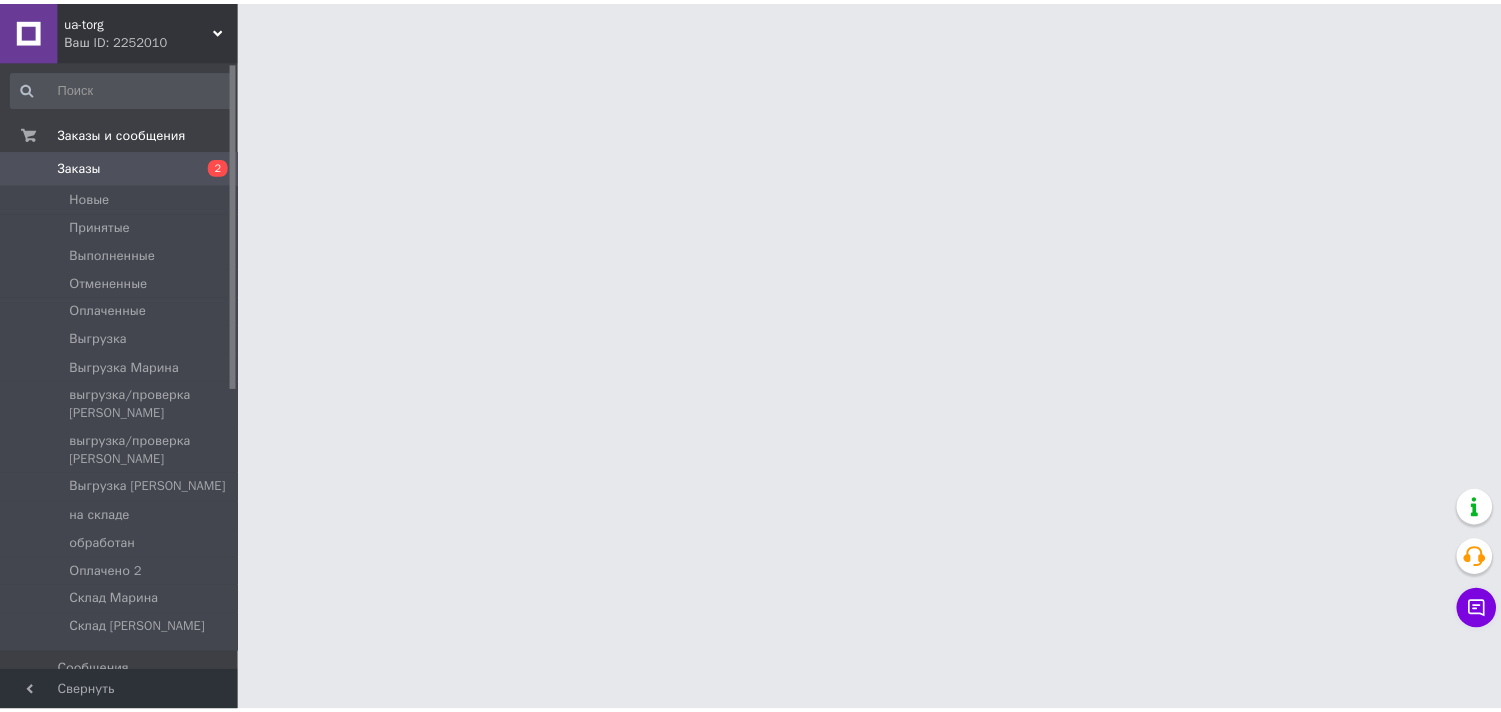 scroll, scrollTop: 0, scrollLeft: 0, axis: both 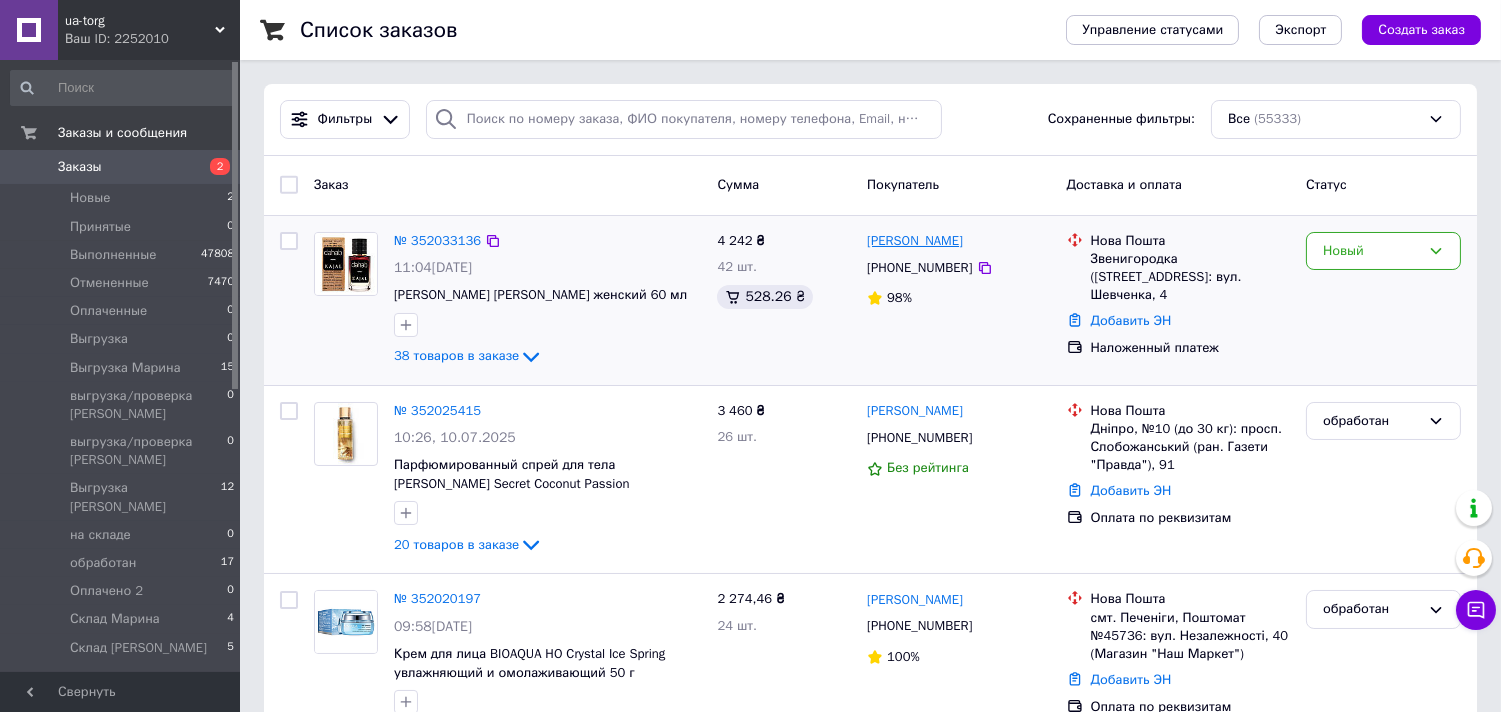 click on "[PERSON_NAME]" at bounding box center [915, 241] 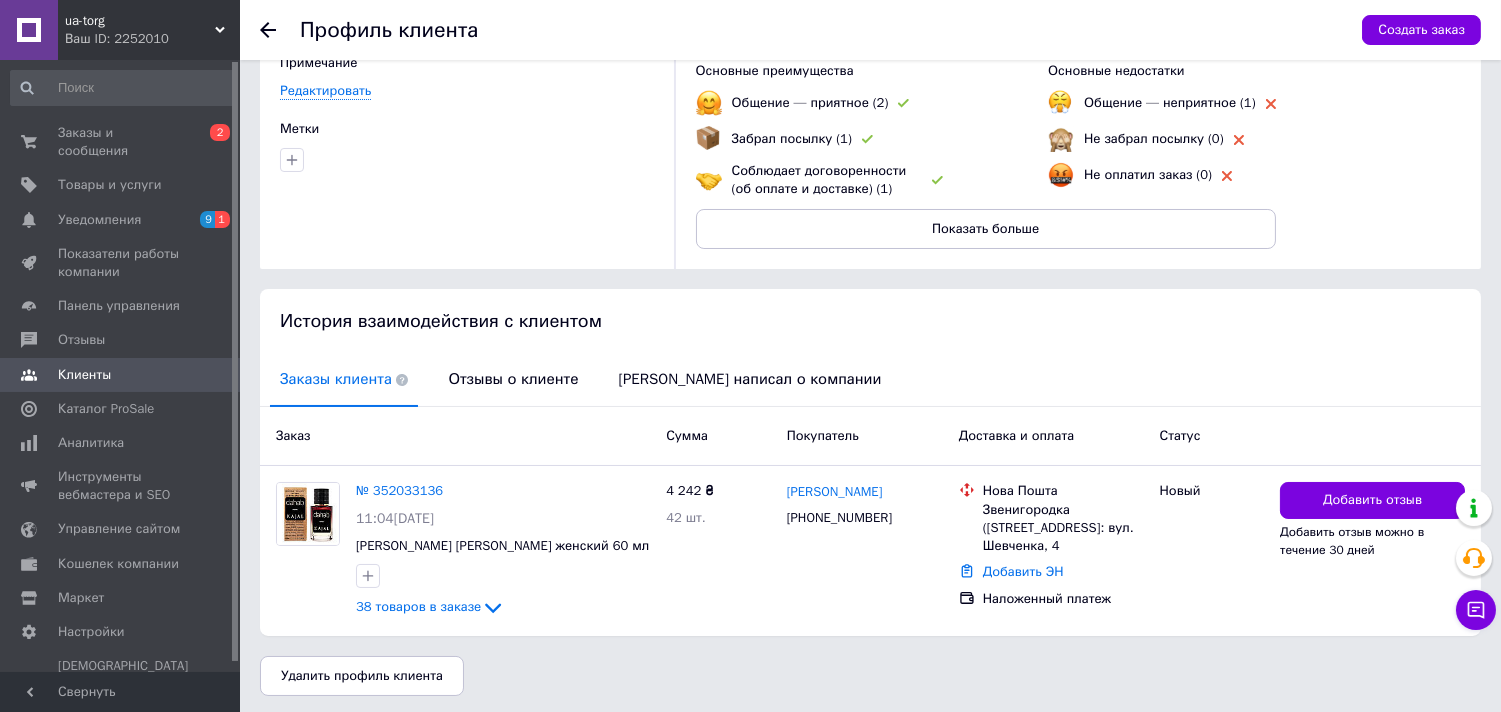 scroll, scrollTop: 150, scrollLeft: 0, axis: vertical 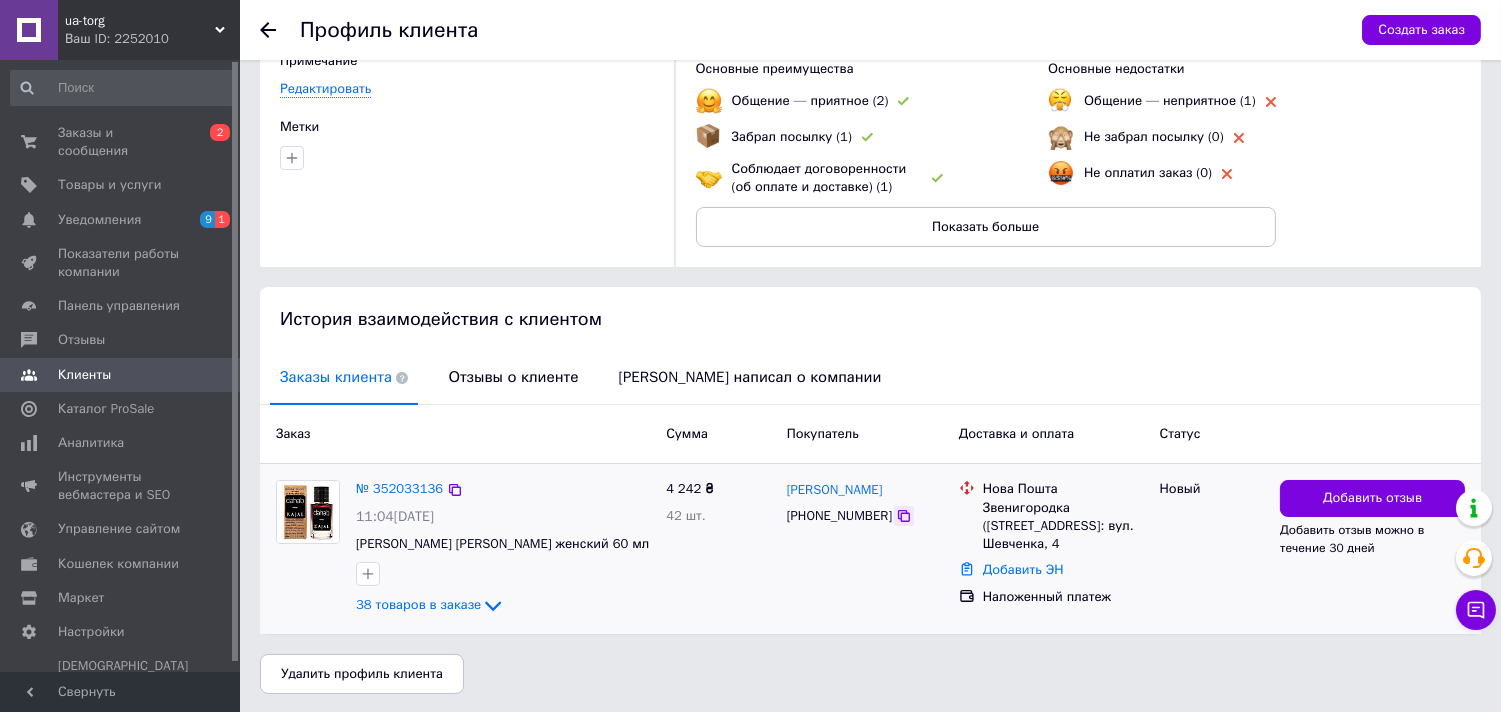 click 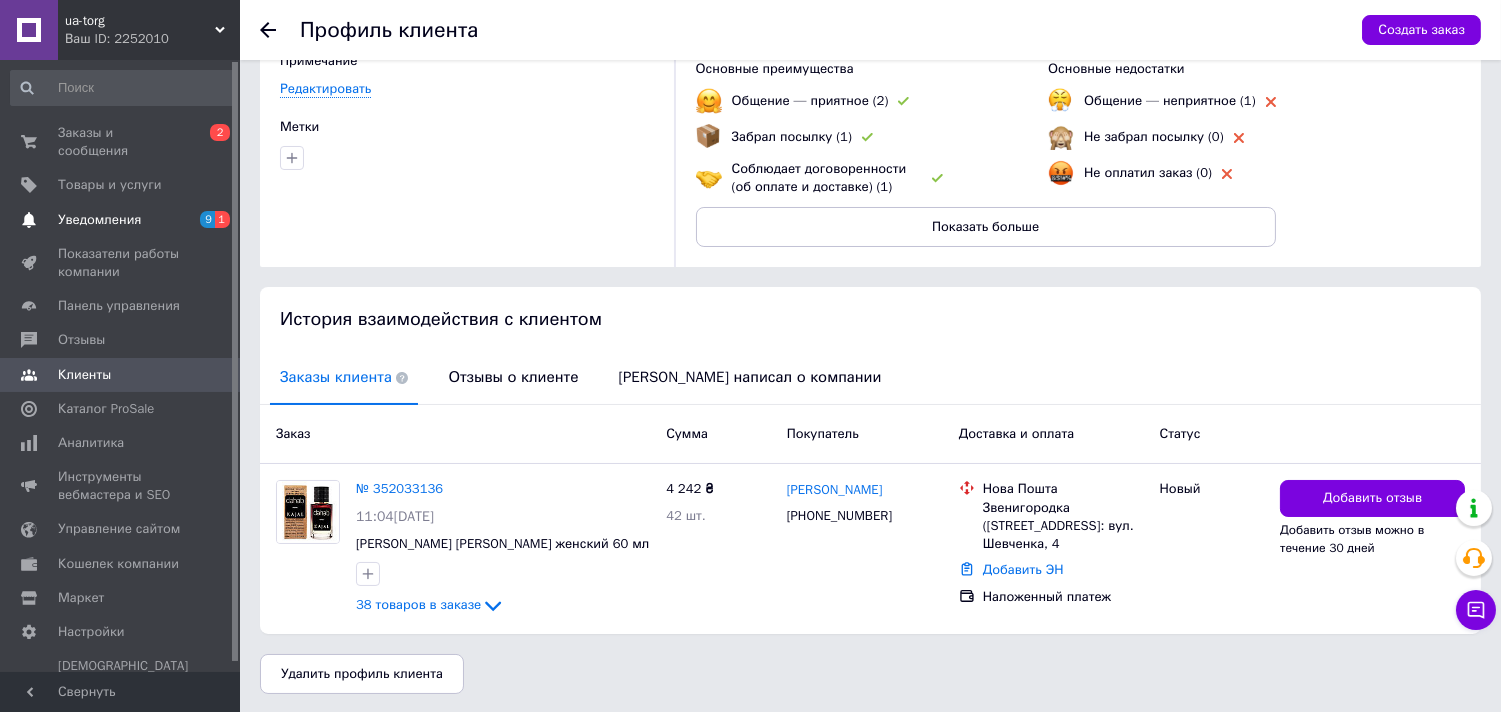 click on "Уведомления" at bounding box center [121, 220] 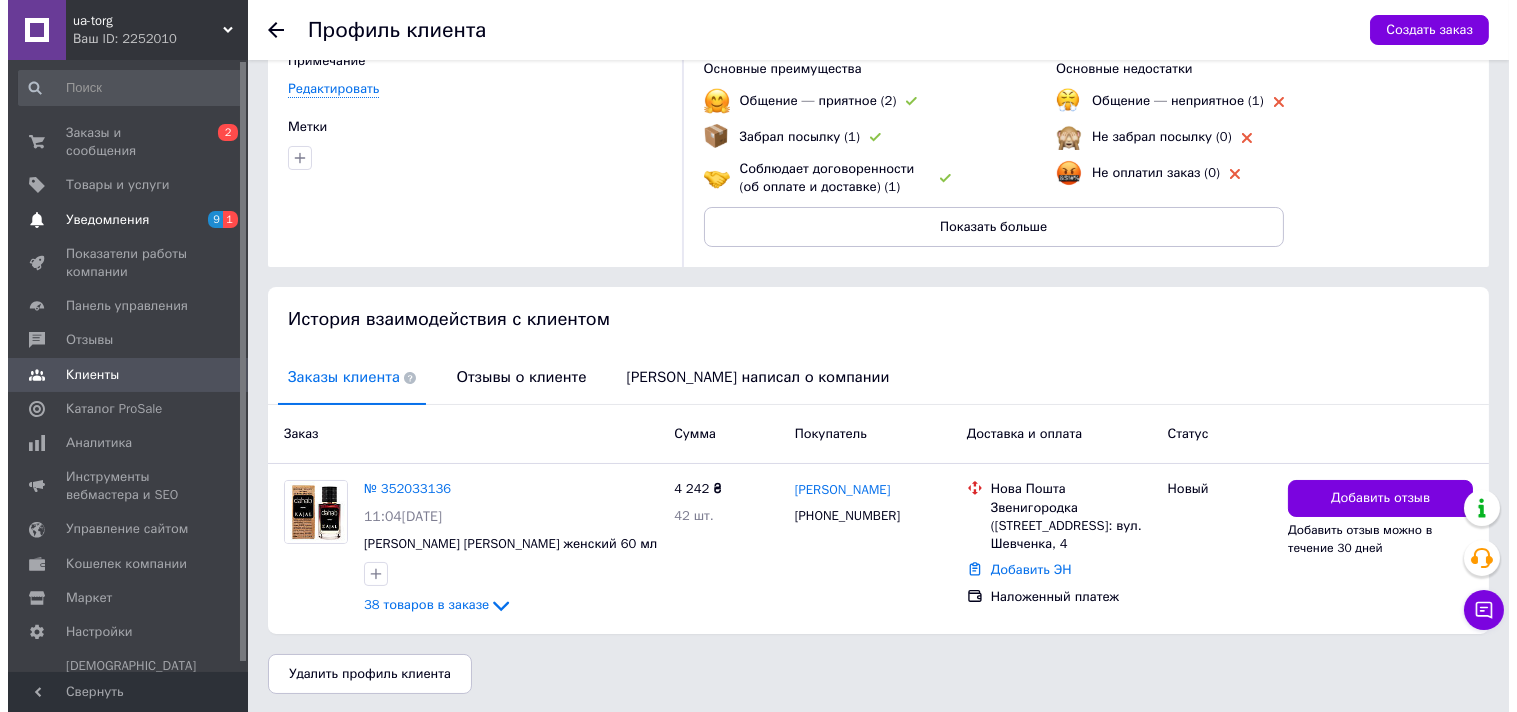 scroll, scrollTop: 0, scrollLeft: 0, axis: both 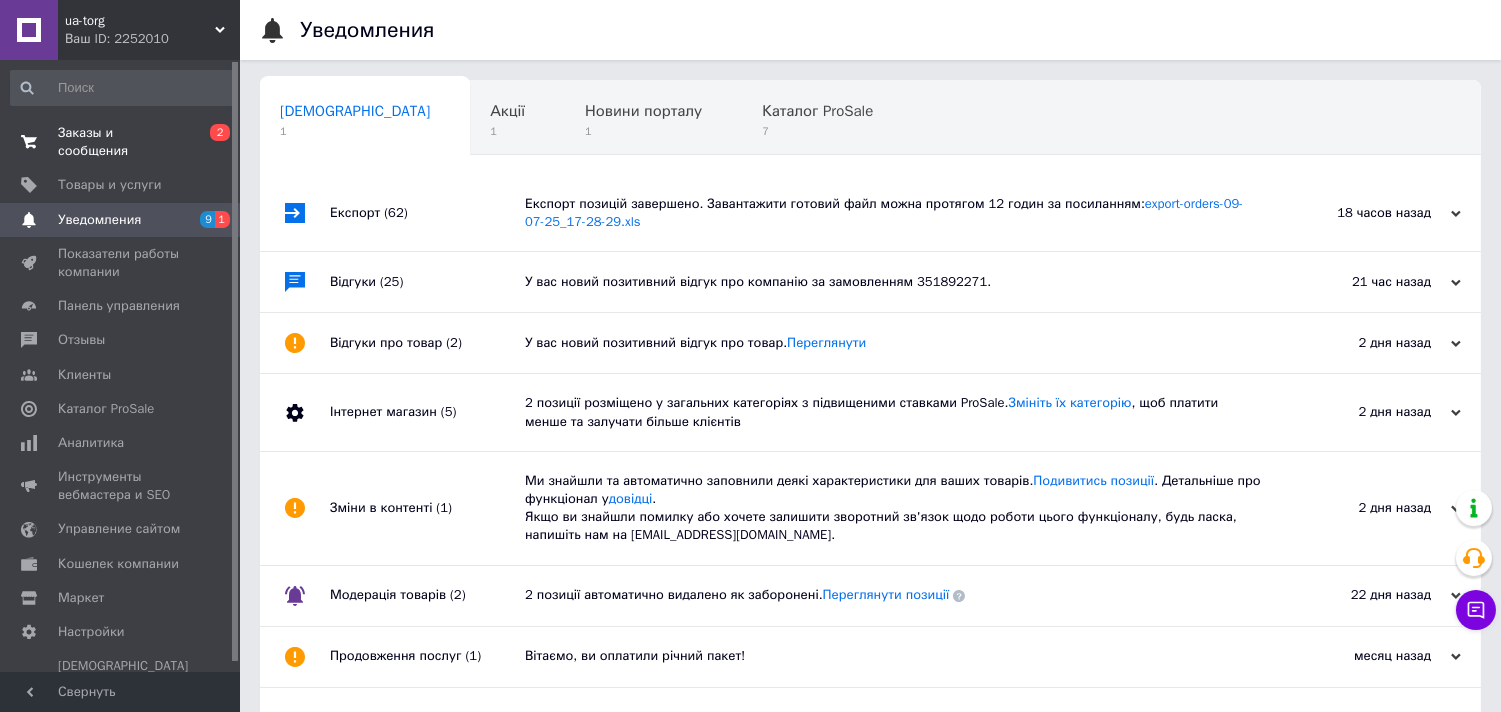 click on "Заказы и сообщения" at bounding box center [121, 142] 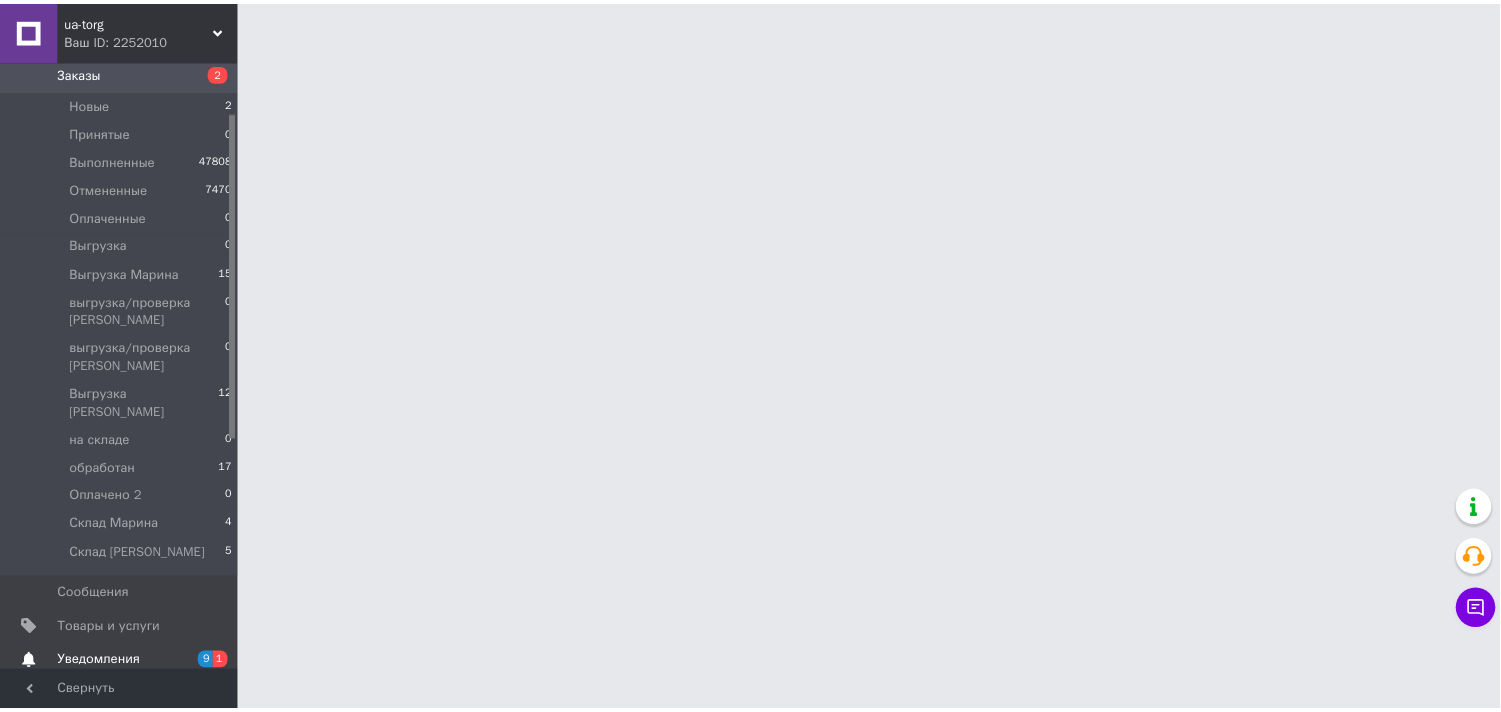scroll, scrollTop: 222, scrollLeft: 0, axis: vertical 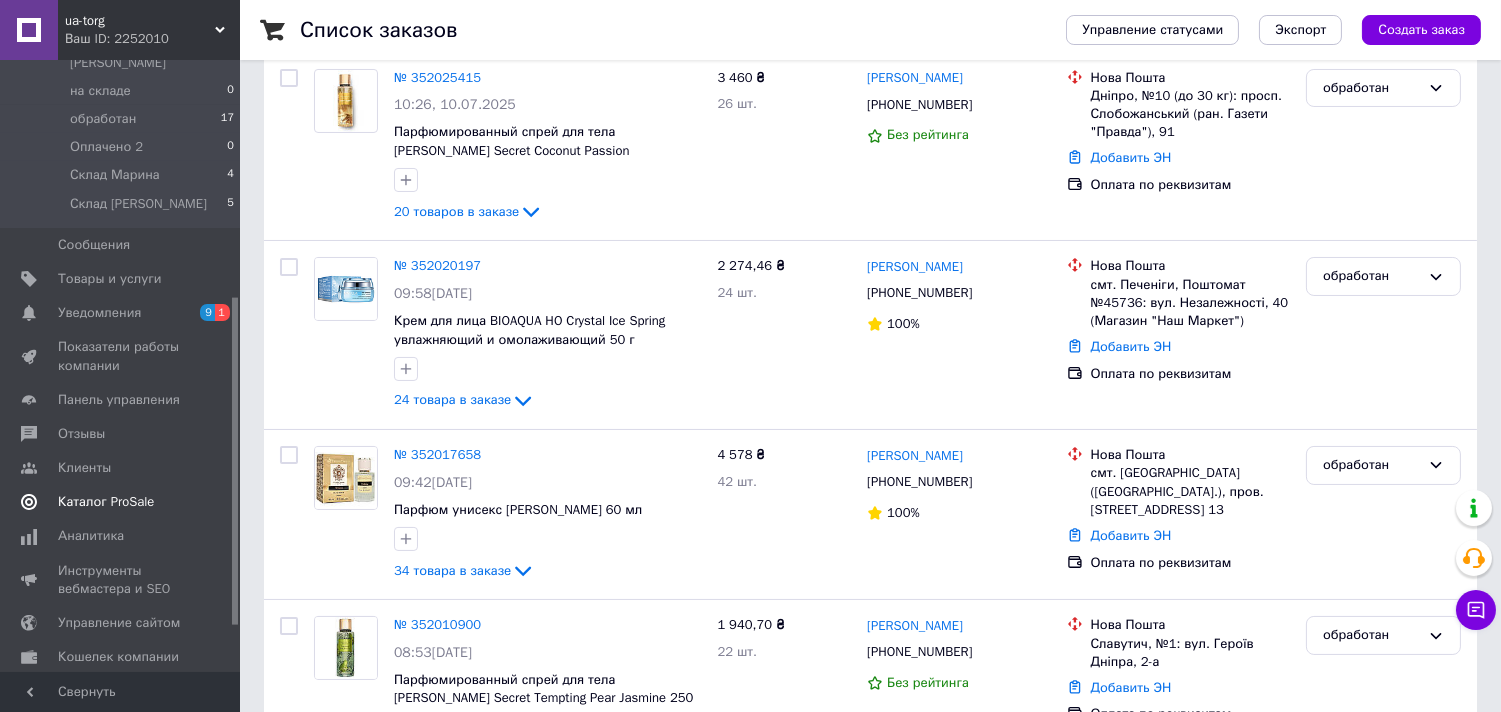 click on "Каталог ProSale" at bounding box center (106, 502) 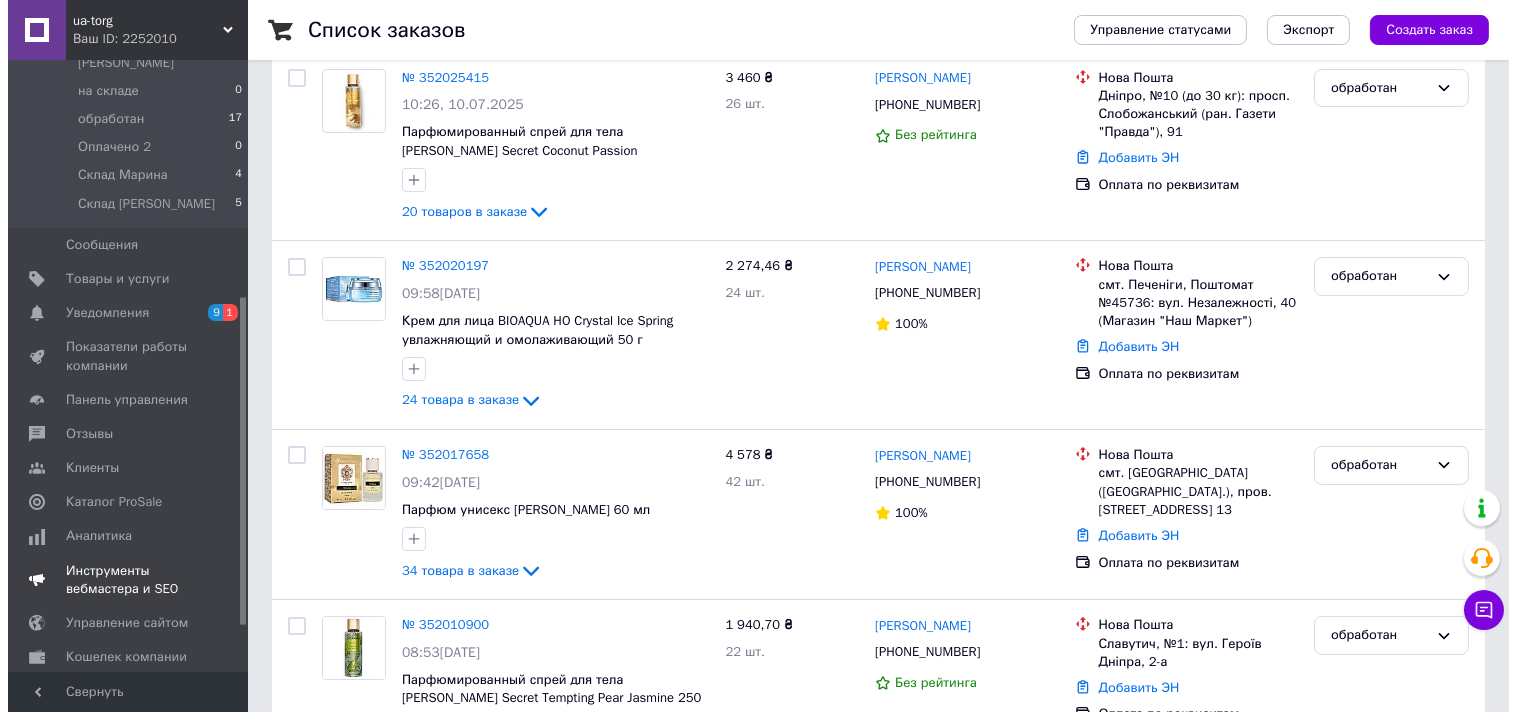 scroll, scrollTop: 0, scrollLeft: 0, axis: both 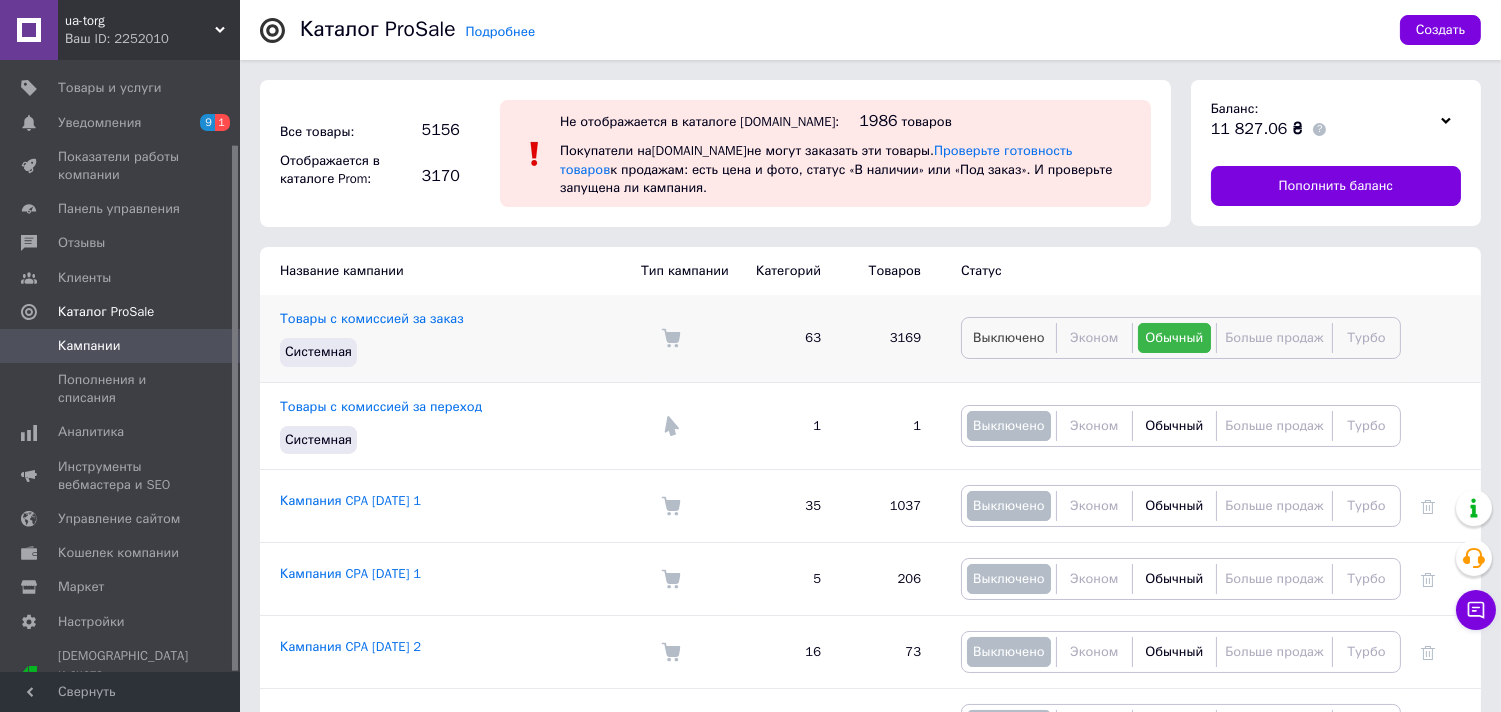 click on "Выключено" at bounding box center [1009, 337] 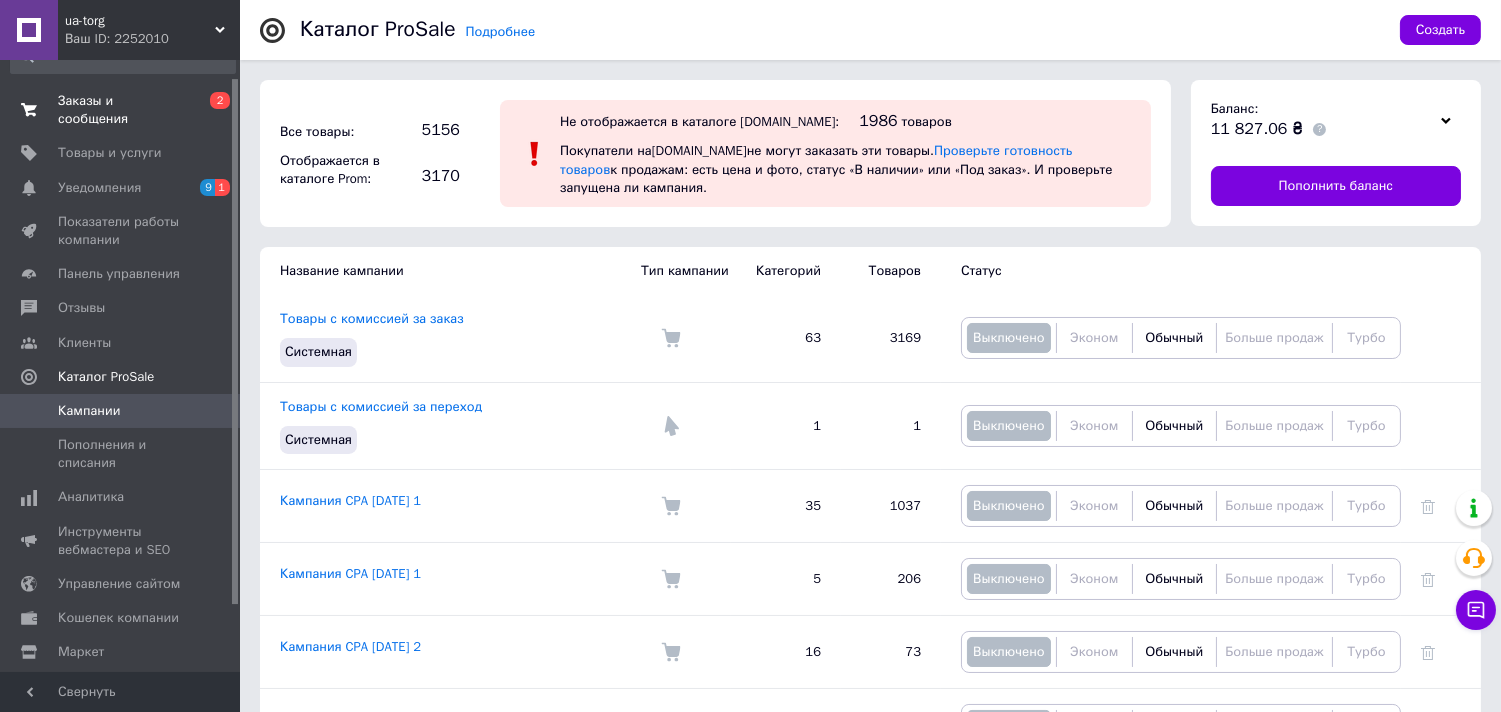 scroll, scrollTop: 0, scrollLeft: 0, axis: both 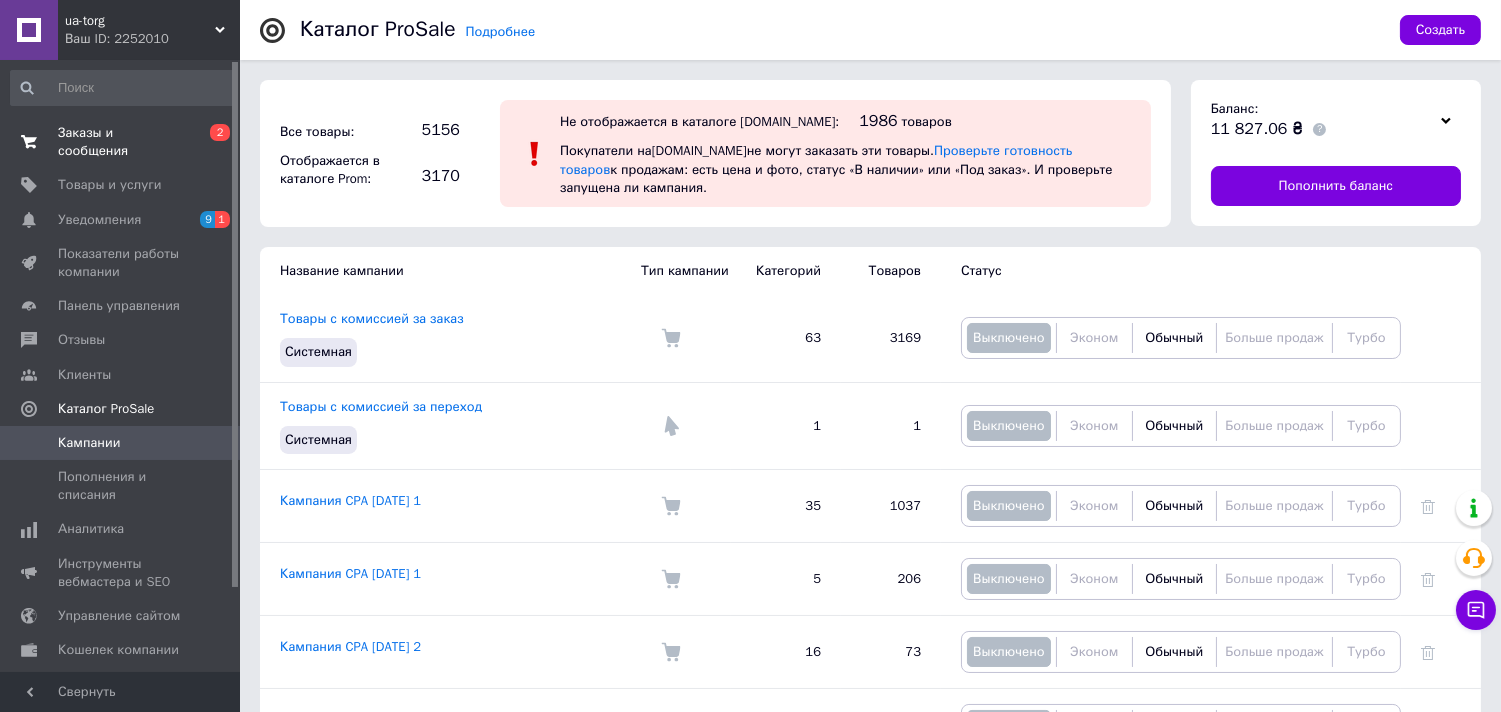 click on "Заказы и сообщения" at bounding box center (121, 142) 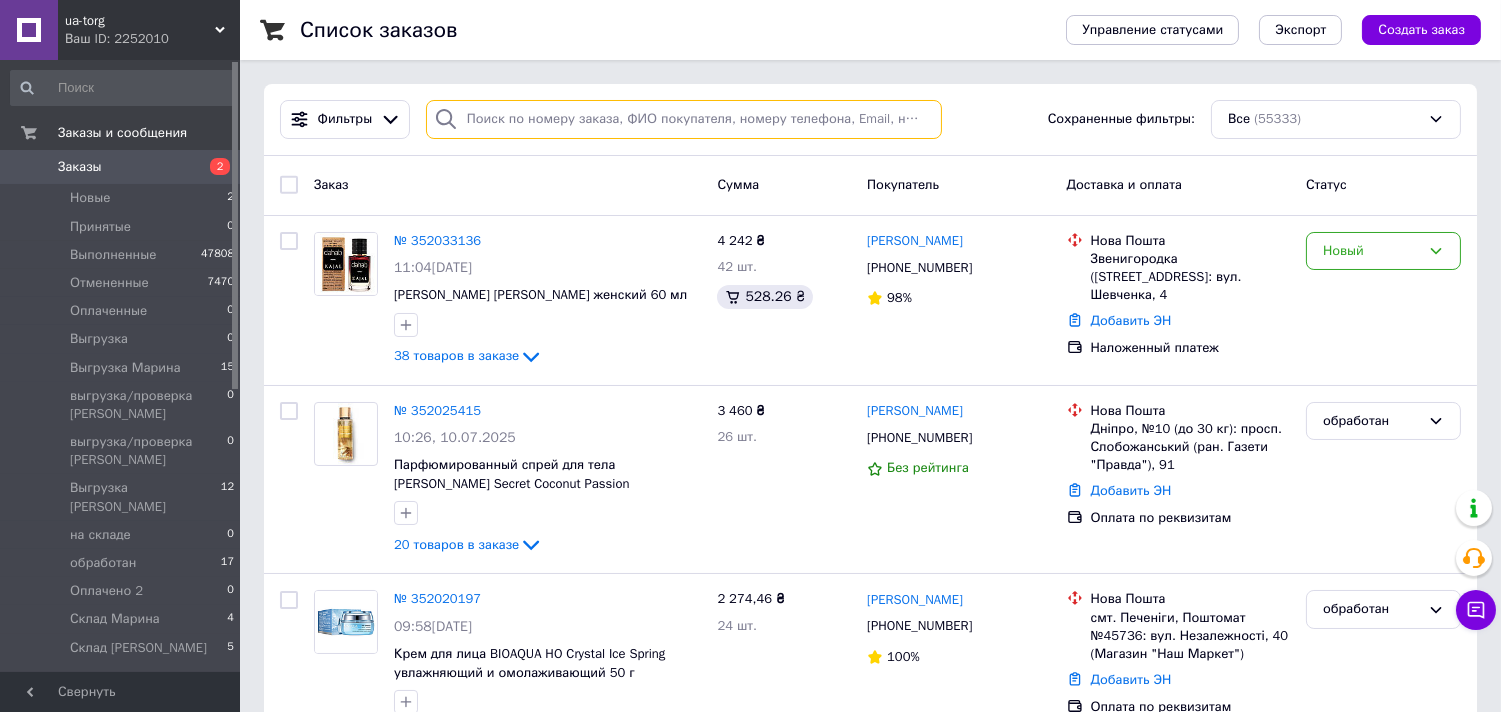 paste on "351666694" 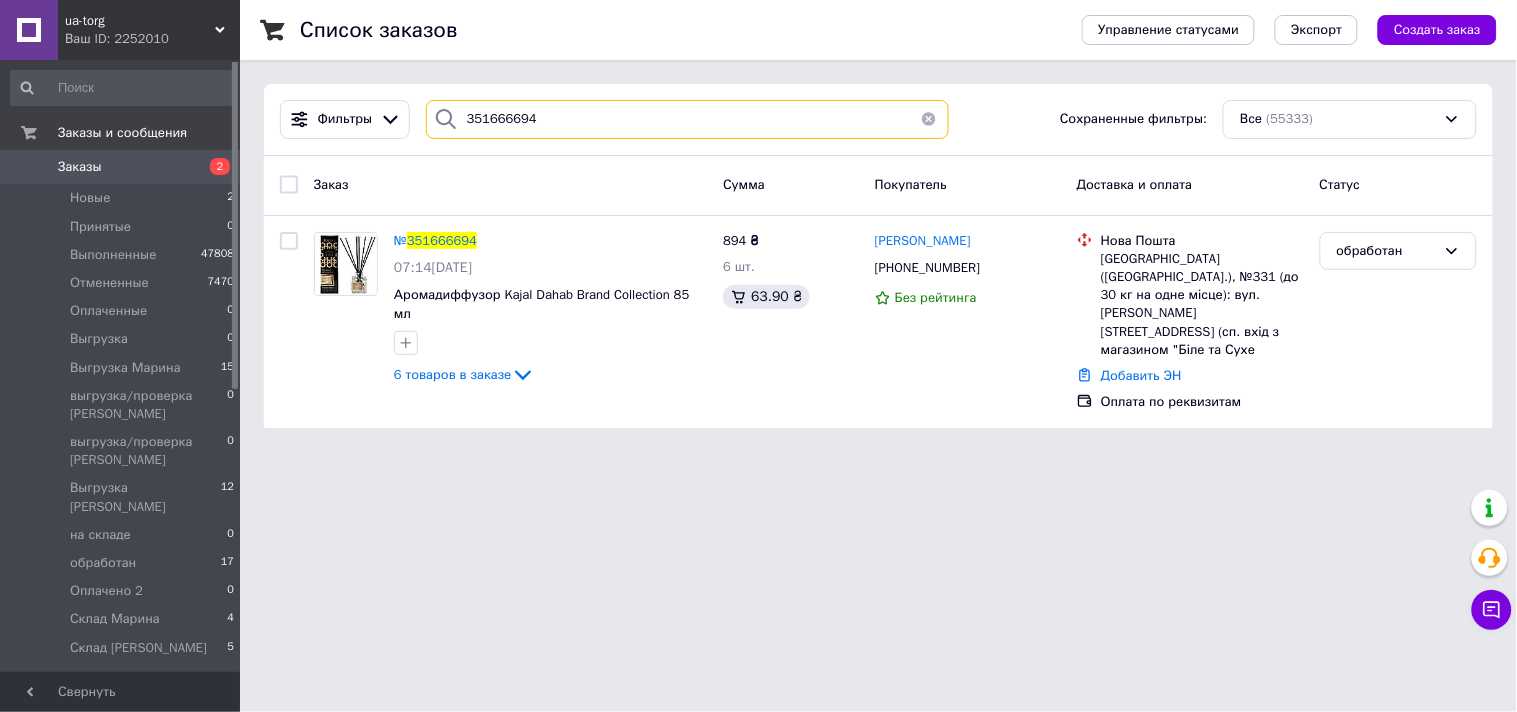 type on "351666694" 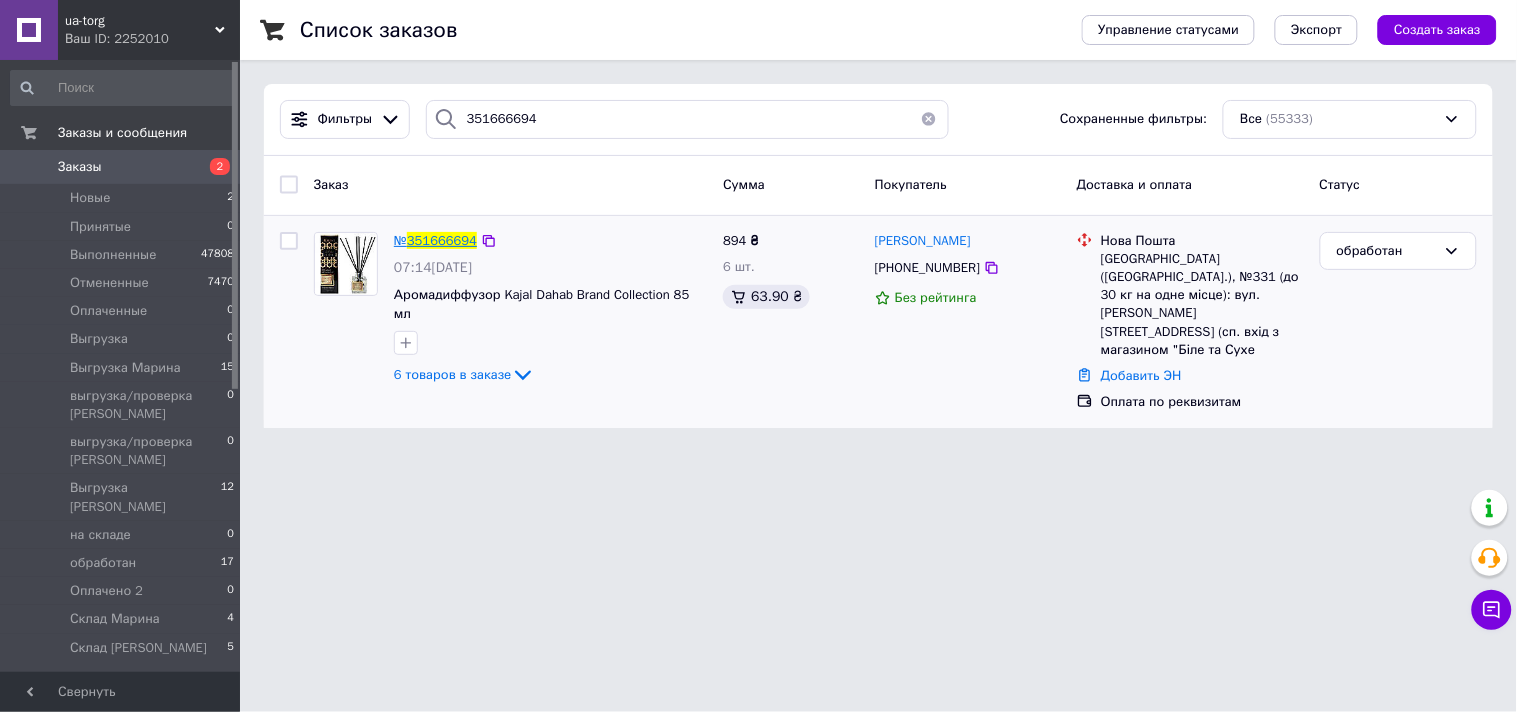 click on "351666694" at bounding box center [442, 240] 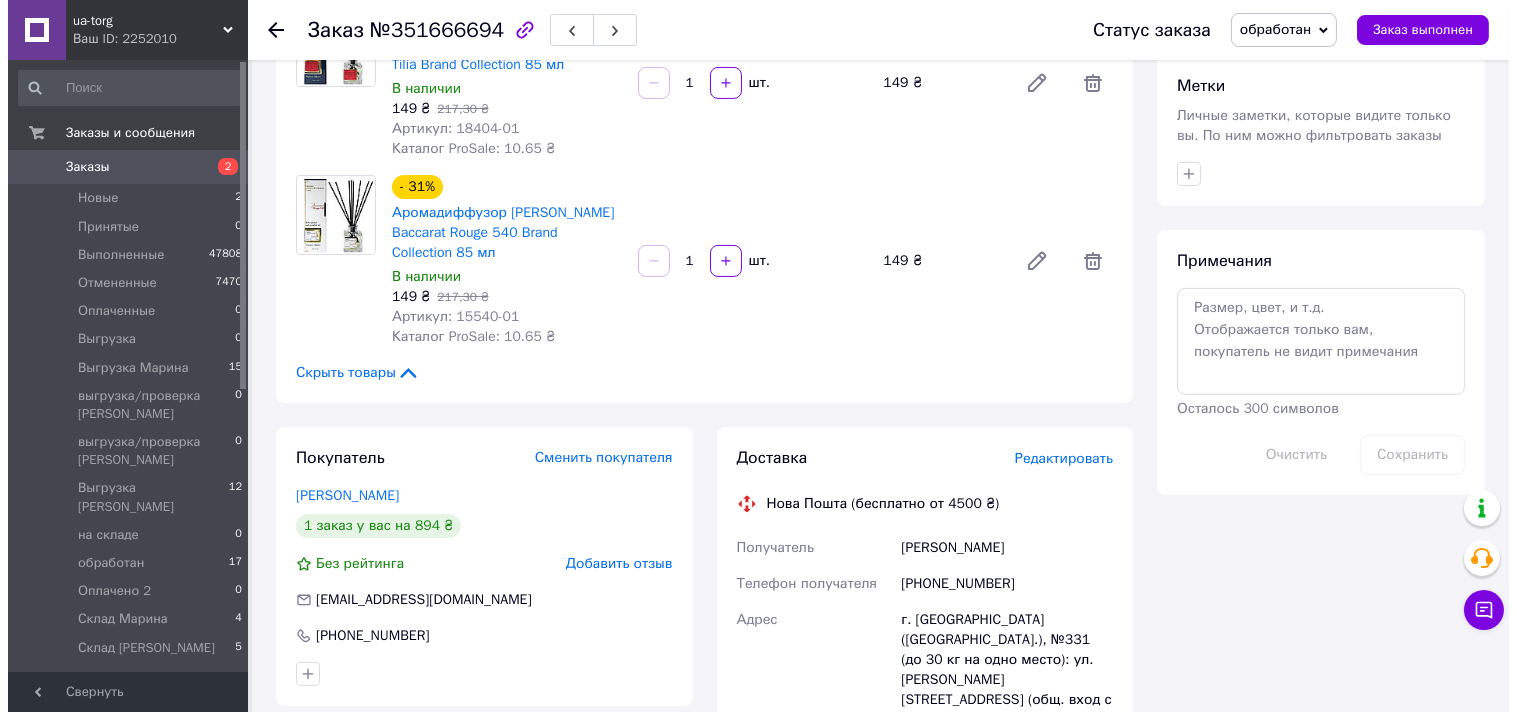scroll, scrollTop: 1222, scrollLeft: 0, axis: vertical 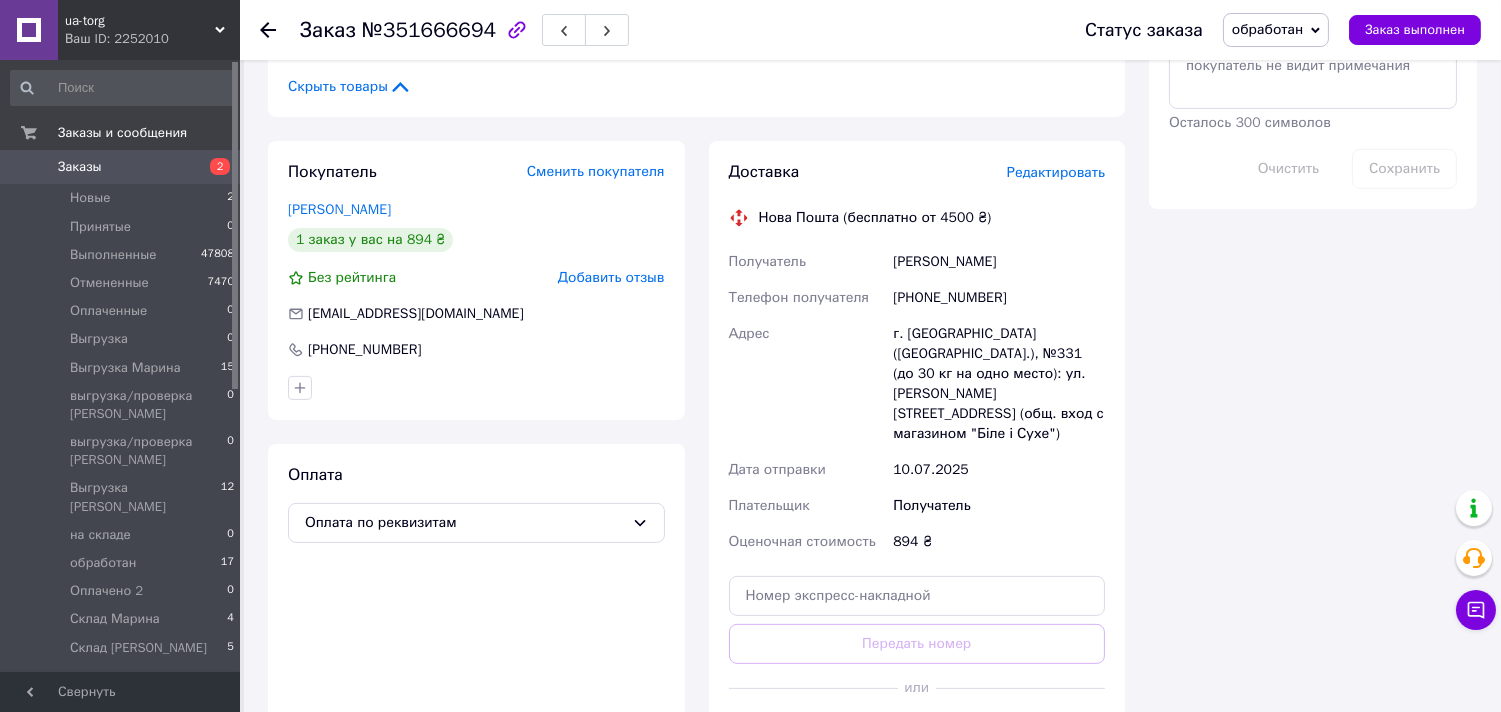 click on "Редактировать" at bounding box center [1056, 172] 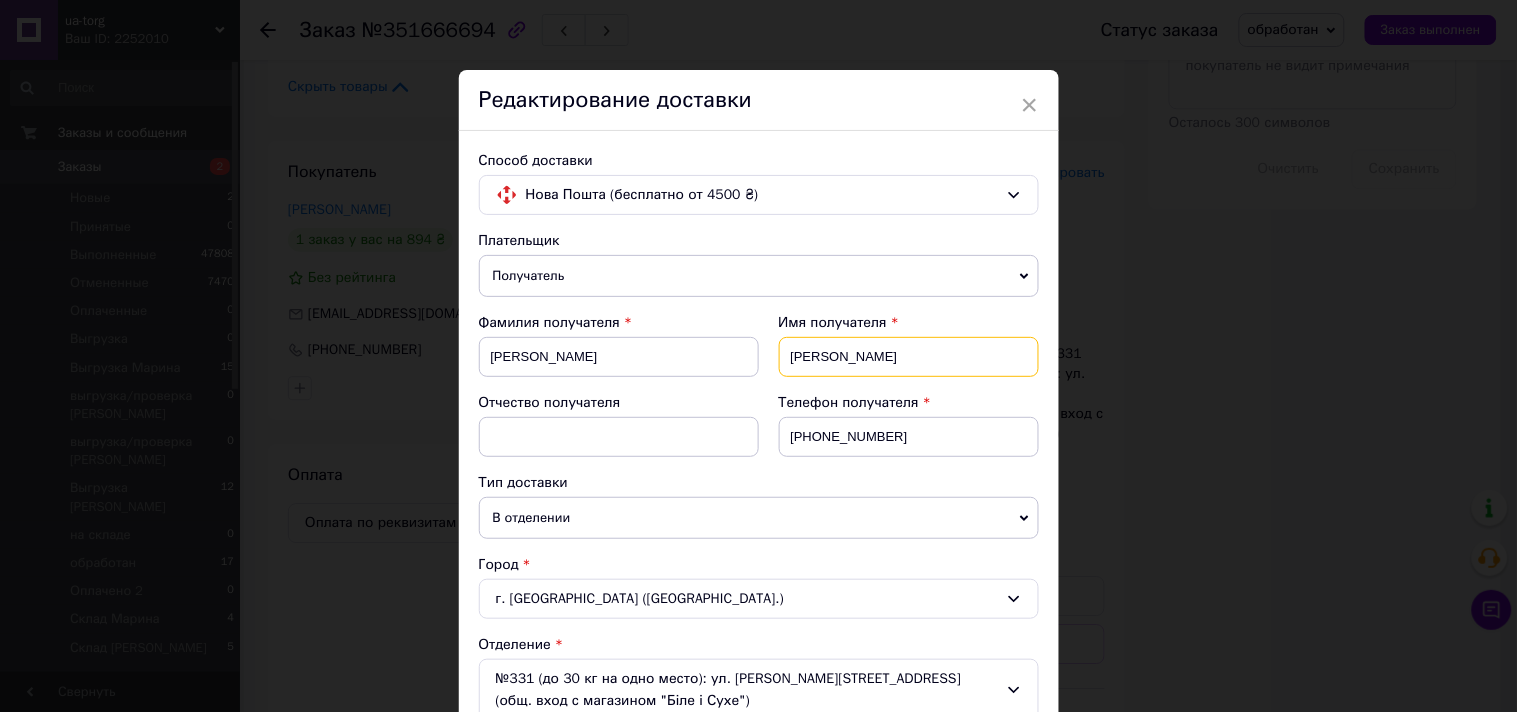 click on "Ирина" at bounding box center (909, 357) 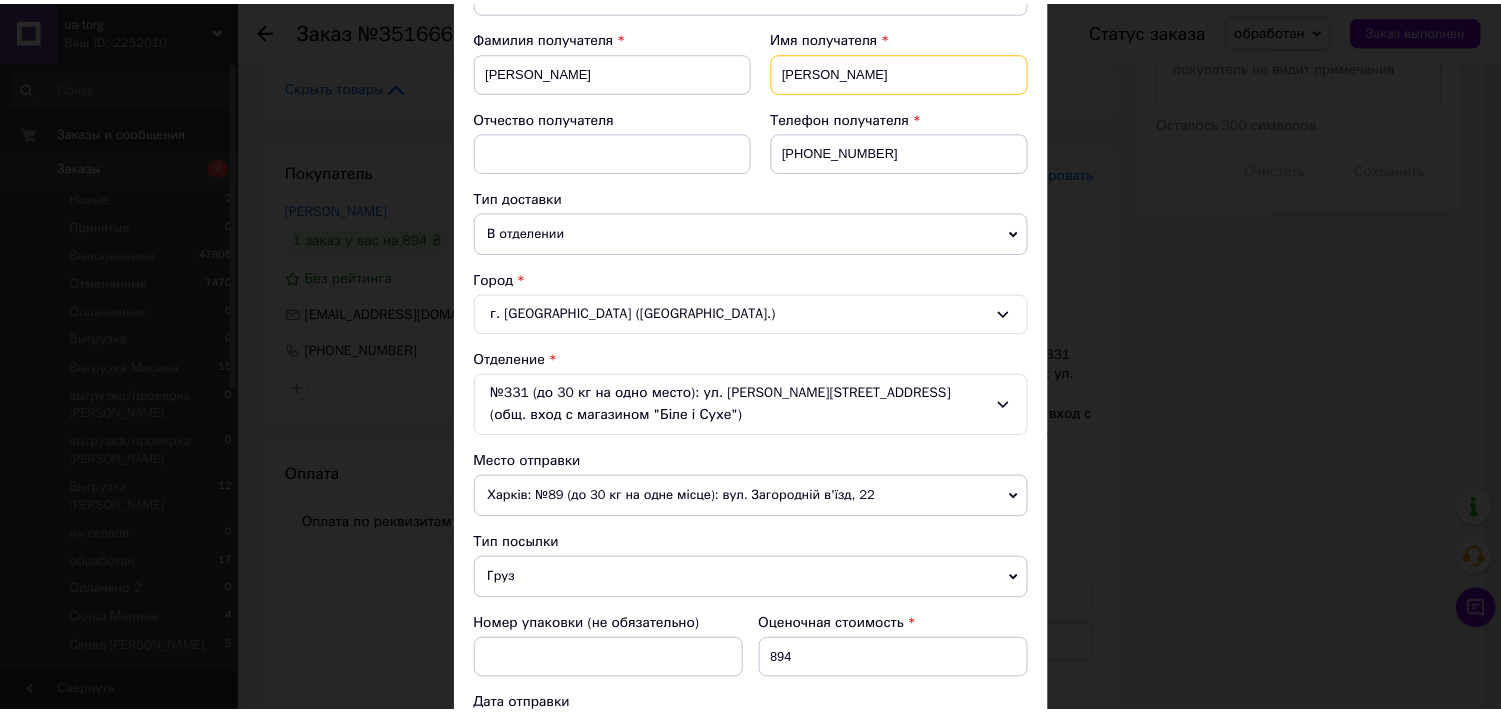 scroll, scrollTop: 676, scrollLeft: 0, axis: vertical 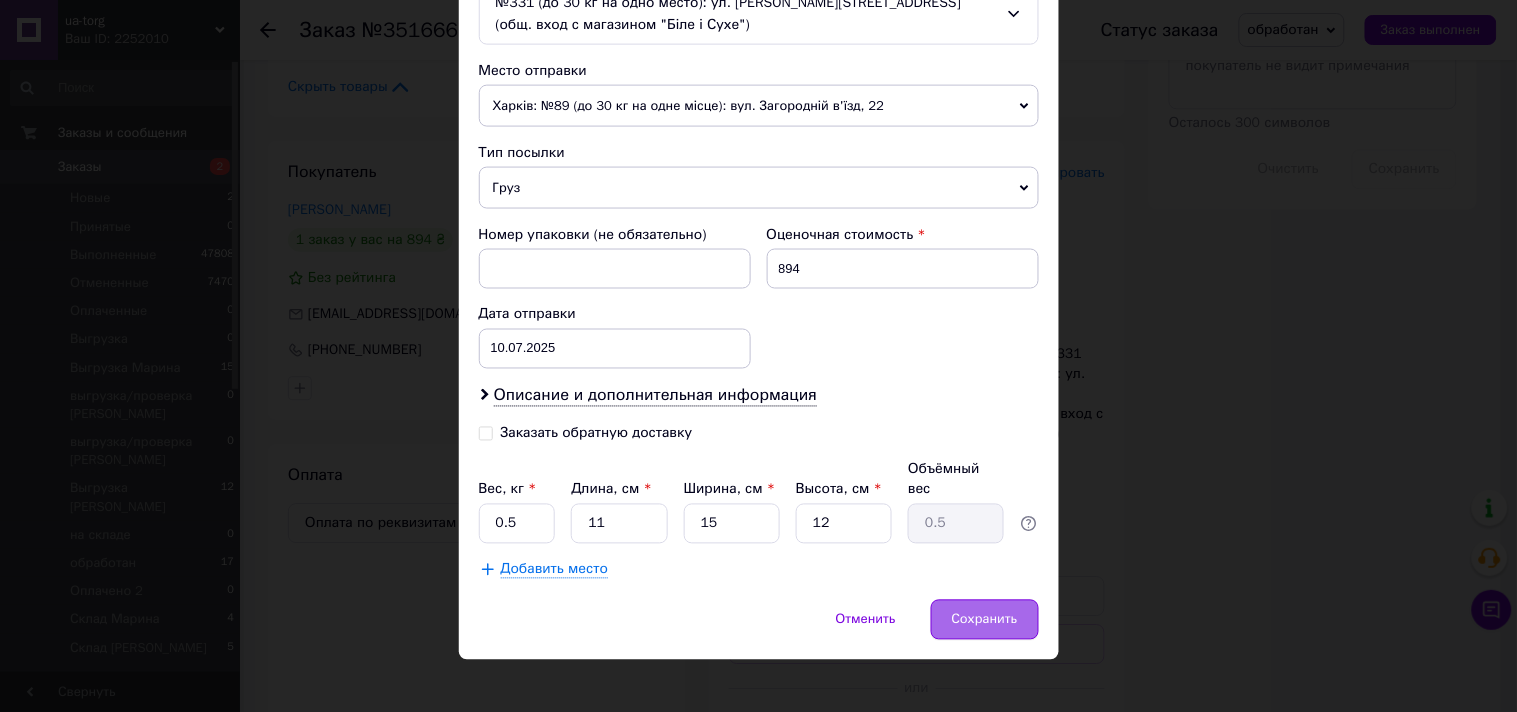 type on "Ілля" 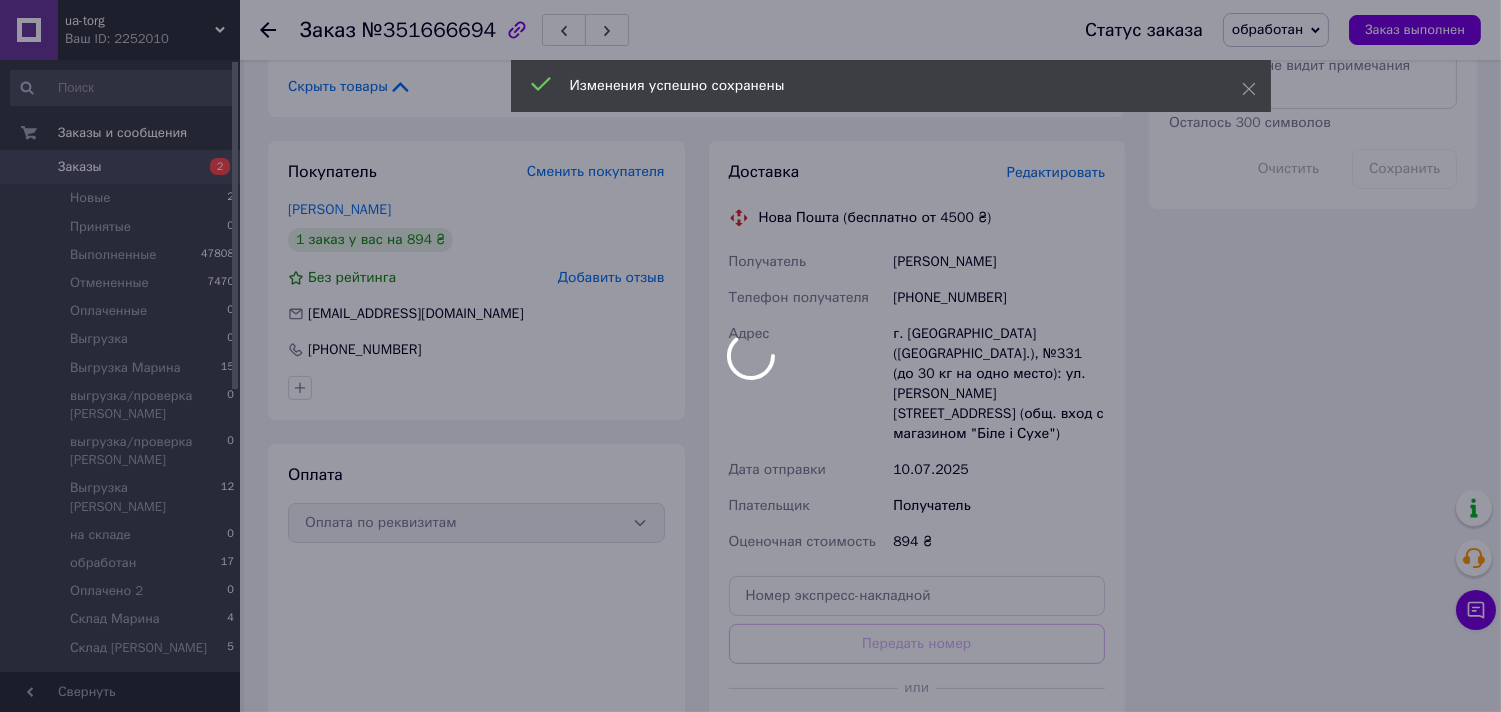click at bounding box center [750, 356] 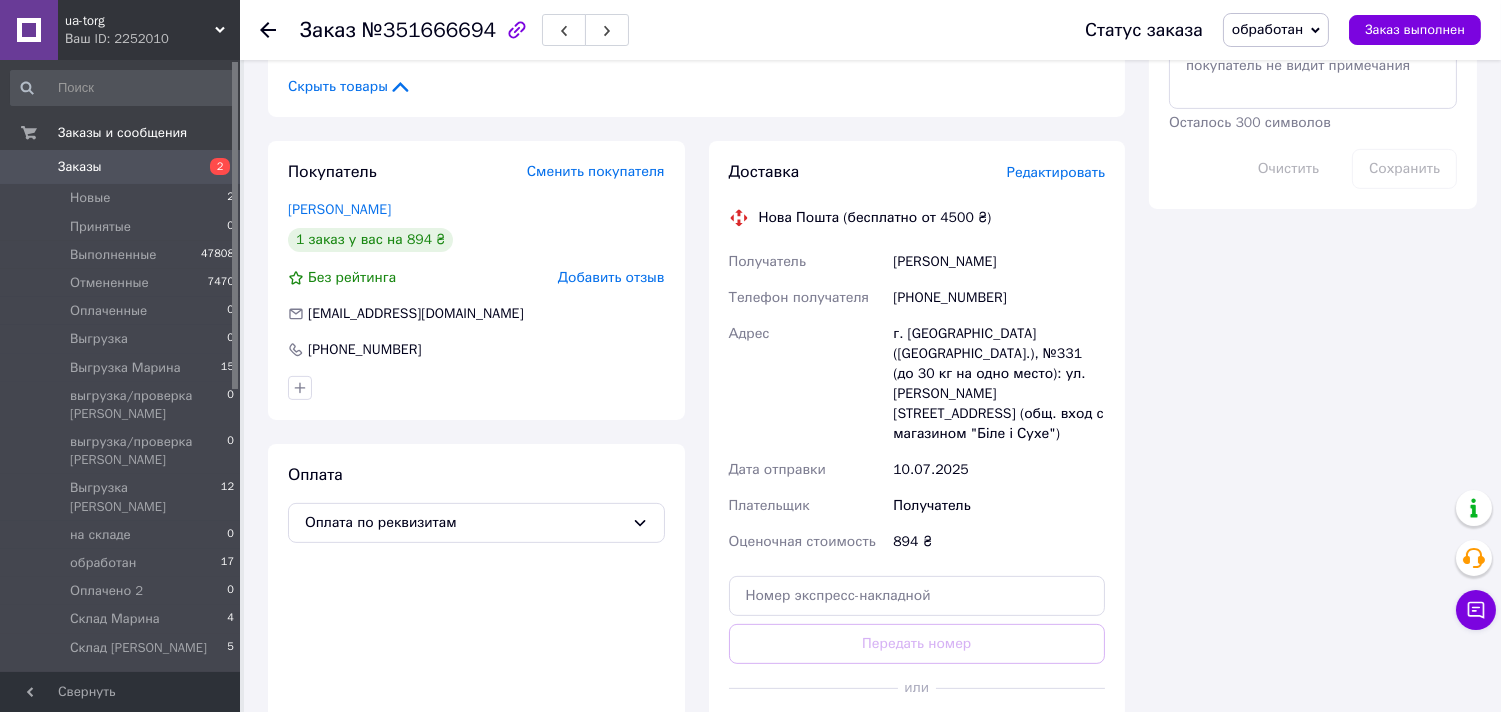 click on "обработан" at bounding box center (1276, 30) 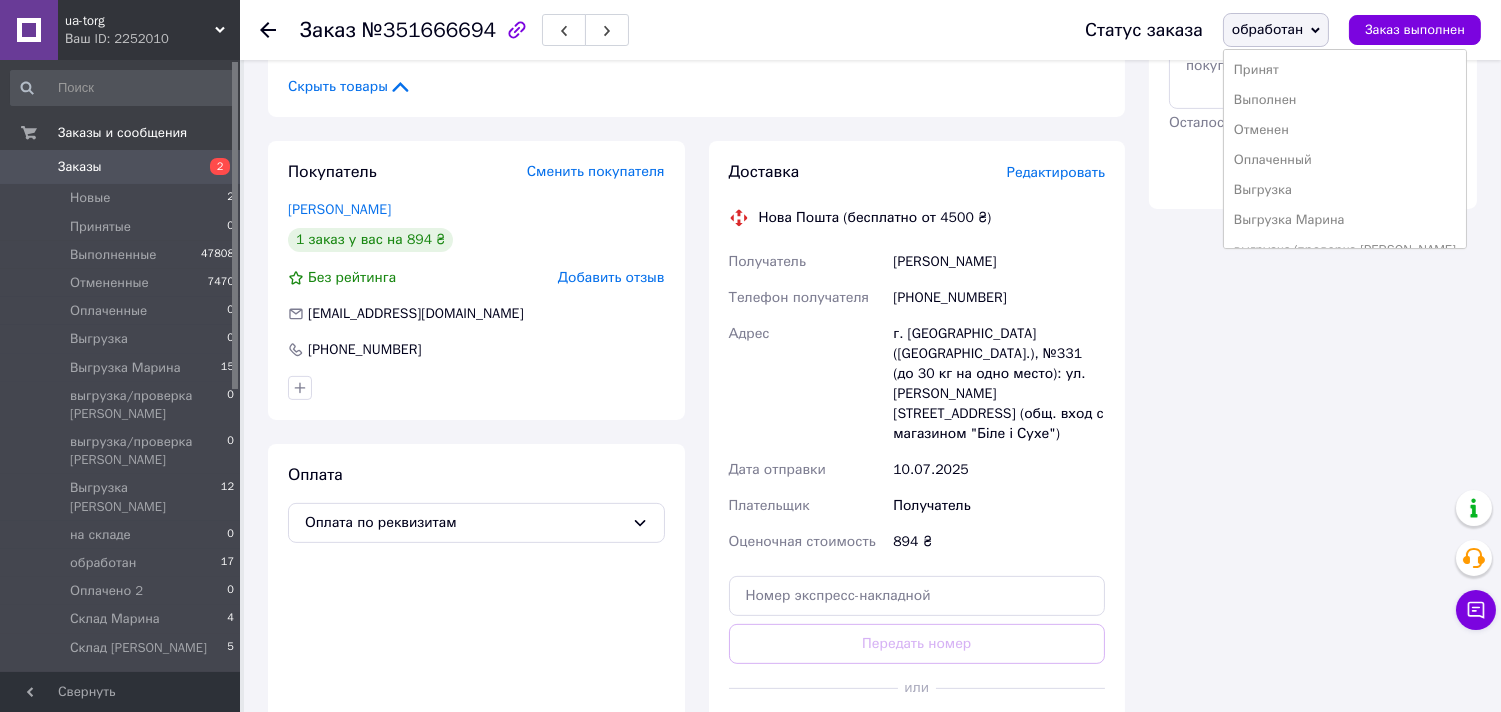 drag, startPoint x: 1330, startPoint y: 154, endPoint x: 1086, endPoint y: 240, distance: 258.7122 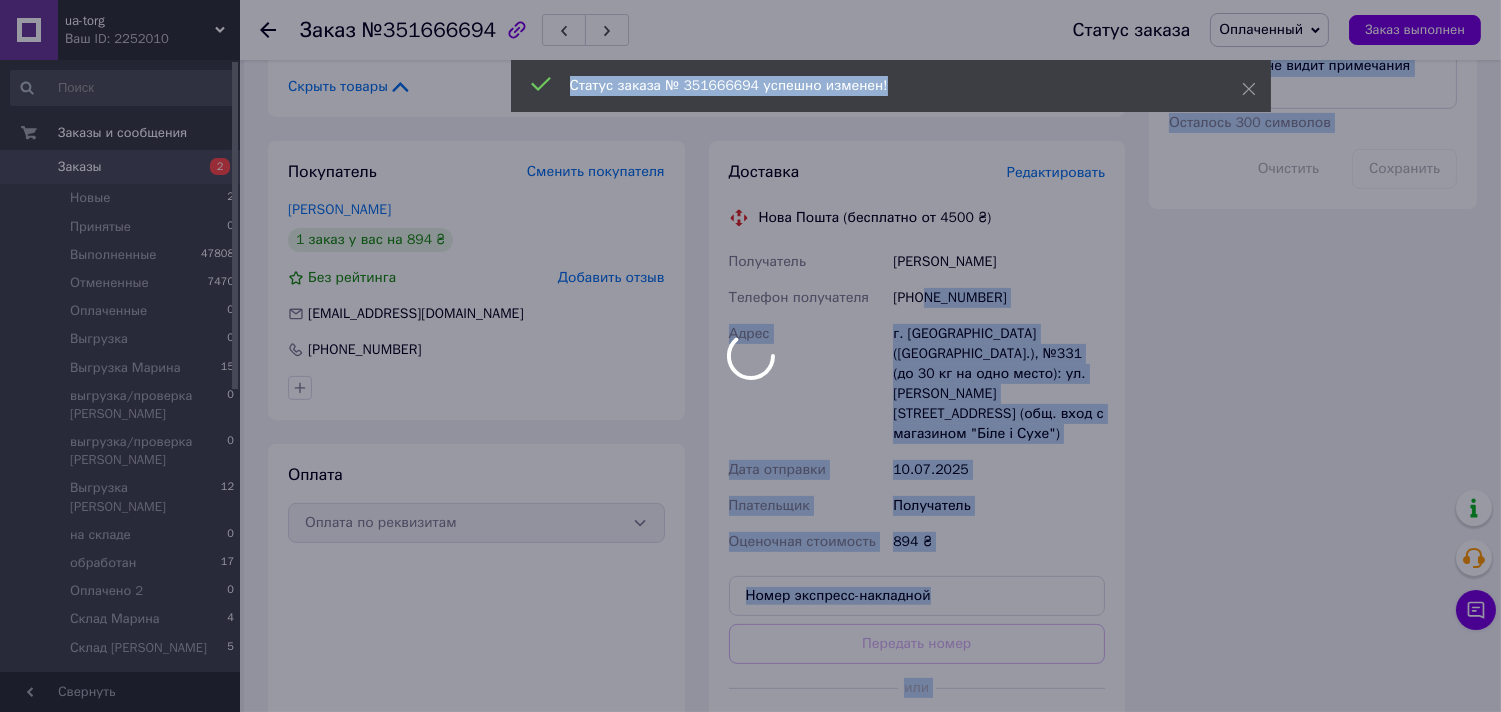 drag, startPoint x: 923, startPoint y: 275, endPoint x: 996, endPoint y: 271, distance: 73.109505 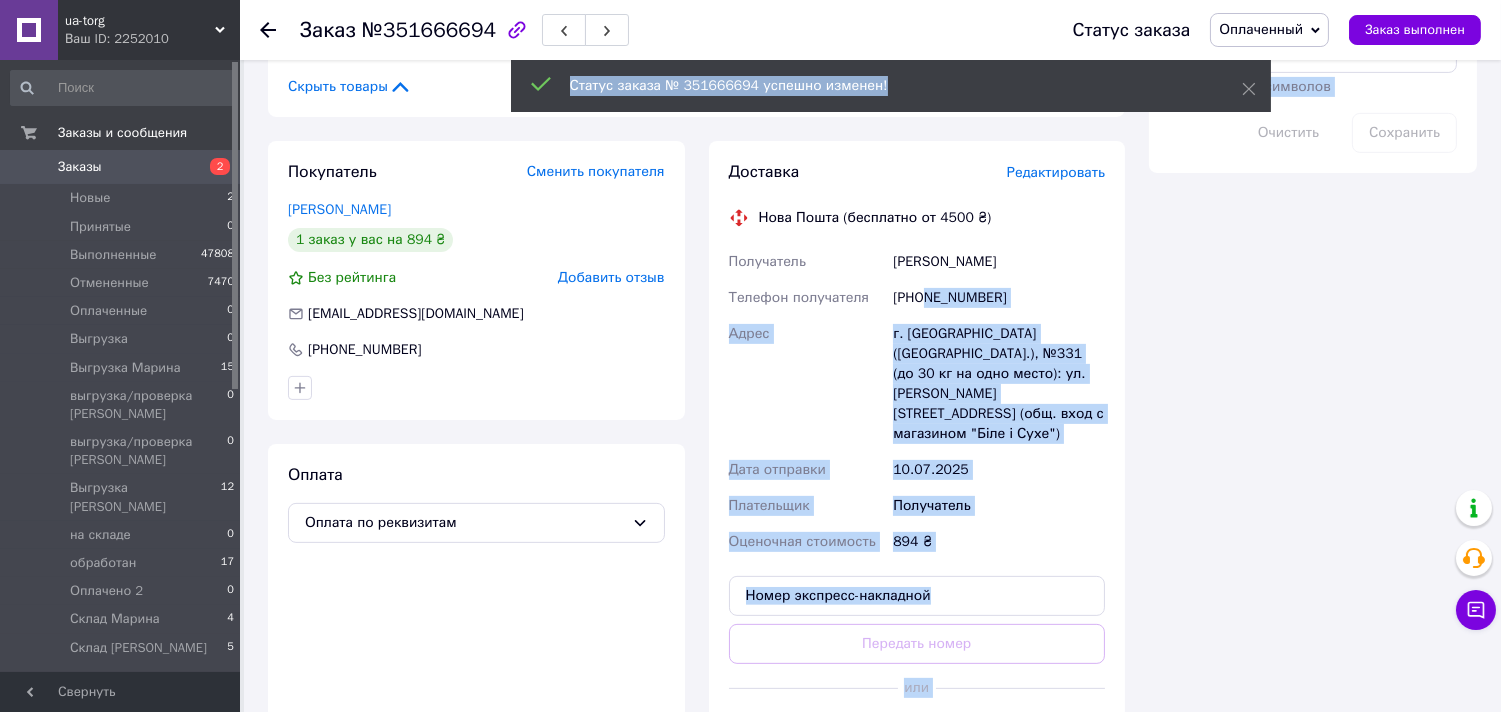 click on "[PHONE_NUMBER]" at bounding box center [999, 298] 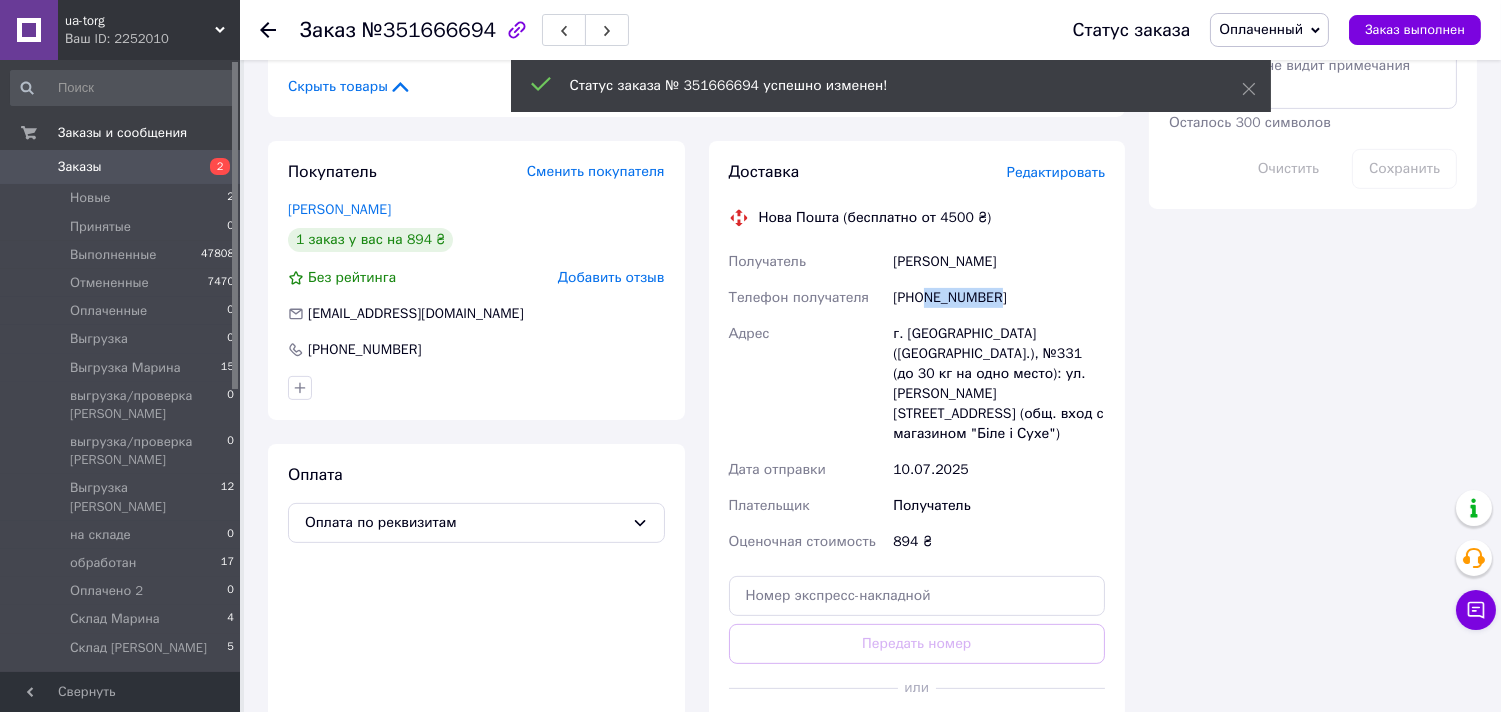drag, startPoint x: 922, startPoint y: 280, endPoint x: 1001, endPoint y: 281, distance: 79.00633 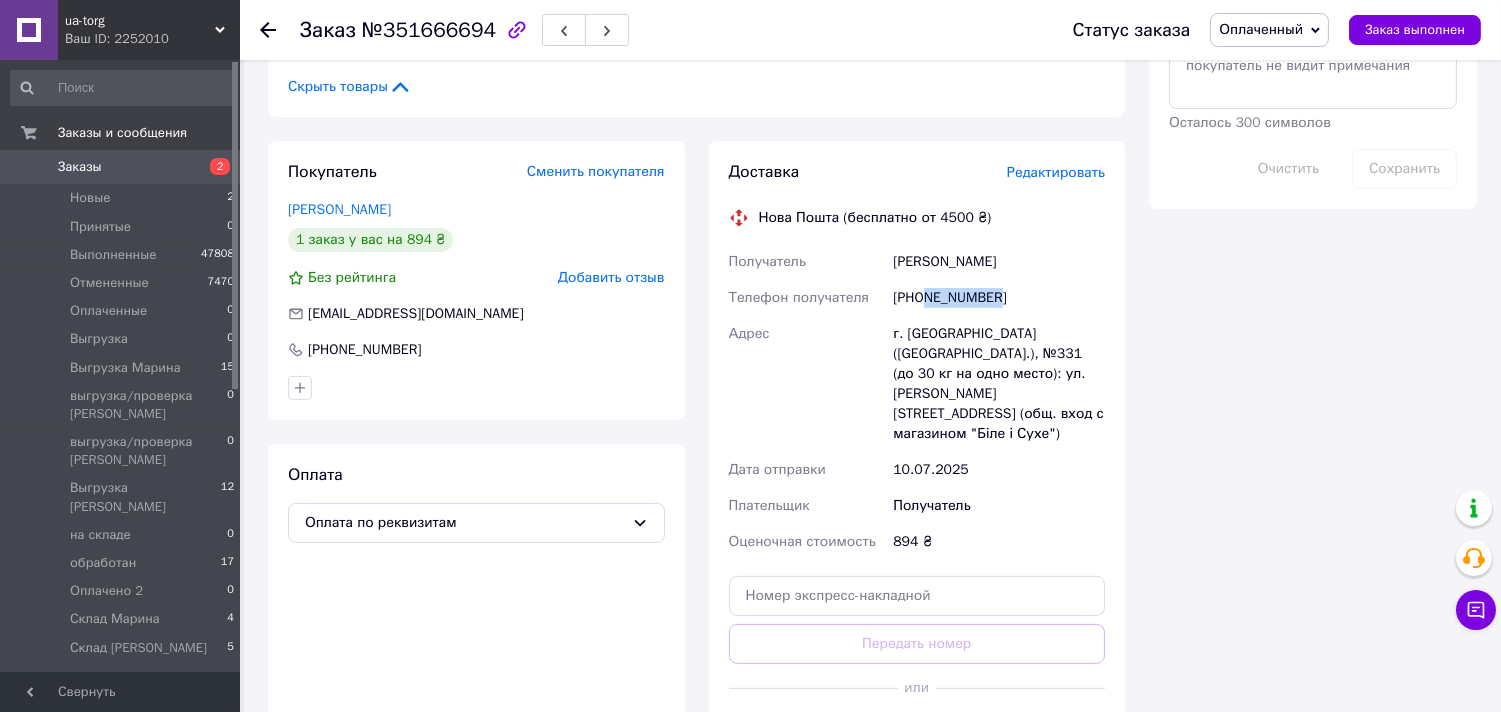 copy on "636037851" 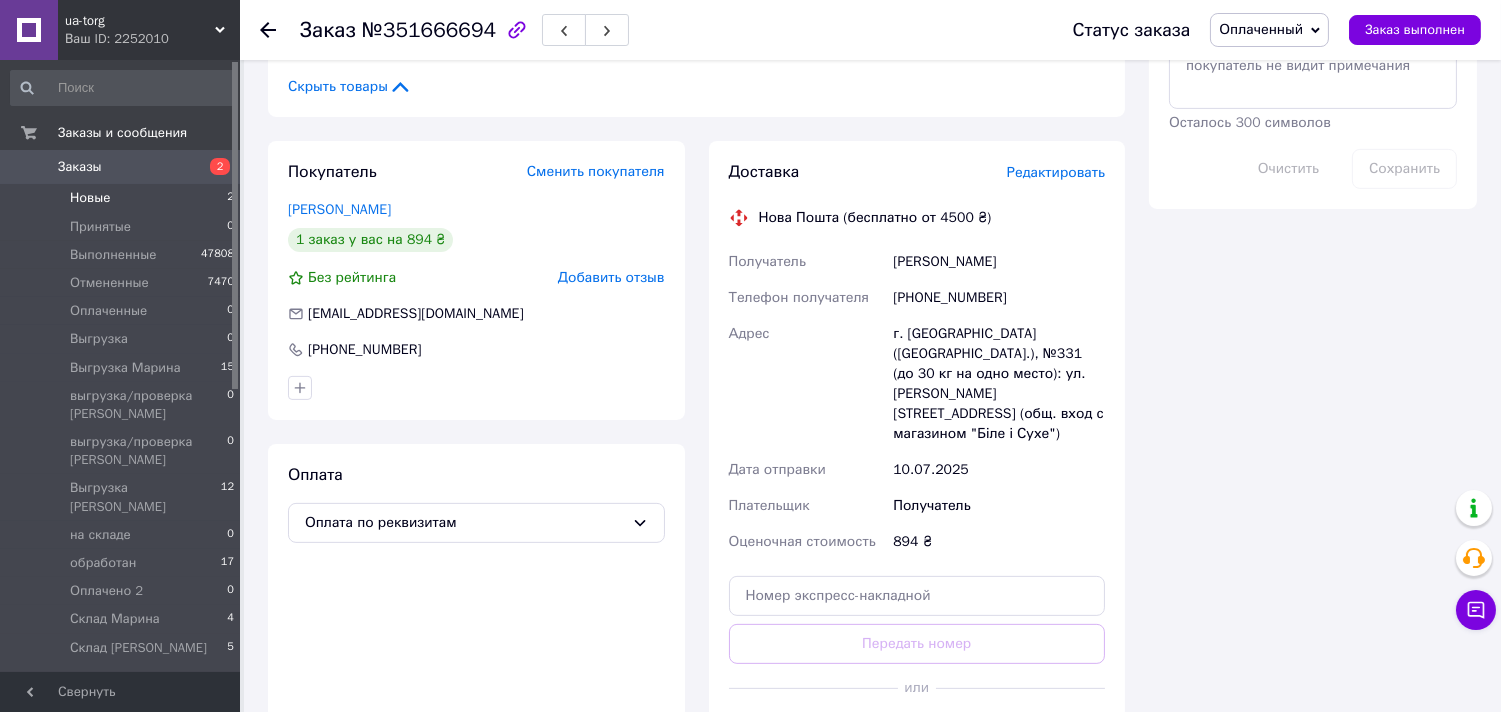 click on "Новые 2" at bounding box center (123, 198) 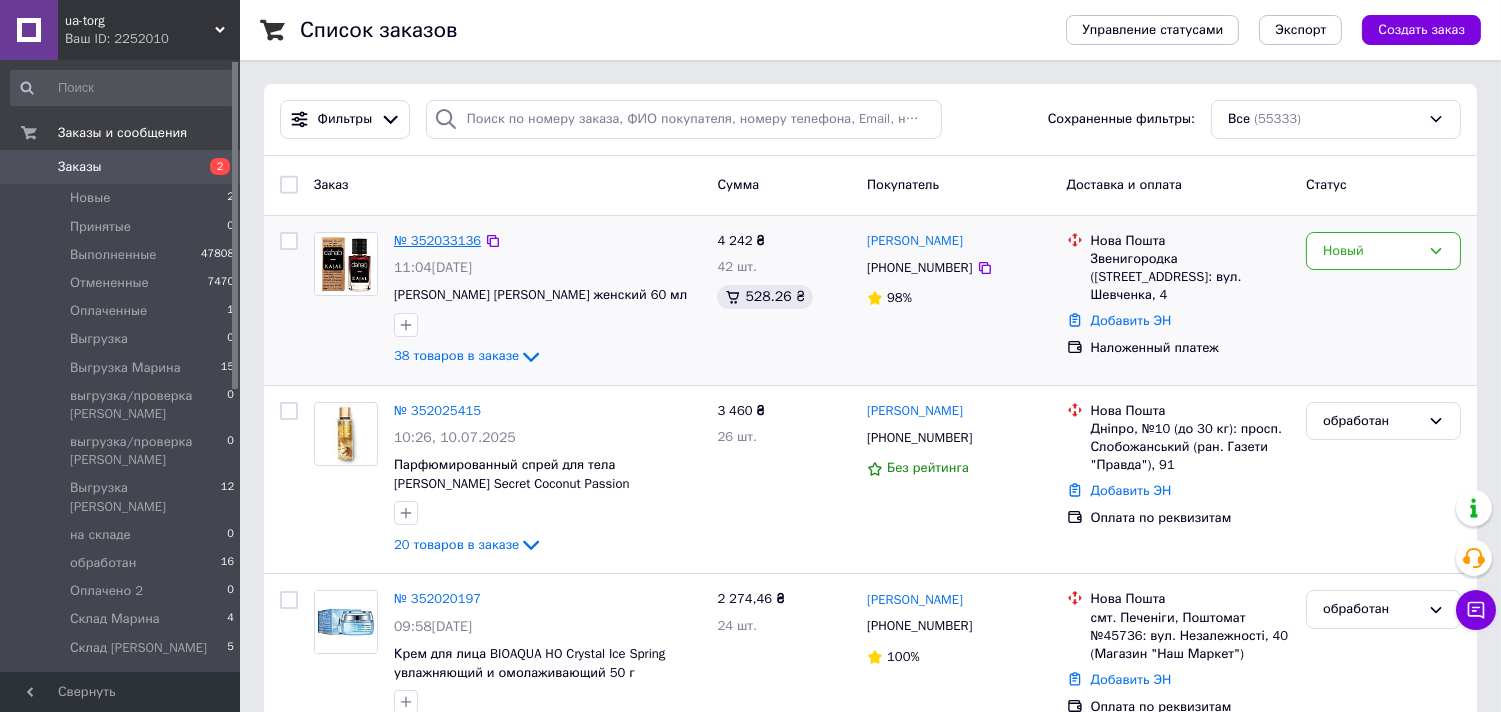 click on "№ 352033136" at bounding box center [437, 240] 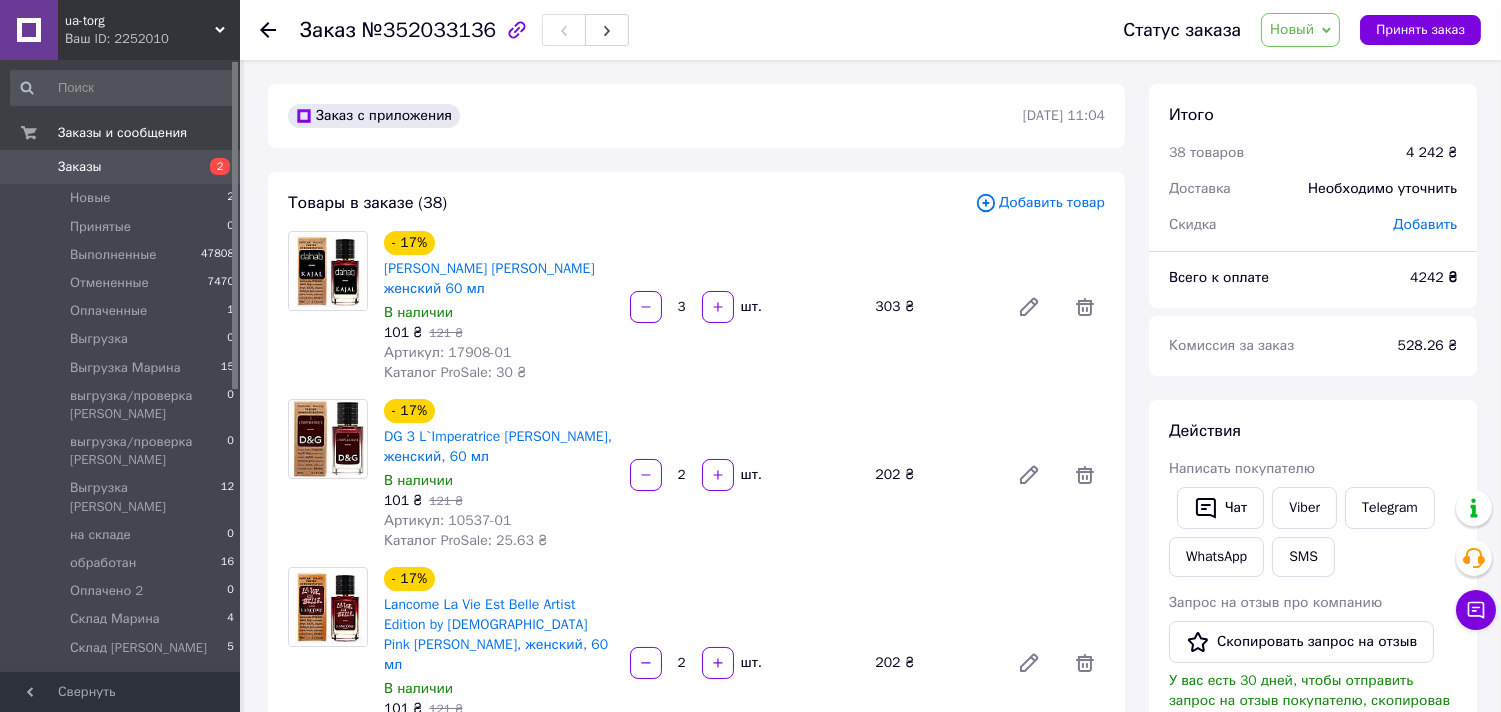 drag, startPoint x: 1292, startPoint y: 28, endPoint x: 1294, endPoint y: 64, distance: 36.05551 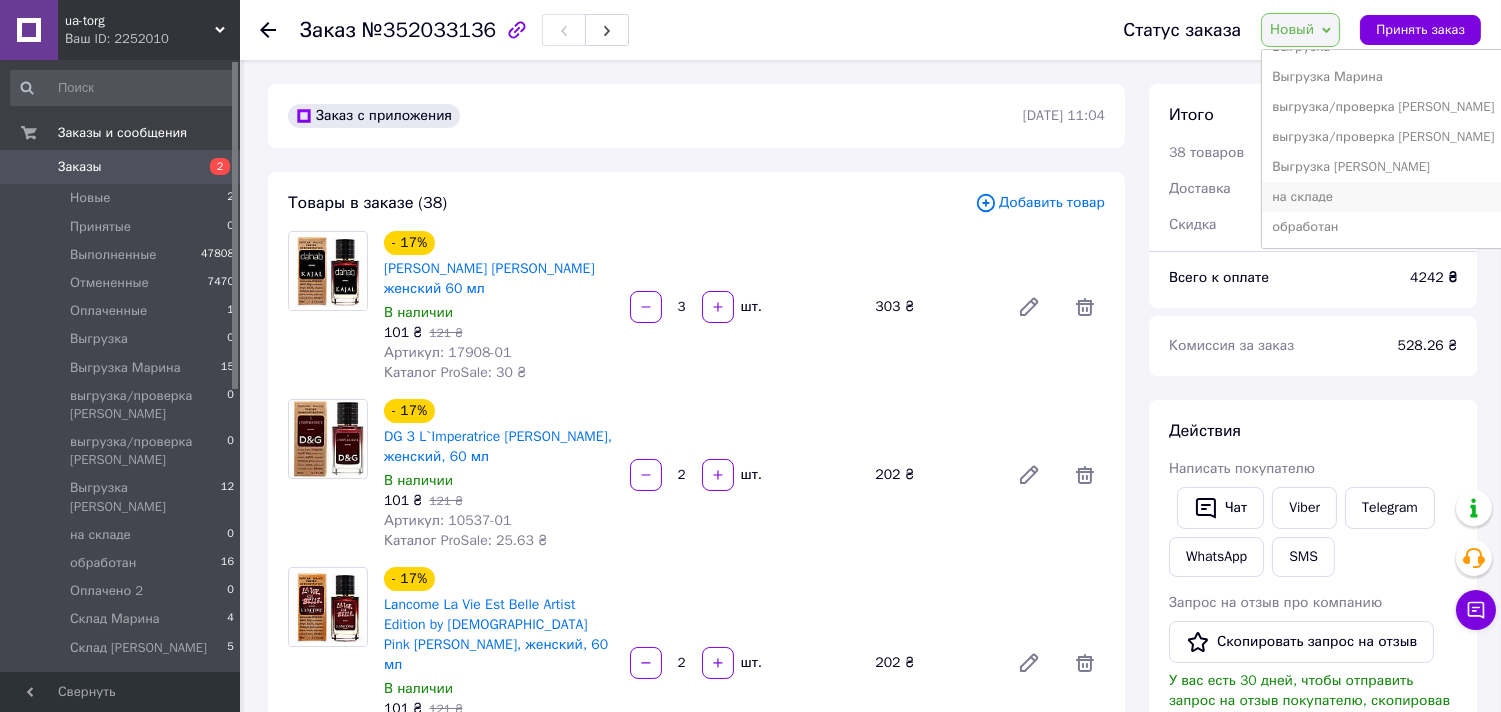scroll, scrollTop: 232, scrollLeft: 0, axis: vertical 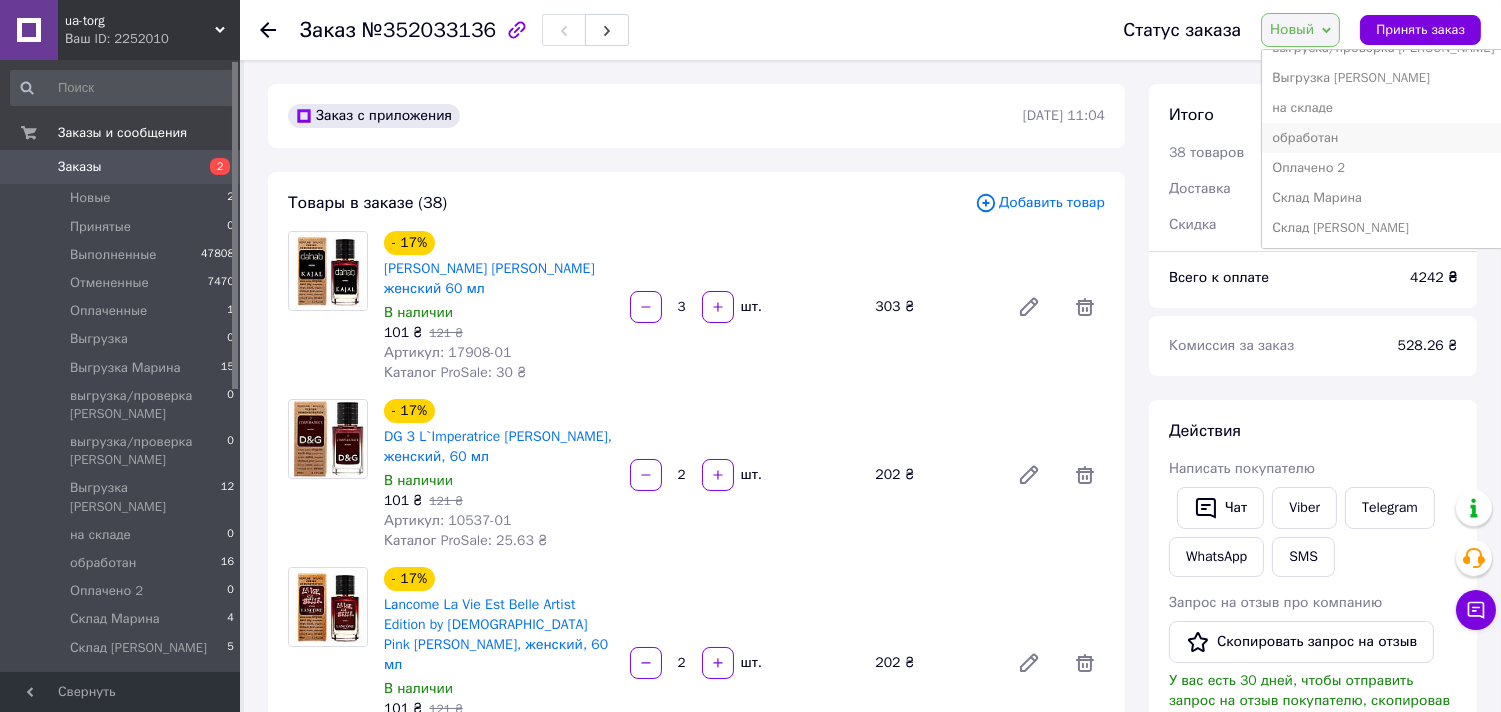 click on "обработан" at bounding box center [1383, 138] 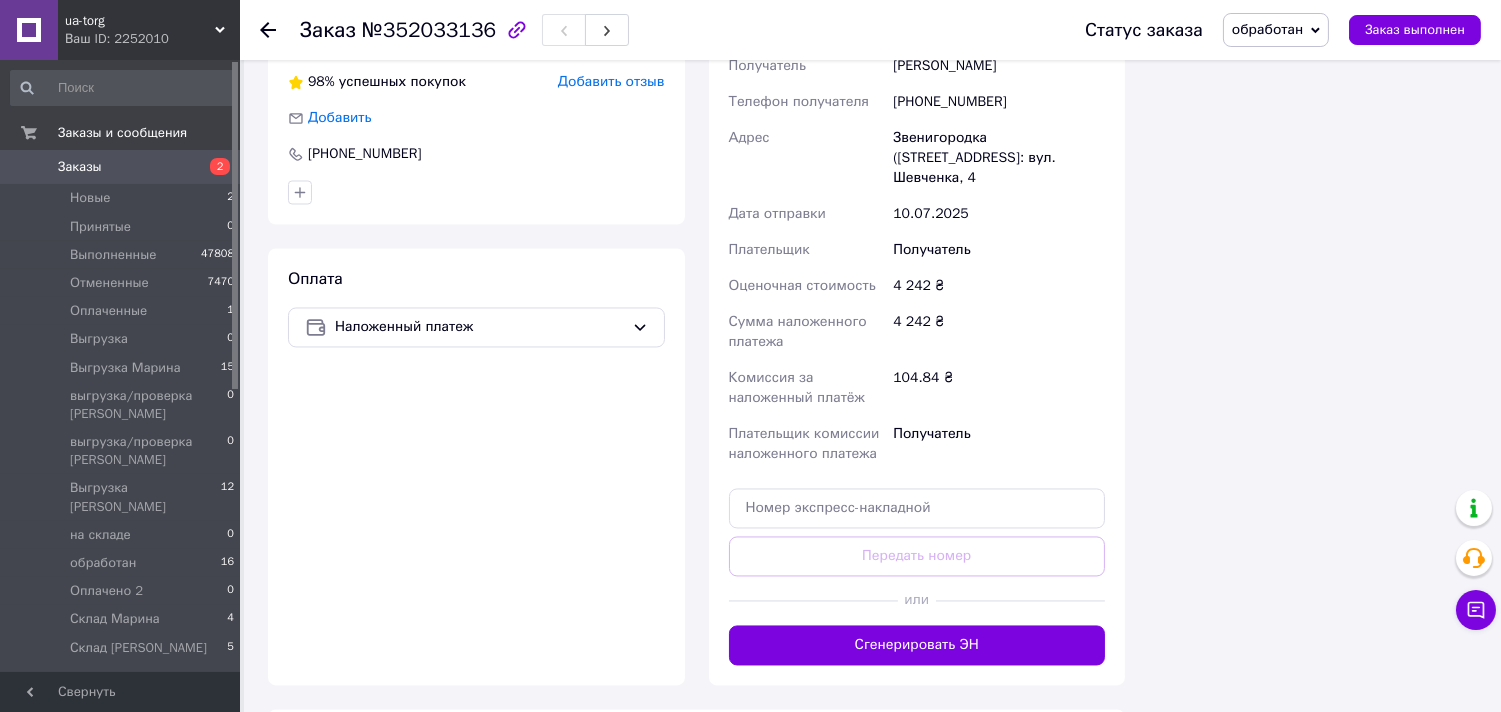 scroll, scrollTop: 6692, scrollLeft: 0, axis: vertical 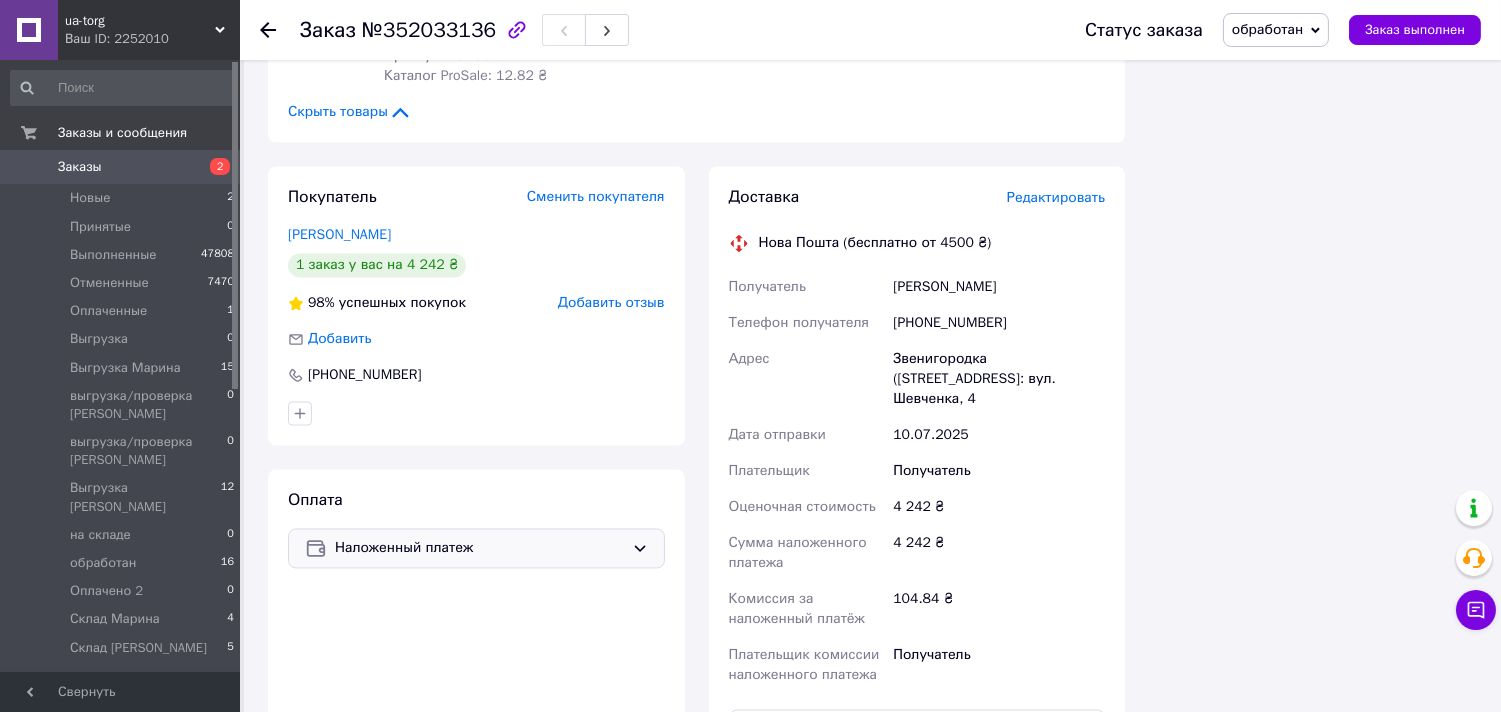 click on "Наложенный платеж" at bounding box center (479, 549) 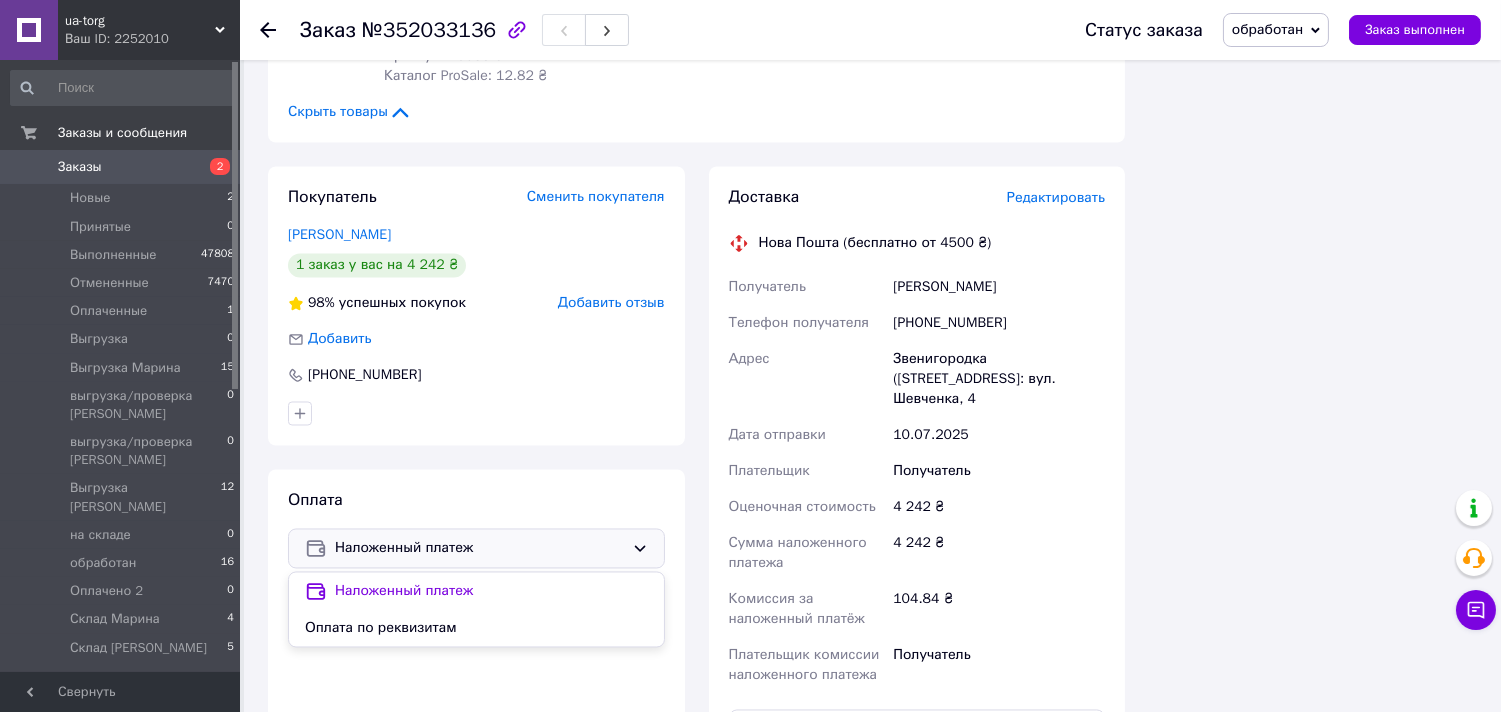 drag, startPoint x: 437, startPoint y: 511, endPoint x: 1098, endPoint y: 305, distance: 692.35614 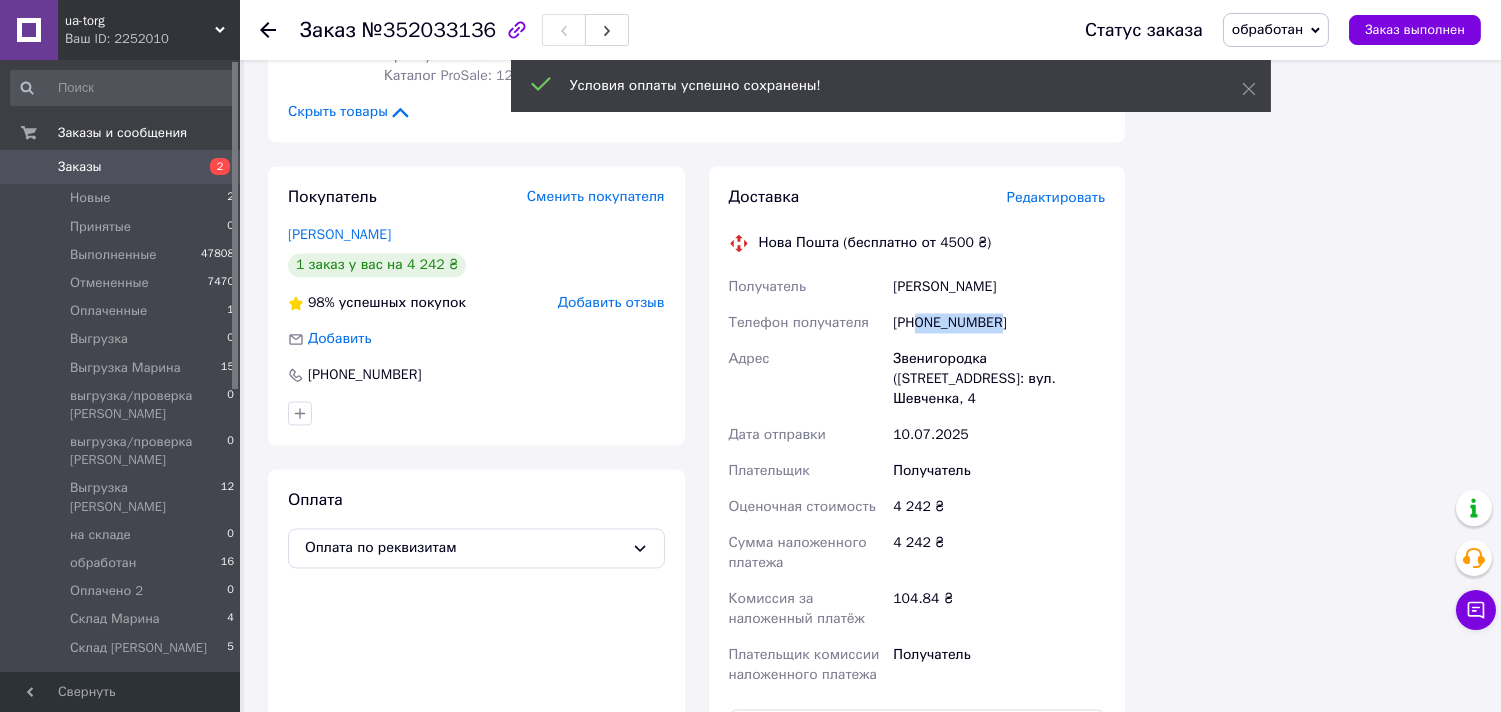 drag, startPoint x: 917, startPoint y: 200, endPoint x: 1011, endPoint y: 207, distance: 94.26028 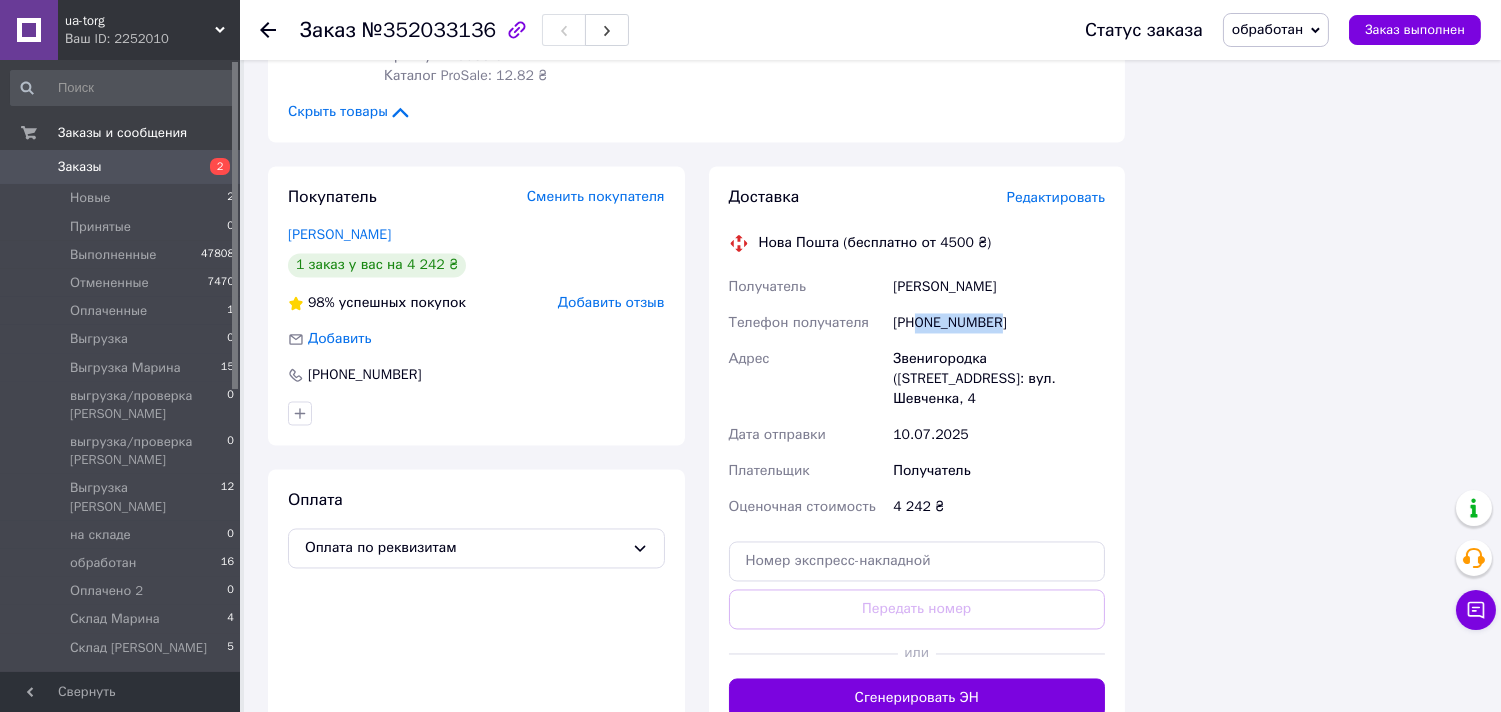 copy on "0963341951" 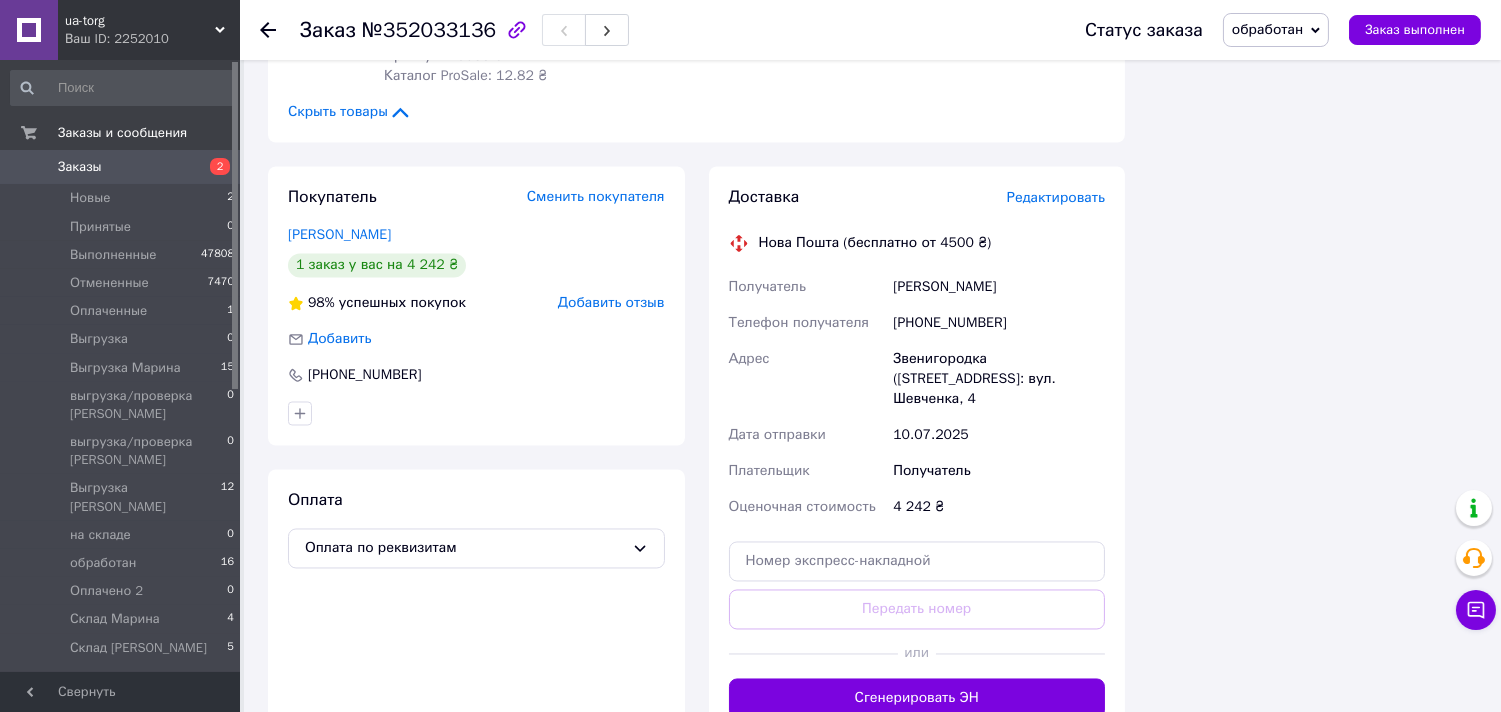 click on "№352033136" at bounding box center [429, 30] 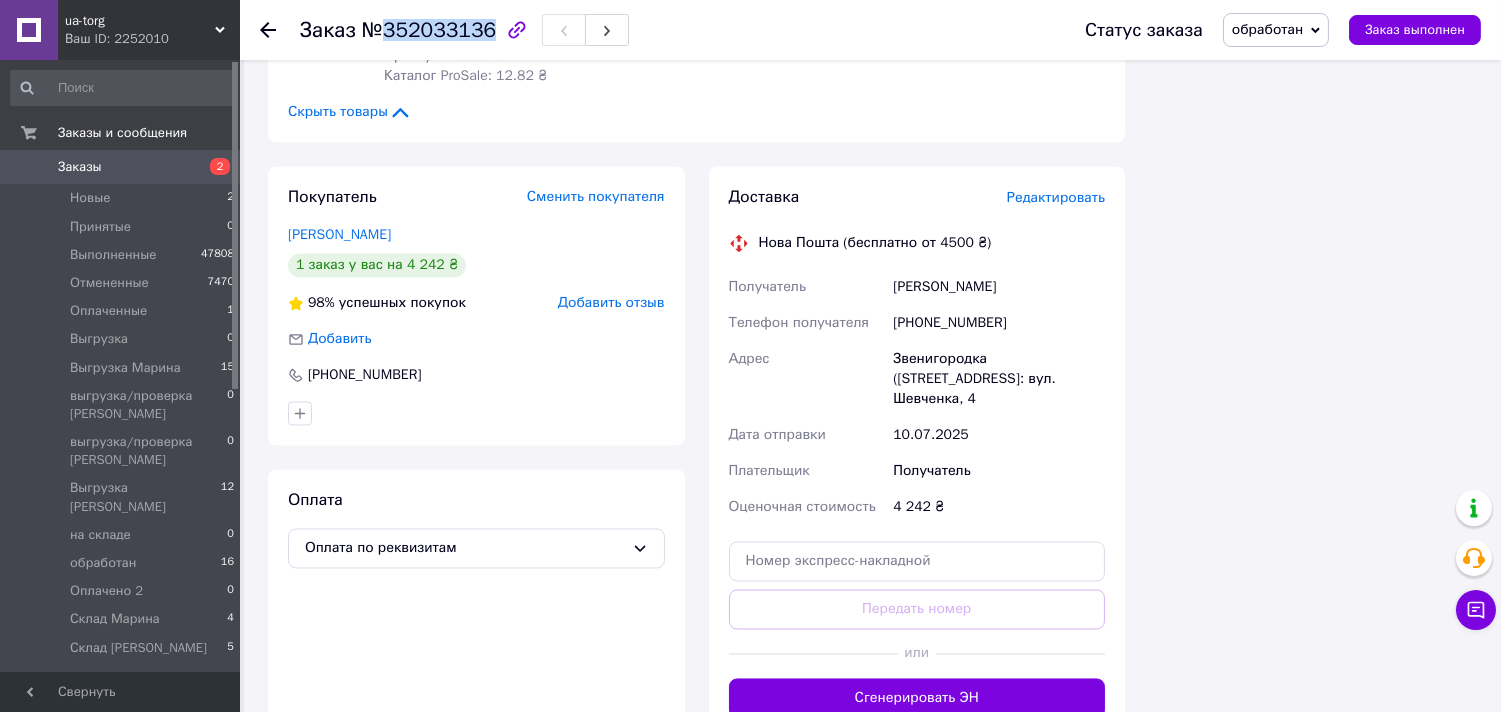 click on "№352033136" at bounding box center [429, 30] 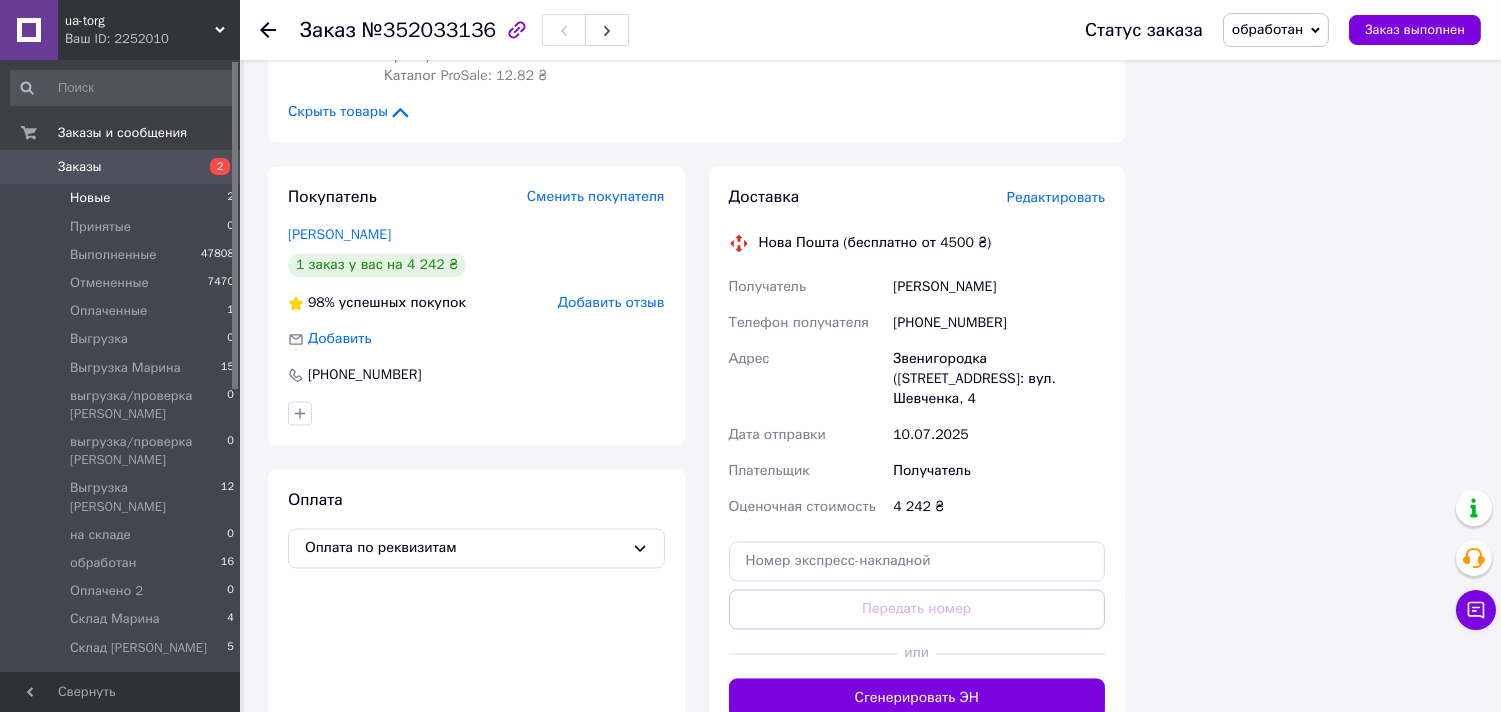 click on "Новые 2" at bounding box center (123, 198) 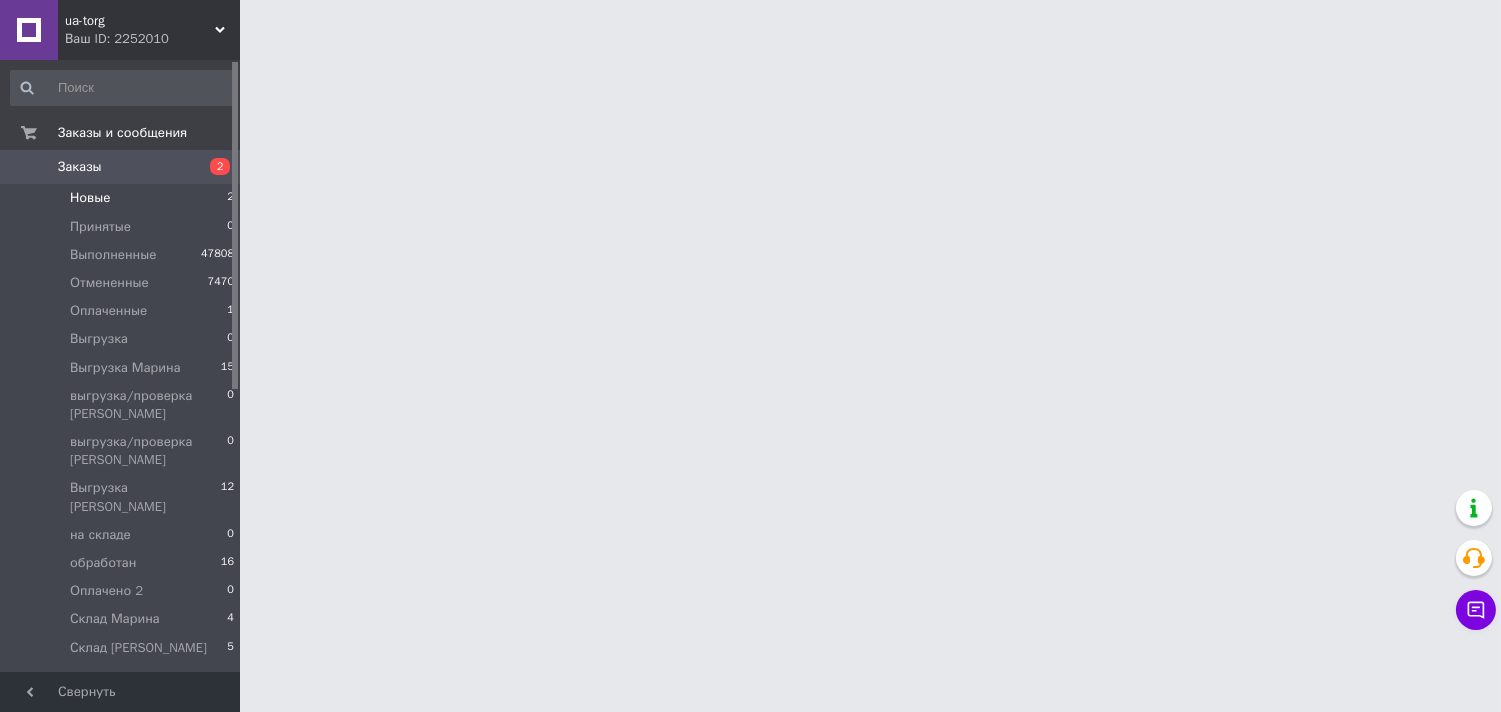 scroll, scrollTop: 0, scrollLeft: 0, axis: both 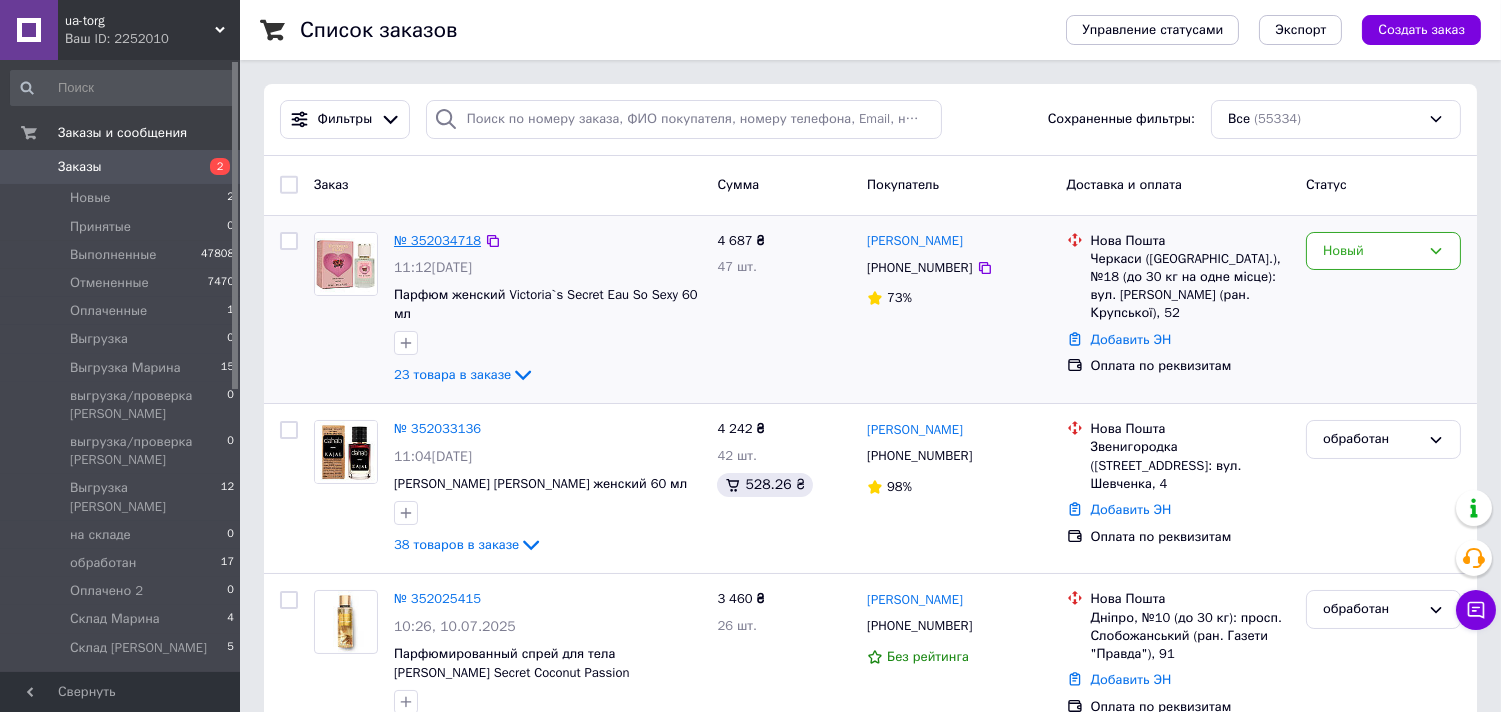 click on "№ 352034718" at bounding box center (437, 240) 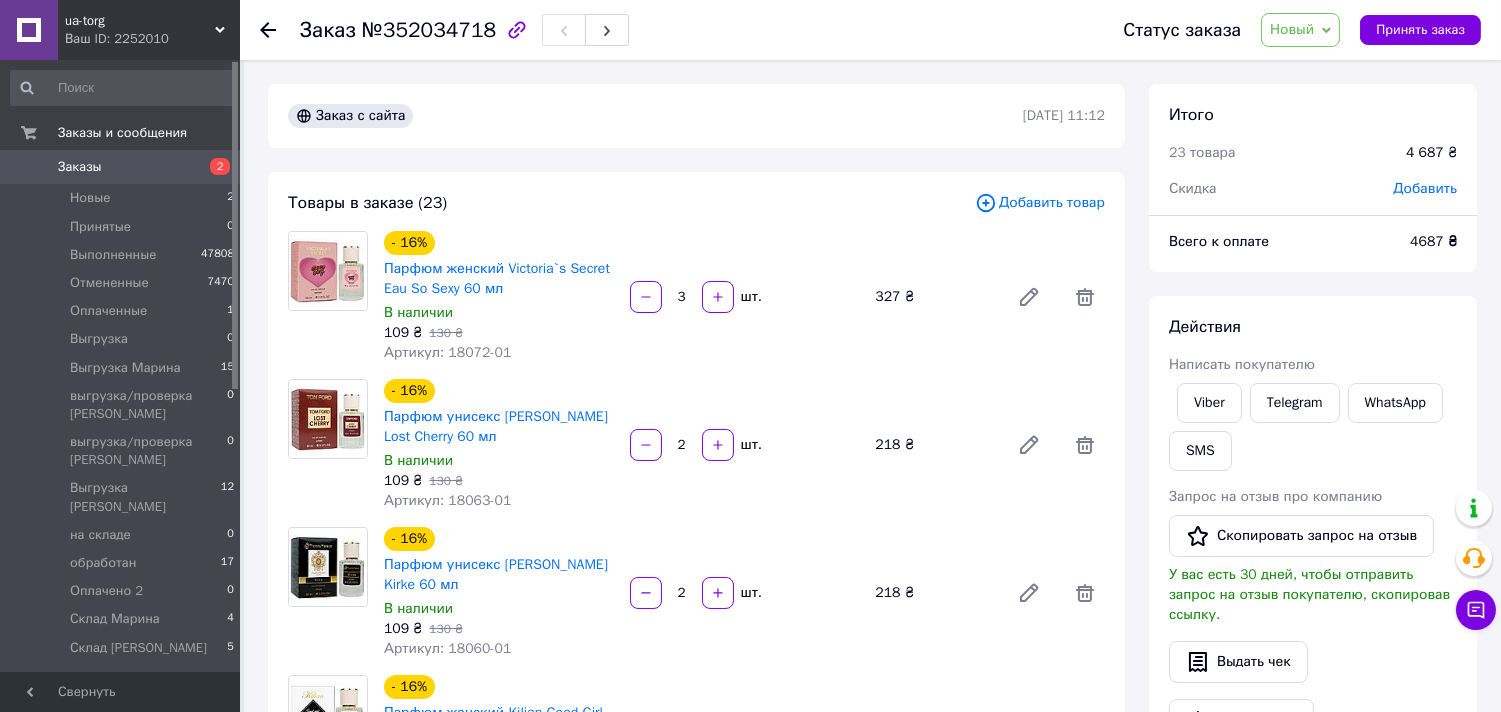 drag, startPoint x: 1321, startPoint y: 26, endPoint x: 1317, endPoint y: 41, distance: 15.524175 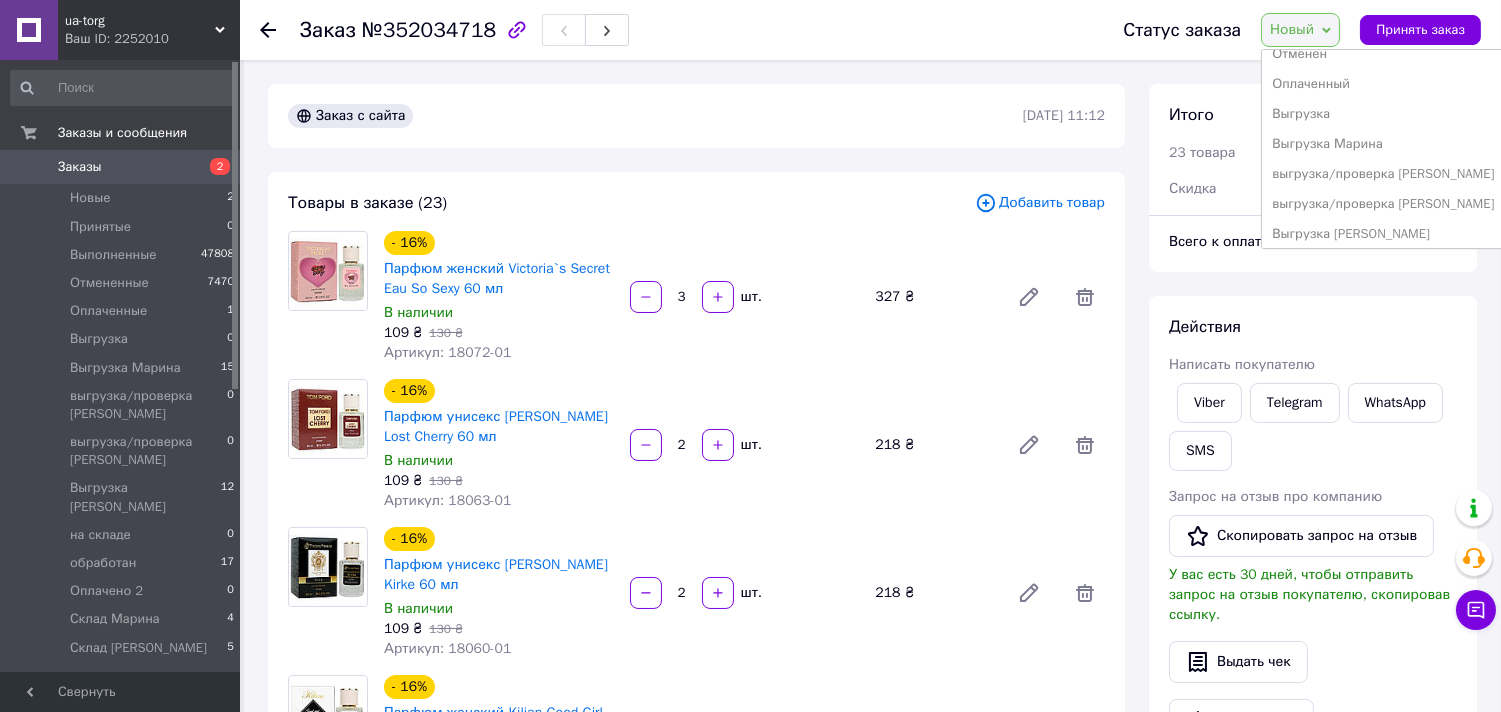 scroll, scrollTop: 232, scrollLeft: 0, axis: vertical 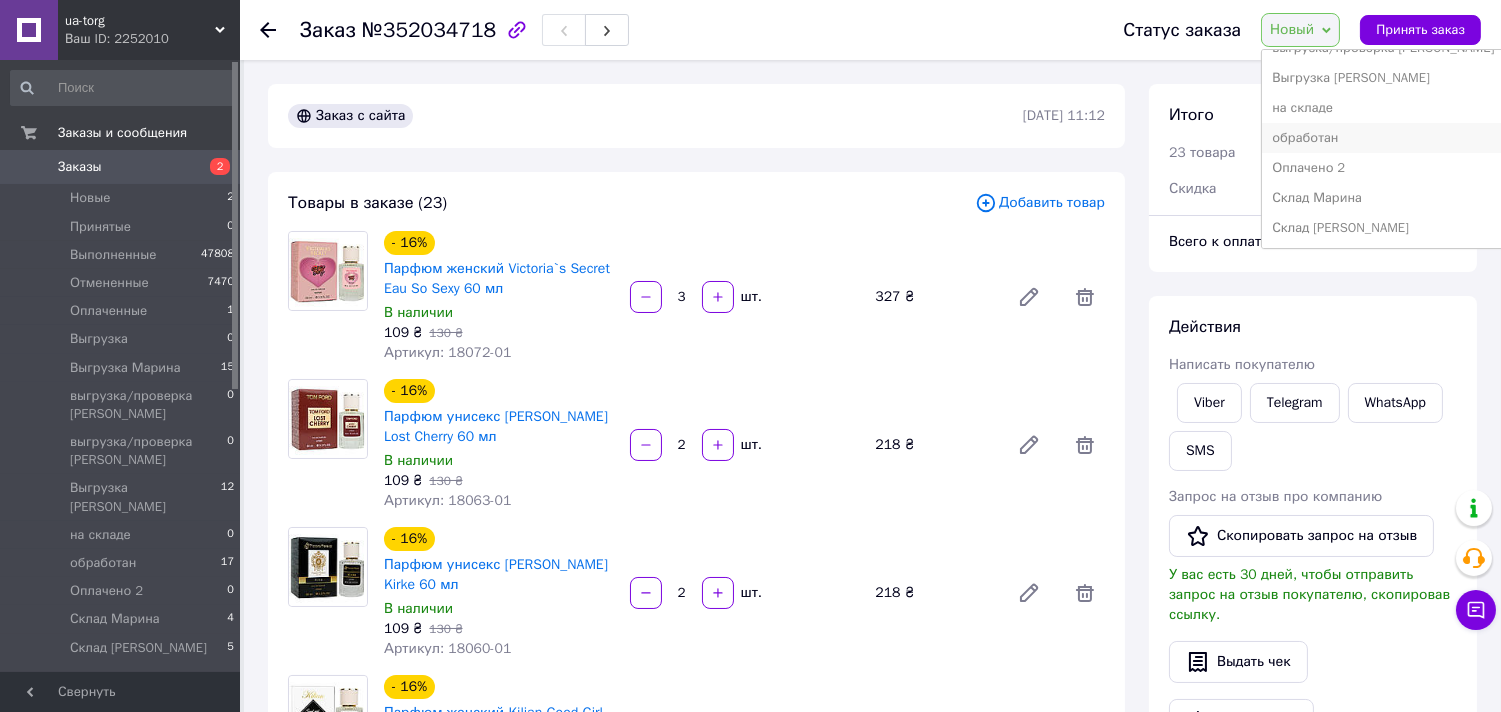 click on "обработан" at bounding box center [1383, 138] 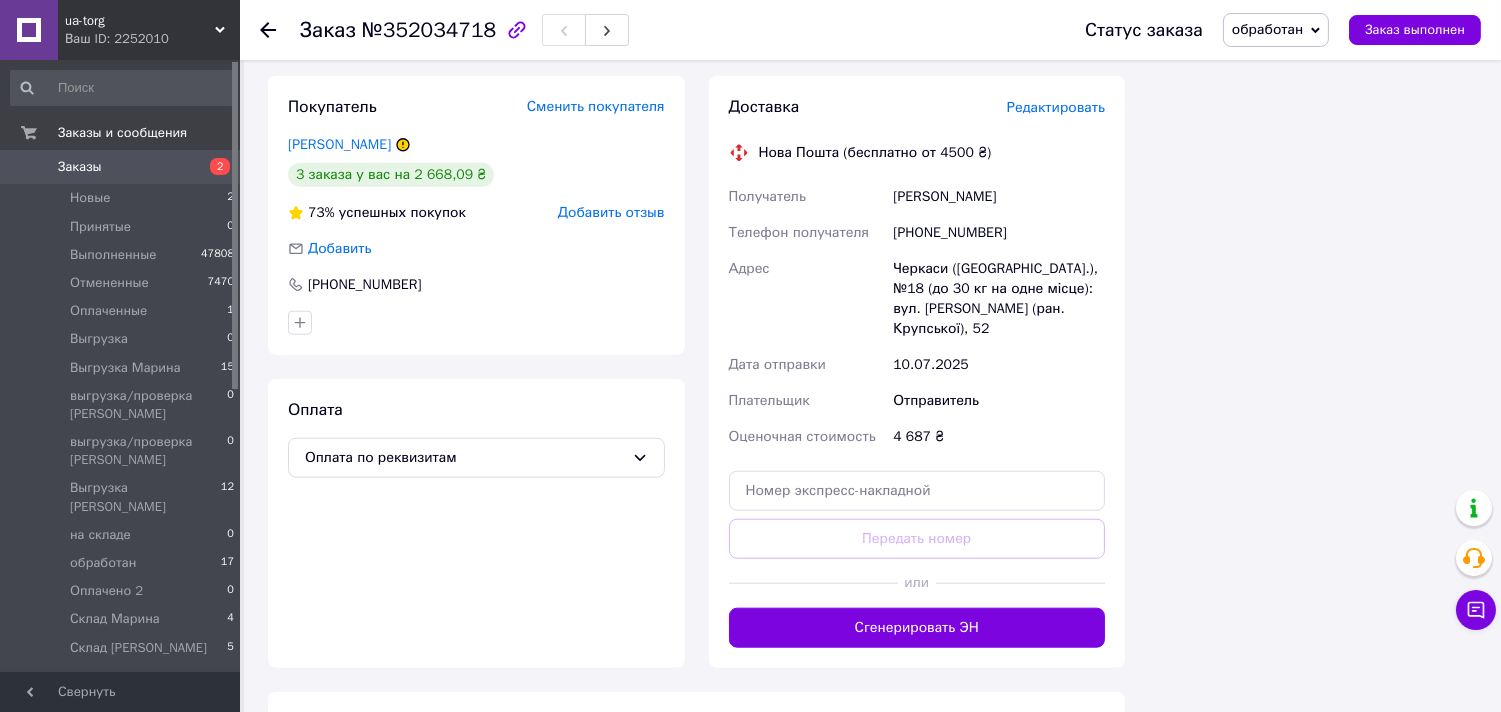 scroll, scrollTop: 3555, scrollLeft: 0, axis: vertical 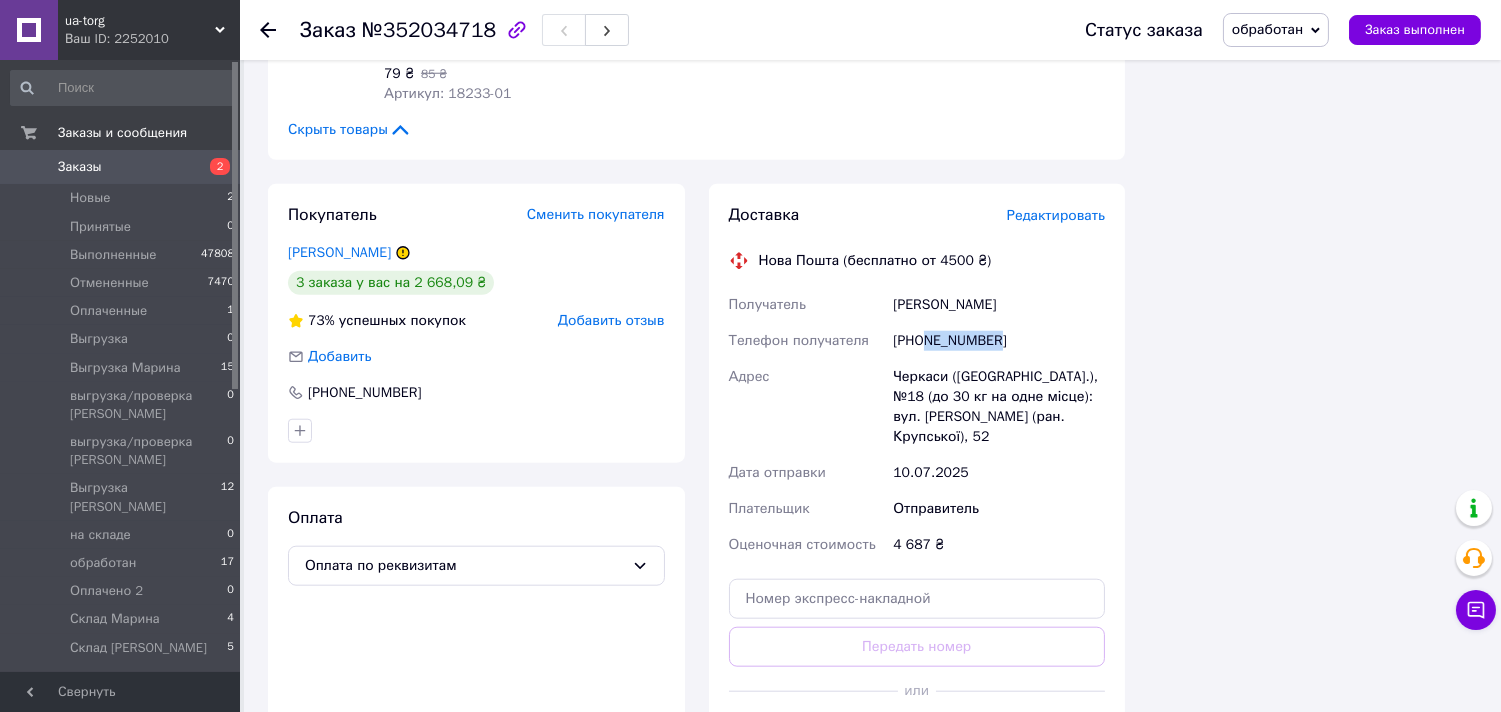 drag, startPoint x: 926, startPoint y: 341, endPoint x: 1034, endPoint y: 324, distance: 109.32977 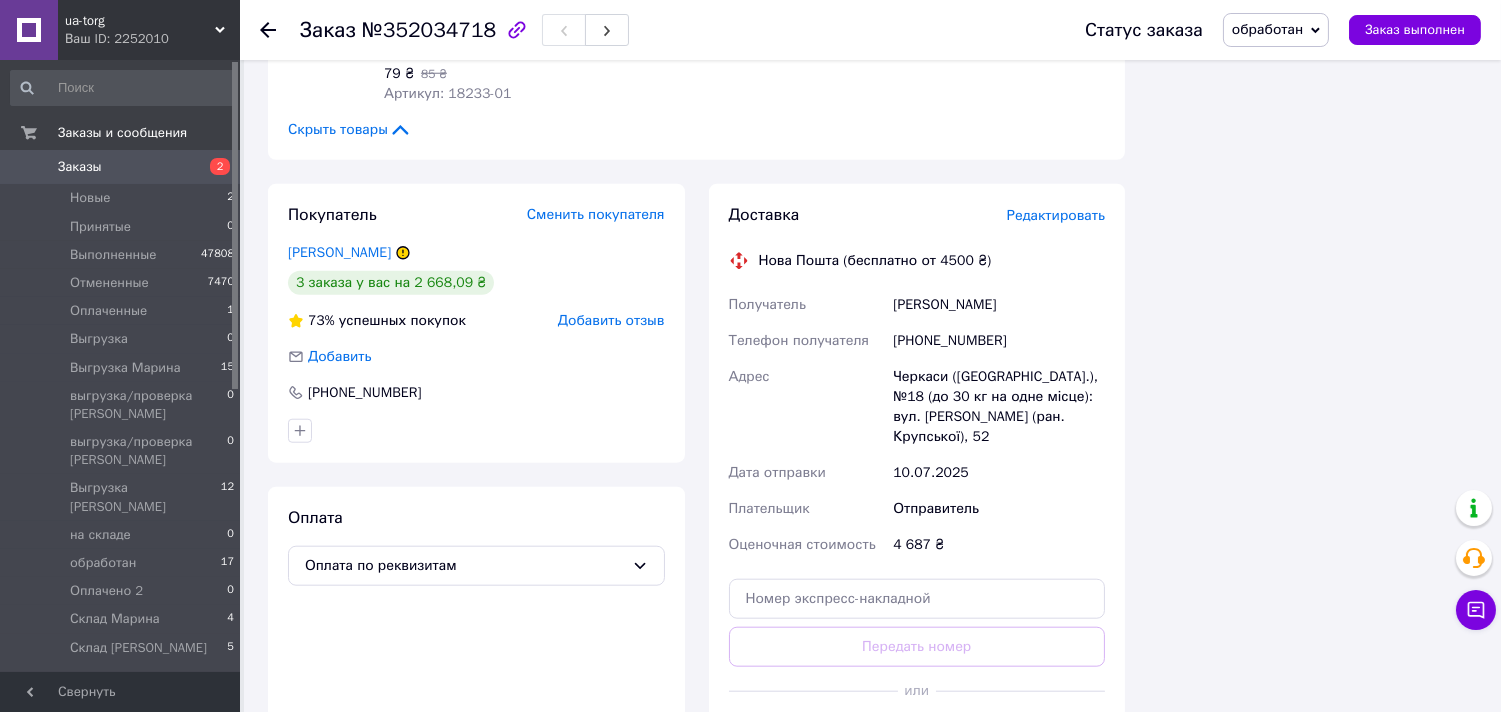 click on "№352034718" at bounding box center (429, 30) 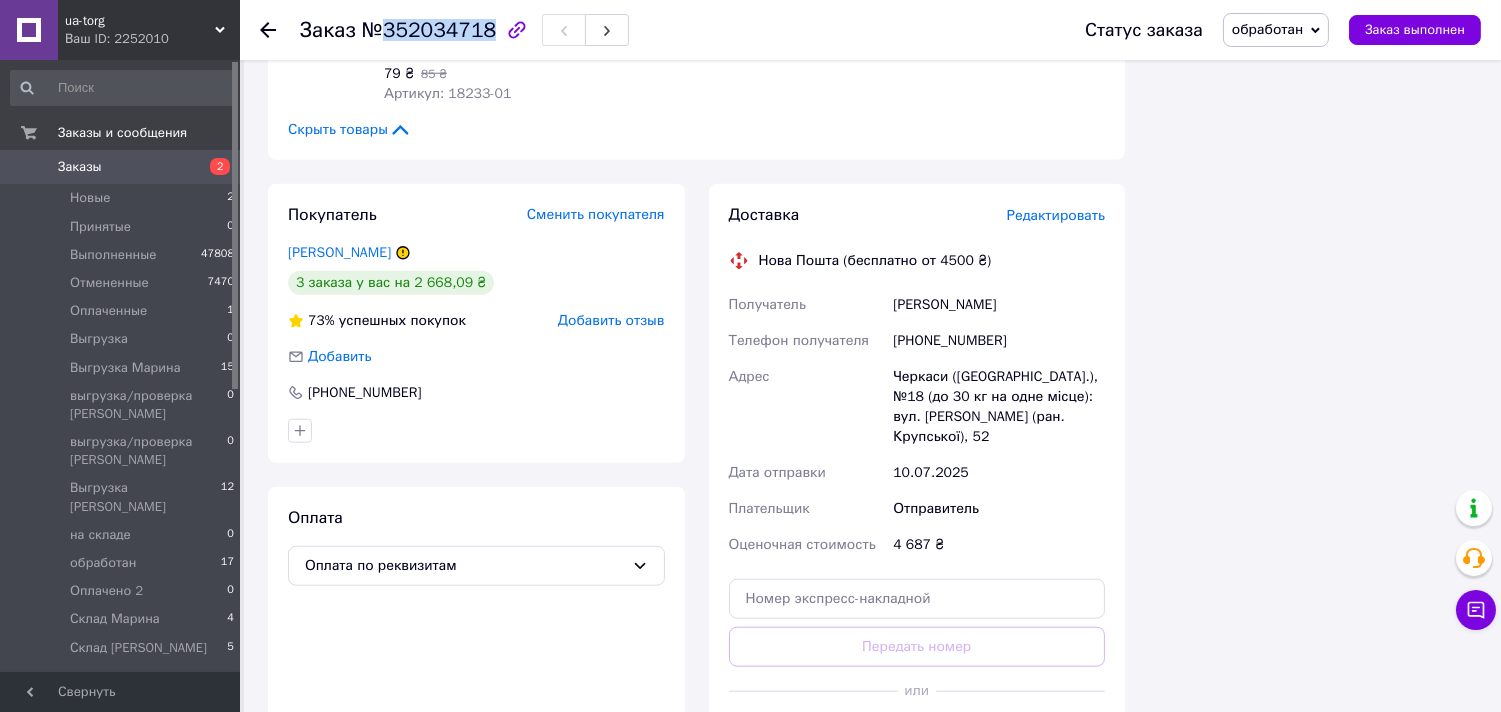 click on "№352034718" at bounding box center [429, 30] 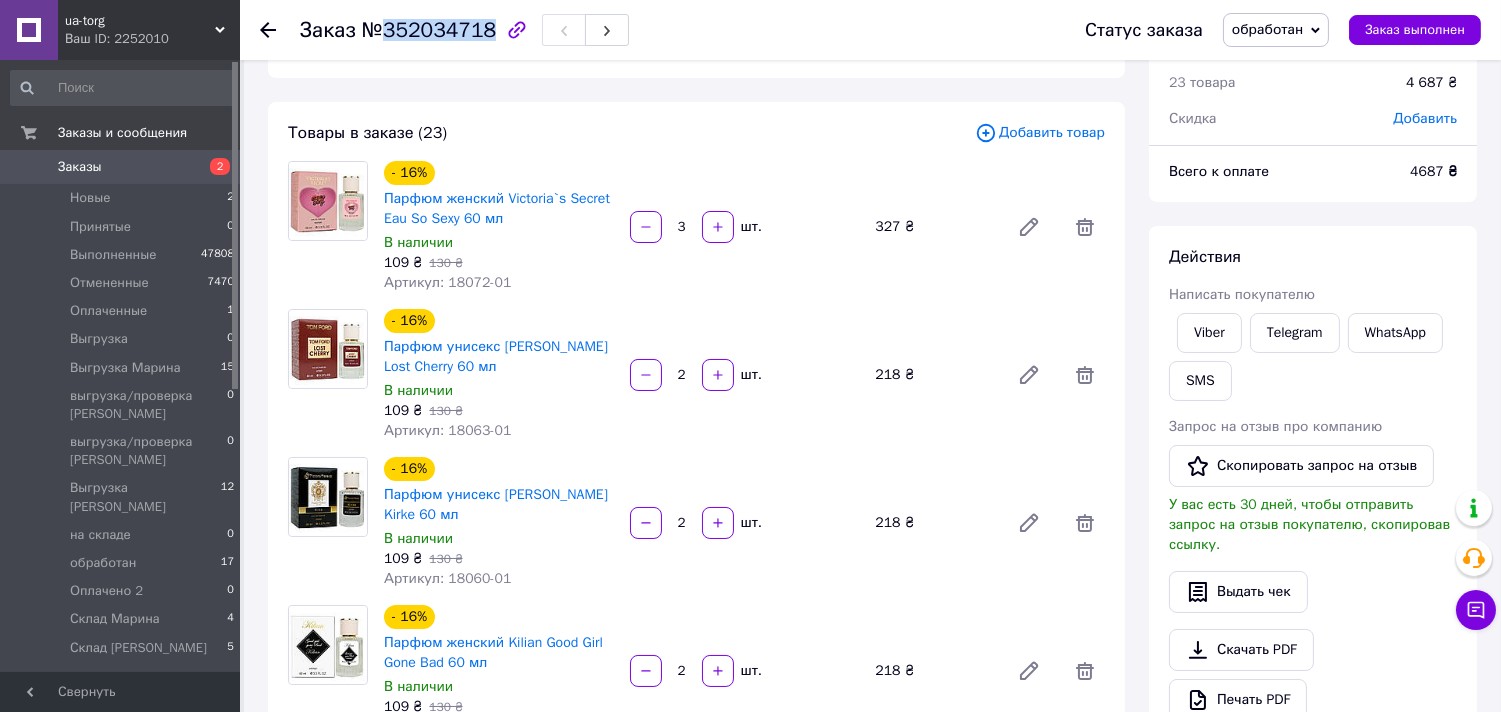 scroll, scrollTop: 0, scrollLeft: 0, axis: both 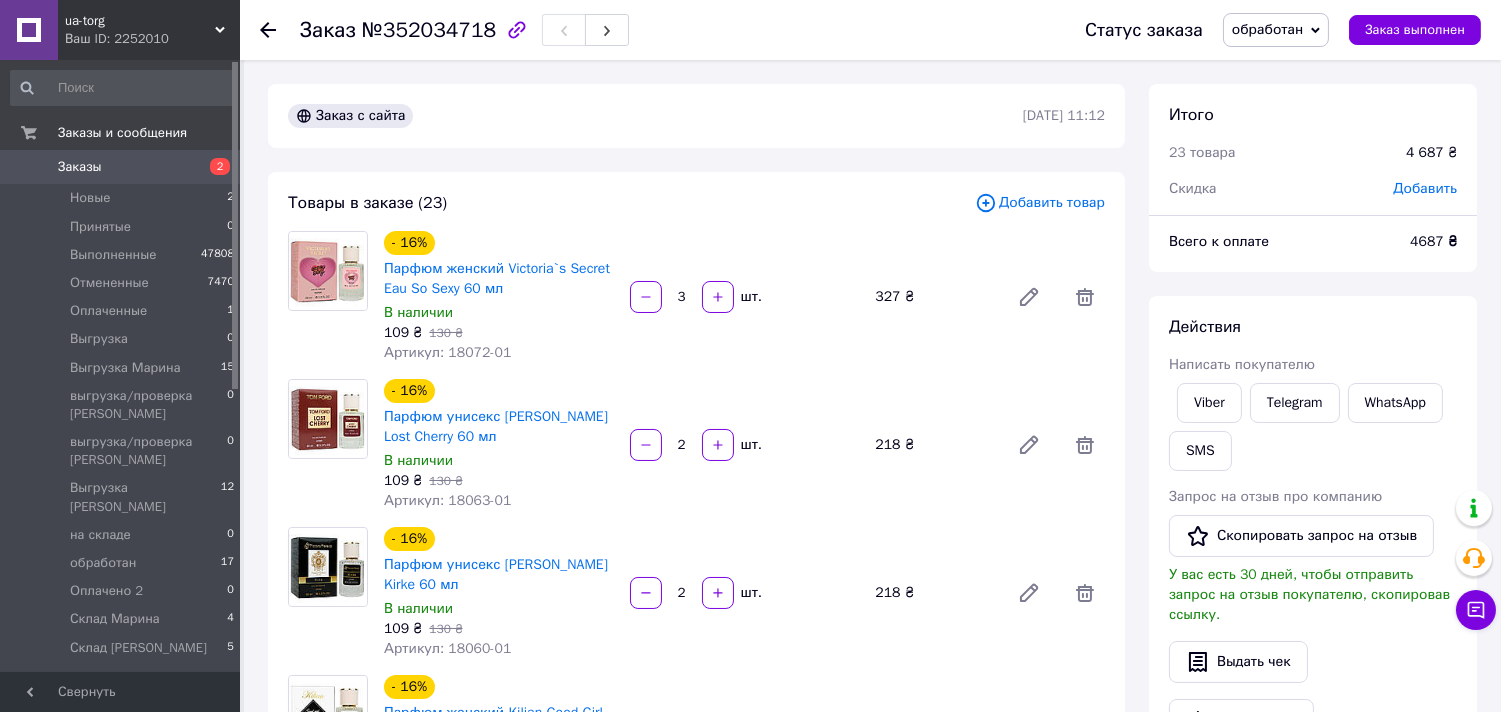 click on "4687 ₴" at bounding box center (1433, 241) 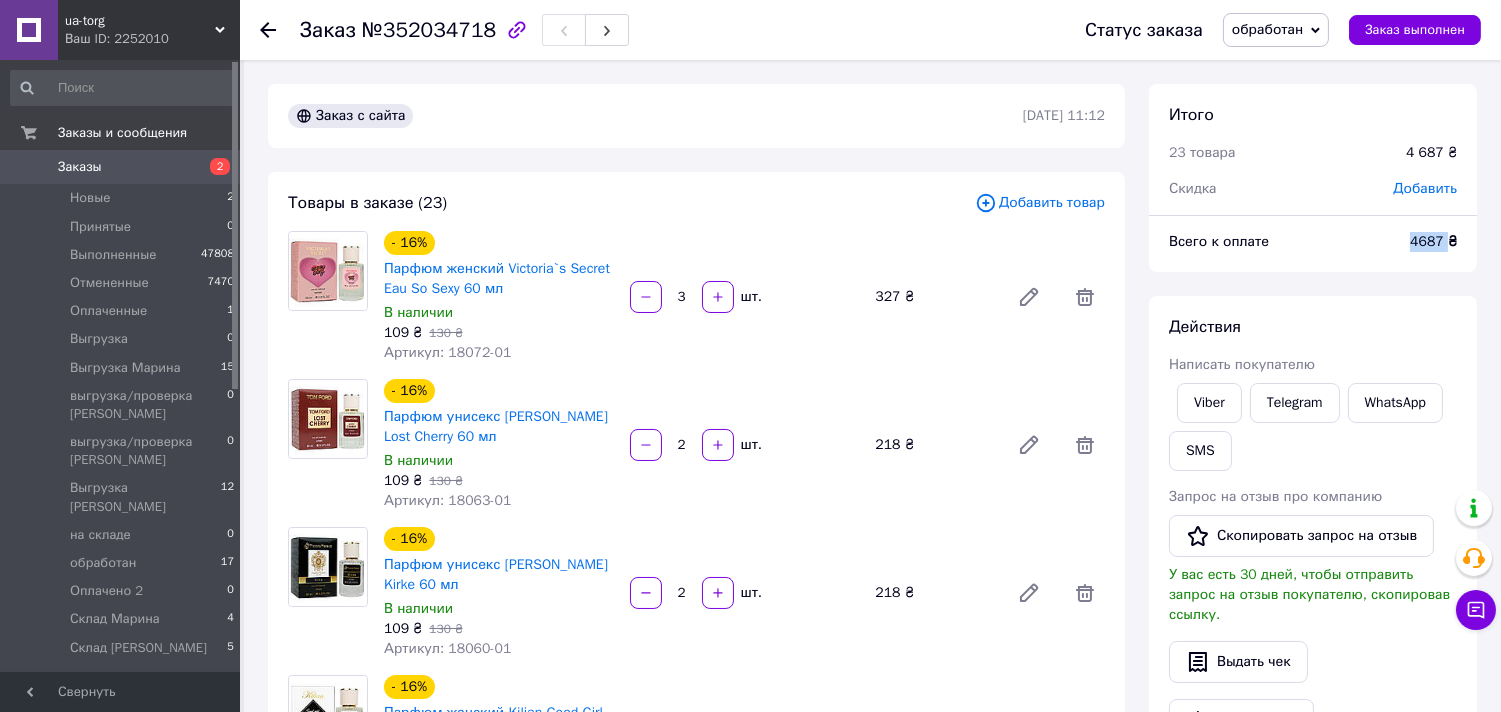 click on "4687 ₴" at bounding box center (1433, 241) 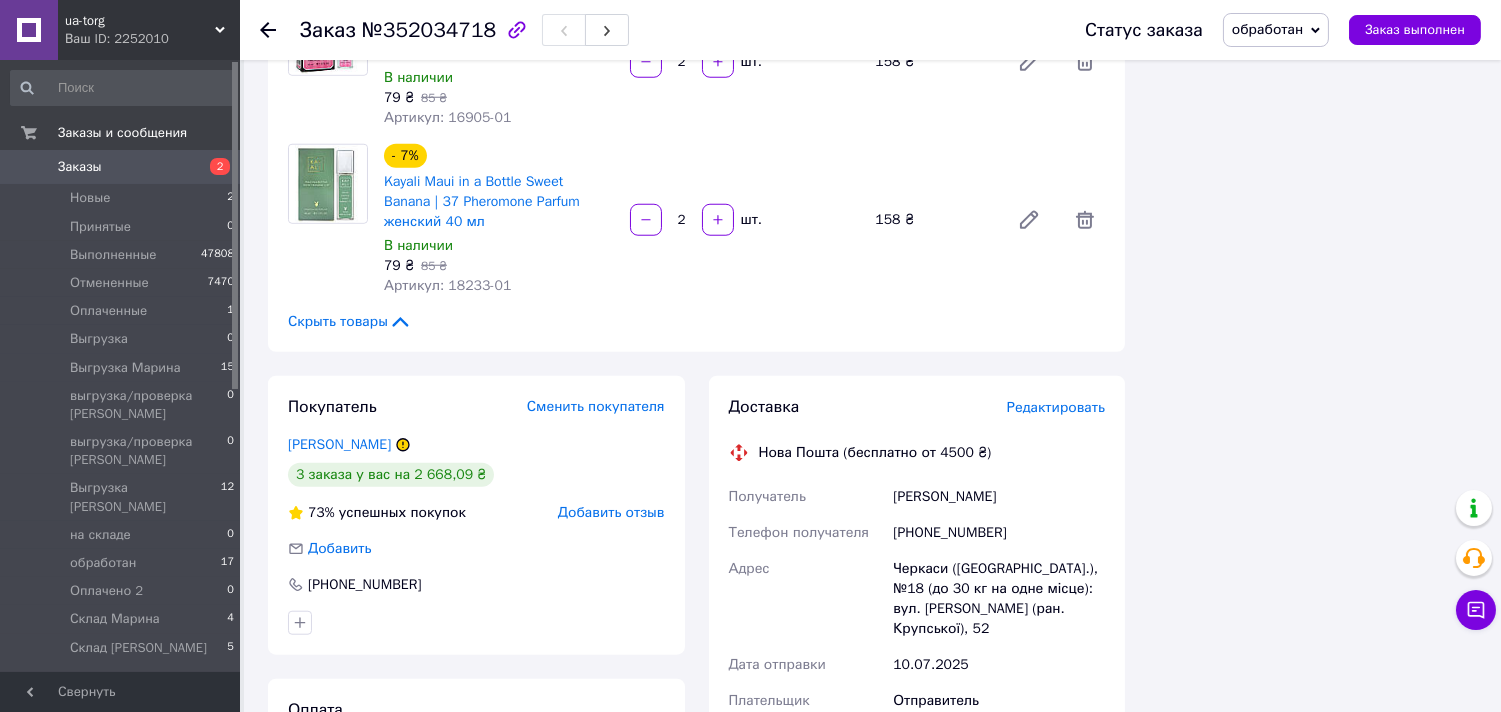 scroll, scrollTop: 3555, scrollLeft: 0, axis: vertical 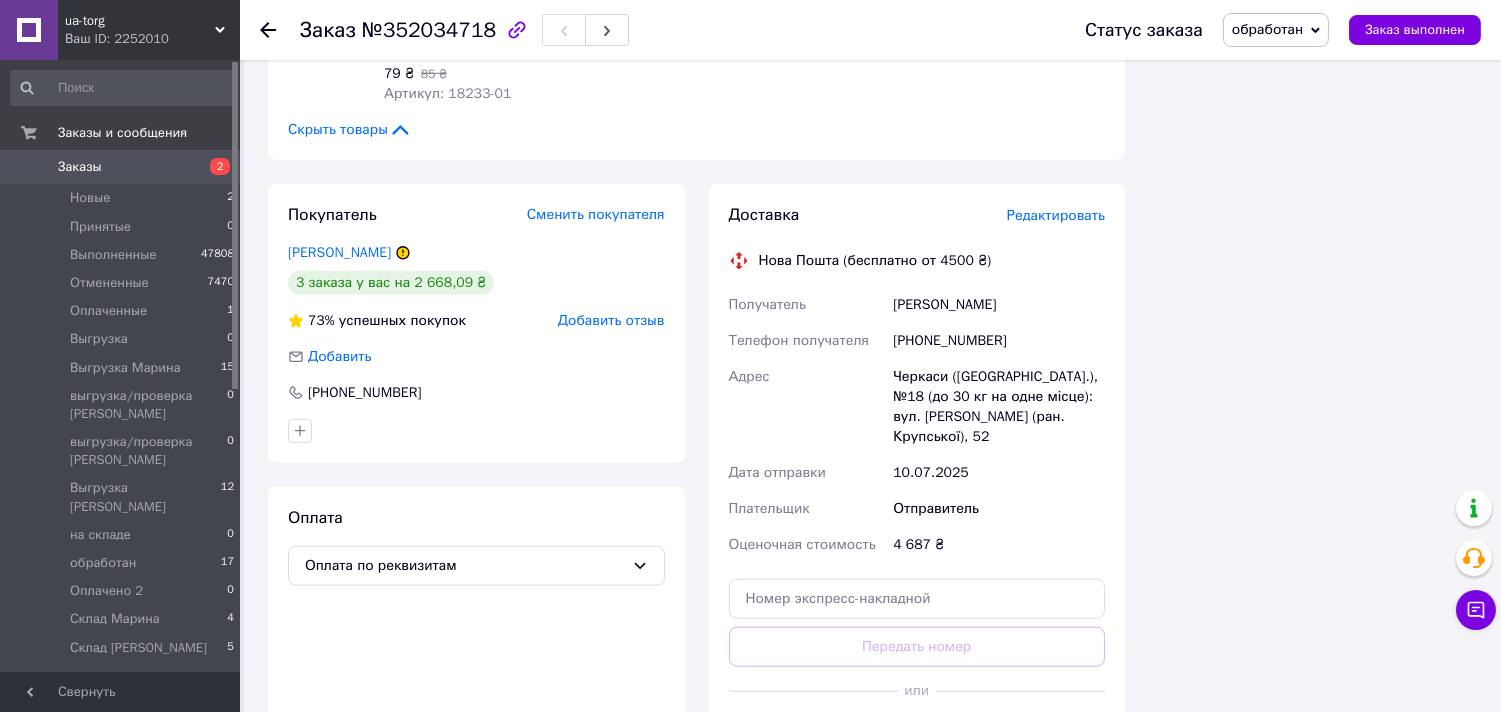 click on "Заказы" at bounding box center (80, 167) 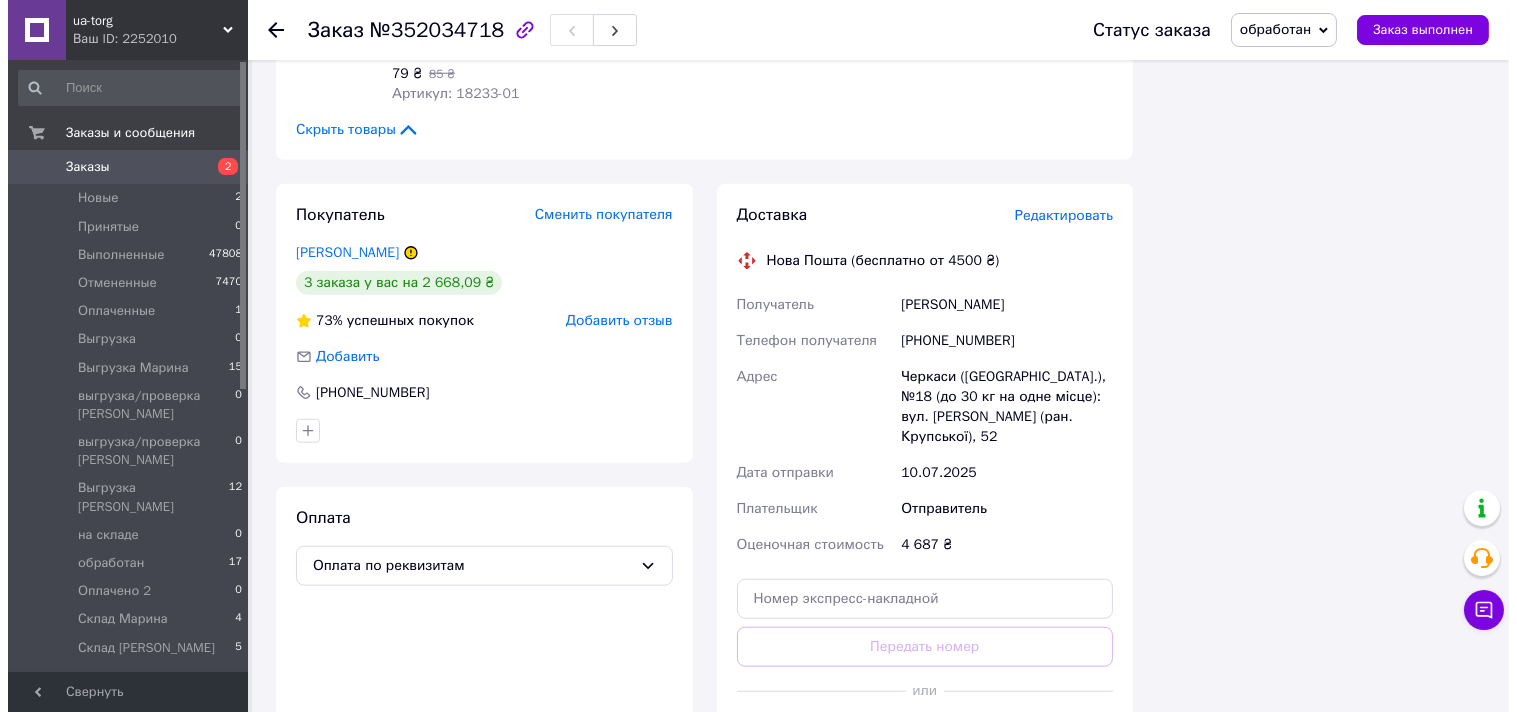 scroll, scrollTop: 0, scrollLeft: 0, axis: both 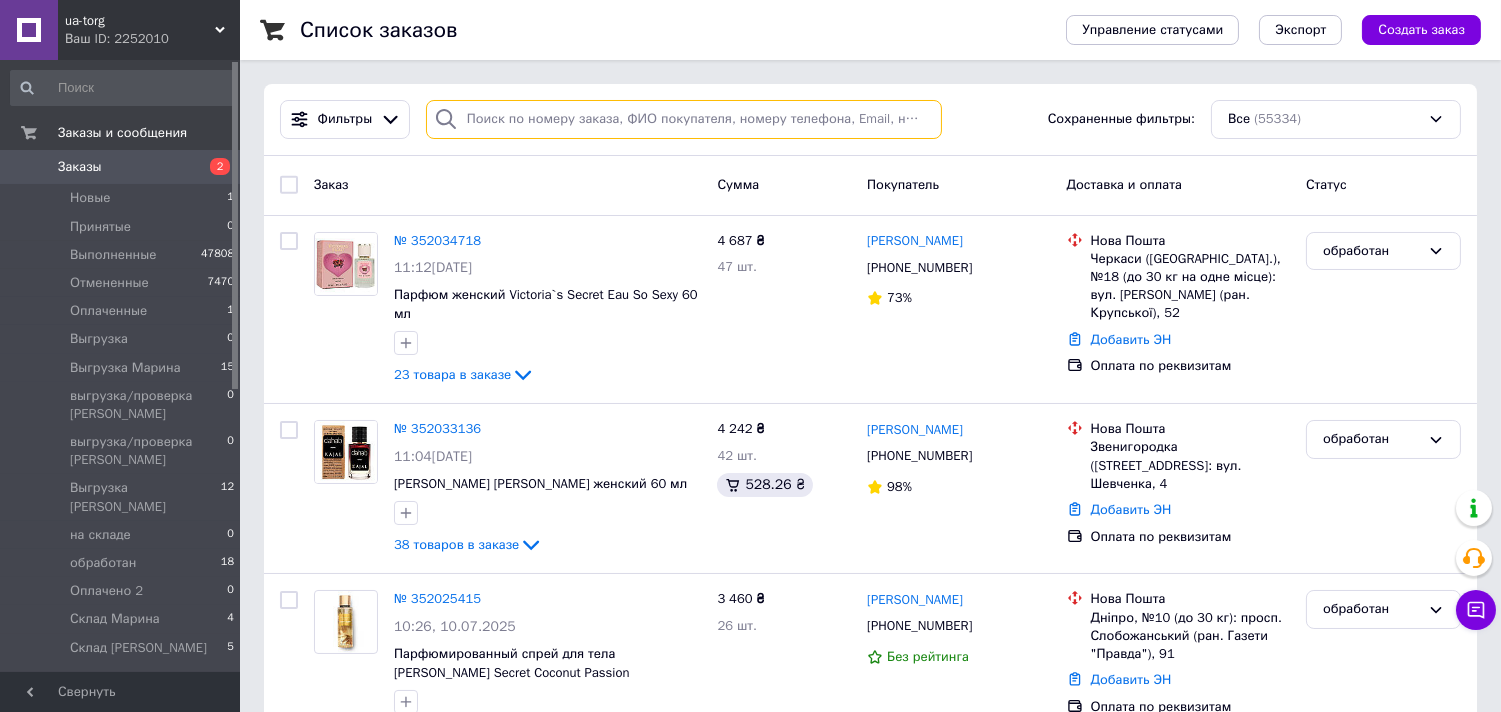 paste on "351971706" 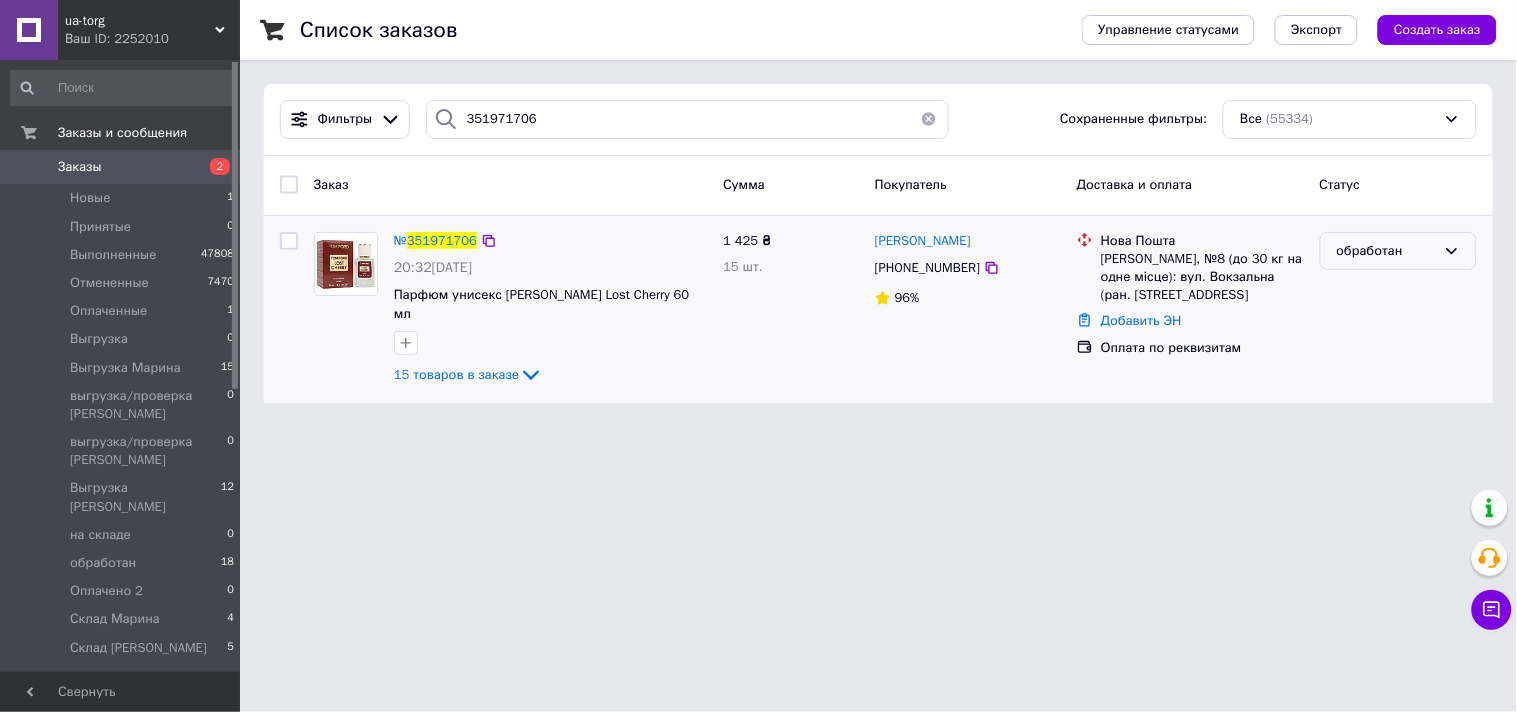 click on "обработан" at bounding box center (1386, 251) 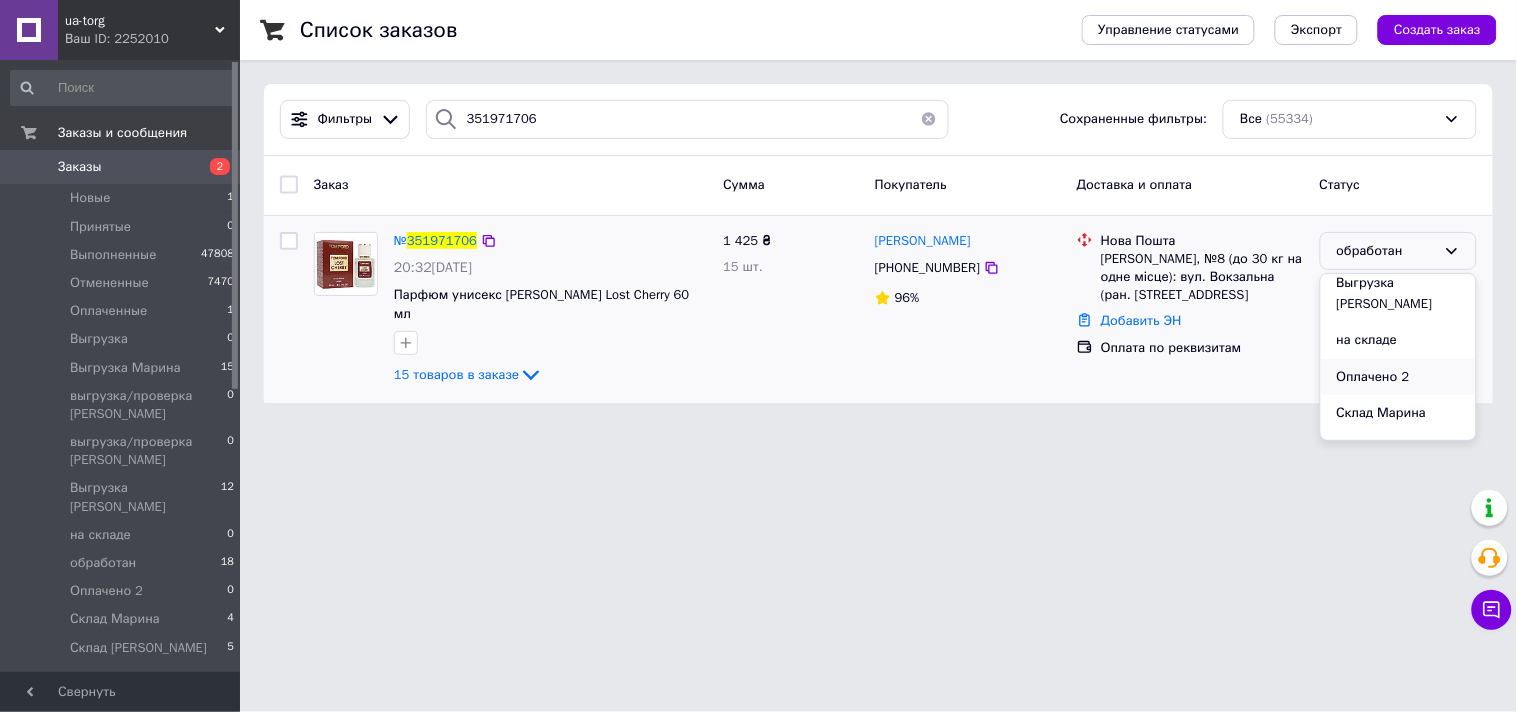 scroll, scrollTop: 351, scrollLeft: 0, axis: vertical 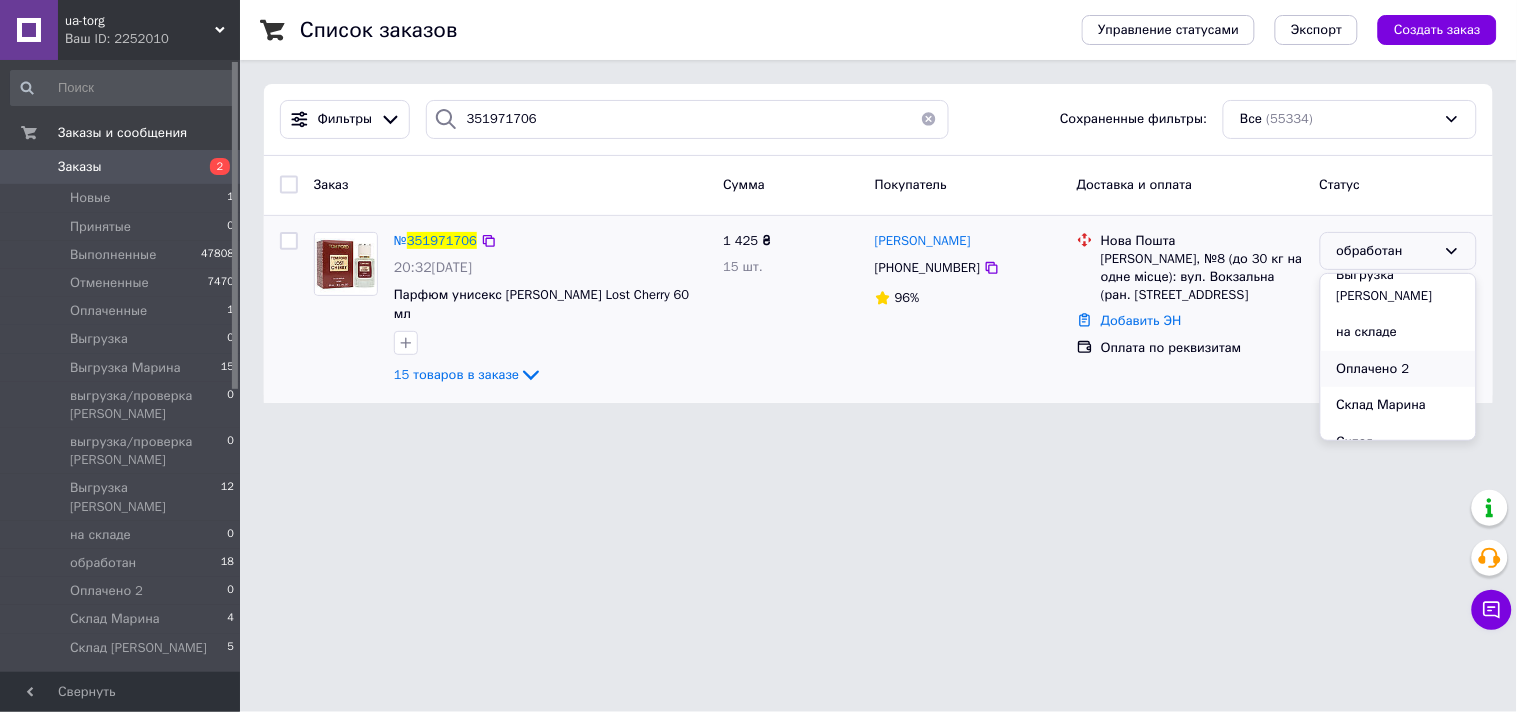 click on "Оплачено 2" at bounding box center [1398, 369] 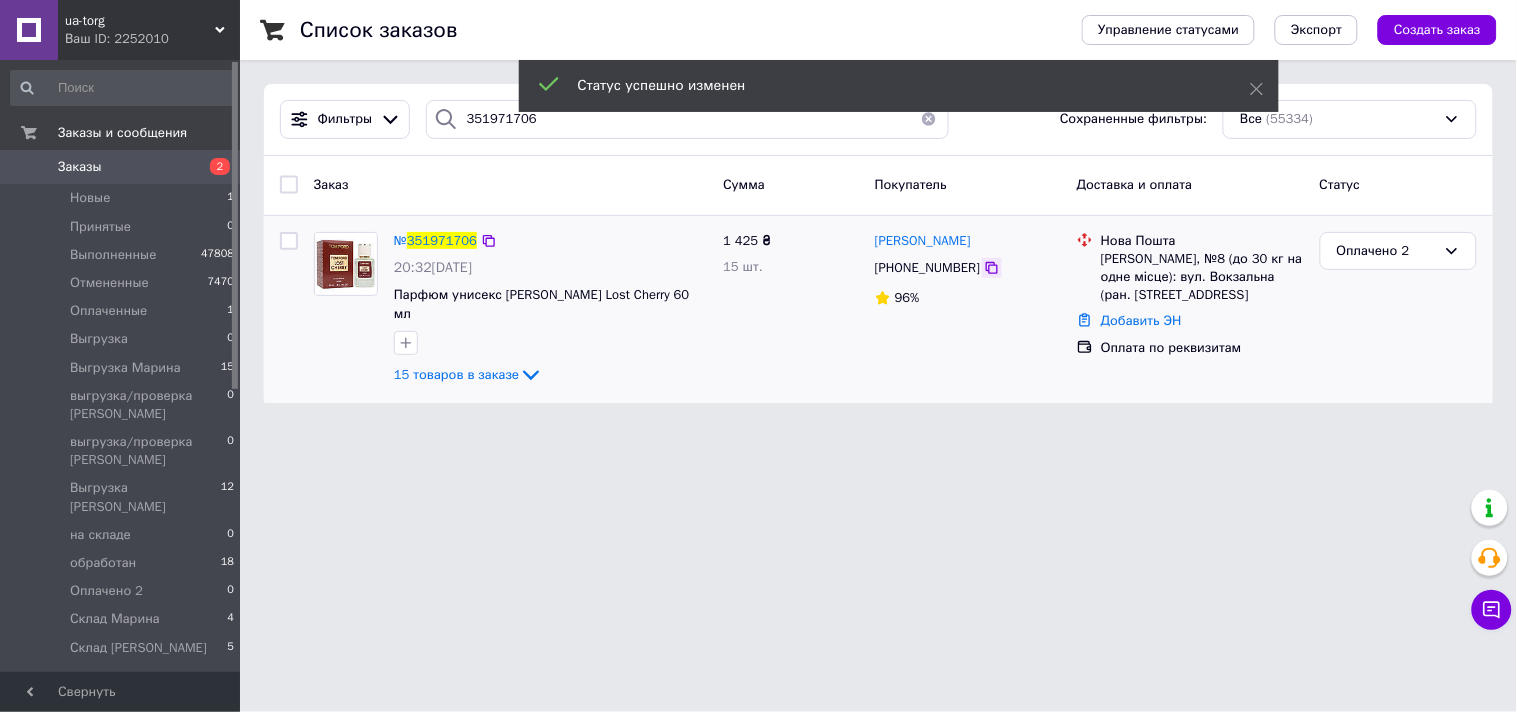 click 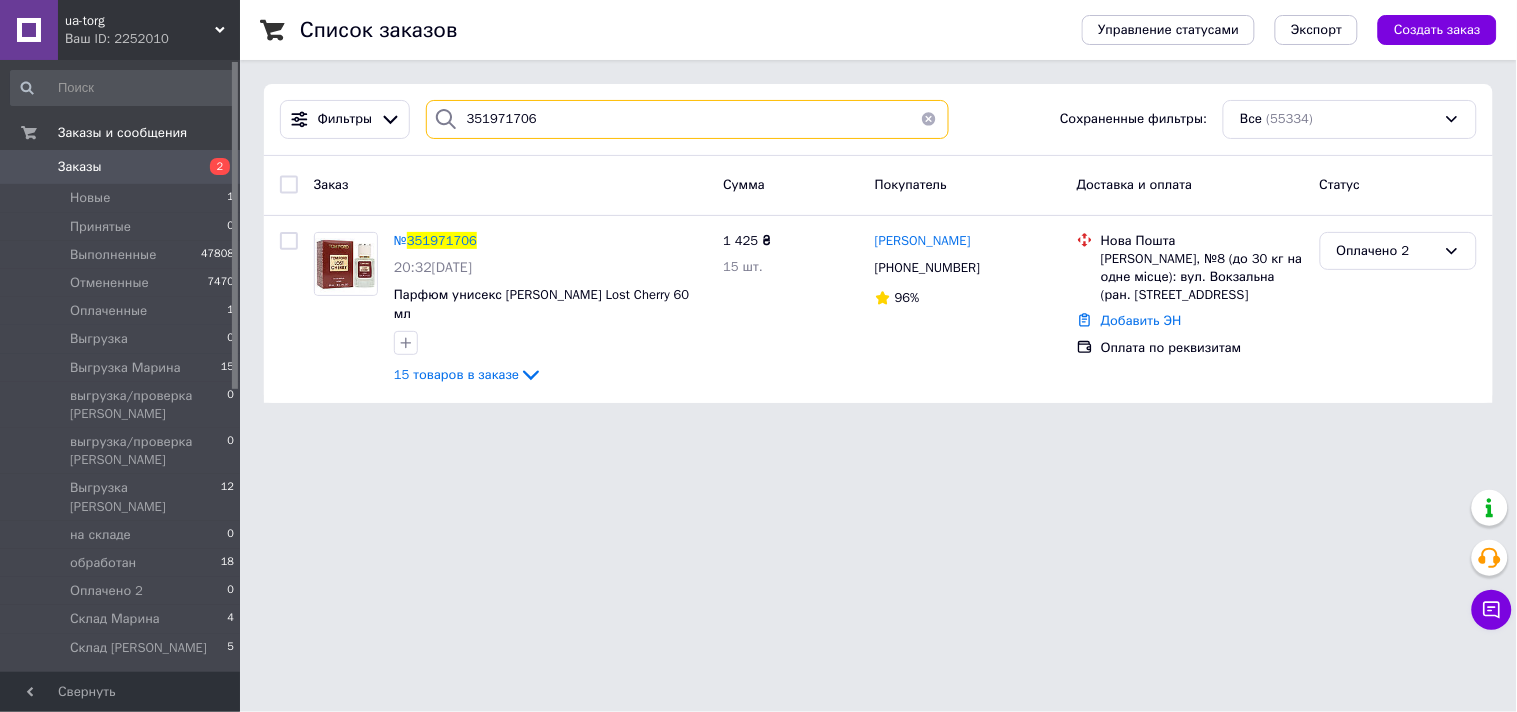 click on "351971706" at bounding box center [687, 119] 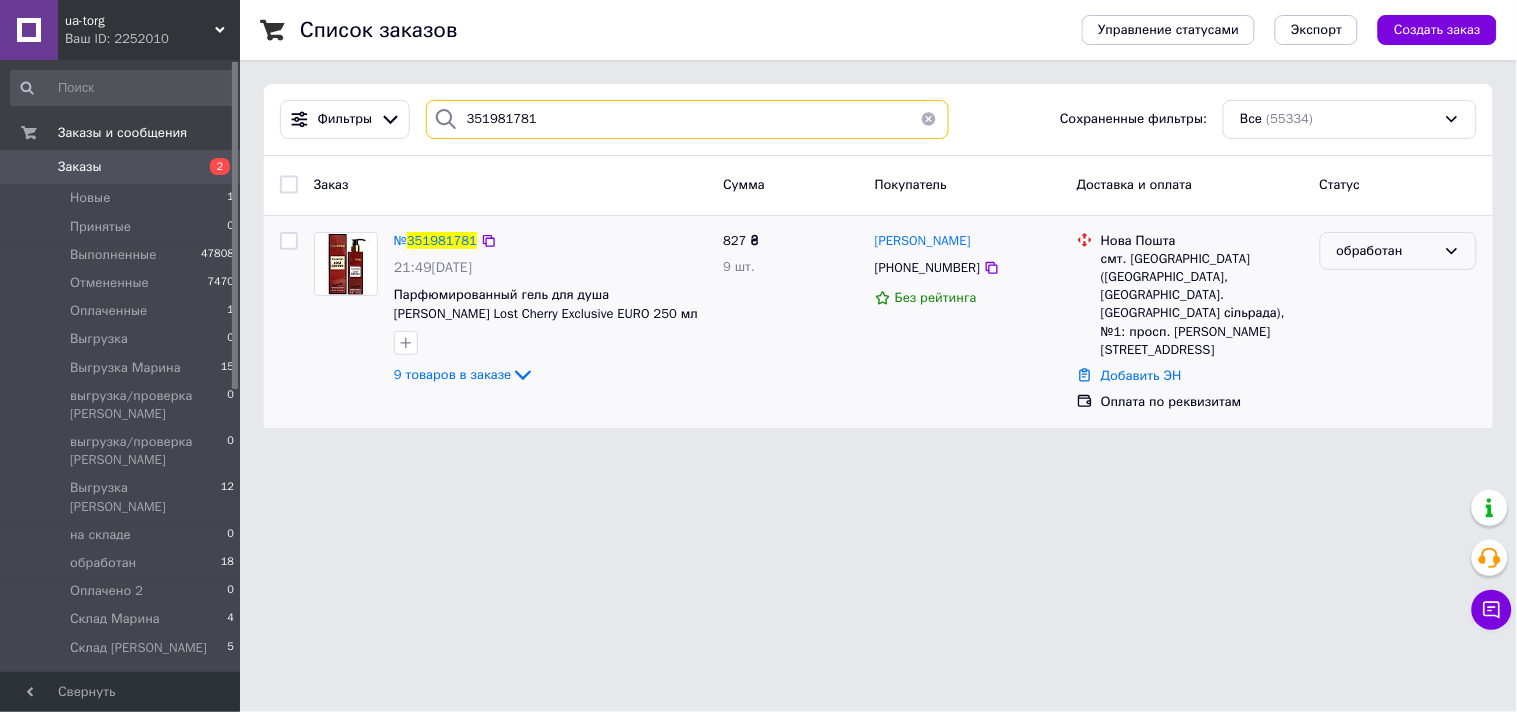 type on "351981781" 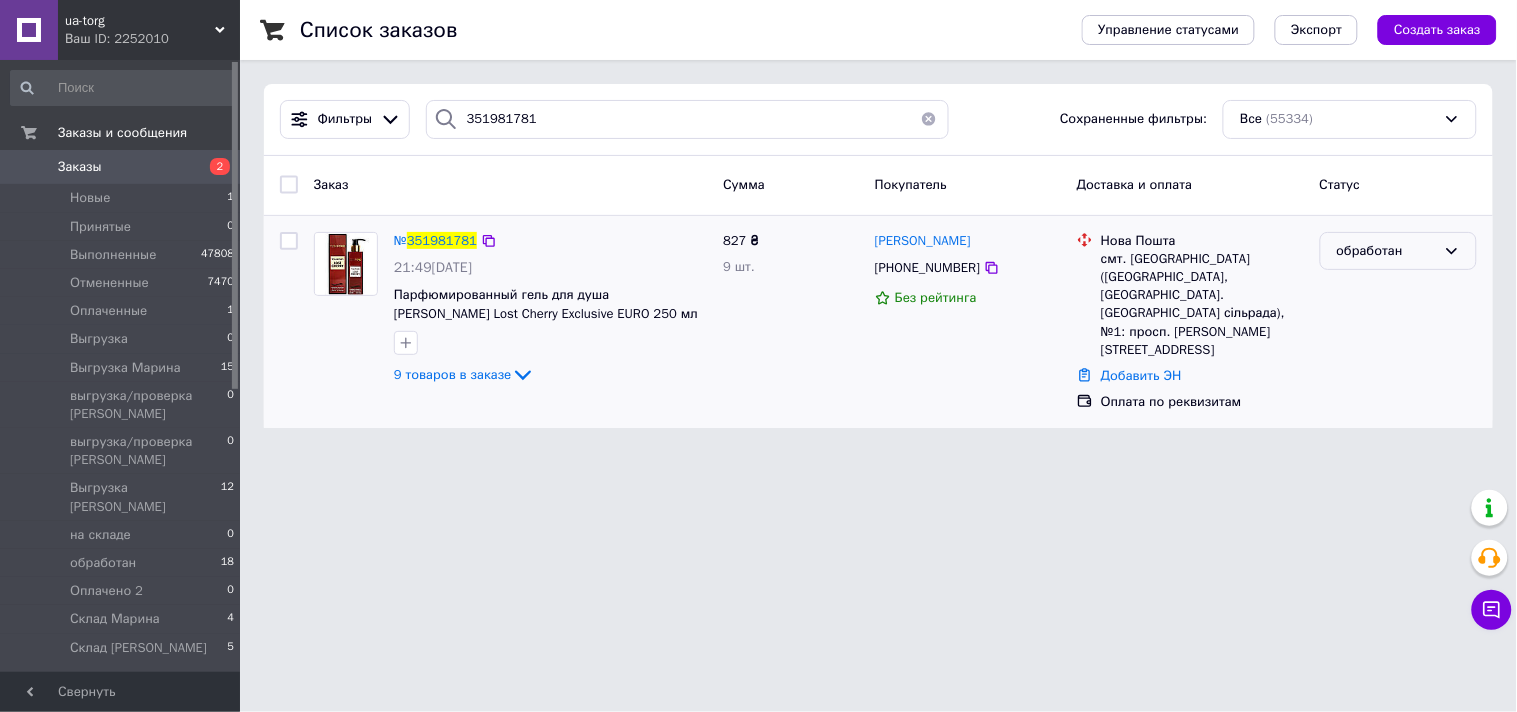 click on "обработан" at bounding box center (1386, 251) 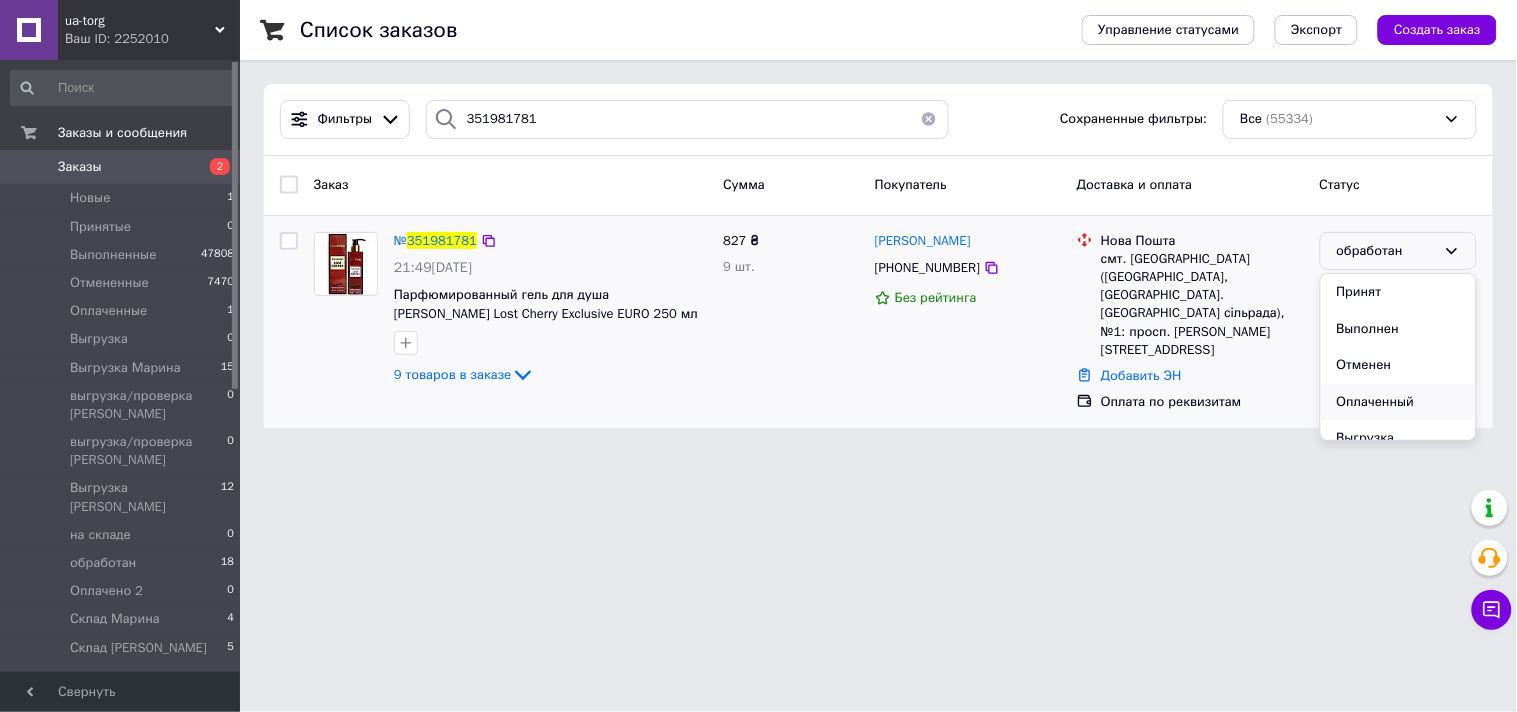 click on "Оплаченный" at bounding box center (1398, 402) 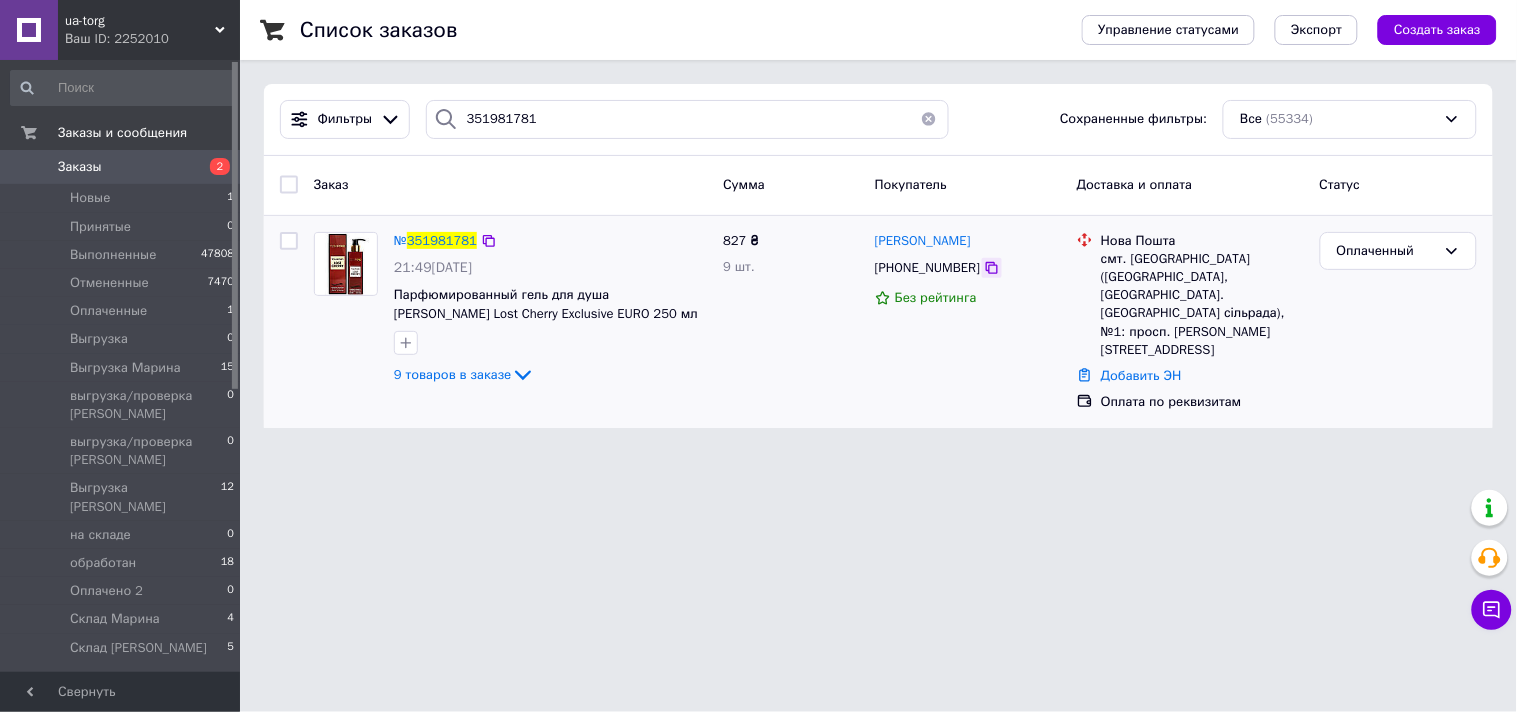 click 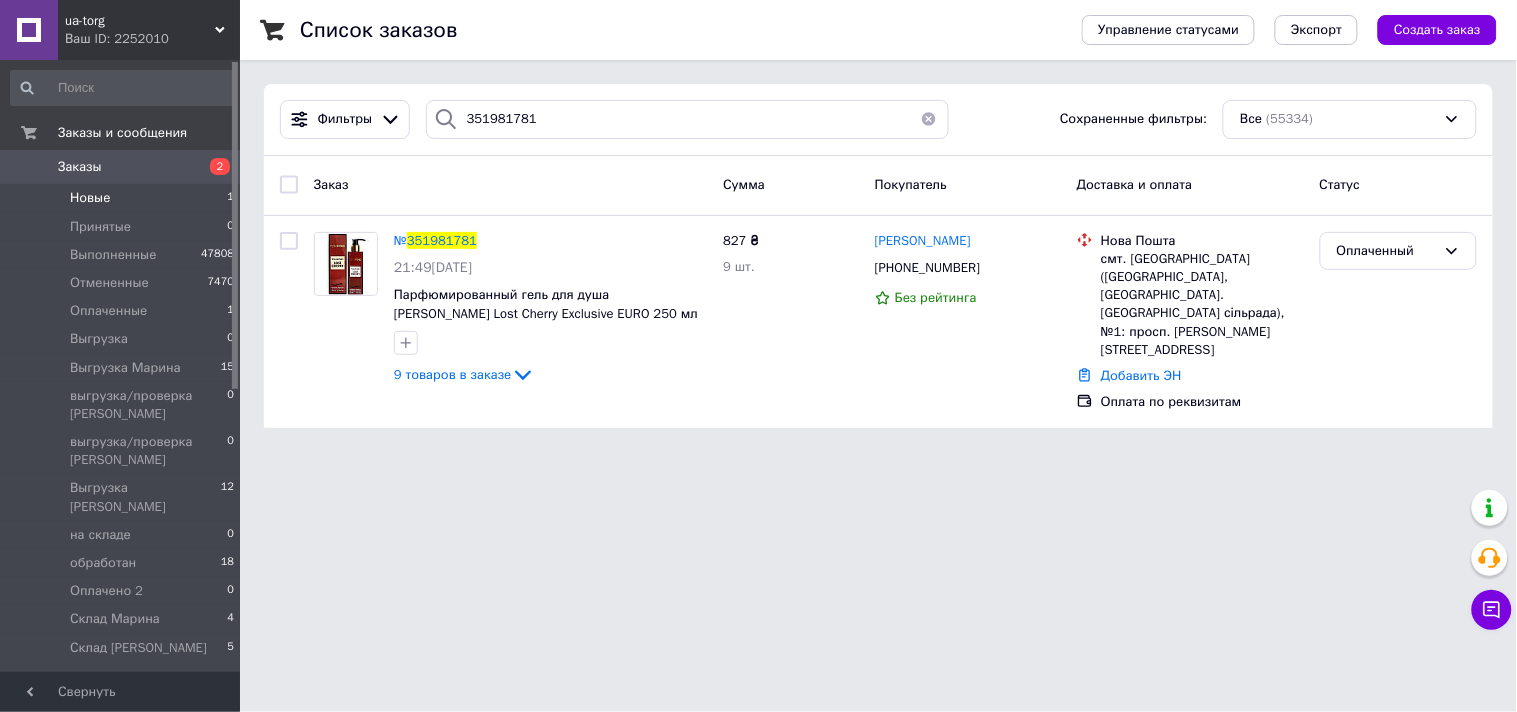 click on "Новые 1" at bounding box center (123, 198) 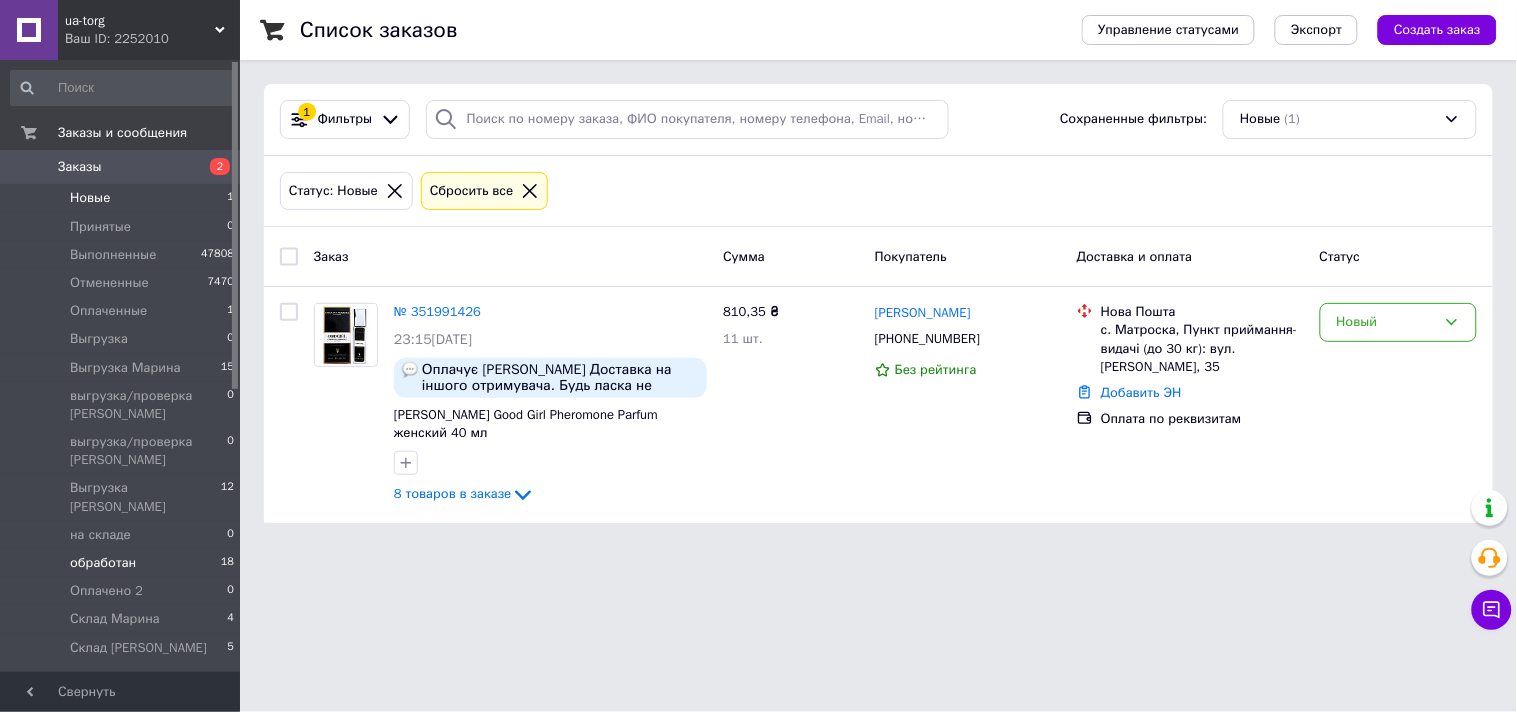 click on "обработан" at bounding box center [103, 563] 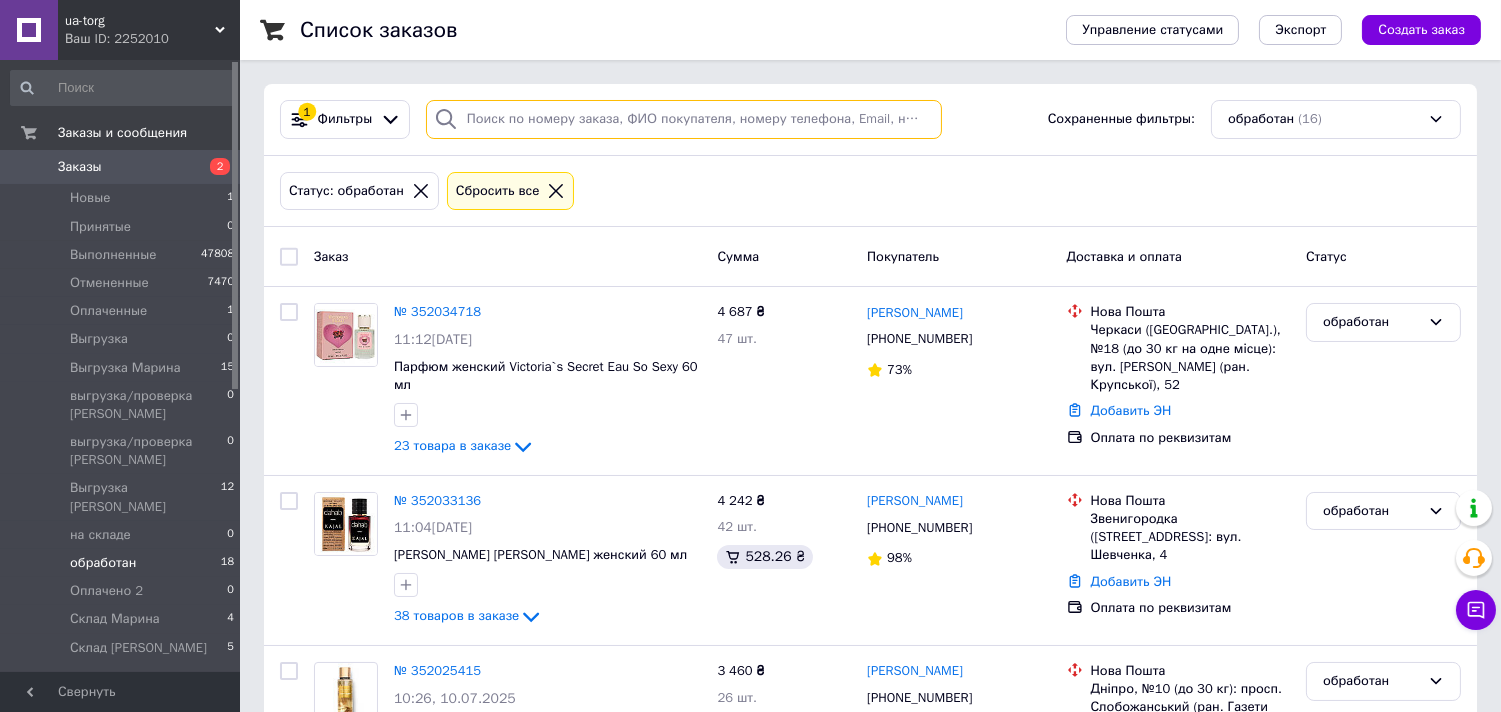 paste on "352008984" 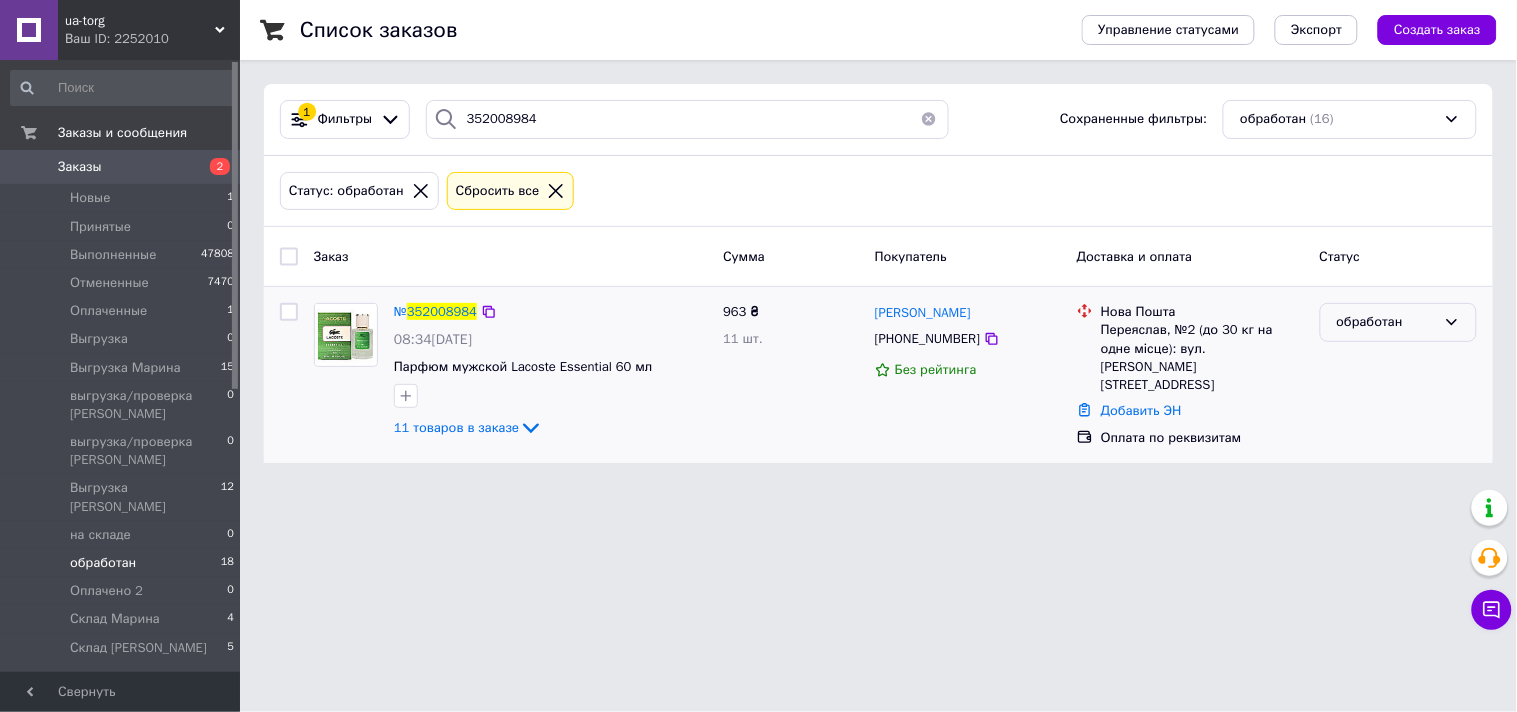 click on "обработан" at bounding box center [1386, 322] 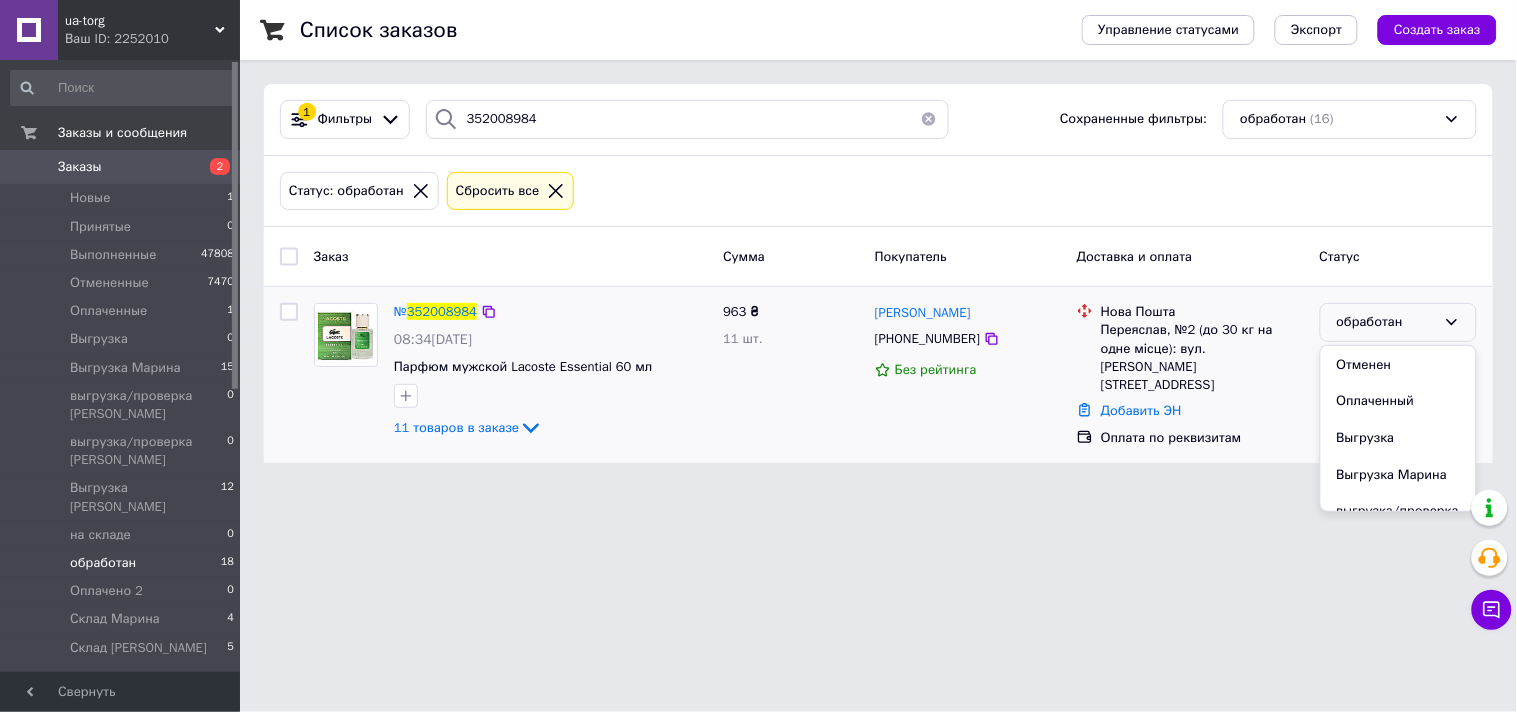 scroll, scrollTop: 333, scrollLeft: 0, axis: vertical 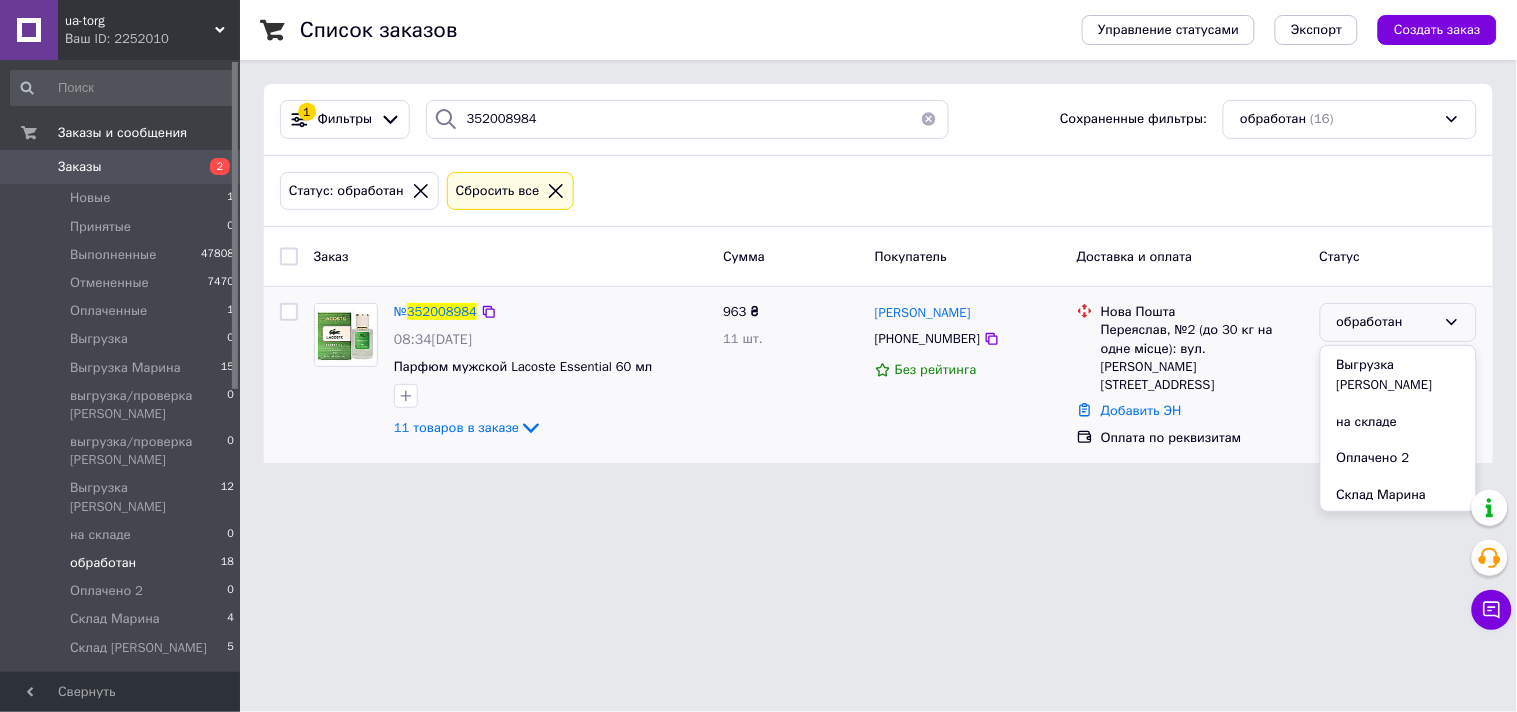 click on "Оплачено 2" at bounding box center [1398, 458] 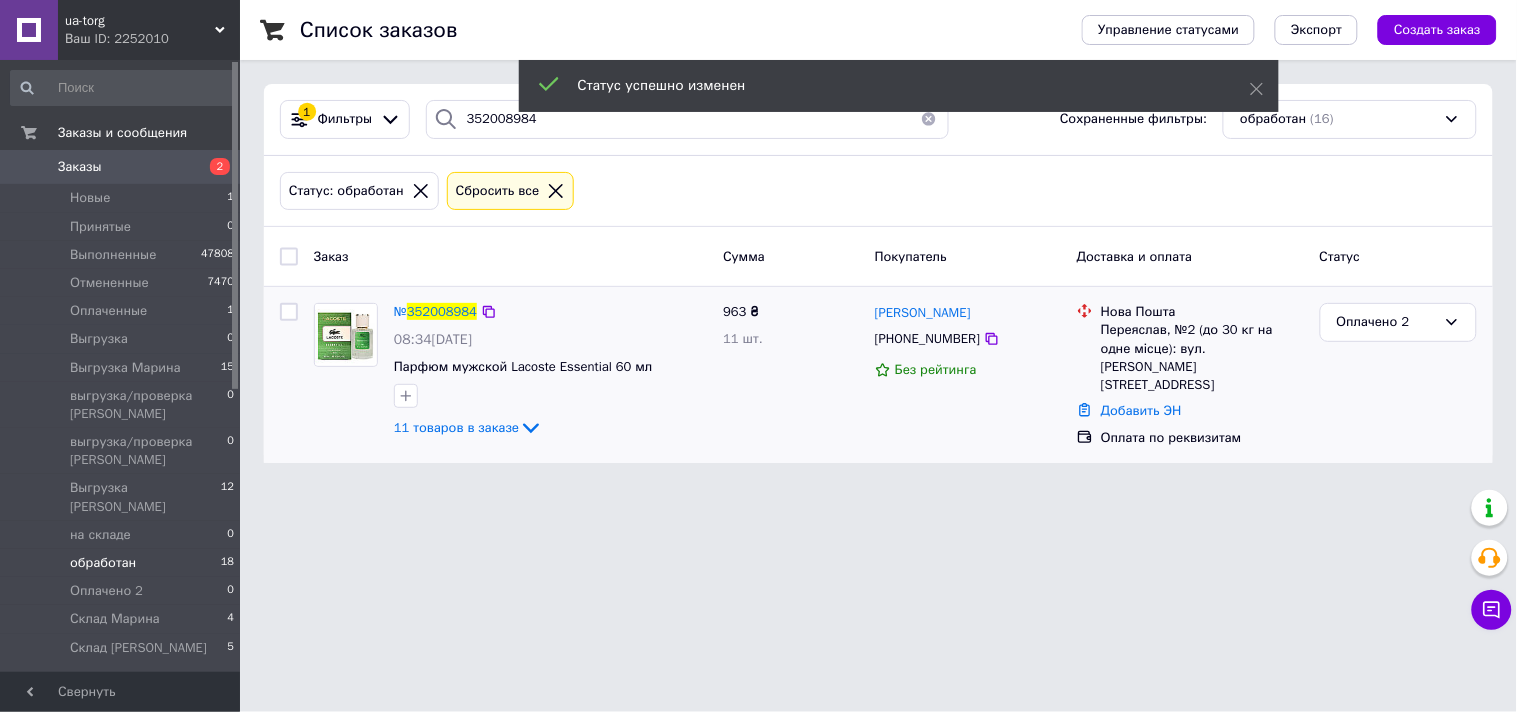 drag, startPoint x: 981, startPoint y: 336, endPoint x: 962, endPoint y: 380, distance: 47.92703 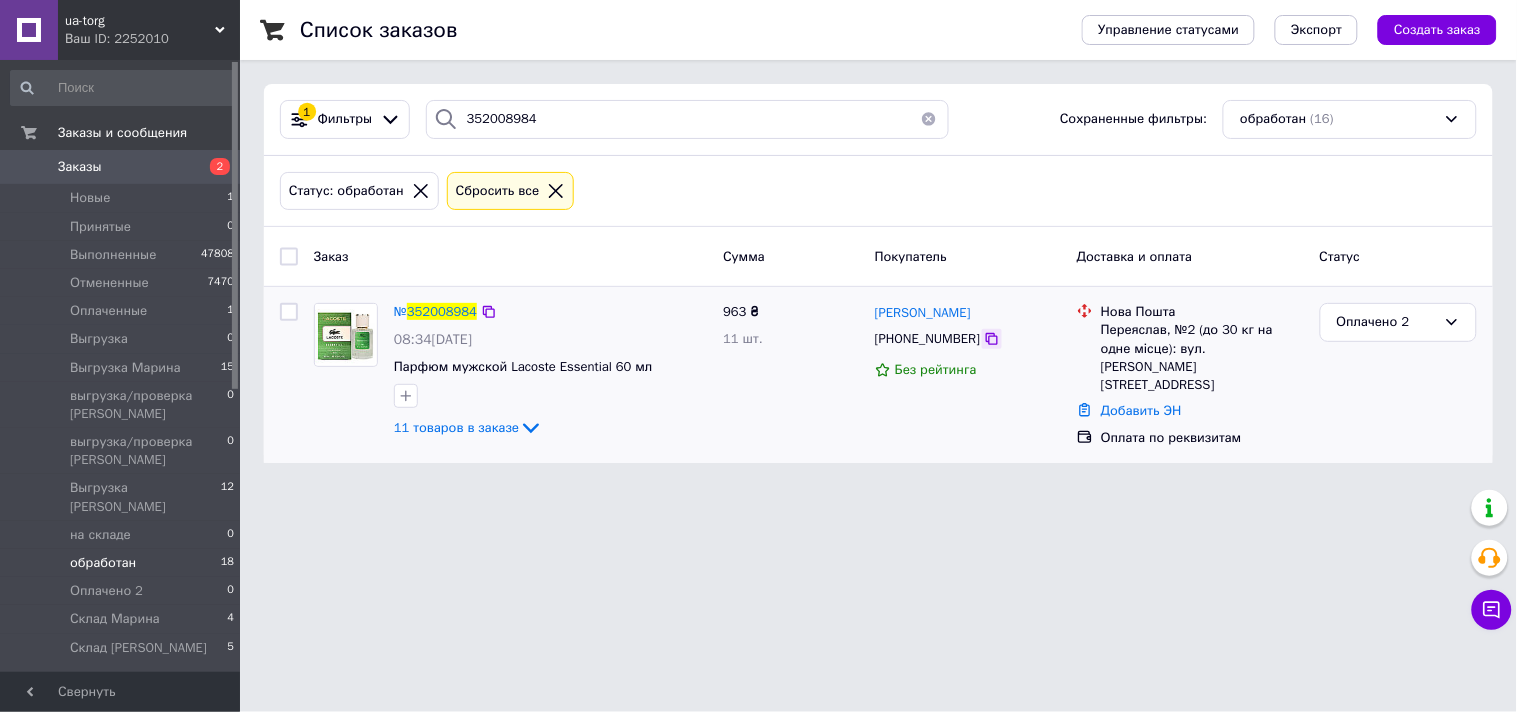 click 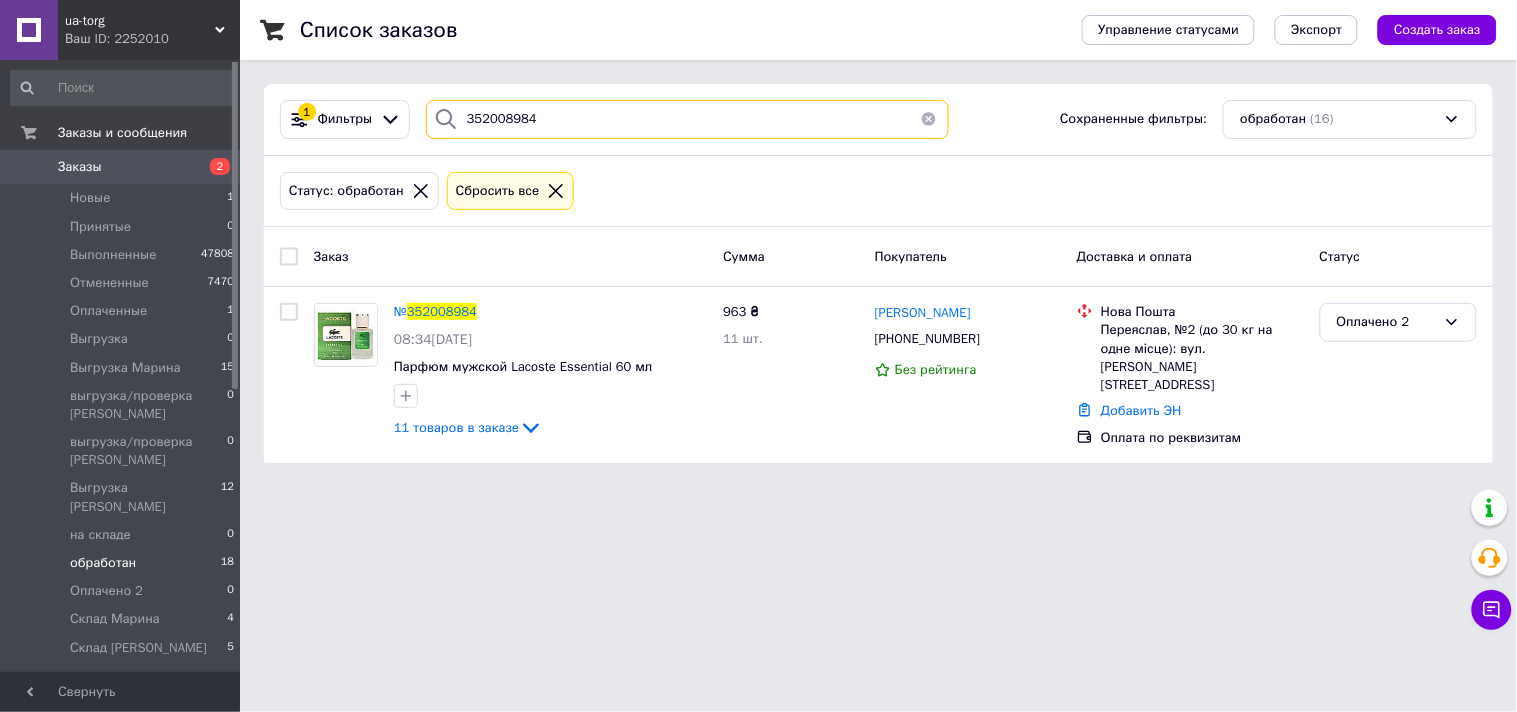 click on "352008984" at bounding box center [687, 119] 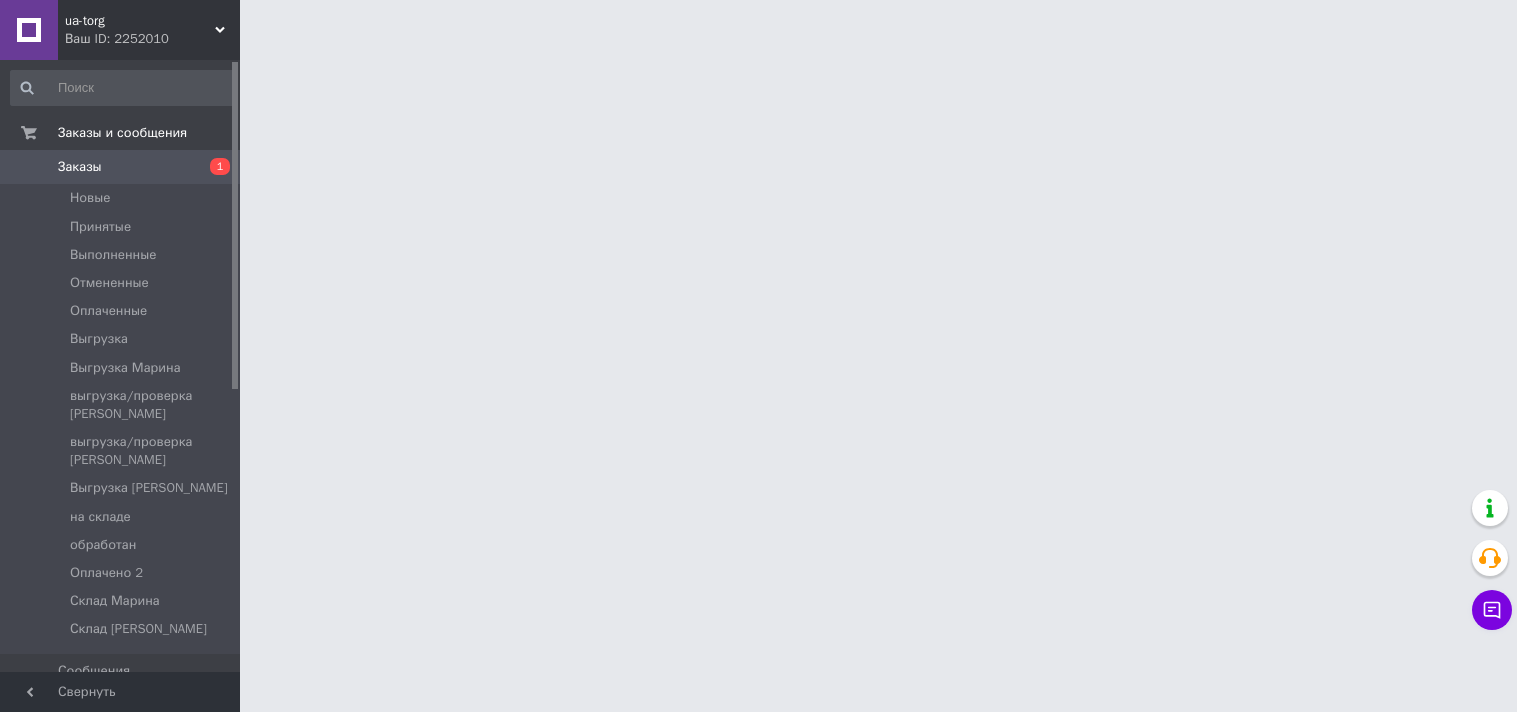 scroll, scrollTop: 0, scrollLeft: 0, axis: both 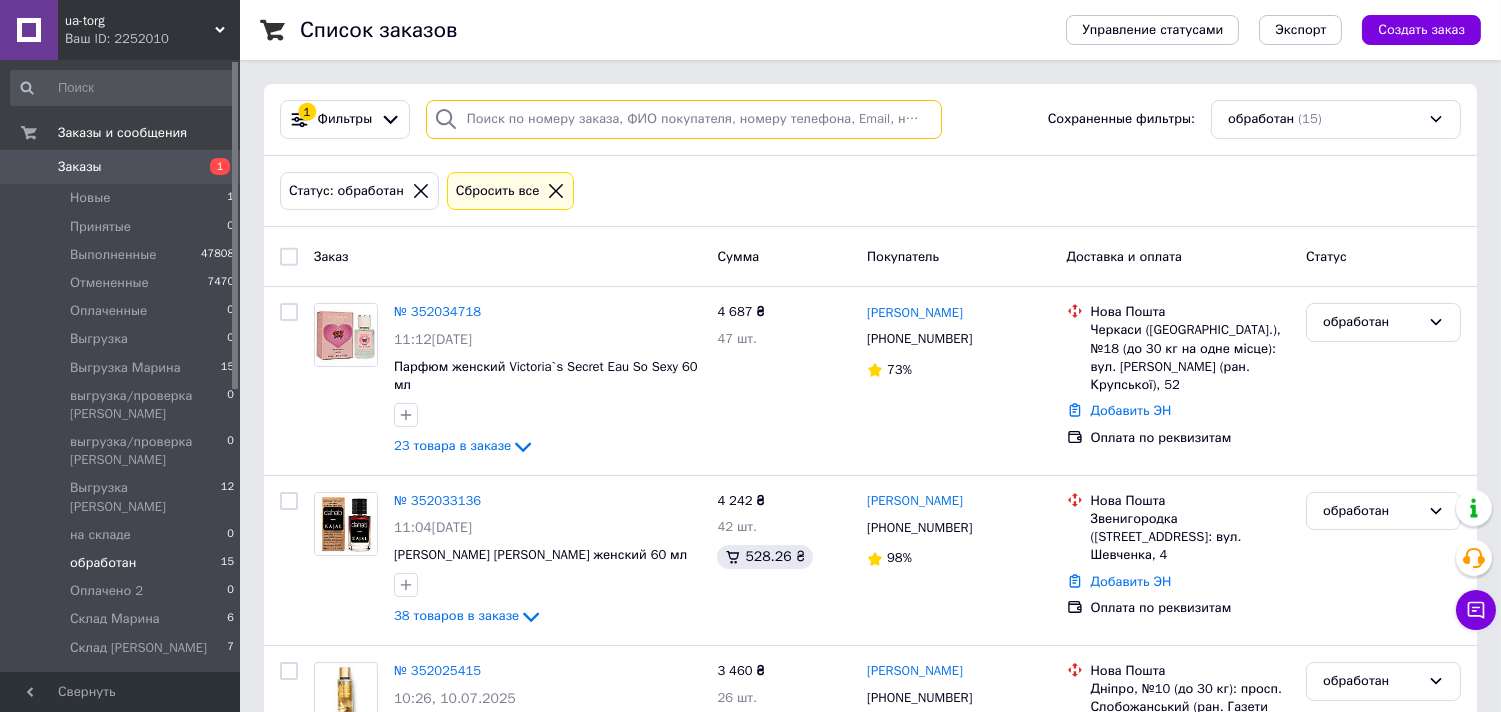 paste on "352007991" 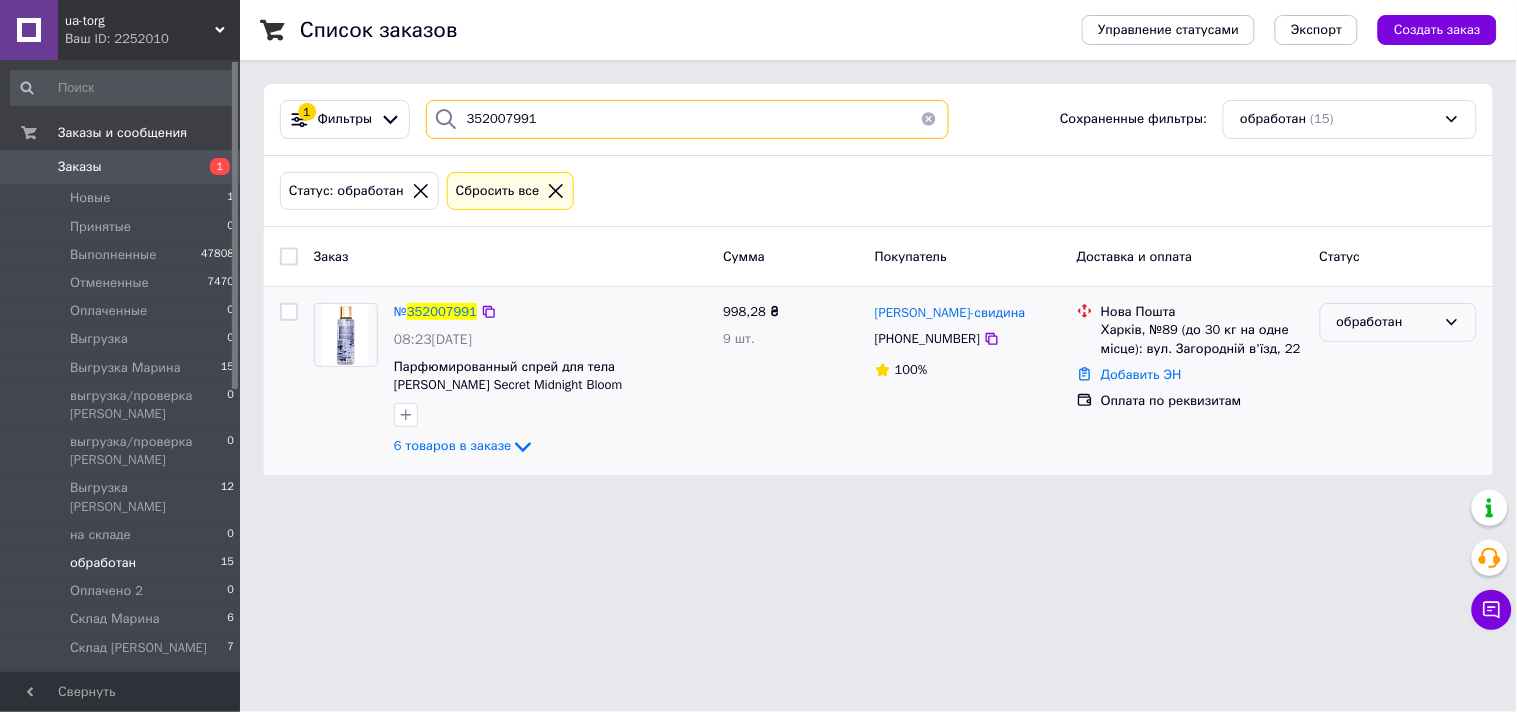 type on "352007991" 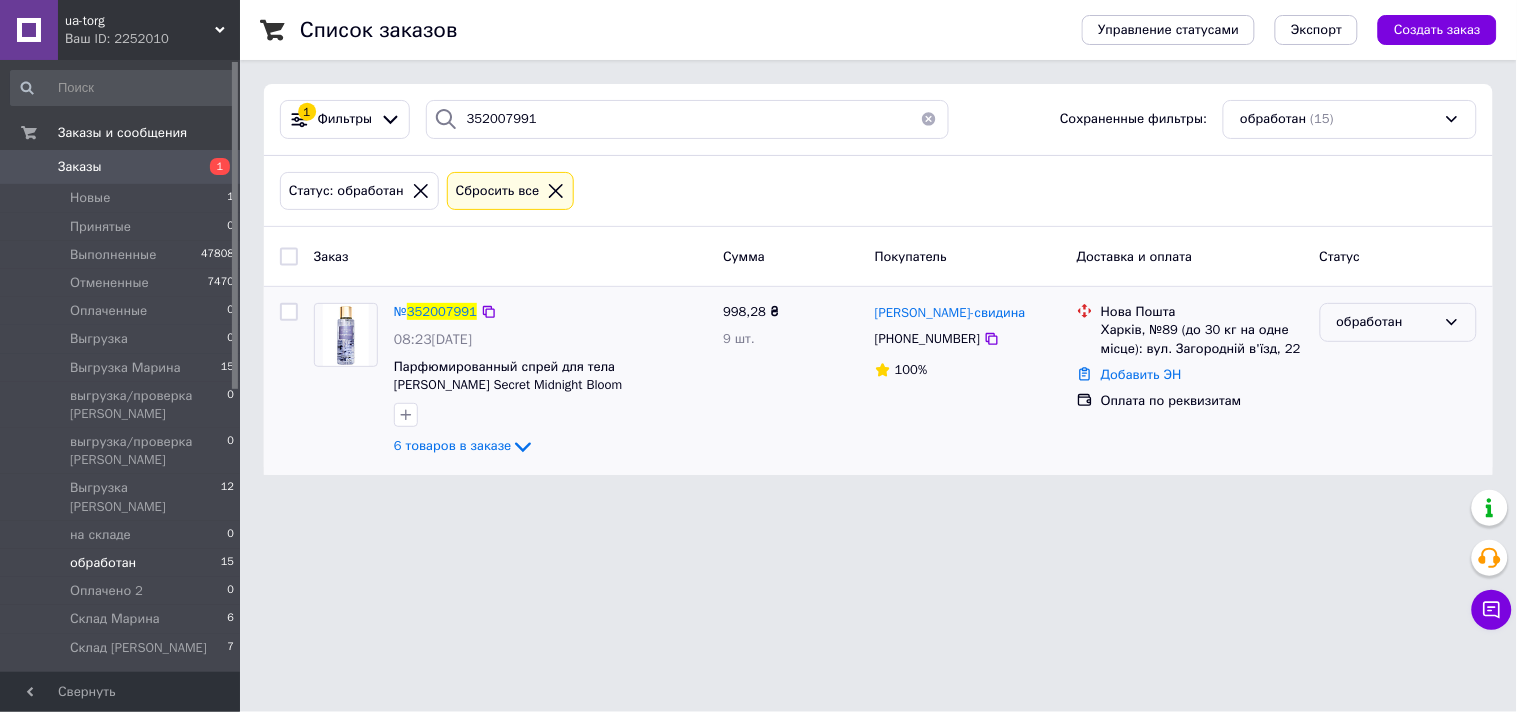 click on "обработан" at bounding box center [1386, 322] 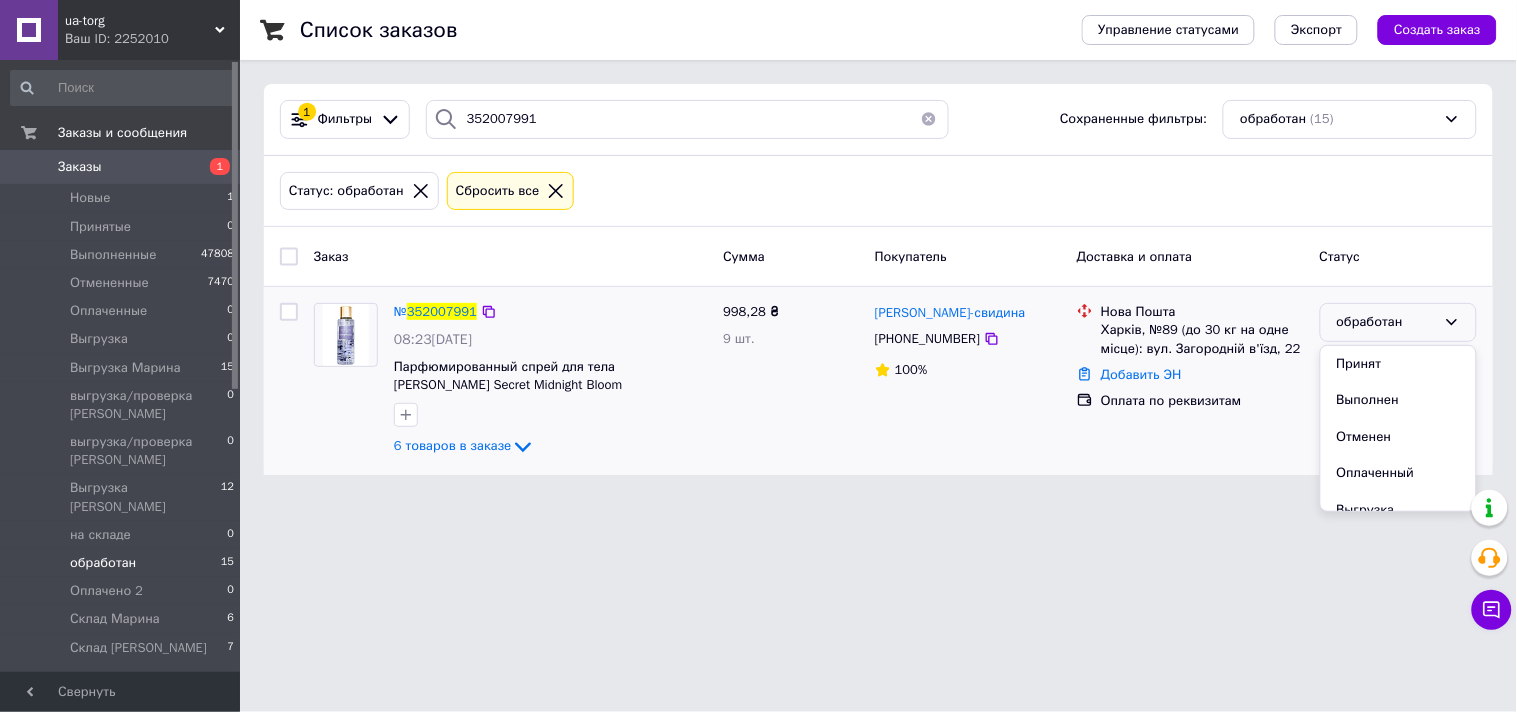 click on "Оплаченный" at bounding box center (1398, 473) 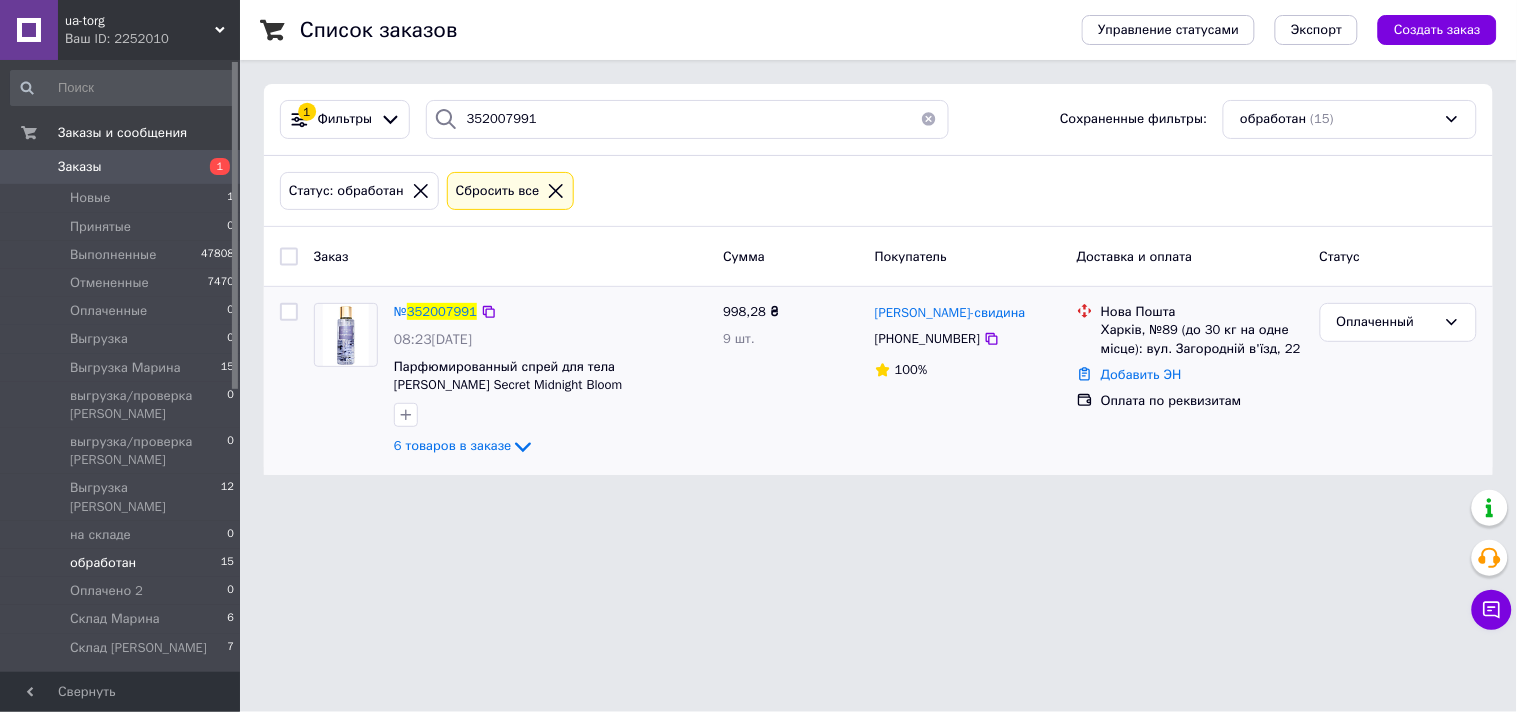 drag, startPoint x: 977, startPoint y: 340, endPoint x: 966, endPoint y: 332, distance: 13.601471 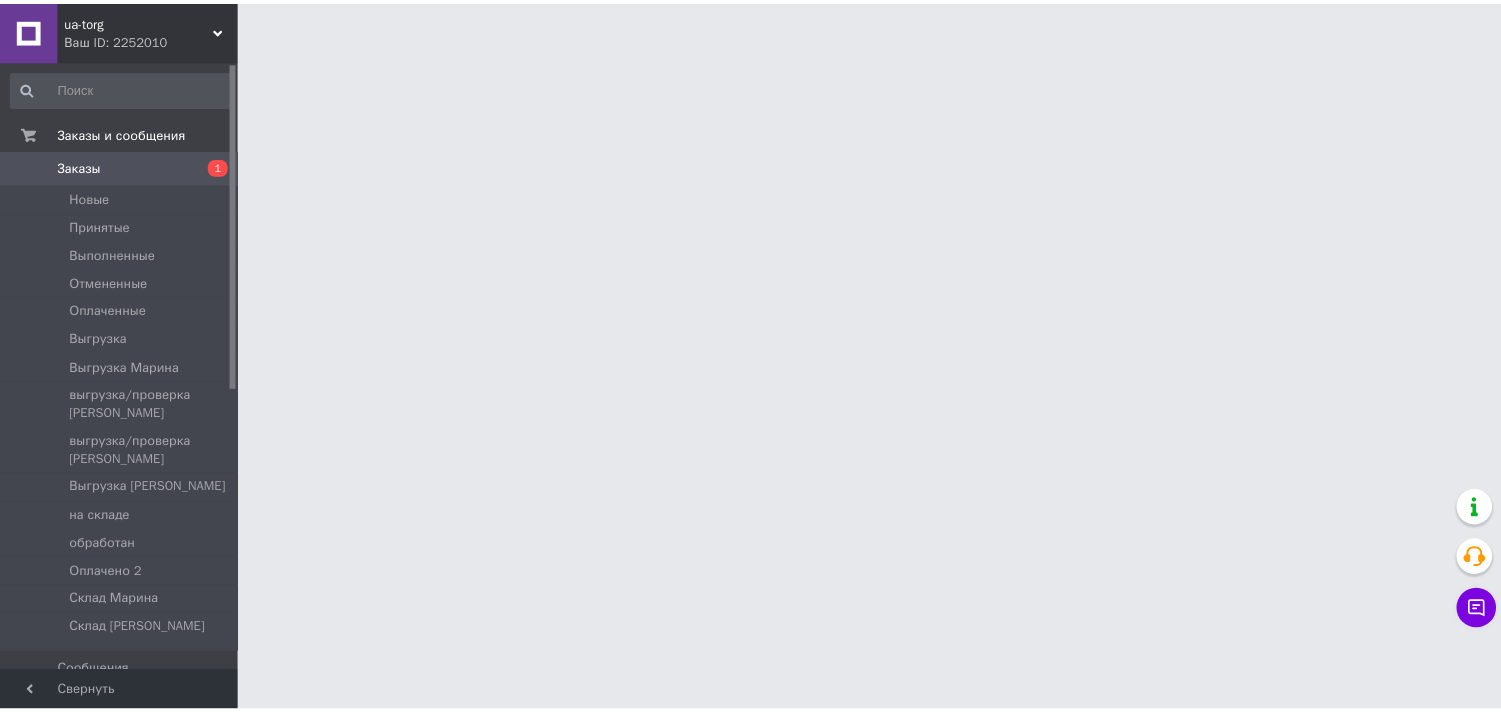 scroll, scrollTop: 0, scrollLeft: 0, axis: both 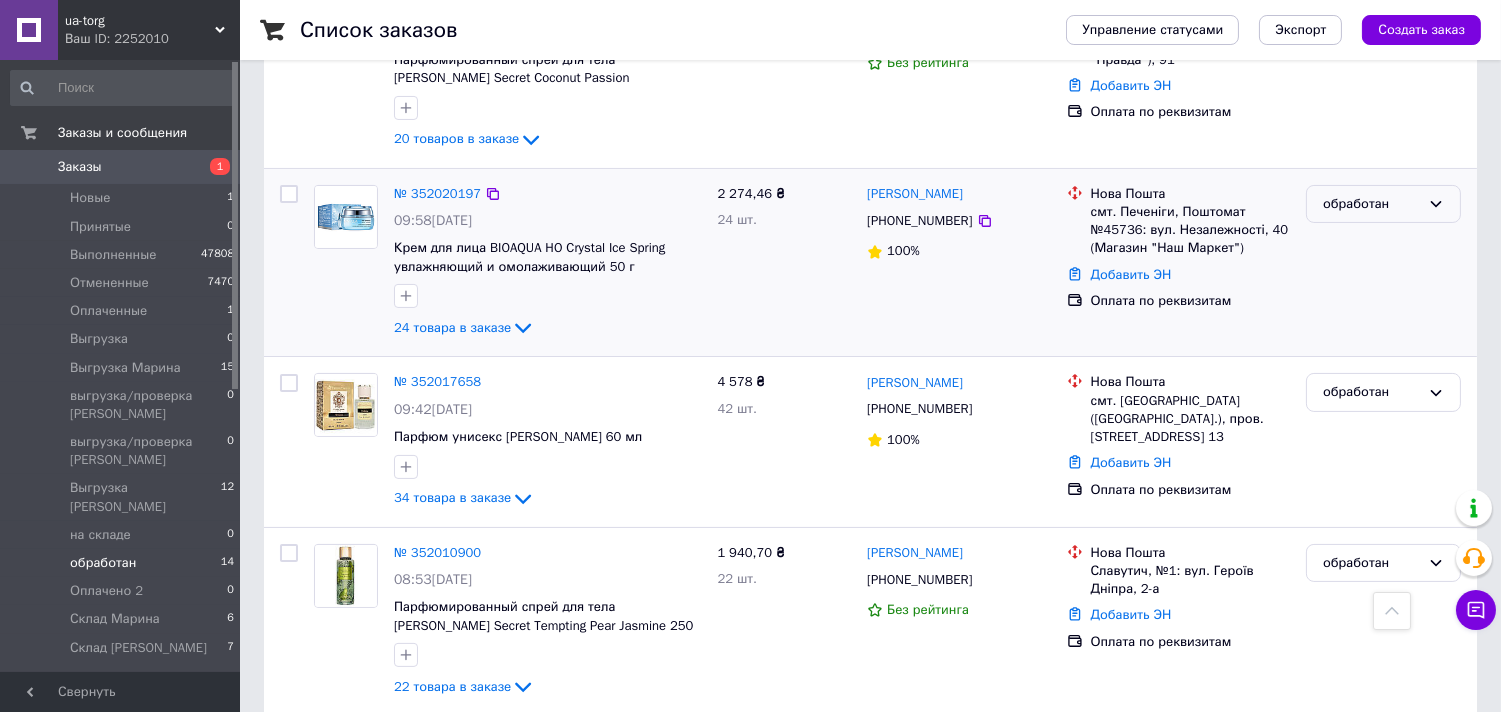 click on "обработан" at bounding box center (1371, 204) 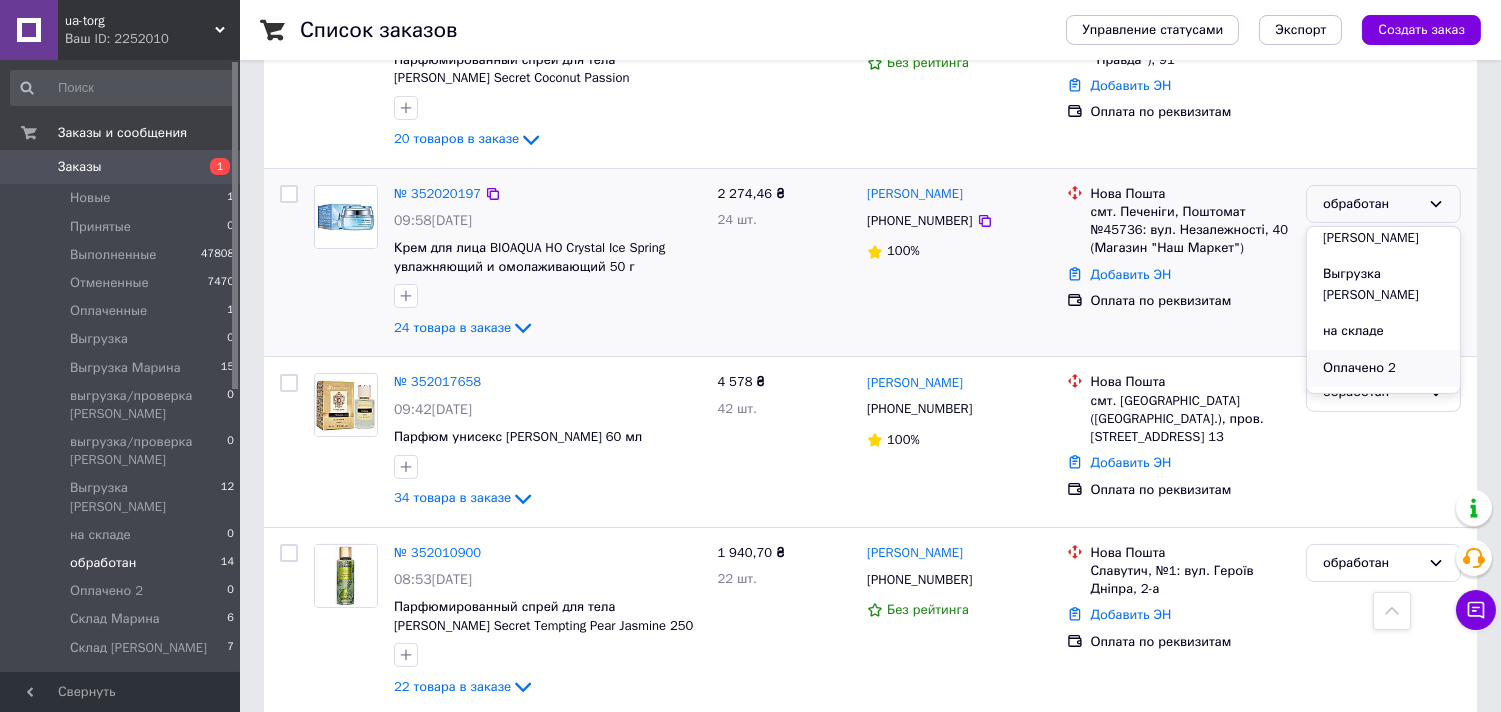 scroll, scrollTop: 350, scrollLeft: 0, axis: vertical 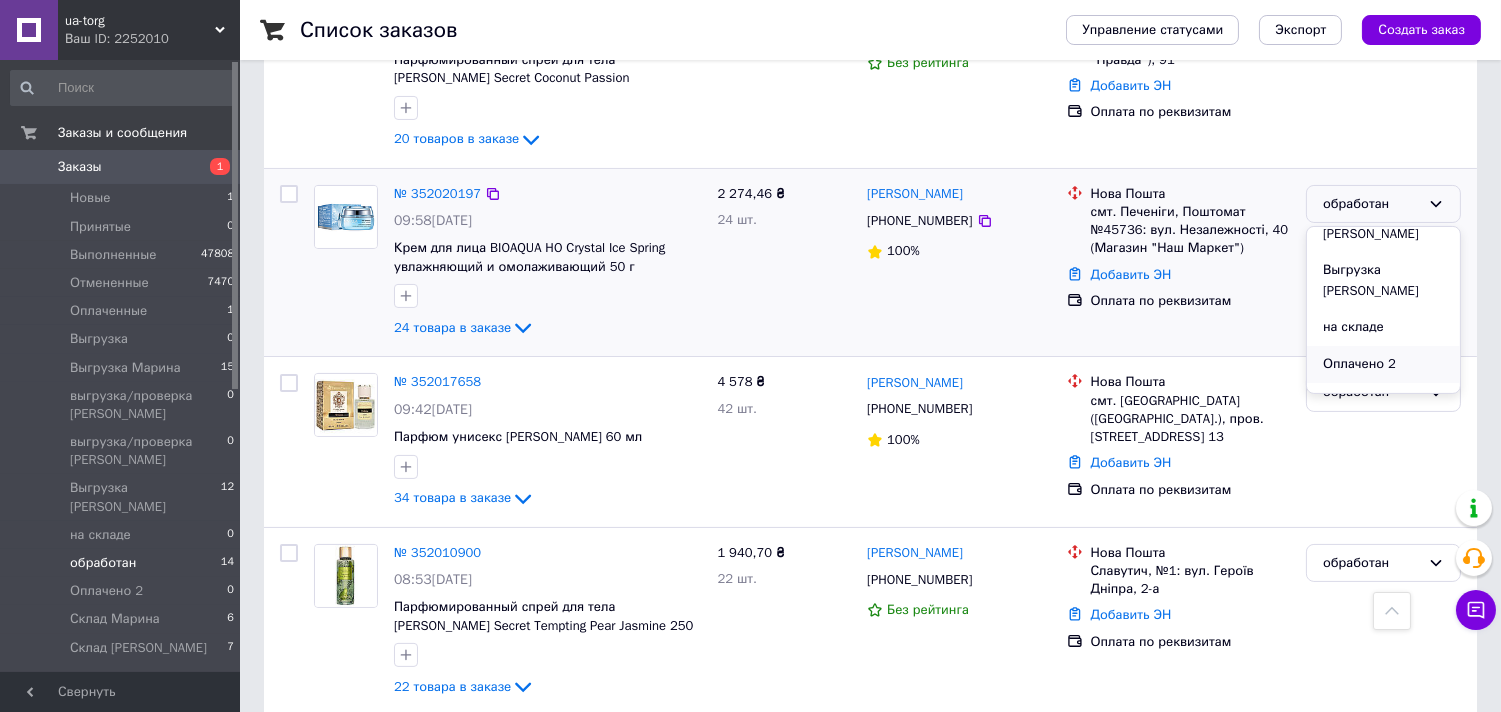 click on "Оплачено 2" at bounding box center (1383, 364) 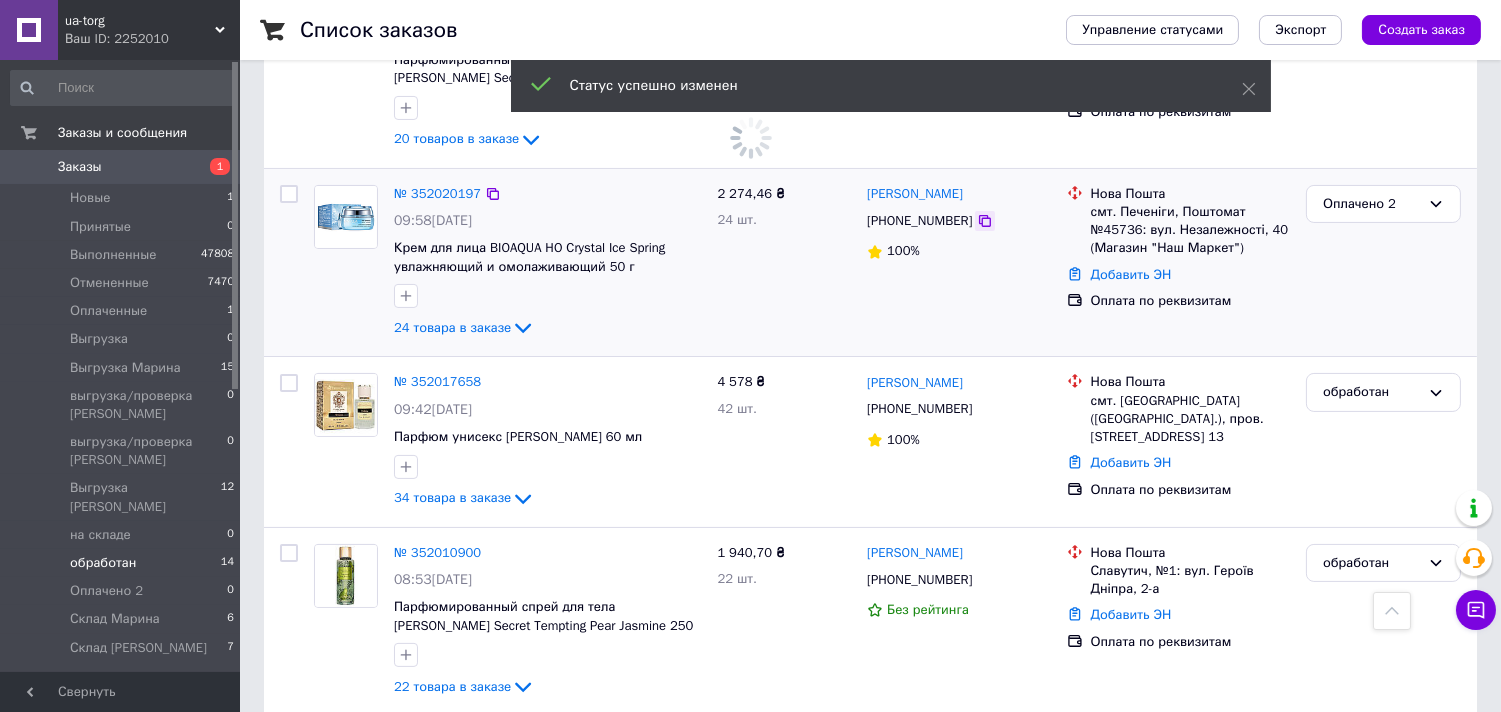 click 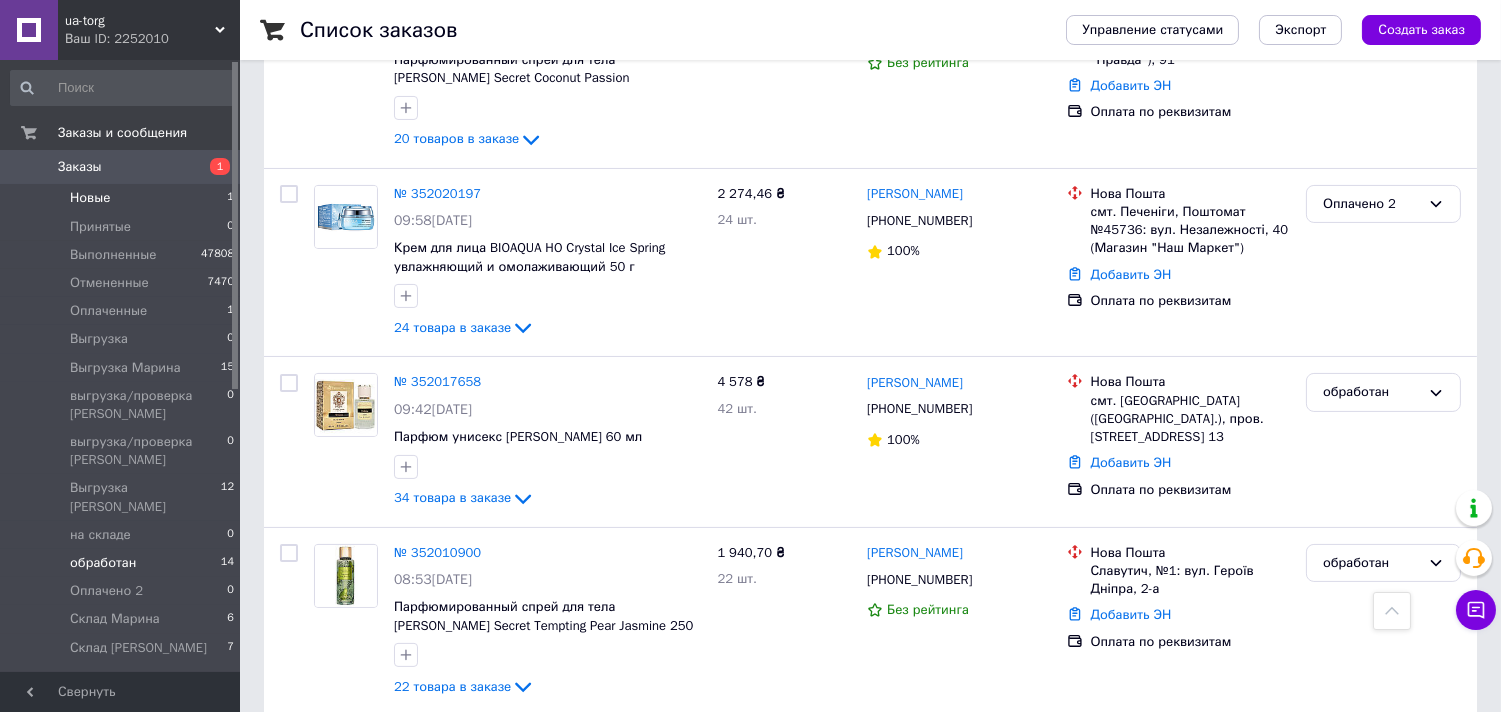 click on "Новые 1" at bounding box center [123, 198] 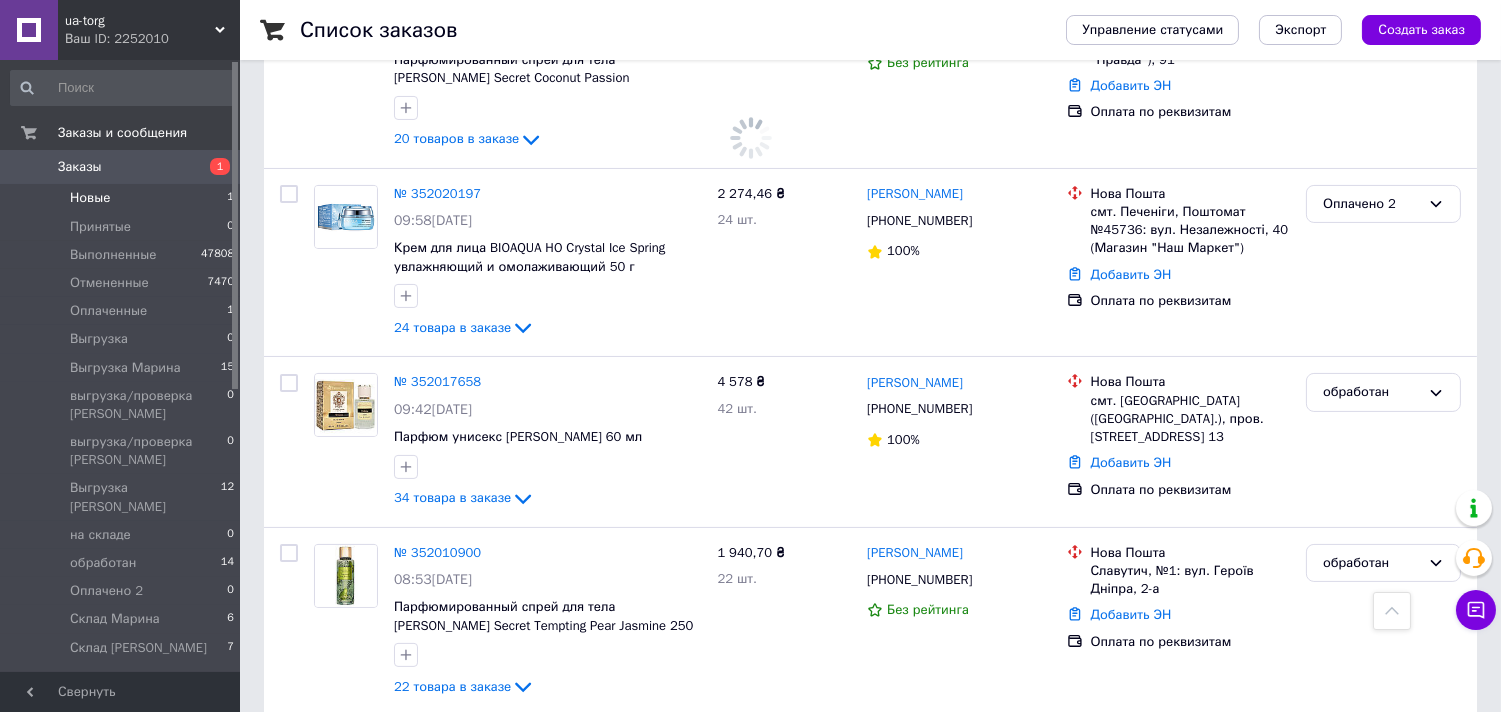 scroll, scrollTop: 0, scrollLeft: 0, axis: both 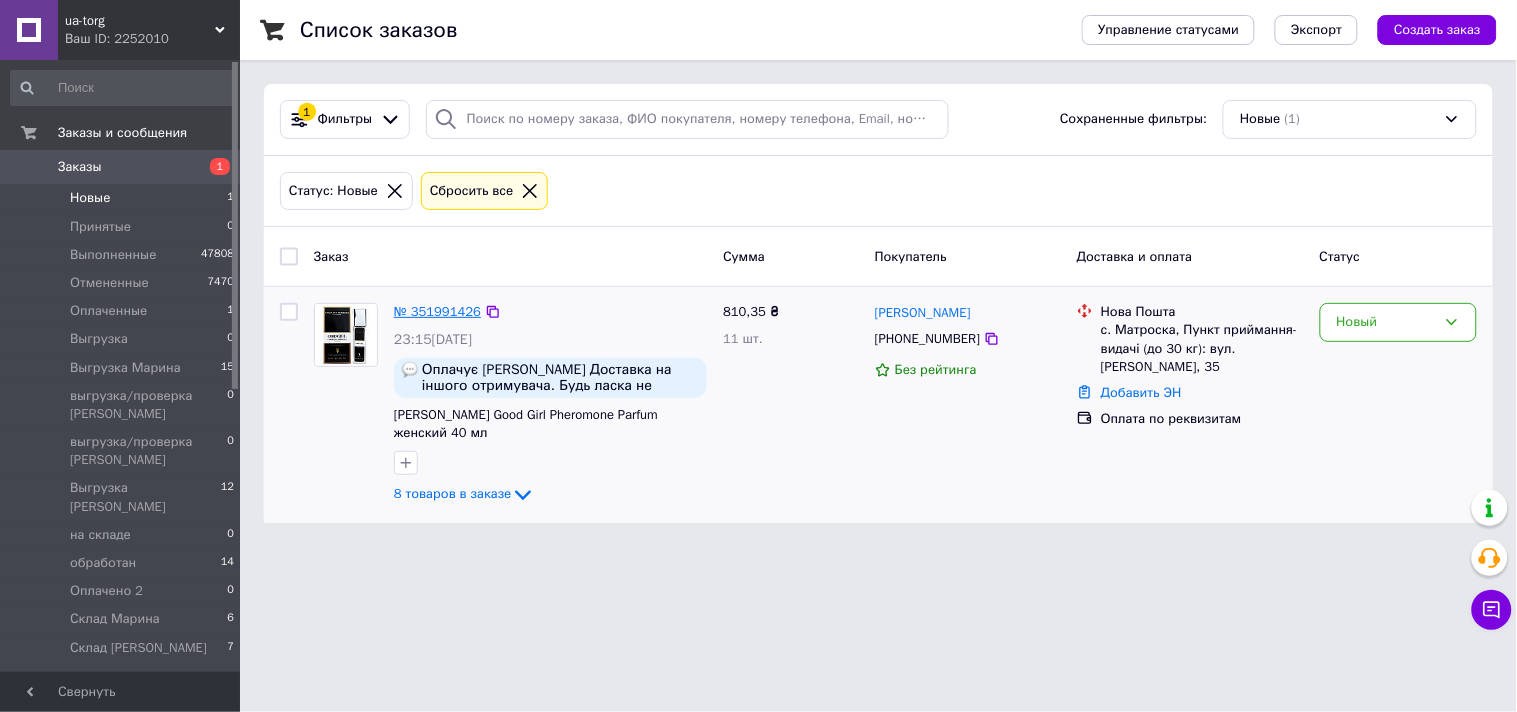 click on "№ 351991426" at bounding box center [437, 311] 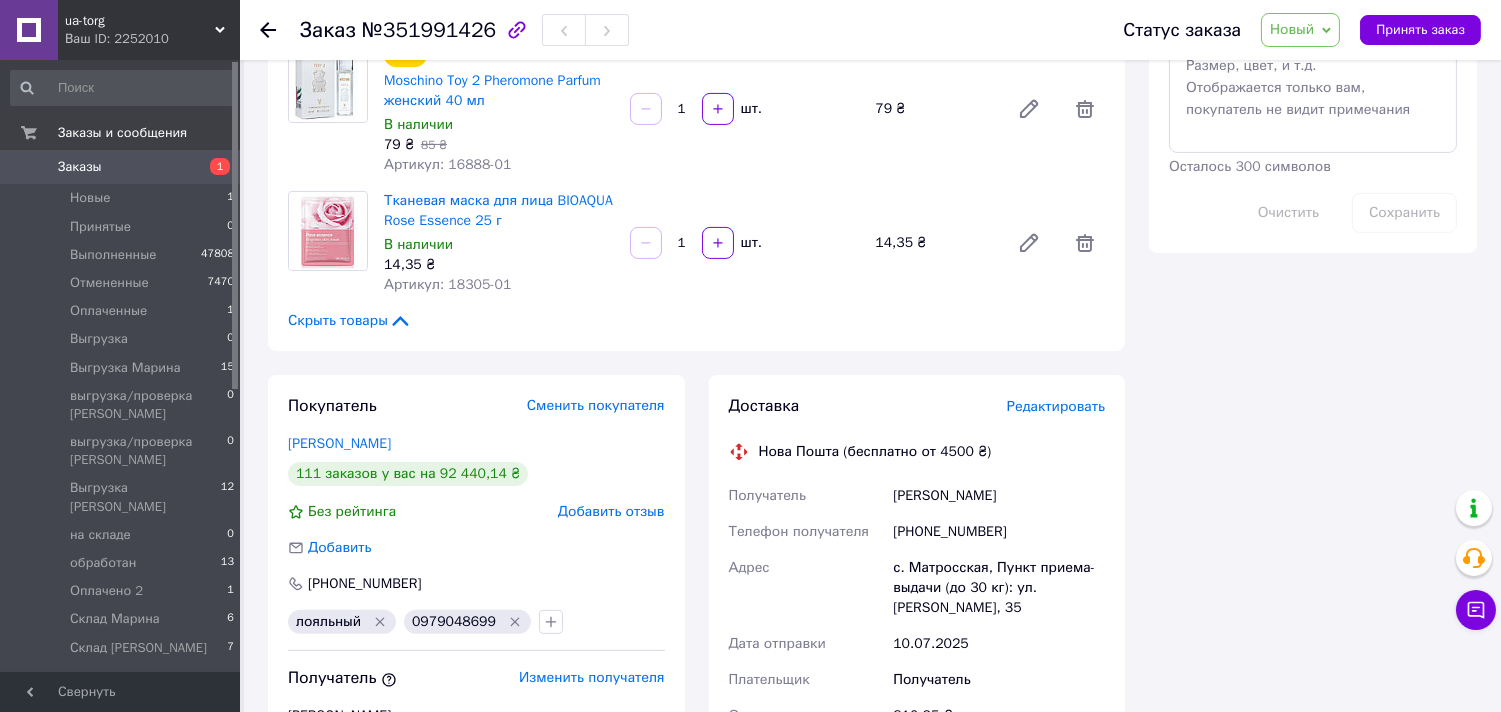 scroll, scrollTop: 1111, scrollLeft: 0, axis: vertical 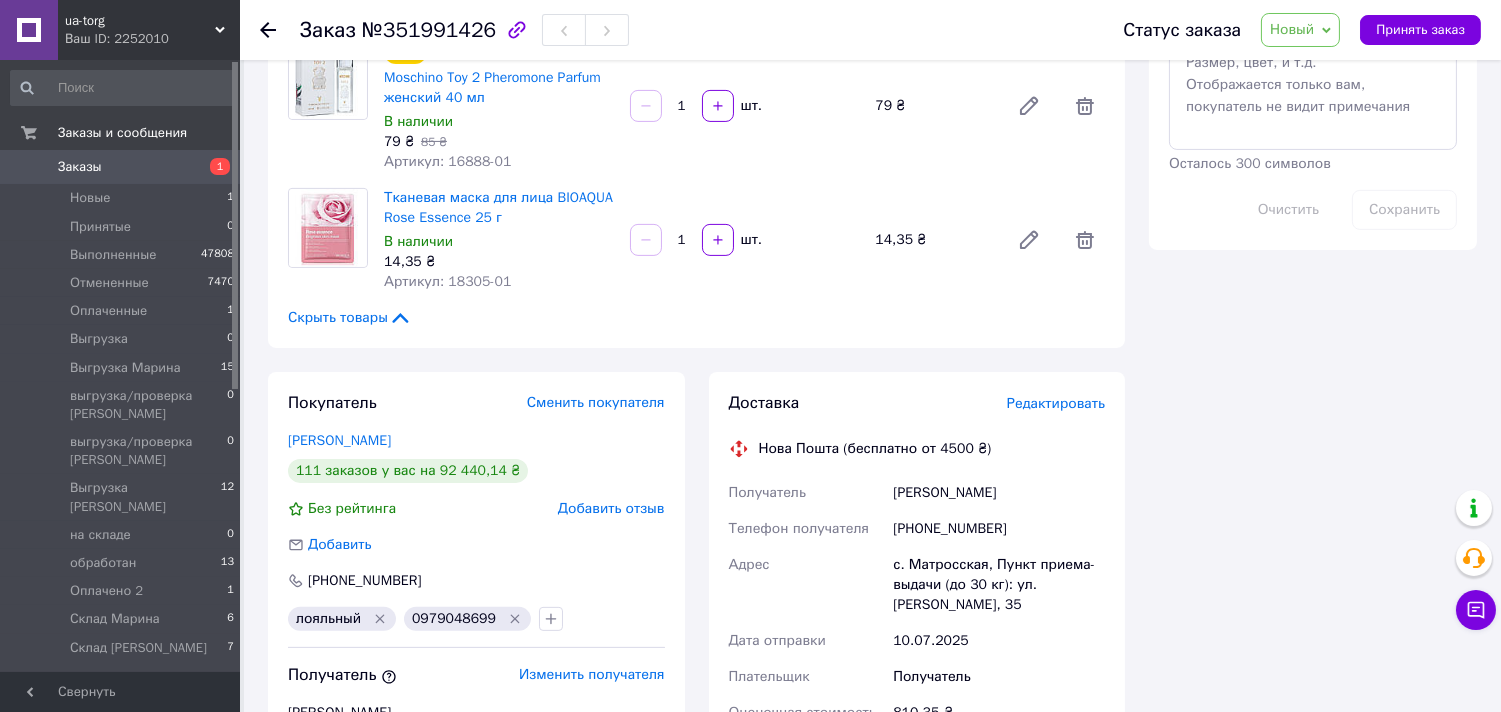 click on "№351991426" at bounding box center [429, 30] 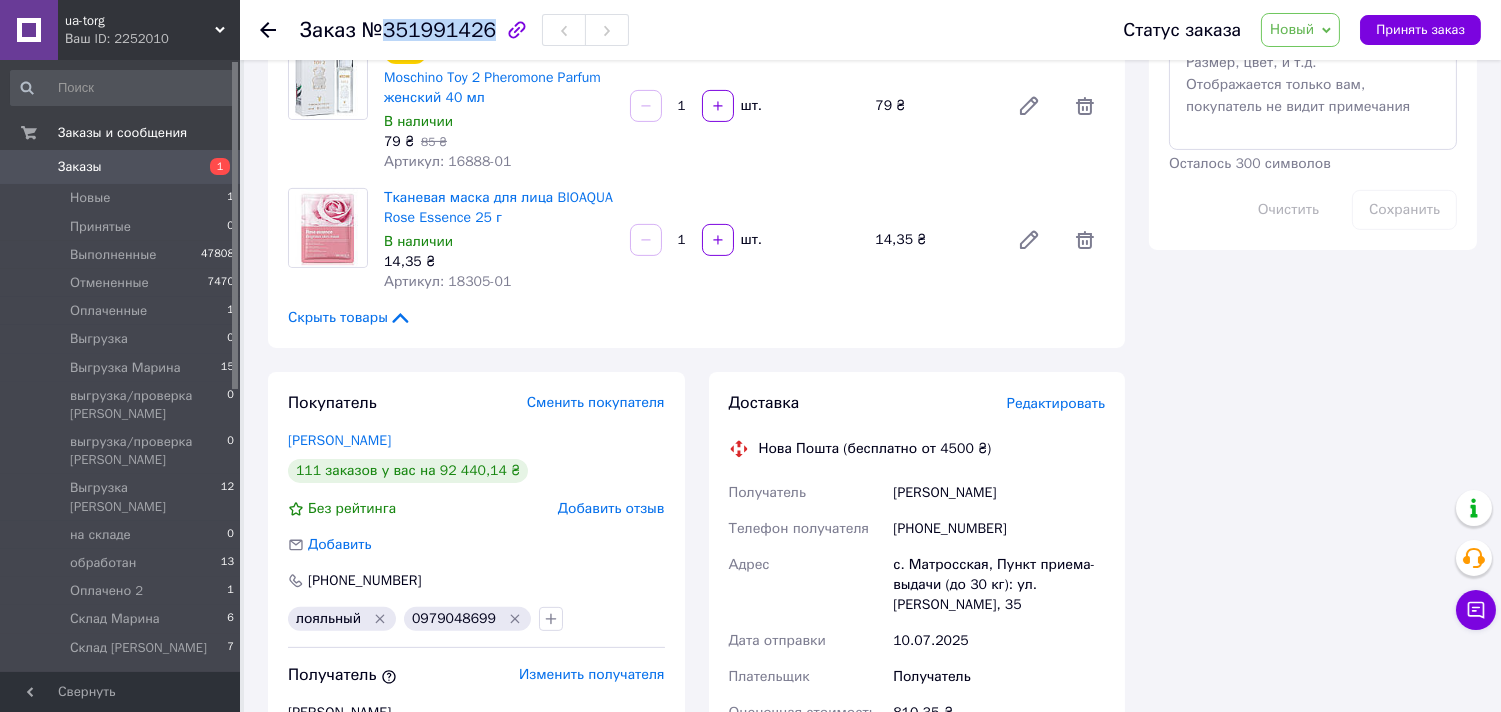 click on "№351991426" at bounding box center (429, 30) 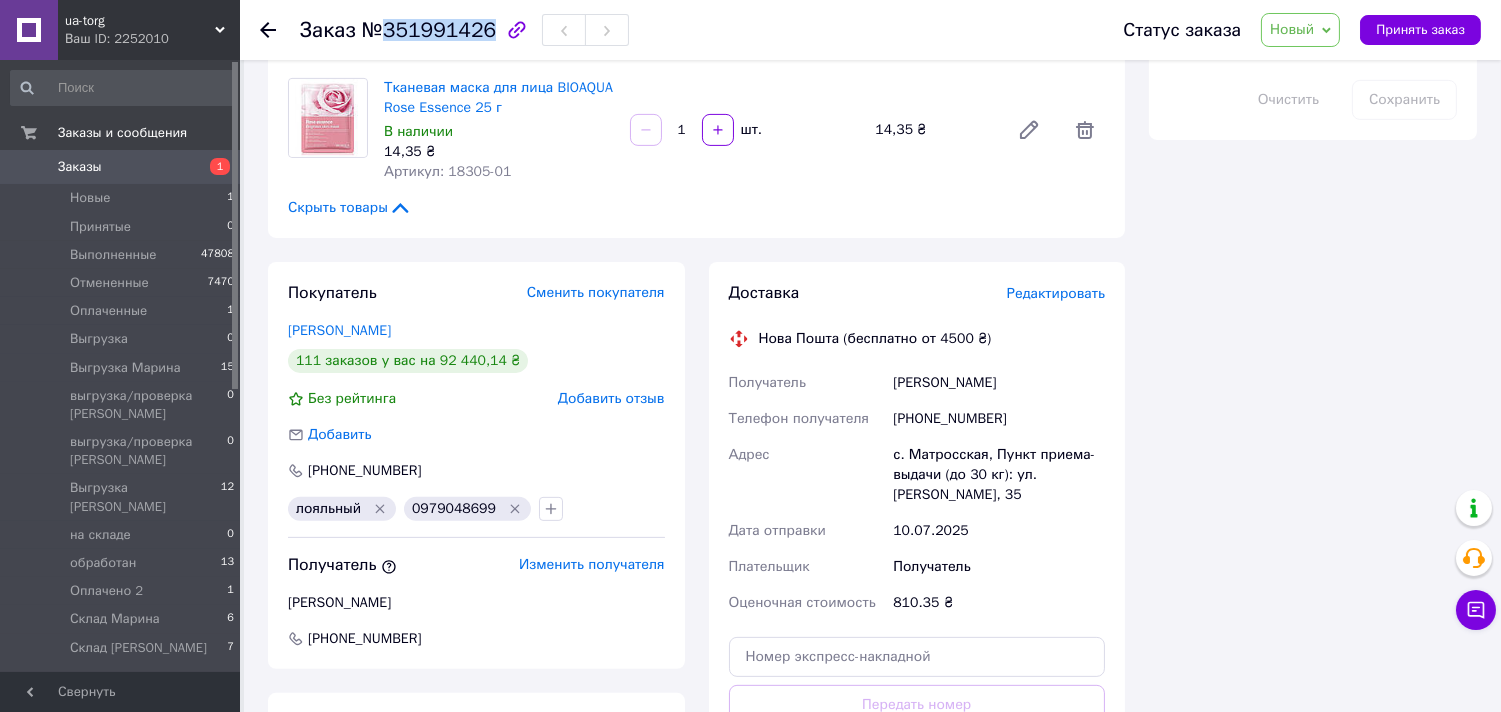 scroll, scrollTop: 1222, scrollLeft: 0, axis: vertical 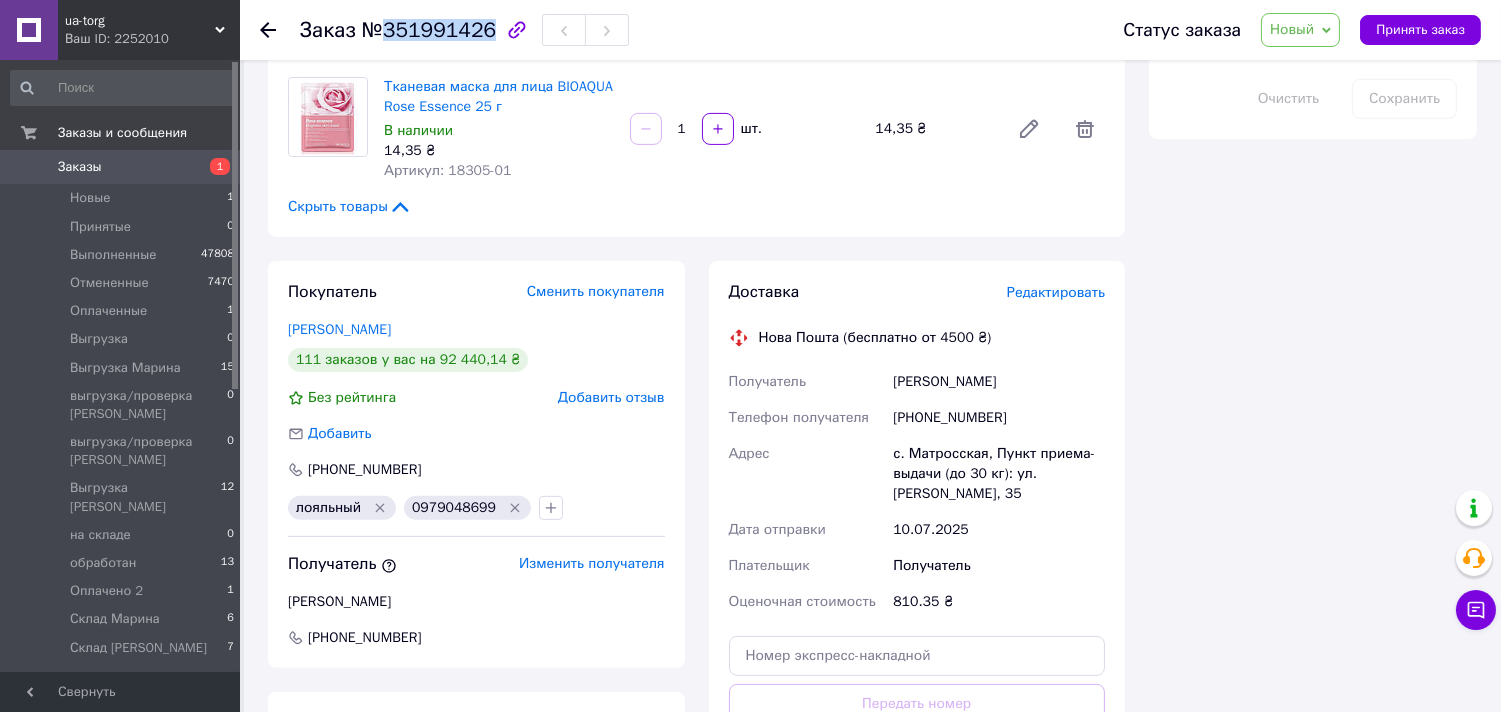 click on "Новый" at bounding box center [1292, 29] 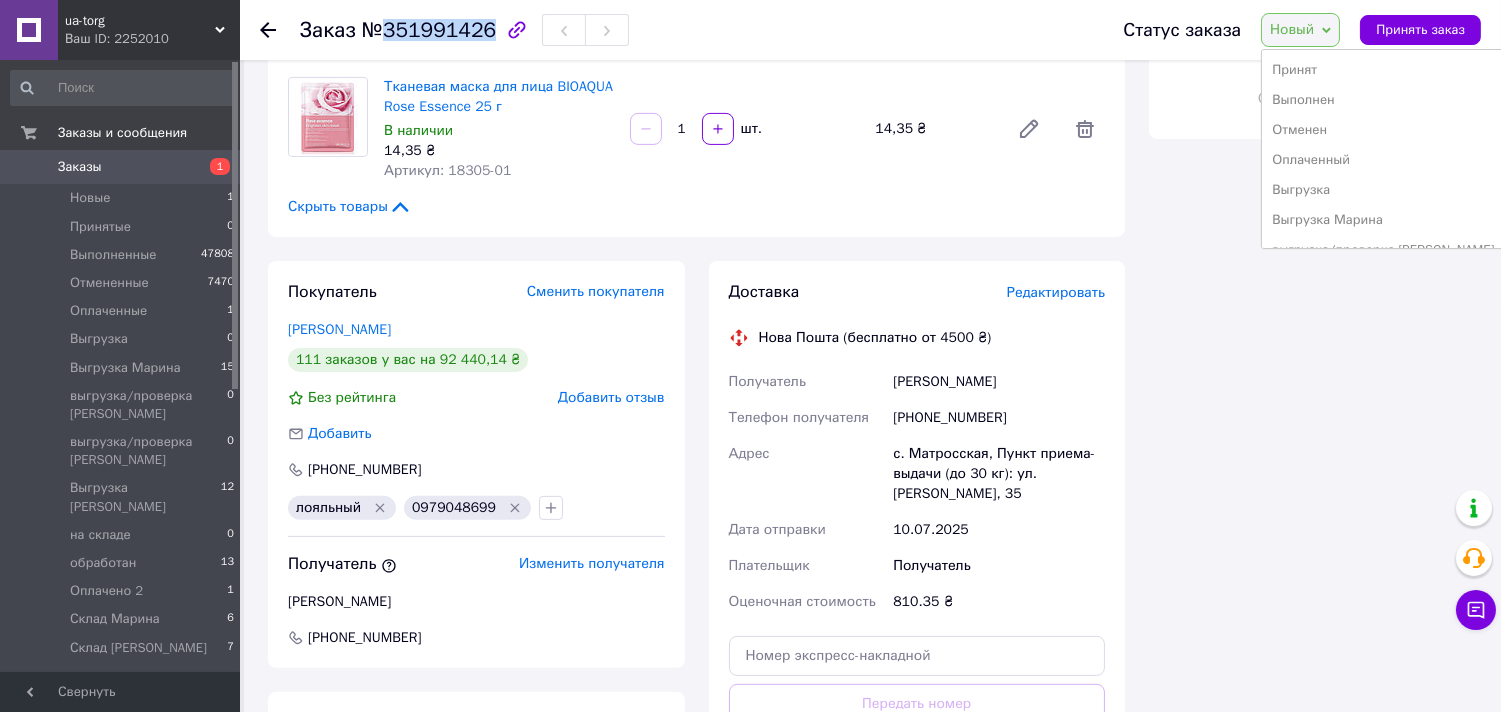 scroll, scrollTop: 1510, scrollLeft: 0, axis: vertical 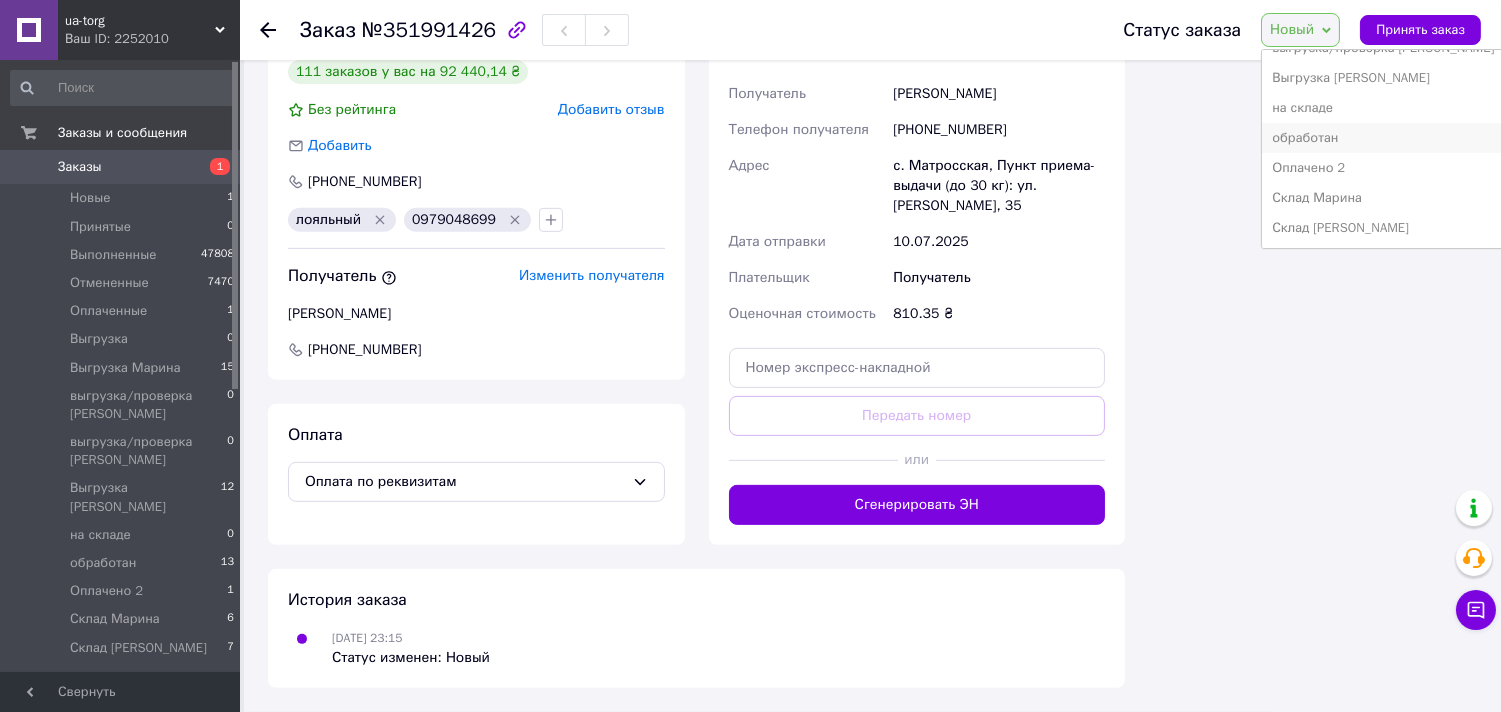click on "обработан" at bounding box center [1383, 138] 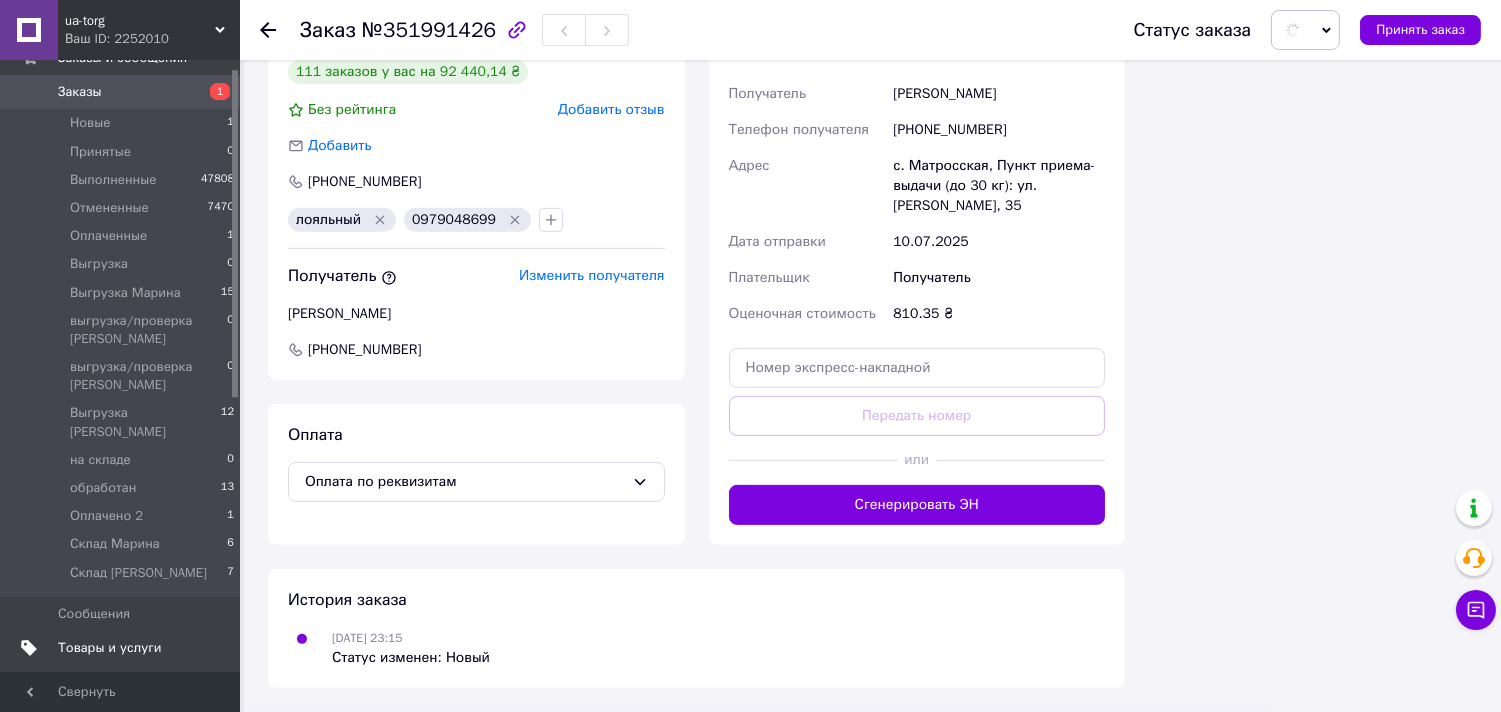 scroll, scrollTop: 222, scrollLeft: 0, axis: vertical 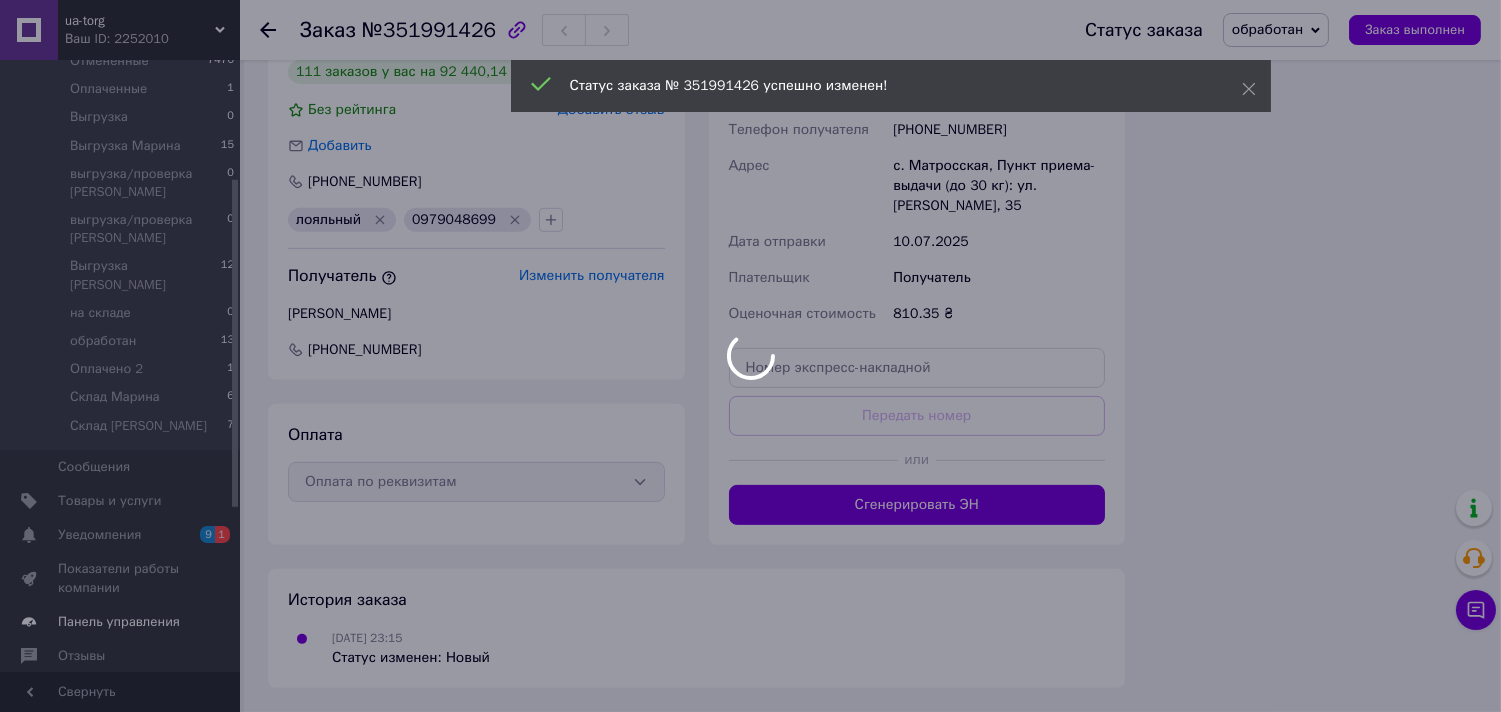 click on "ua-torg Ваш ID: 2252010 Сайт ua-torg Кабинет покупателя Проверить состояние системы Страница на портале Мартынюк Валерий Справка Выйти Заказы и сообщения Заказы 1 Новые 1 Принятые 0 Выполненные 47808 Отмененные 7470 Оплаченные 1 Выгрузка 0 Выгрузка Марина 15 выгрузка/проверка Марина 0 выгрузка/проверка Юля 0 Выгрузка Юля 12 на складе 0 обработан 13 Оплачено 2 1 Склад Марина 6 Склад Юля 7 Сообщения 0 Товары и услуги Уведомления 9 1 Показатели работы компании Панель управления Отзывы Клиенты Каталог ProSale Аналитика Управление сайтом 2" at bounding box center [750, -399] 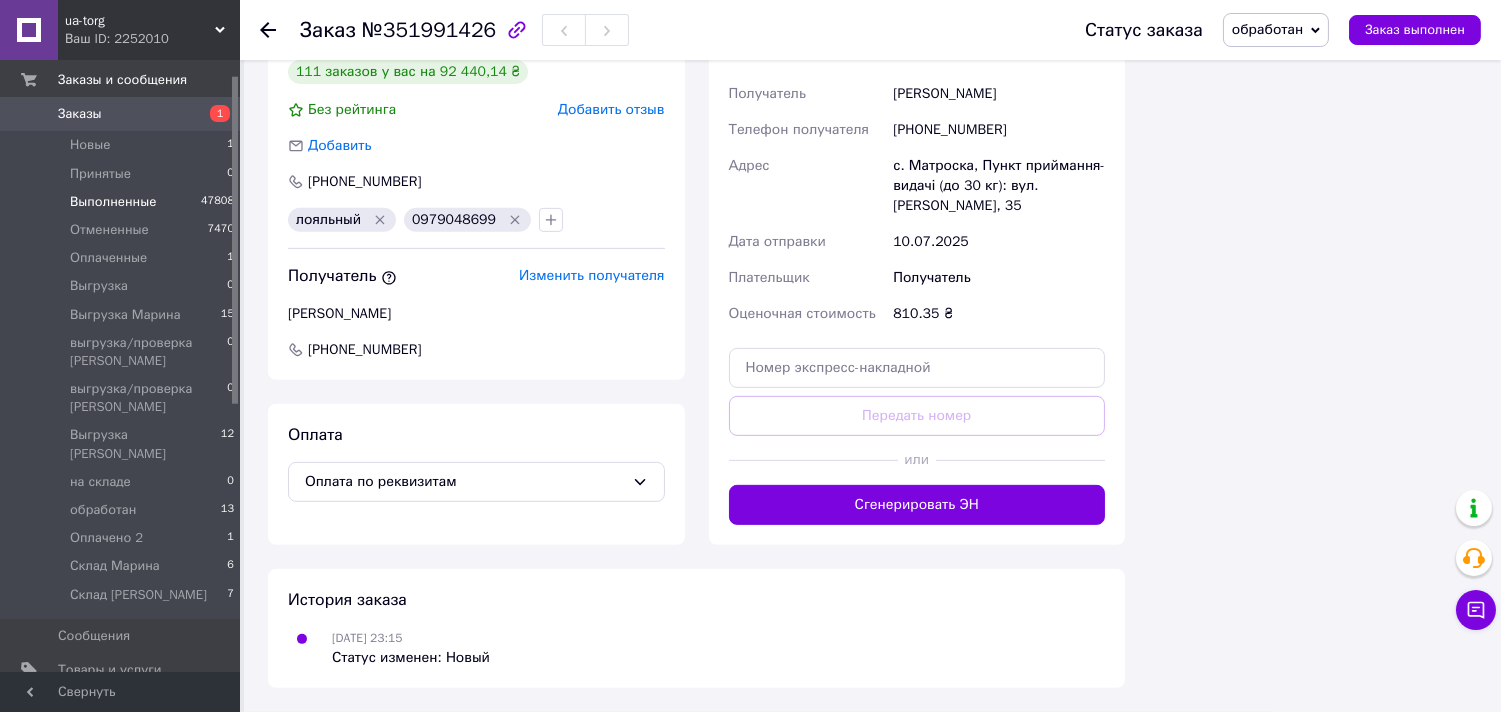 scroll, scrollTop: 0, scrollLeft: 0, axis: both 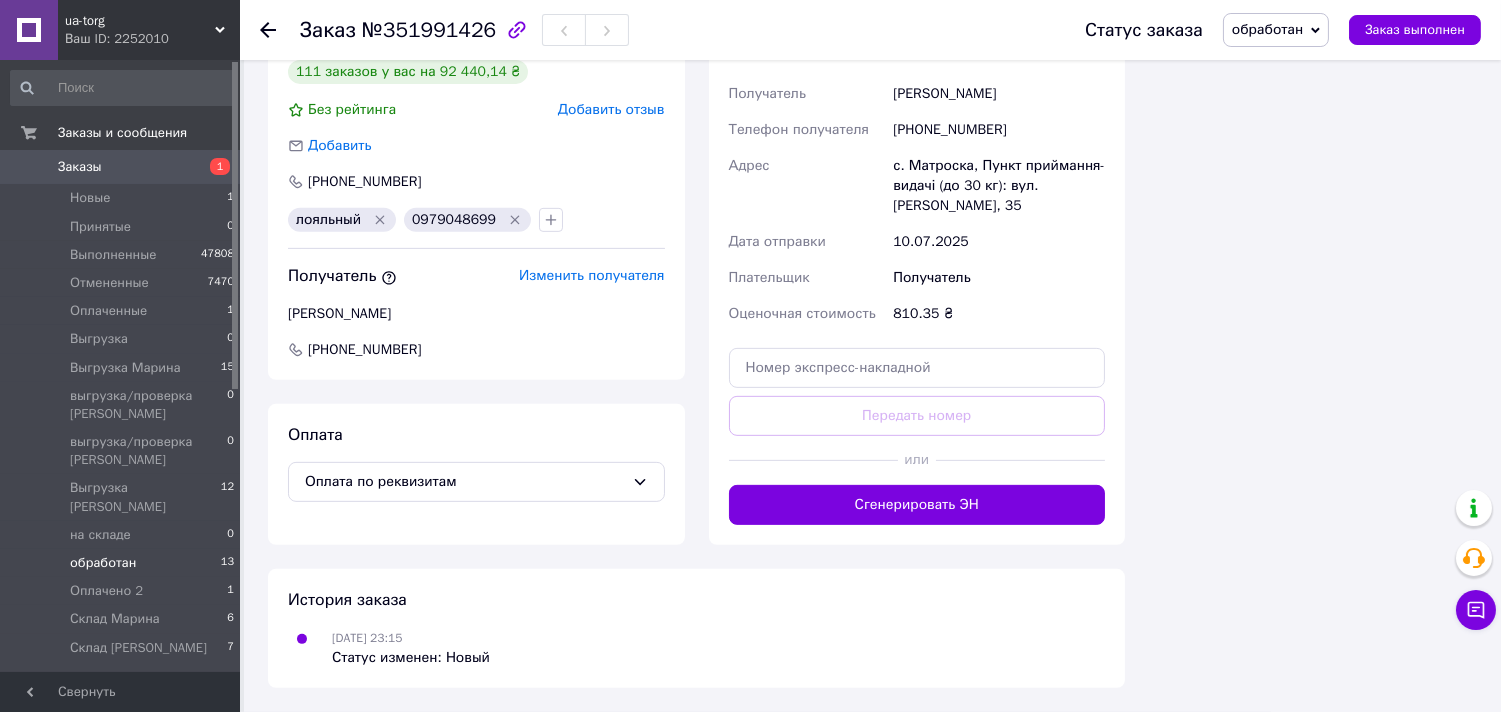 click on "обработан 13" at bounding box center (123, 563) 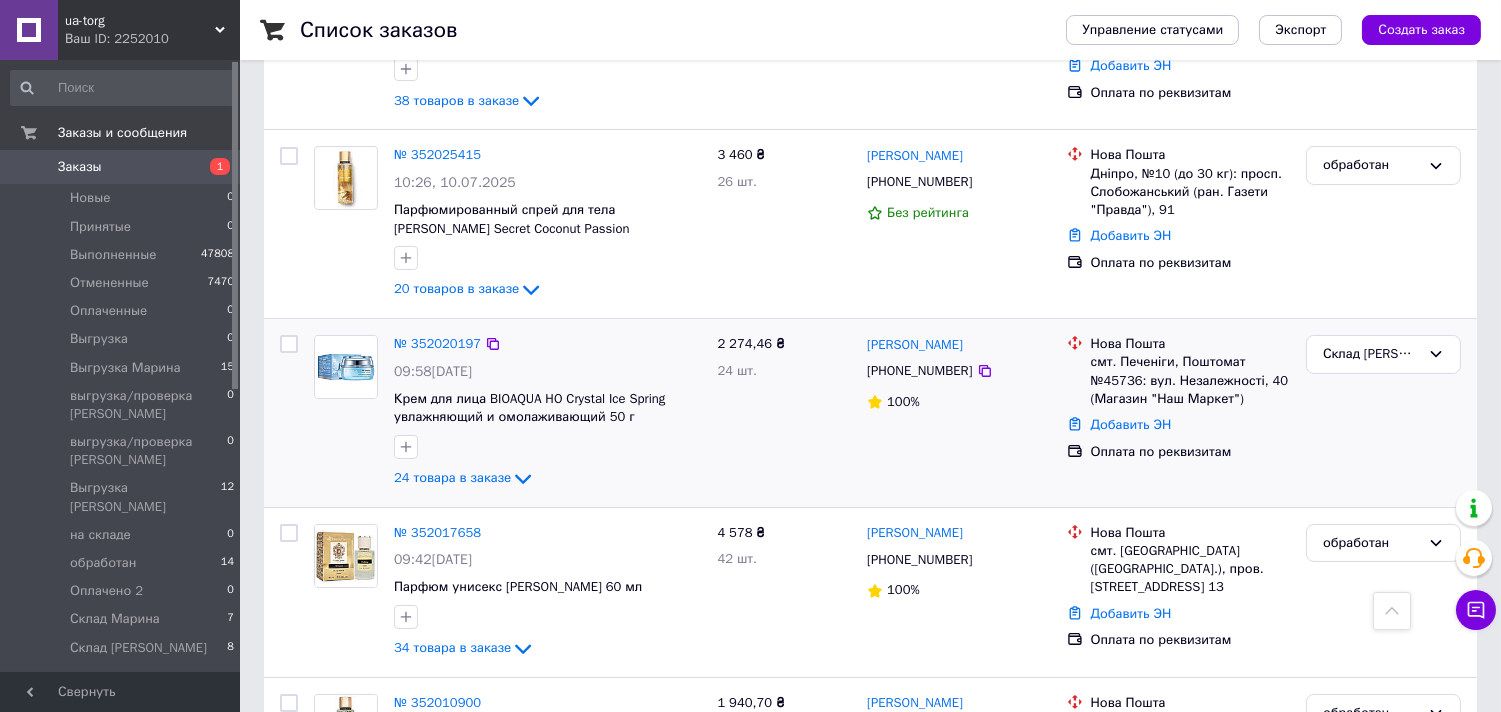 scroll, scrollTop: 333, scrollLeft: 0, axis: vertical 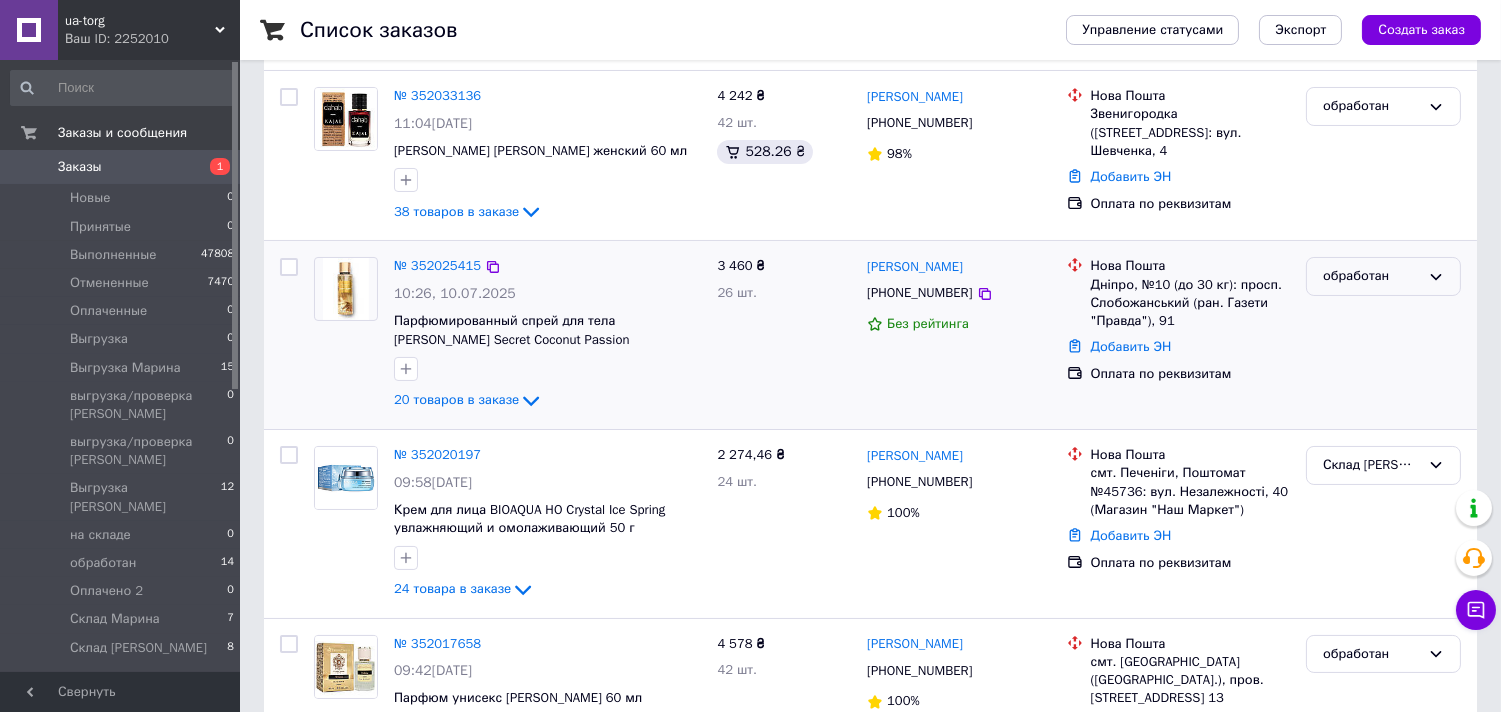 click on "обработан" at bounding box center (1371, 276) 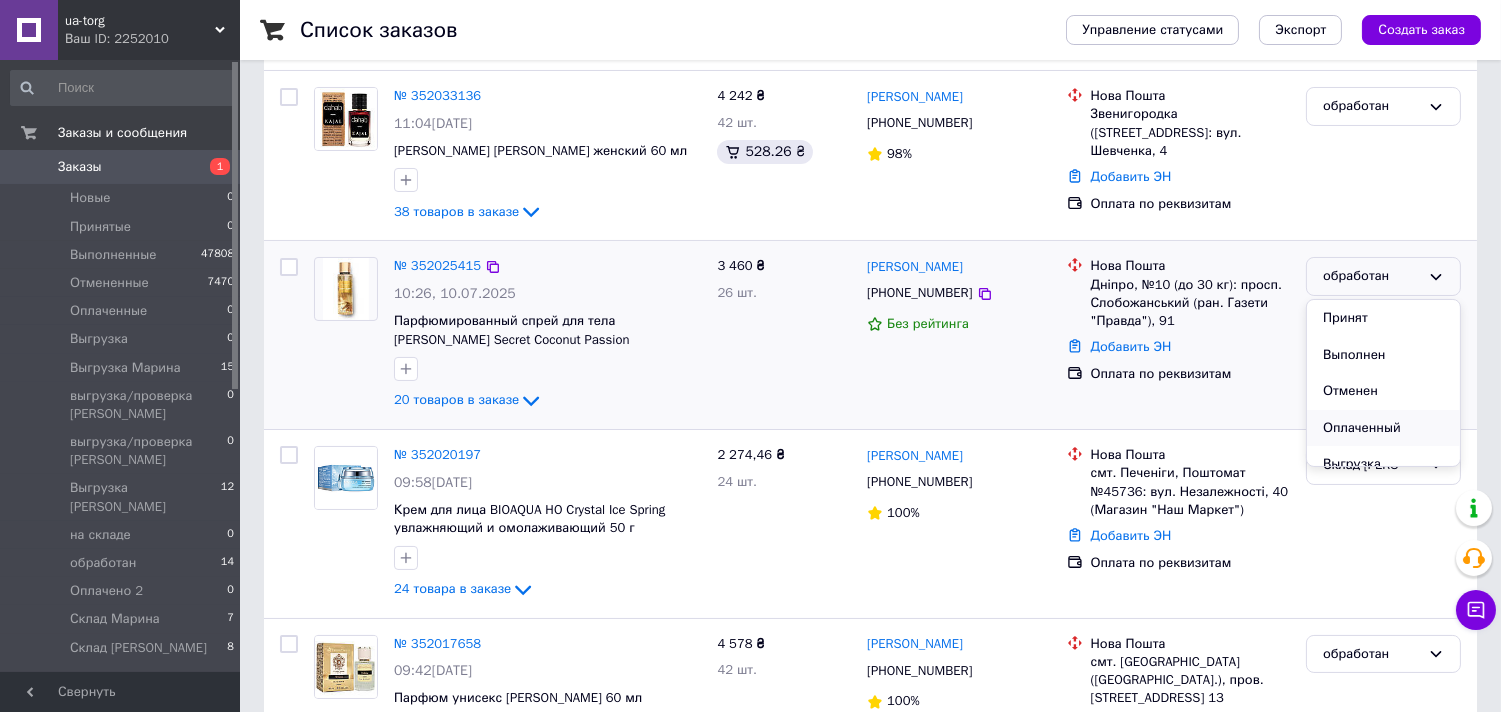 click on "Оплаченный" at bounding box center [1383, 428] 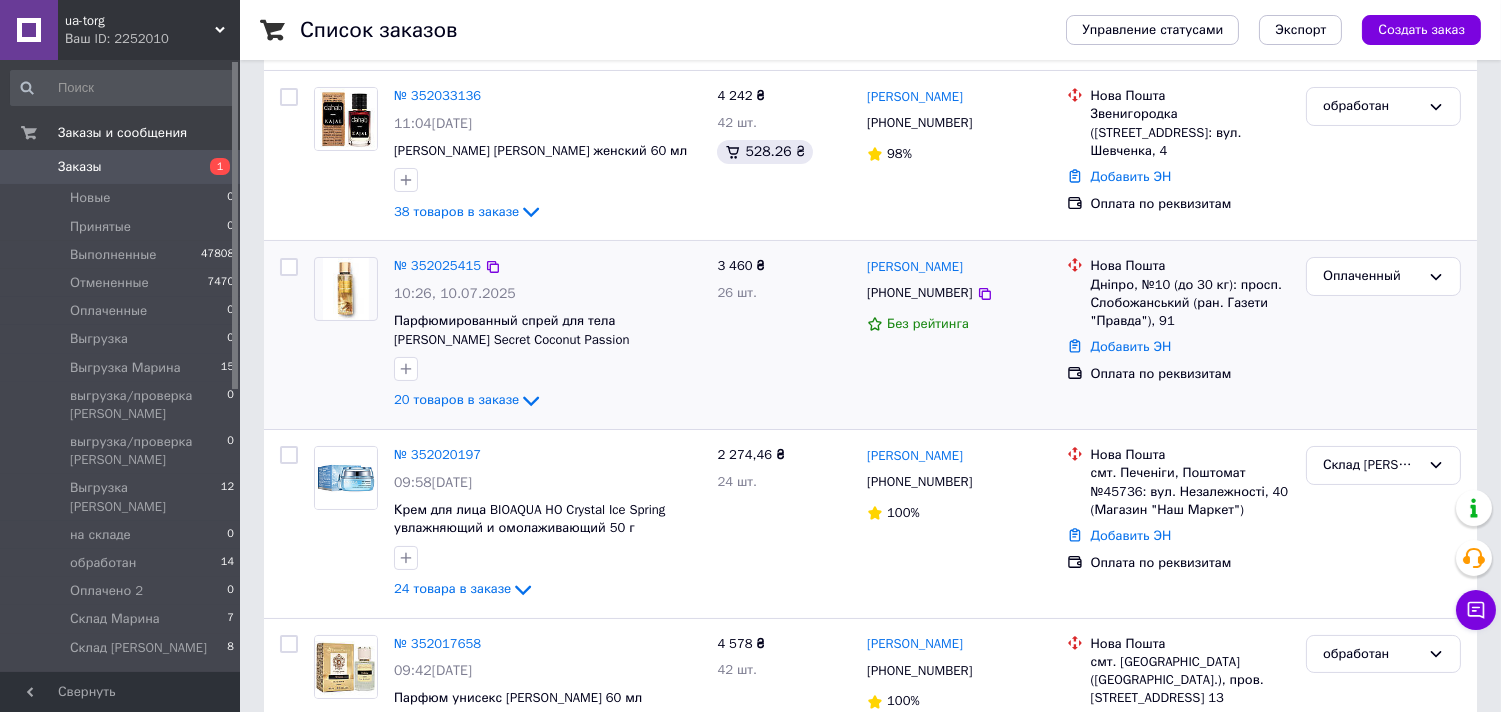 click 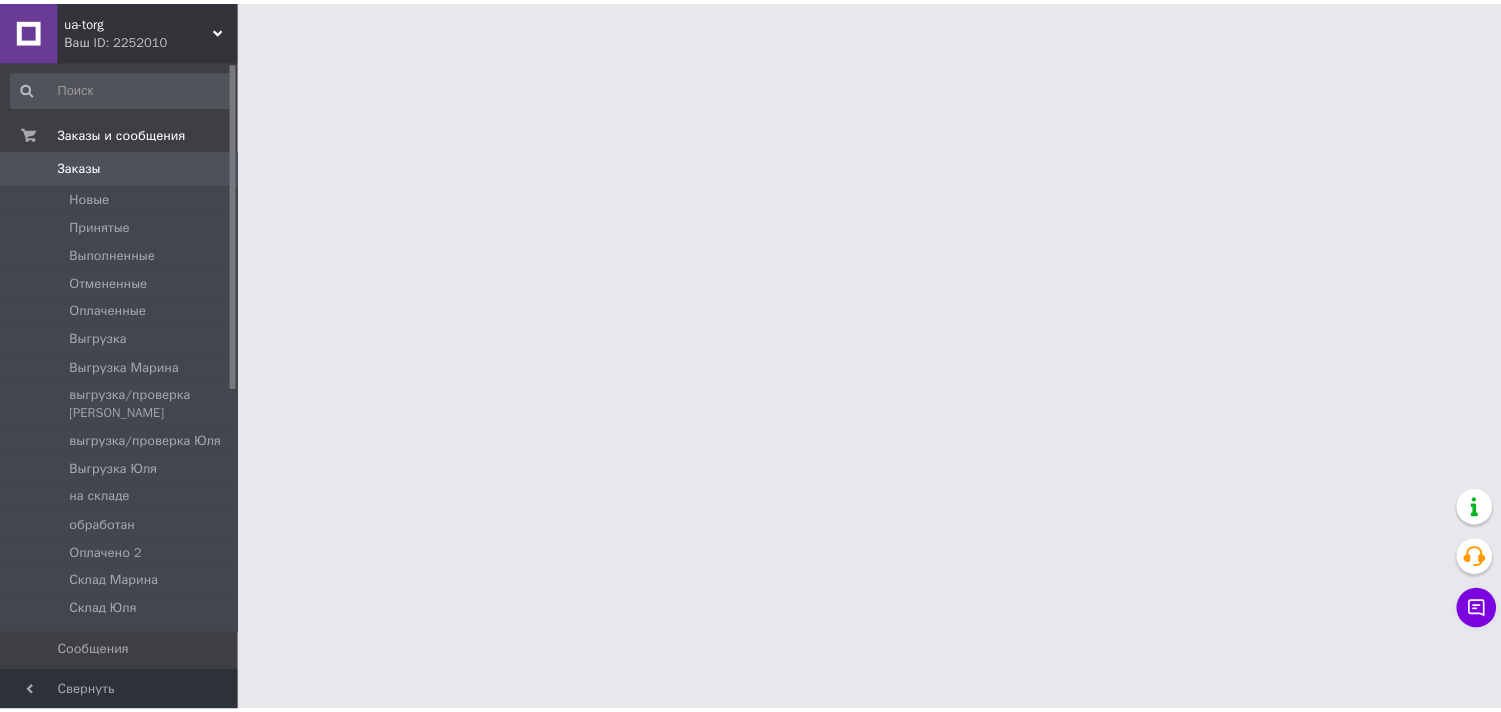 scroll, scrollTop: 0, scrollLeft: 0, axis: both 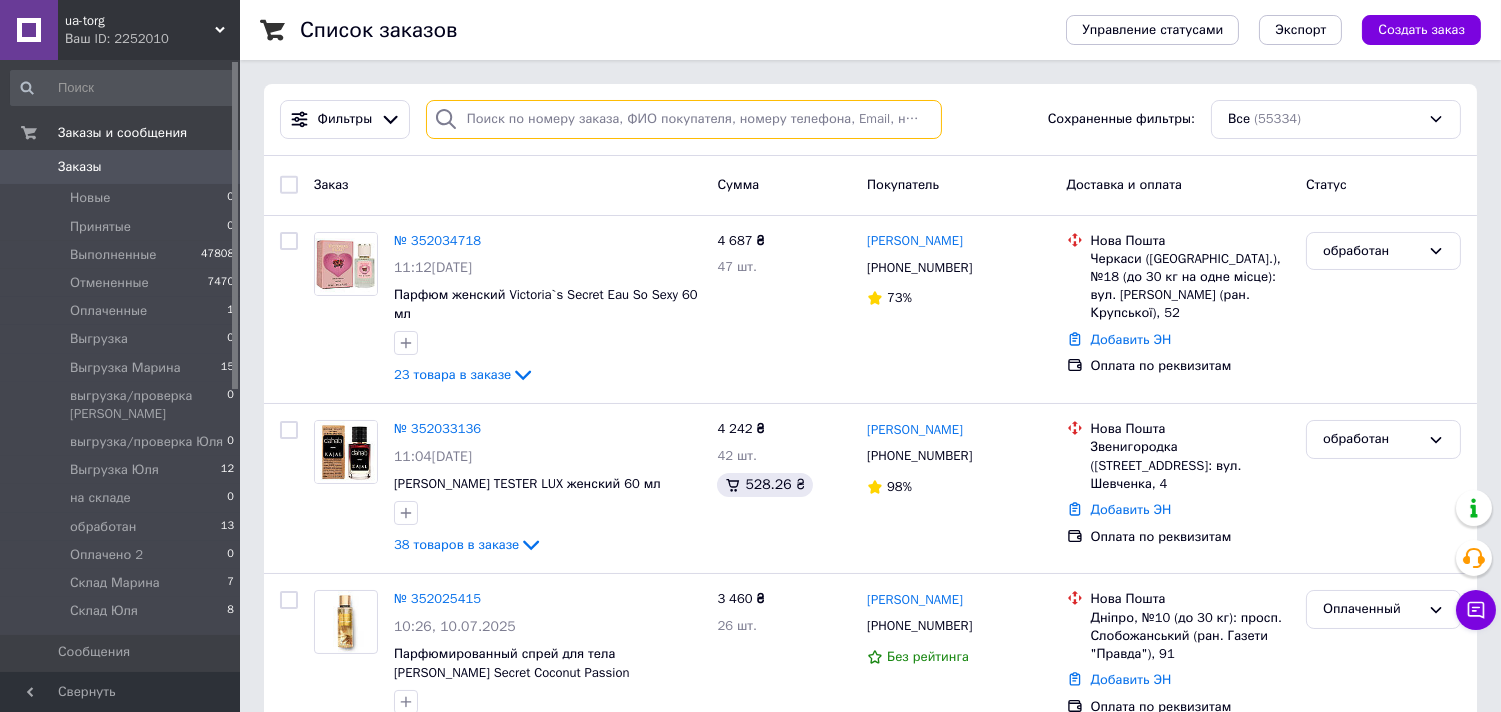 drag, startPoint x: 594, startPoint y: 128, endPoint x: 592, endPoint y: 114, distance: 14.142136 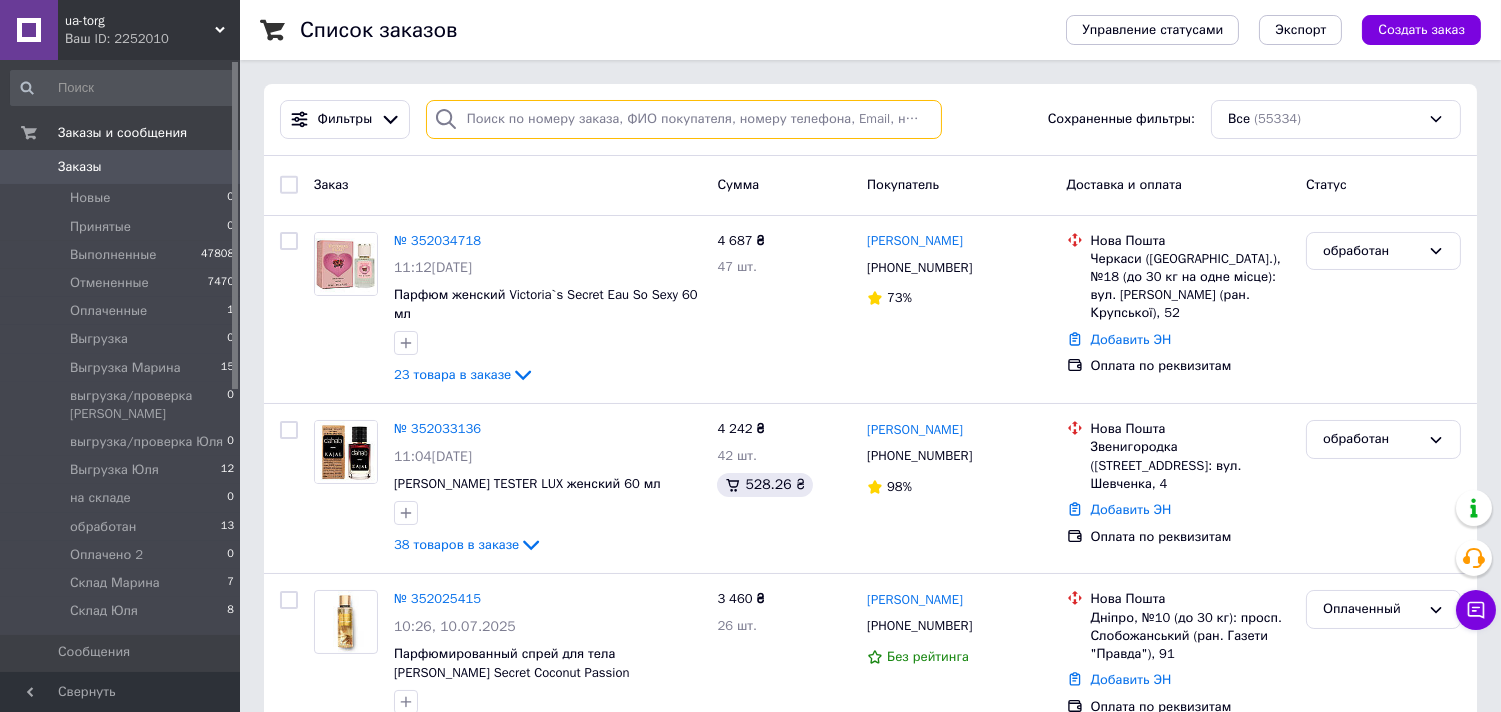 click at bounding box center (684, 119) 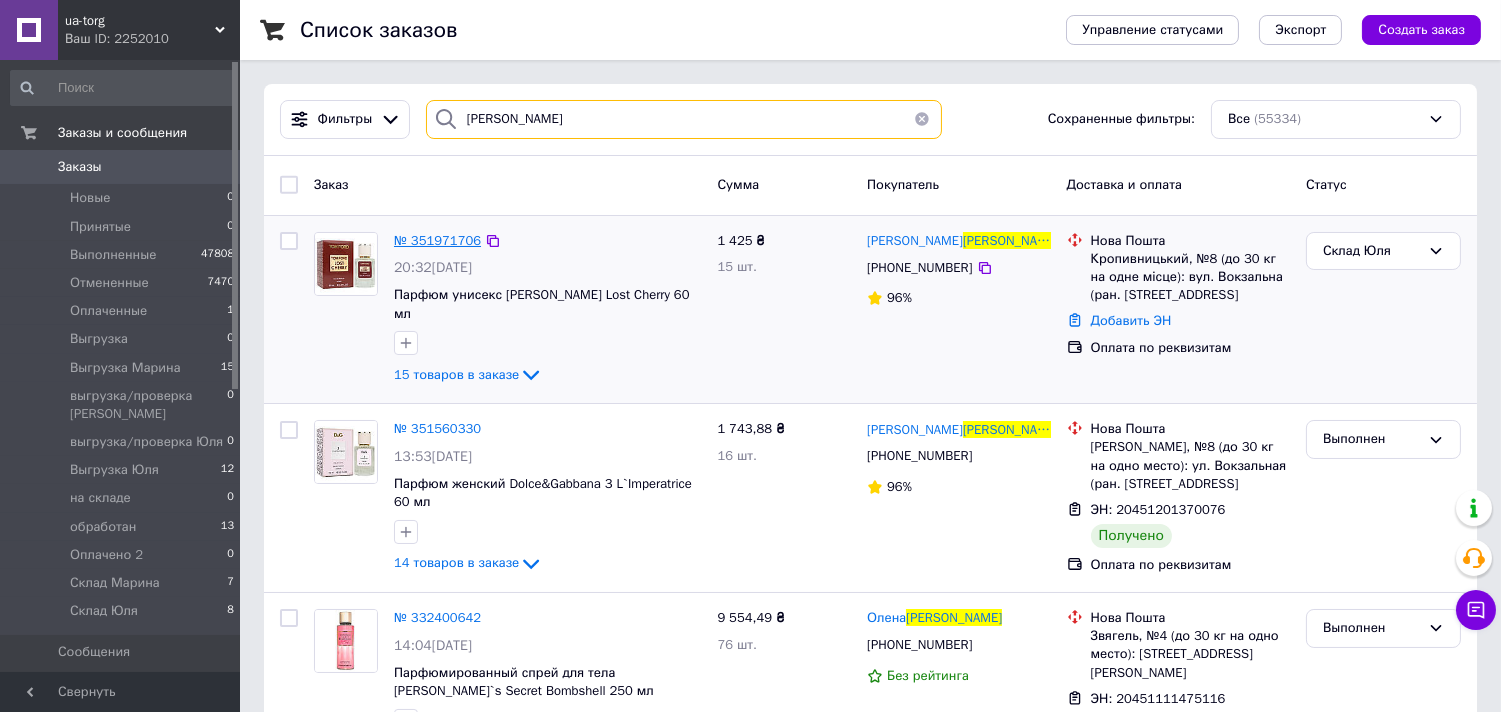 type on "руденко" 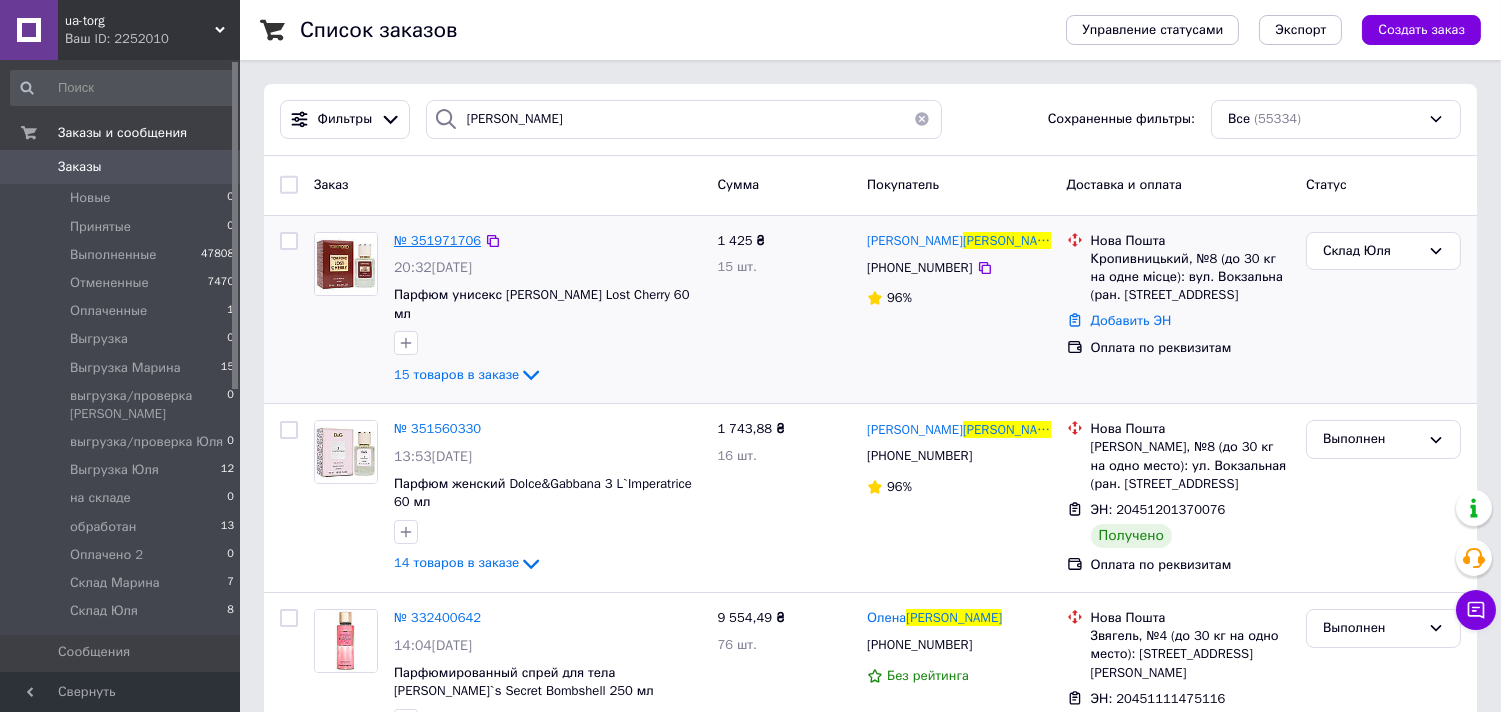 click on "№ 351971706" at bounding box center [437, 240] 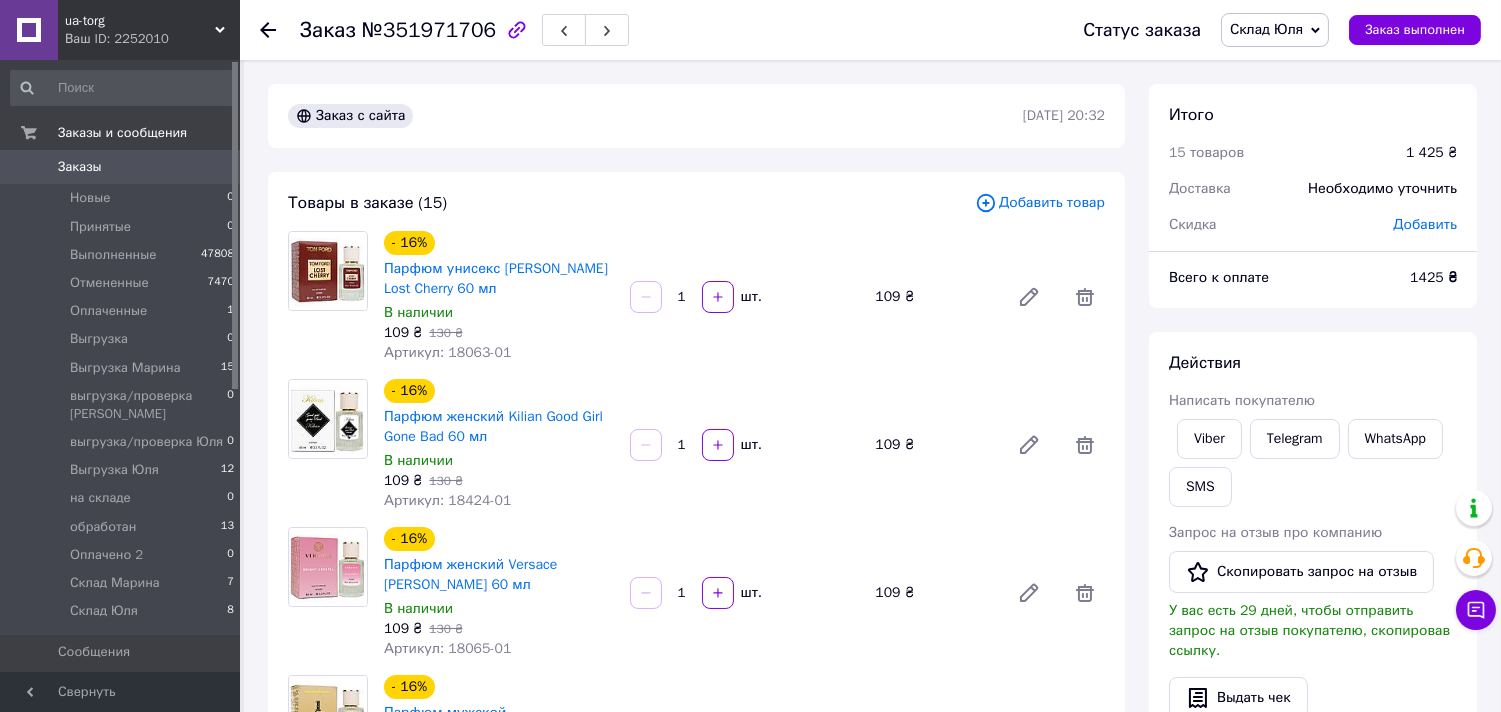 click on "Склад Юля" at bounding box center [1266, 29] 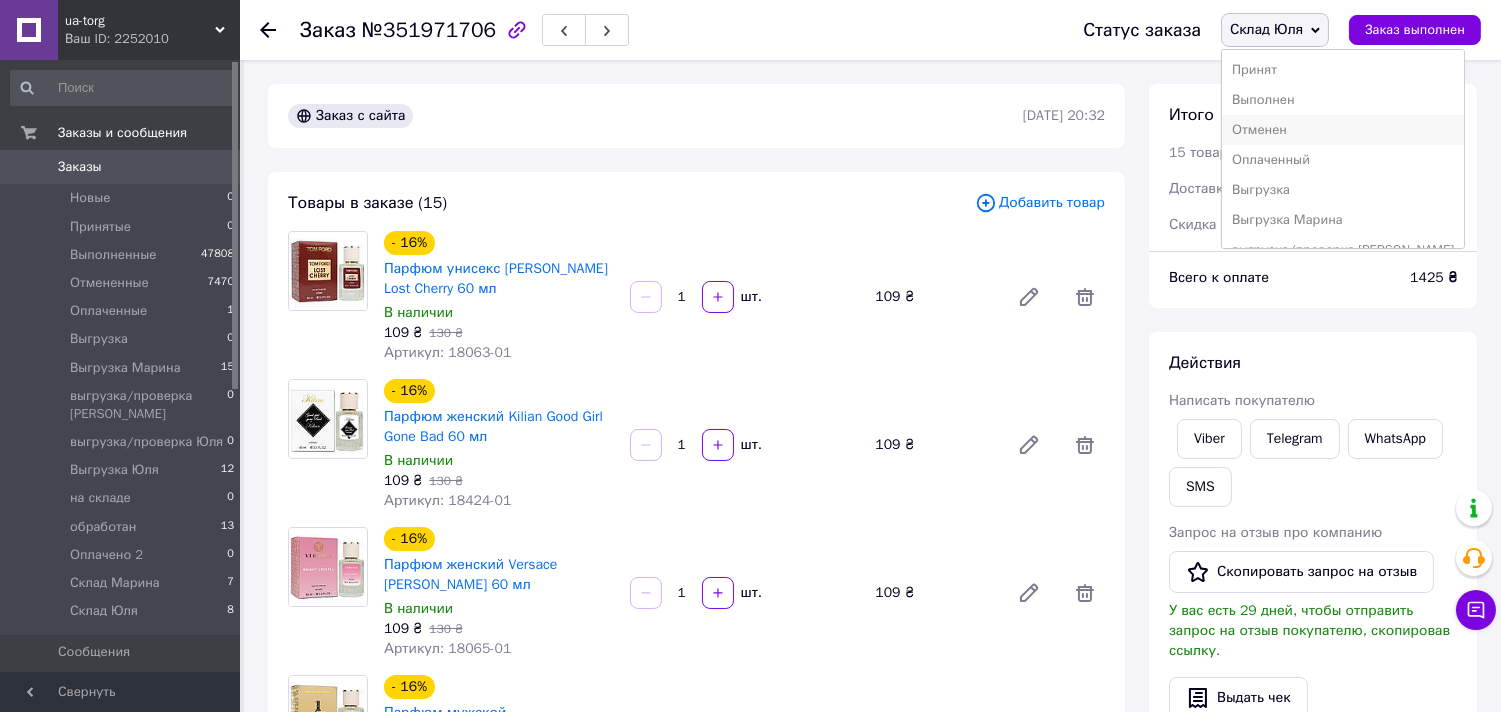 scroll, scrollTop: 111, scrollLeft: 0, axis: vertical 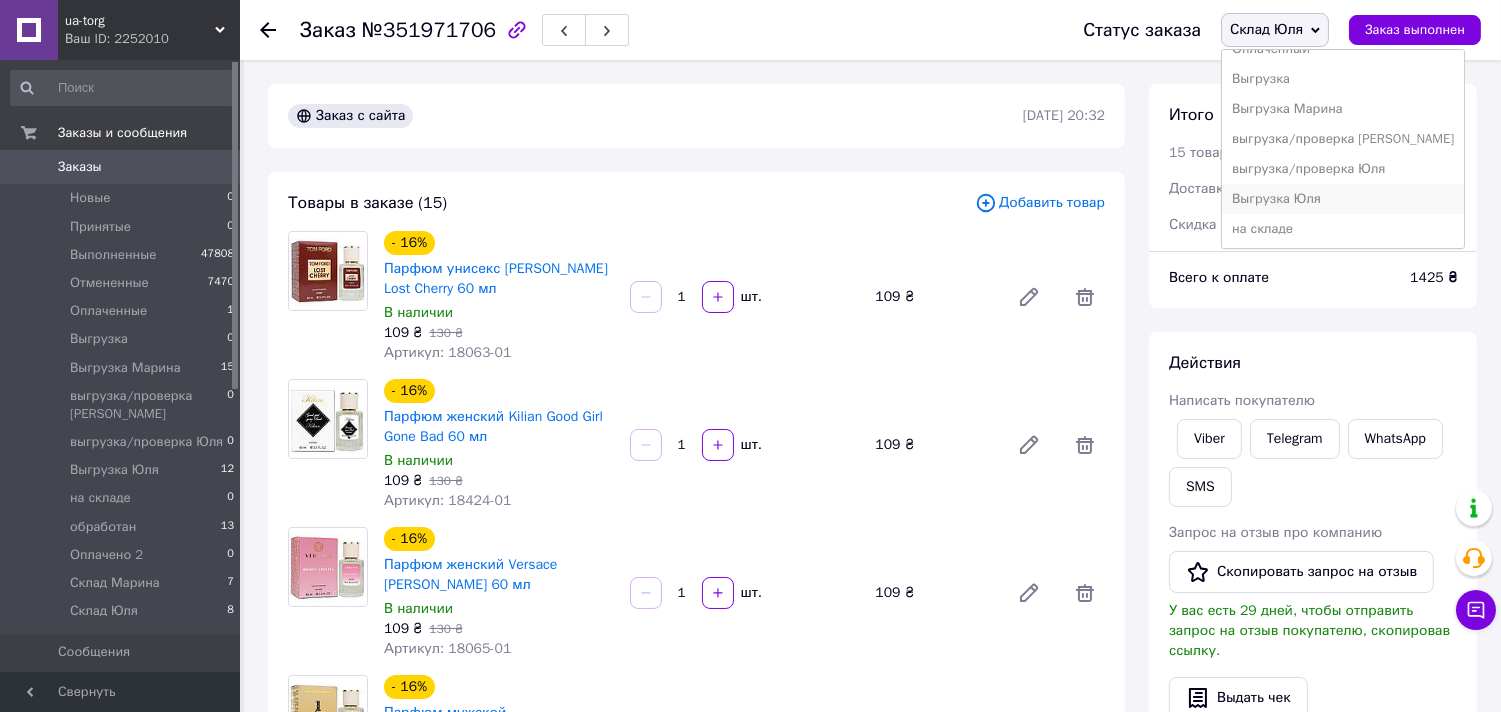 click on "Выгрузка Юля" at bounding box center (1343, 199) 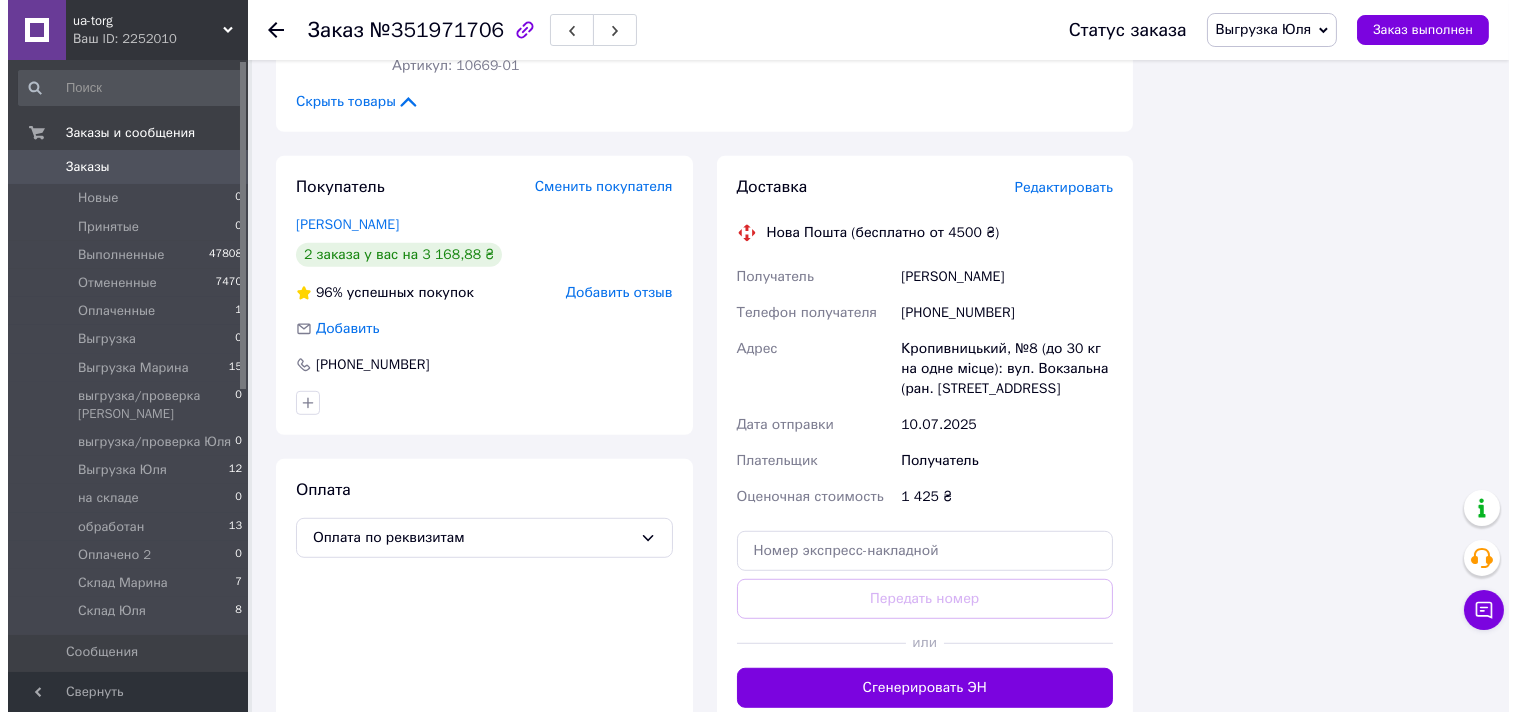 scroll, scrollTop: 2333, scrollLeft: 0, axis: vertical 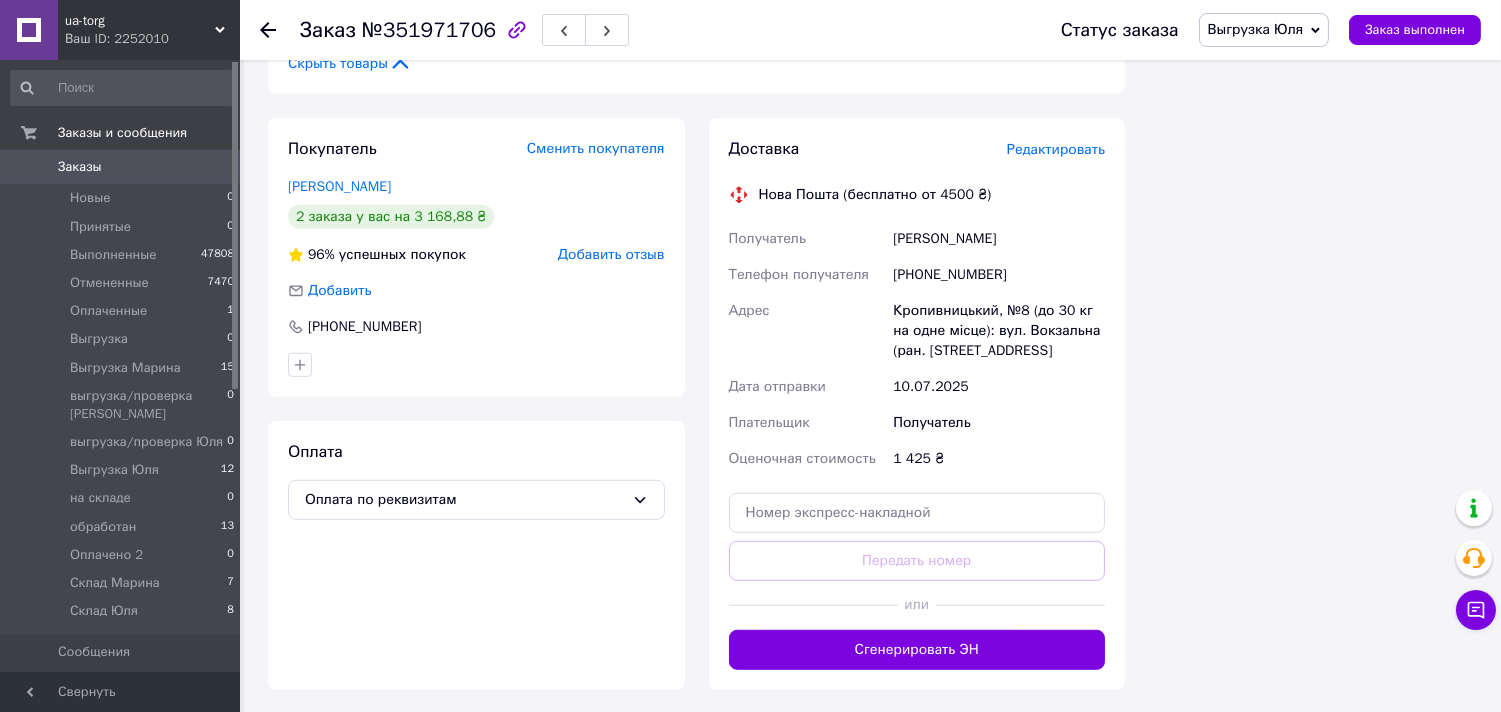click on "Редактировать" at bounding box center (1056, 149) 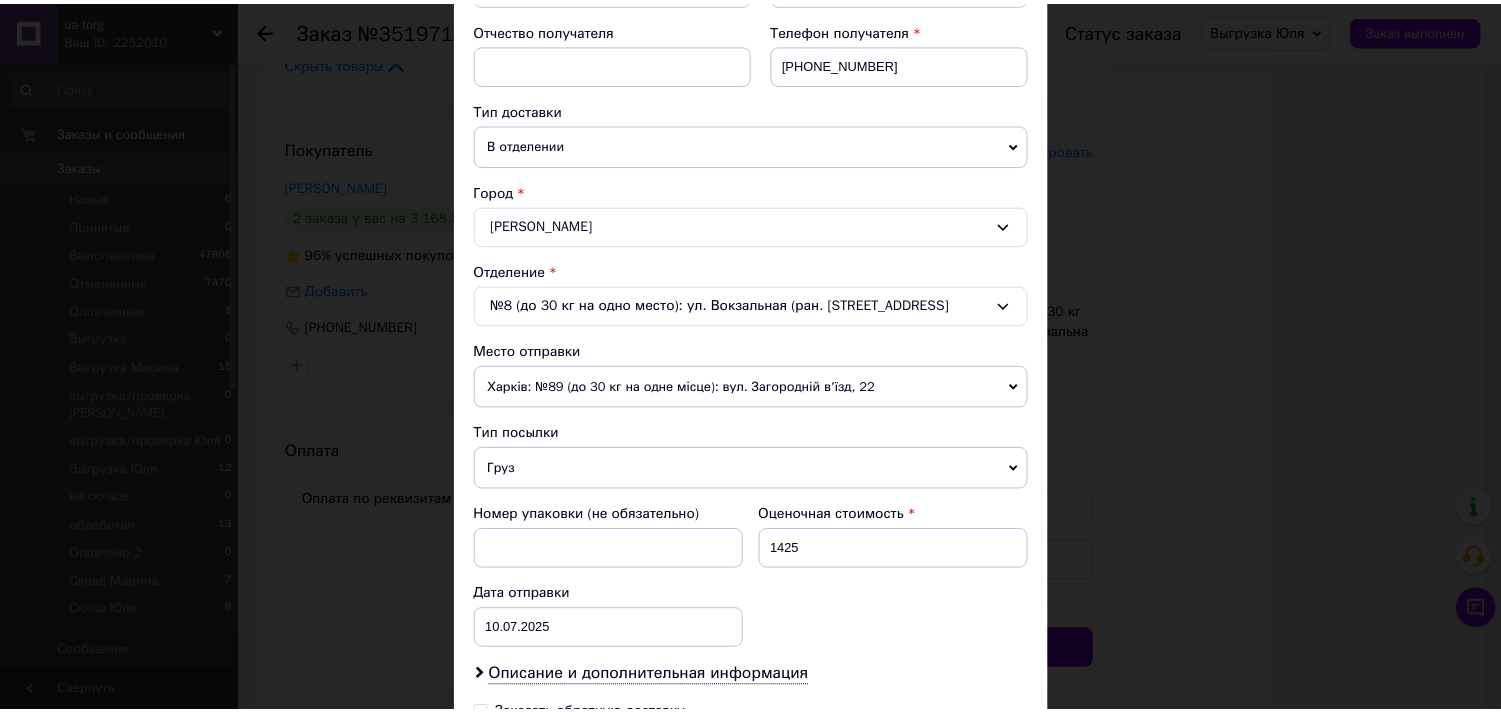 scroll, scrollTop: 676, scrollLeft: 0, axis: vertical 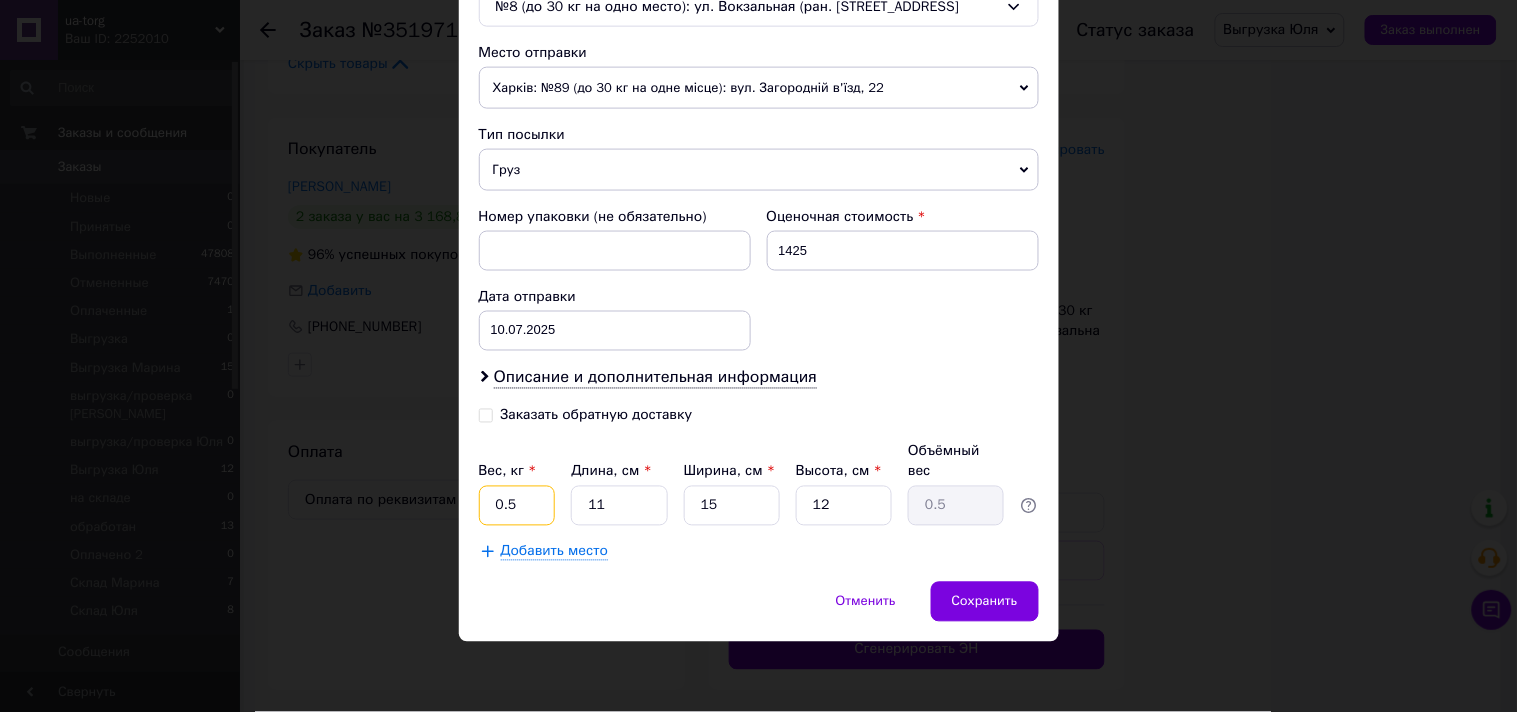 click on "0.5" at bounding box center (517, 506) 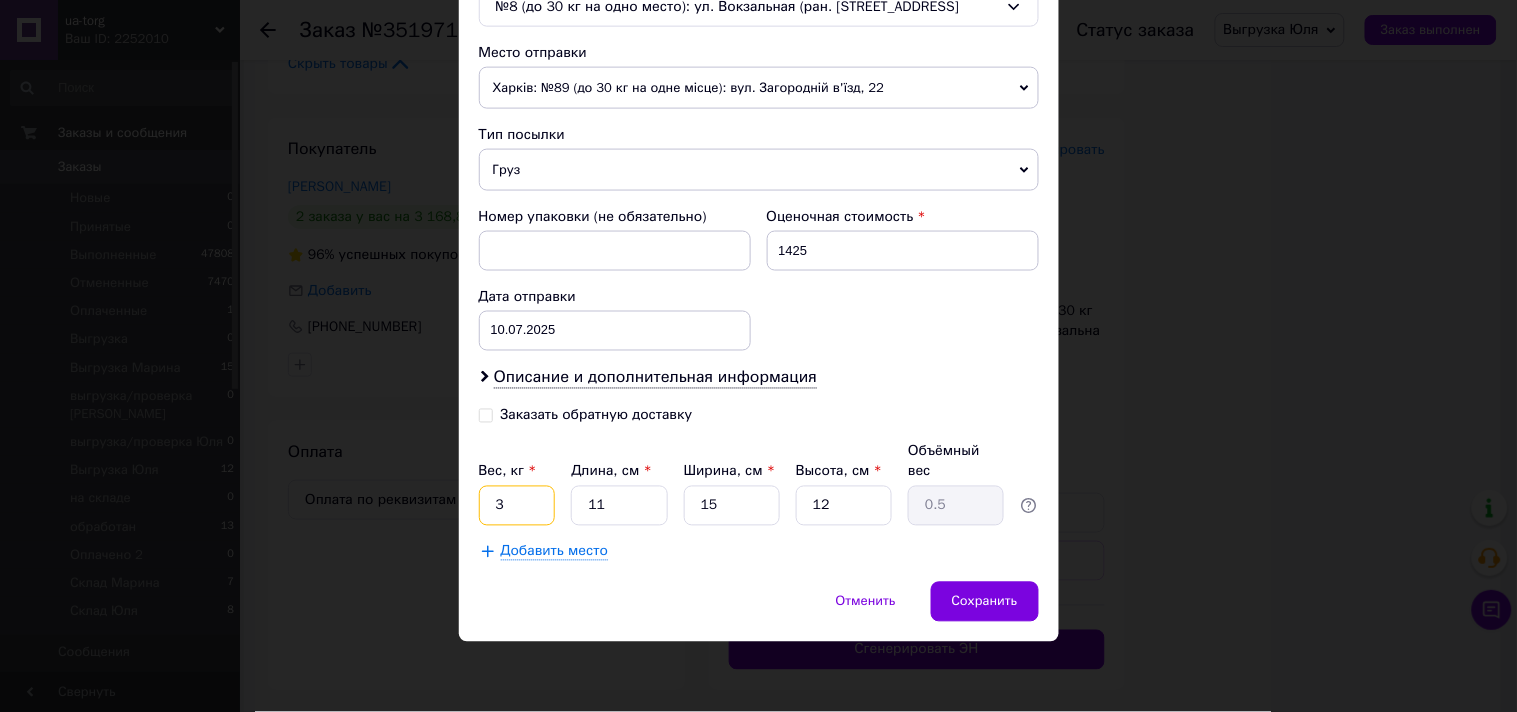 type on "3" 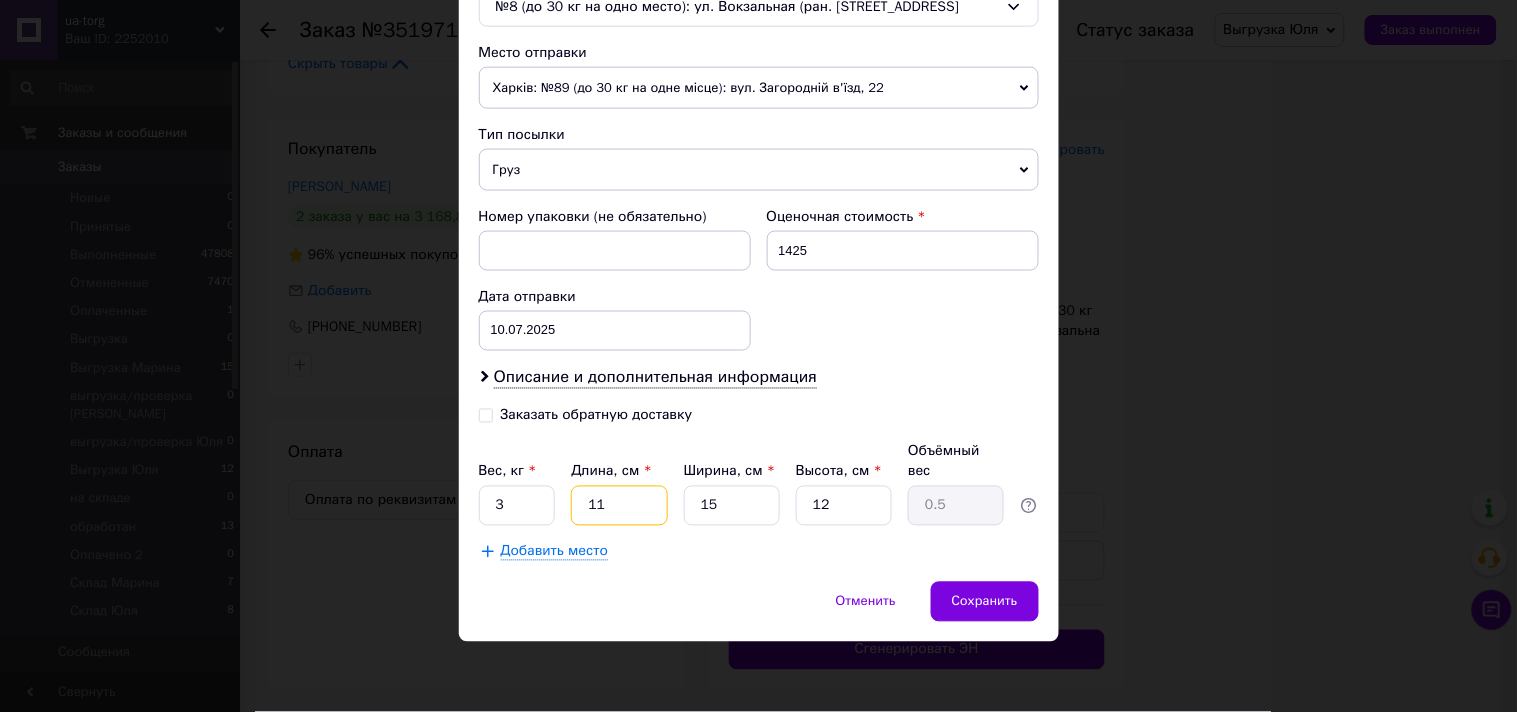 click on "11" at bounding box center [619, 506] 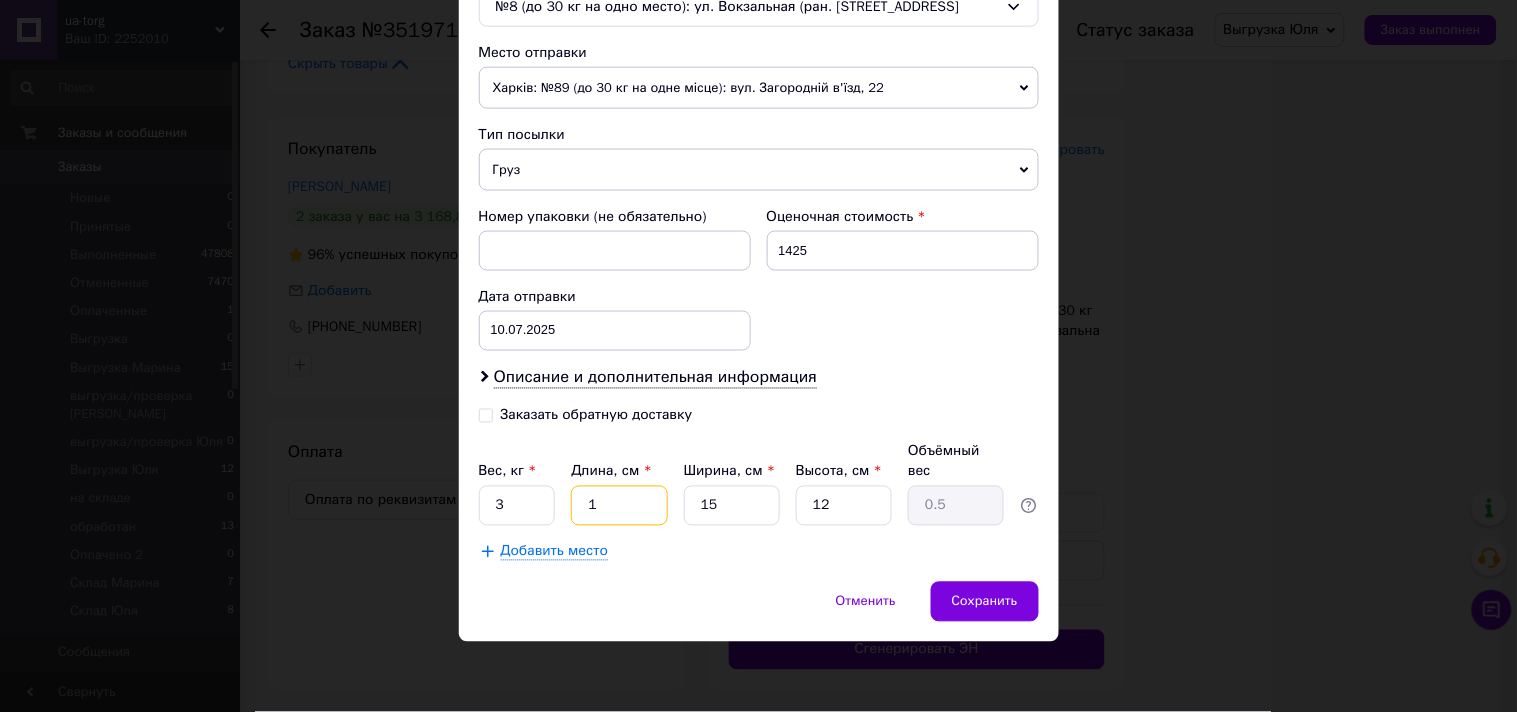 type on "0.1" 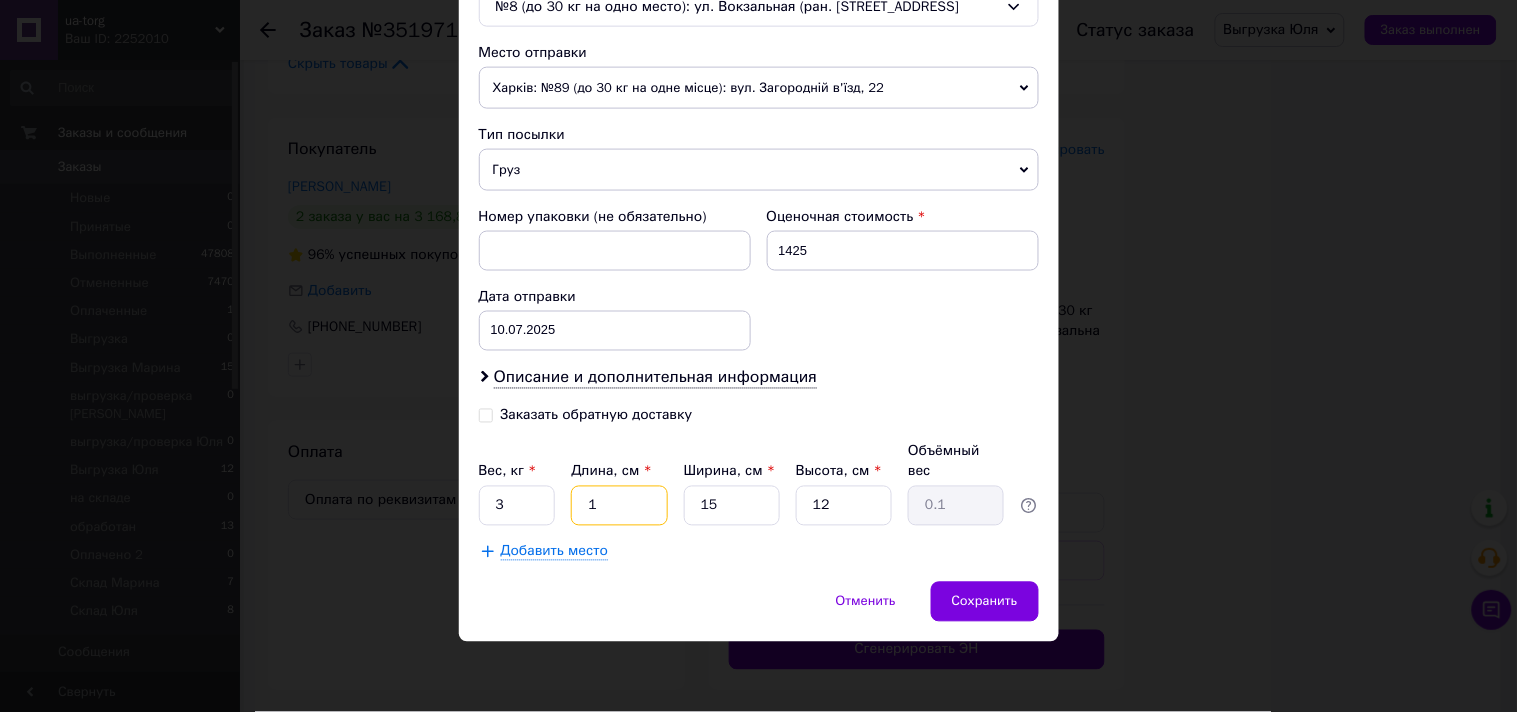 type on "10" 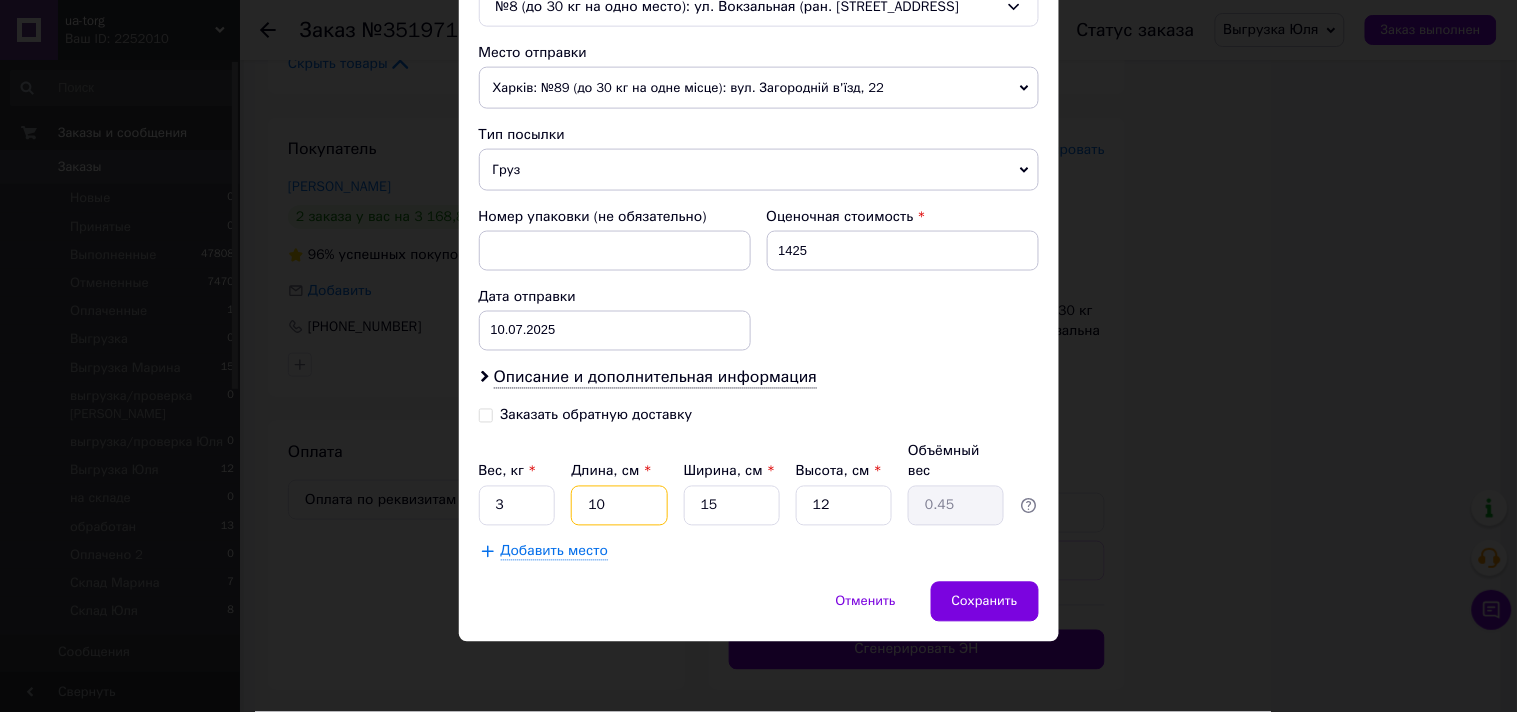 type on "10" 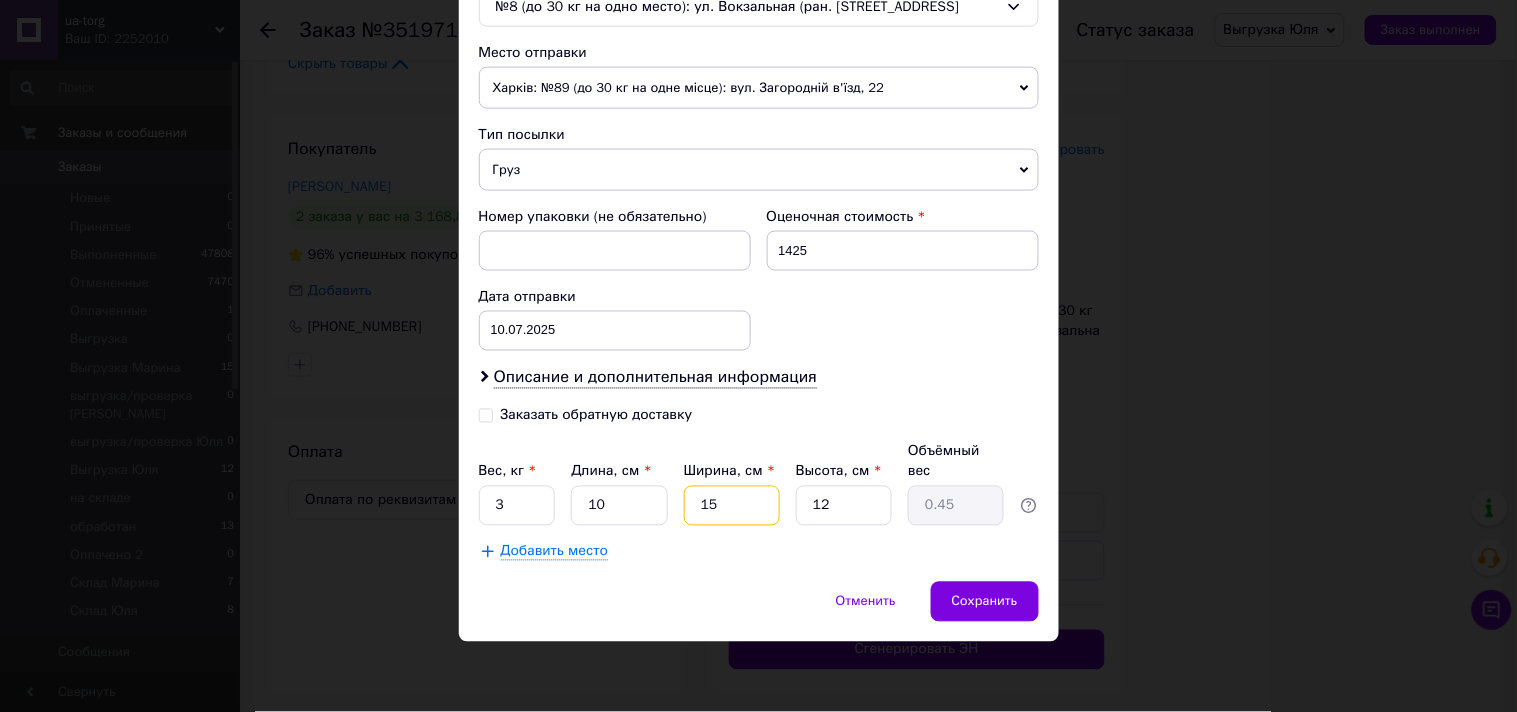 click on "15" at bounding box center [732, 506] 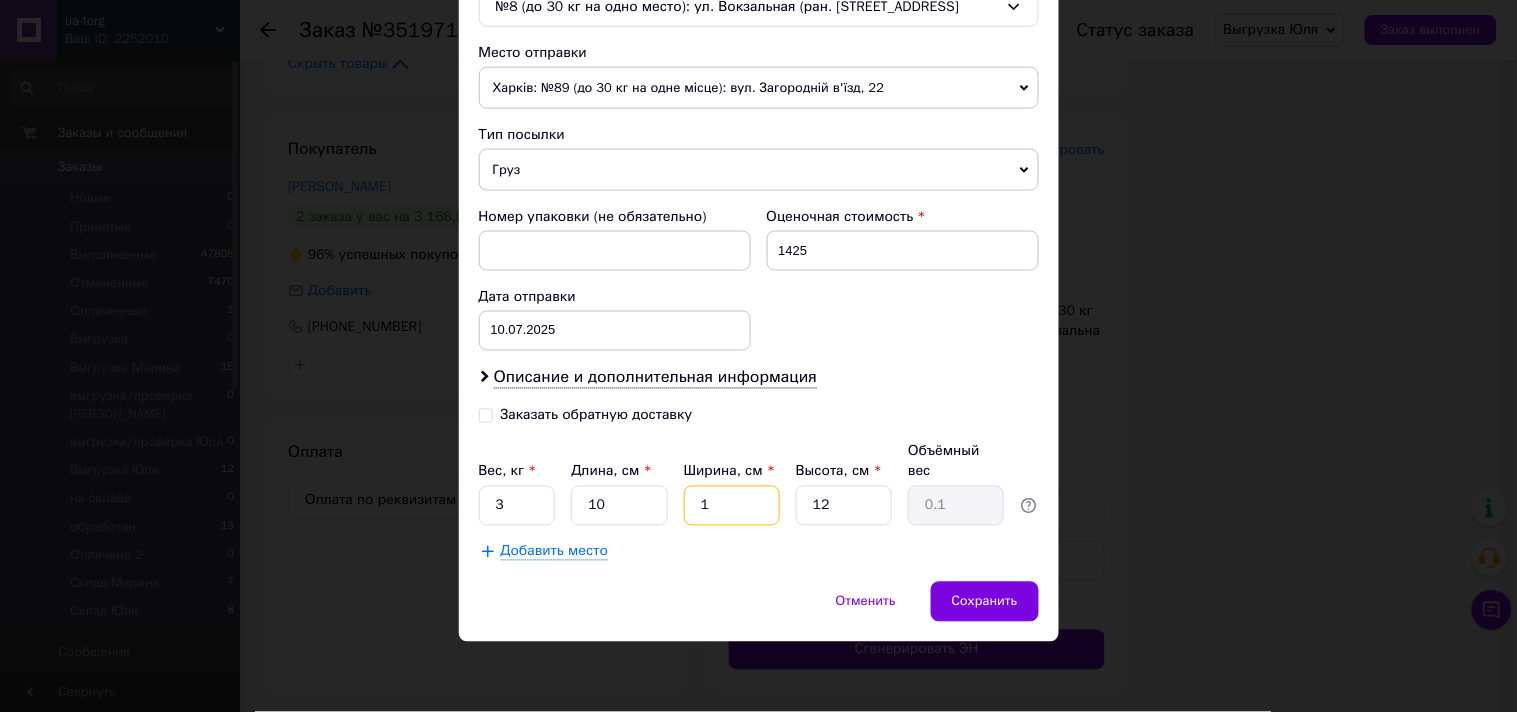 type on "18" 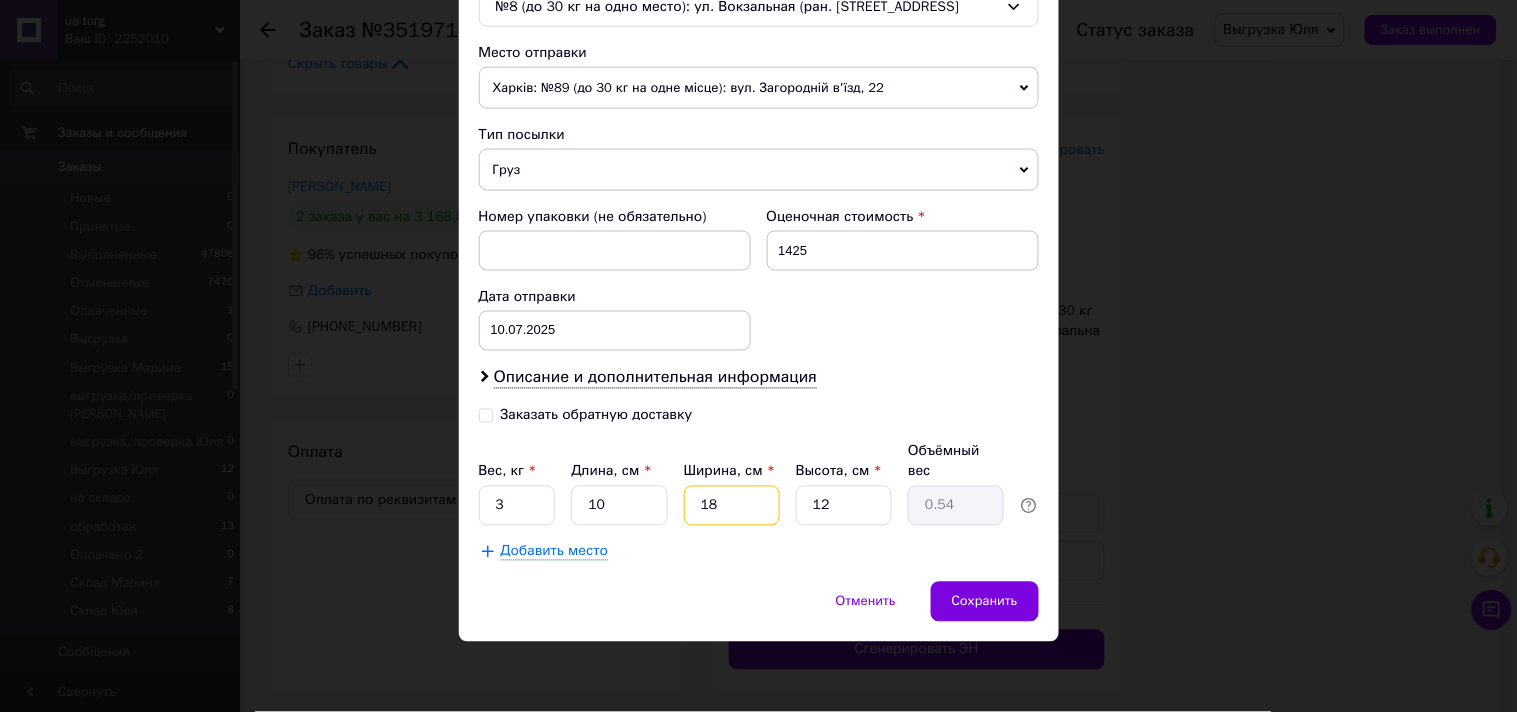 type on "18" 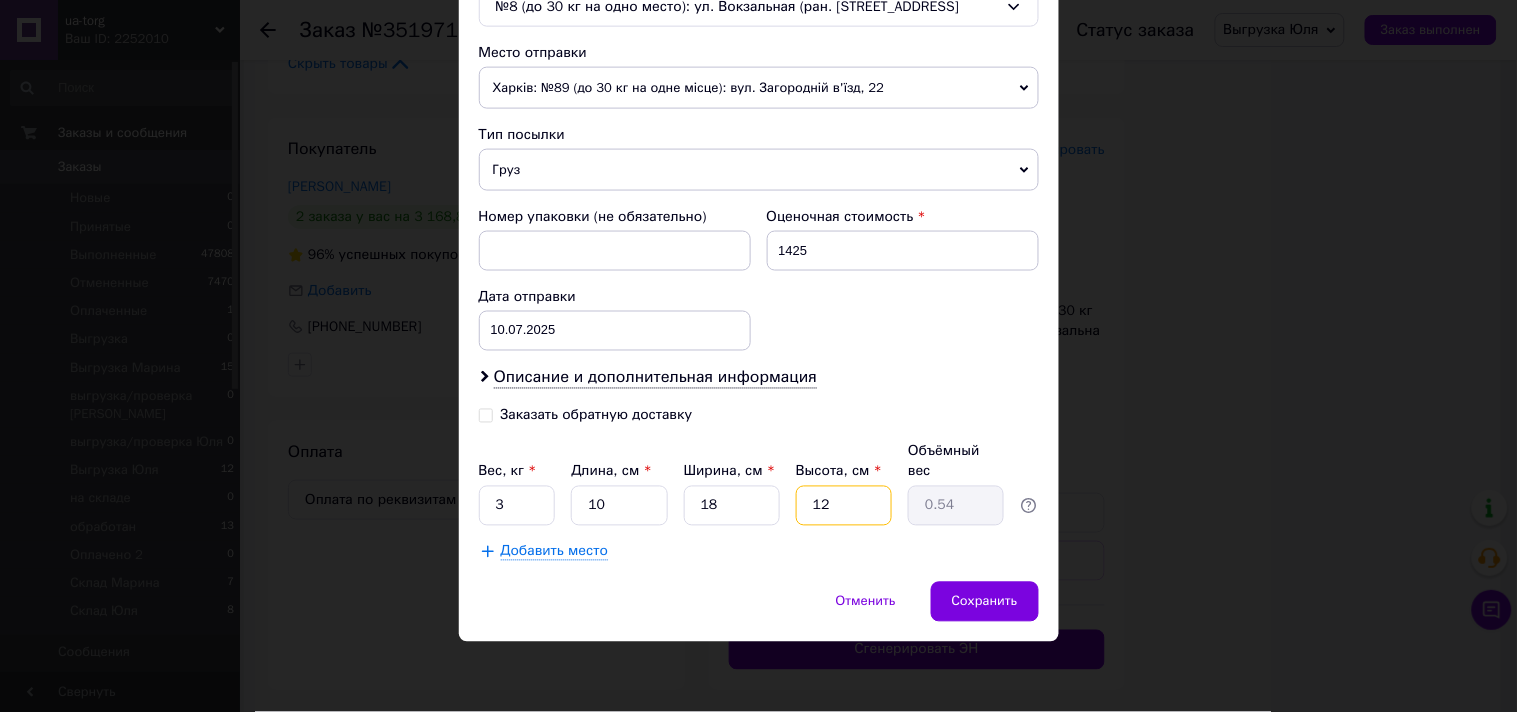 click on "12" at bounding box center [844, 506] 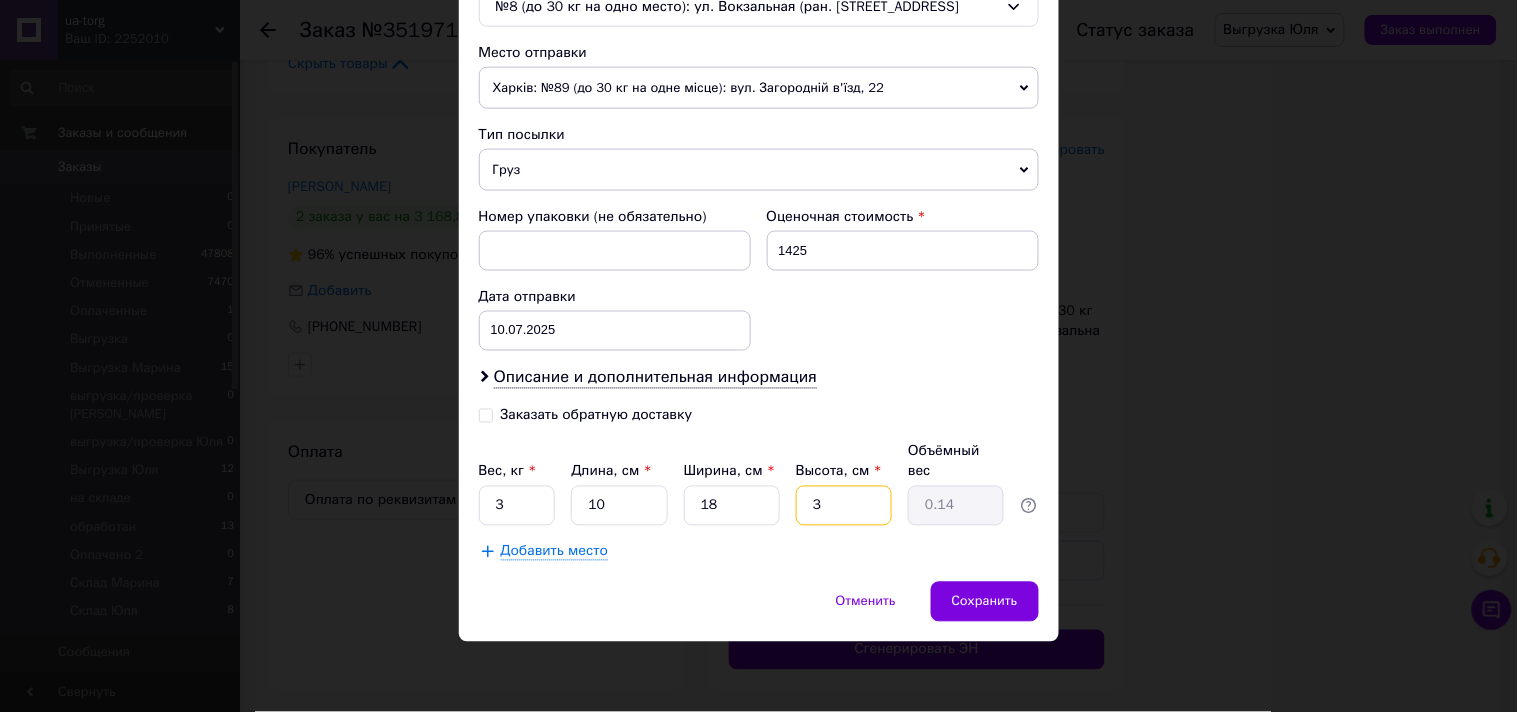 type on "32" 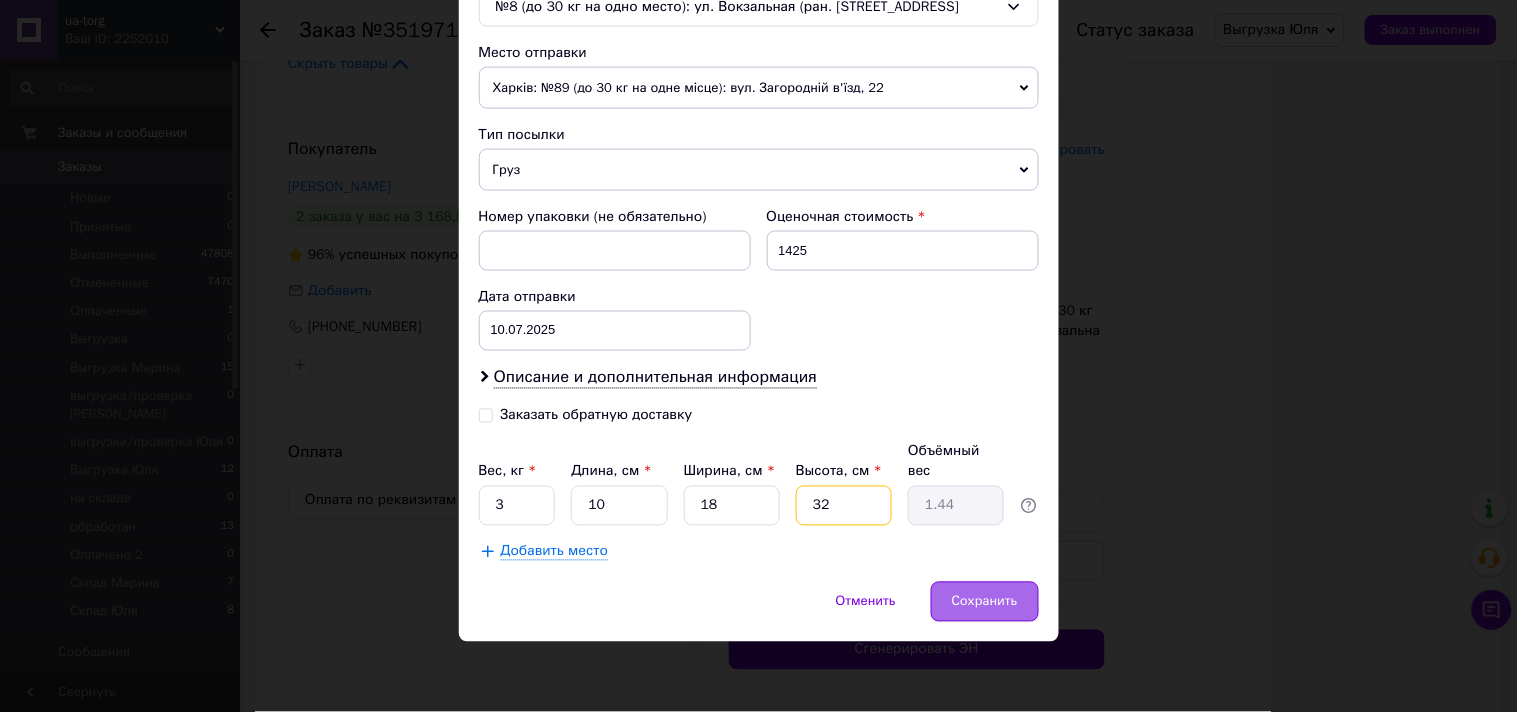type on "32" 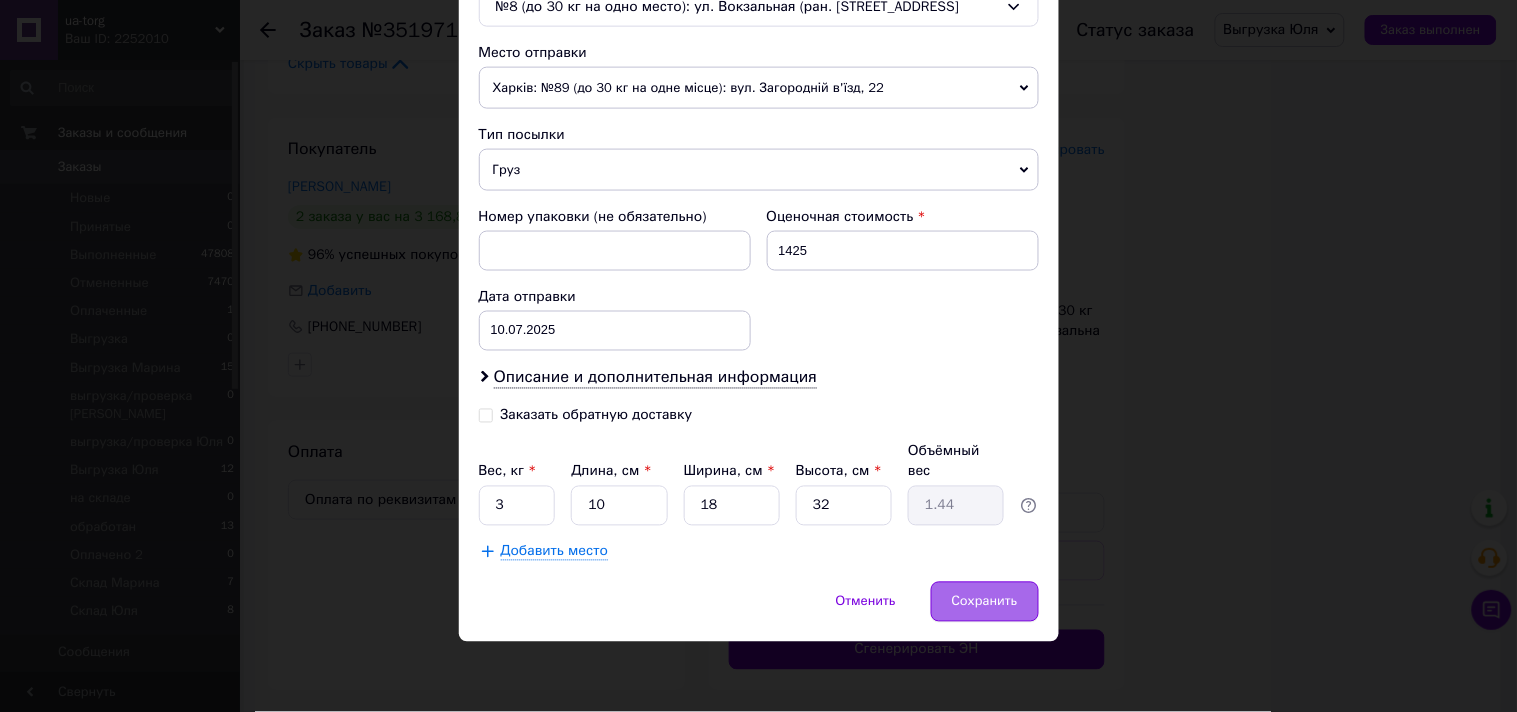 click on "Сохранить" at bounding box center [985, 602] 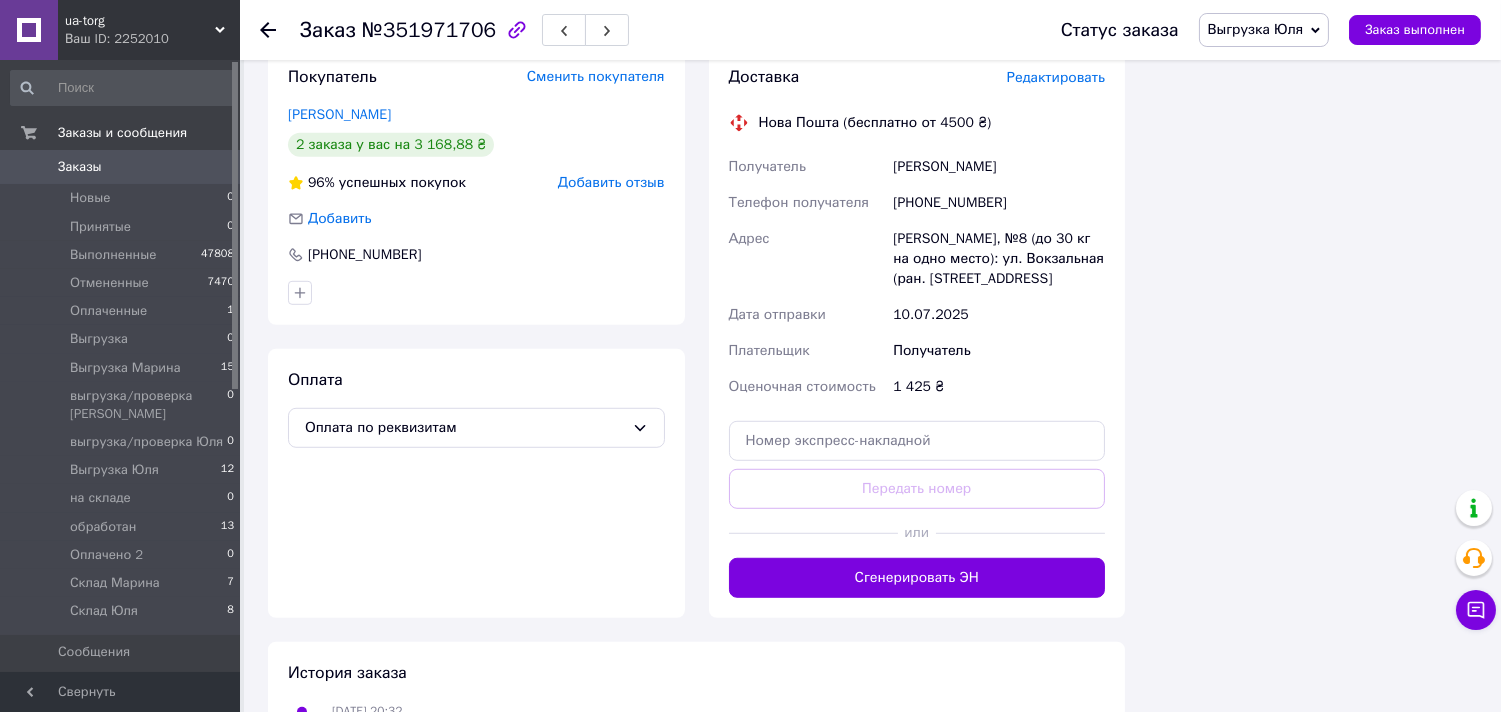 scroll, scrollTop: 2444, scrollLeft: 0, axis: vertical 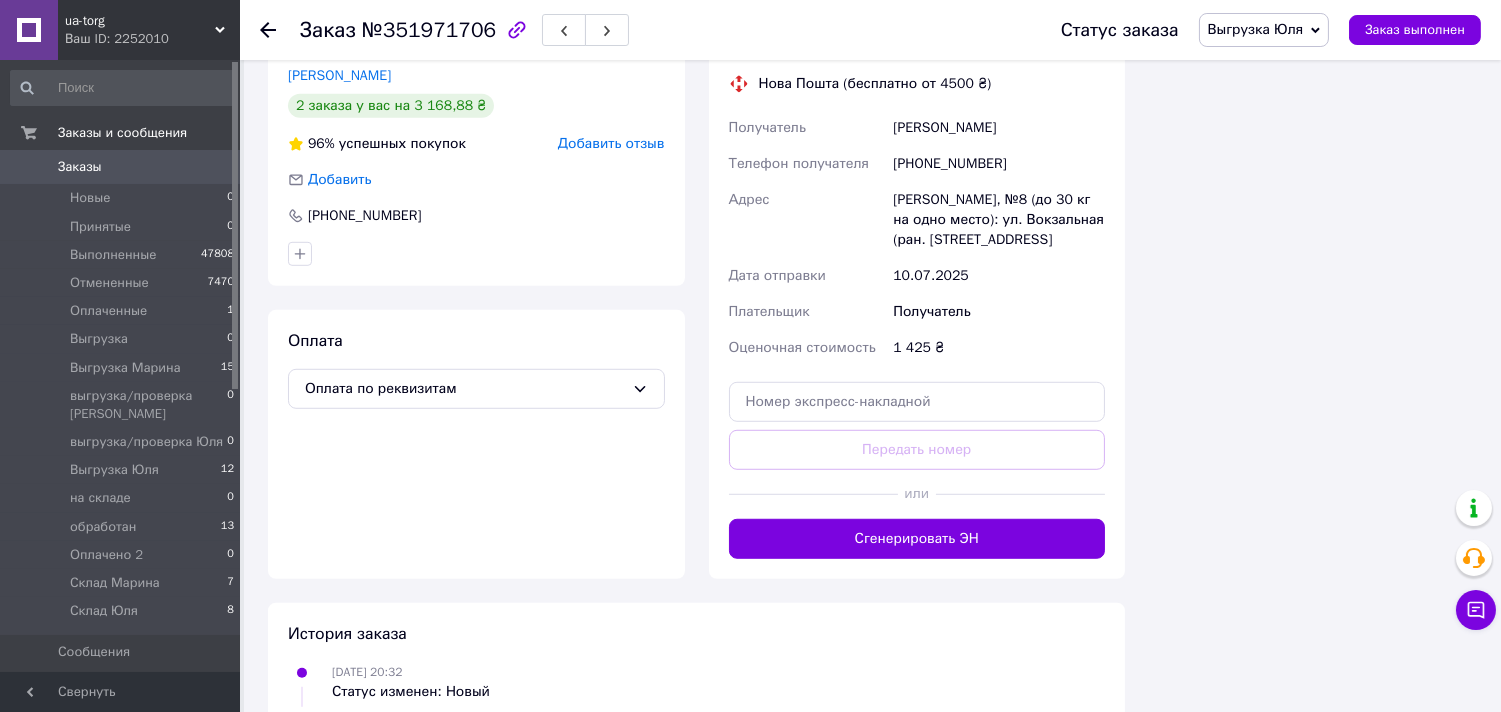 click on "Выгрузка Юля" at bounding box center (1256, 29) 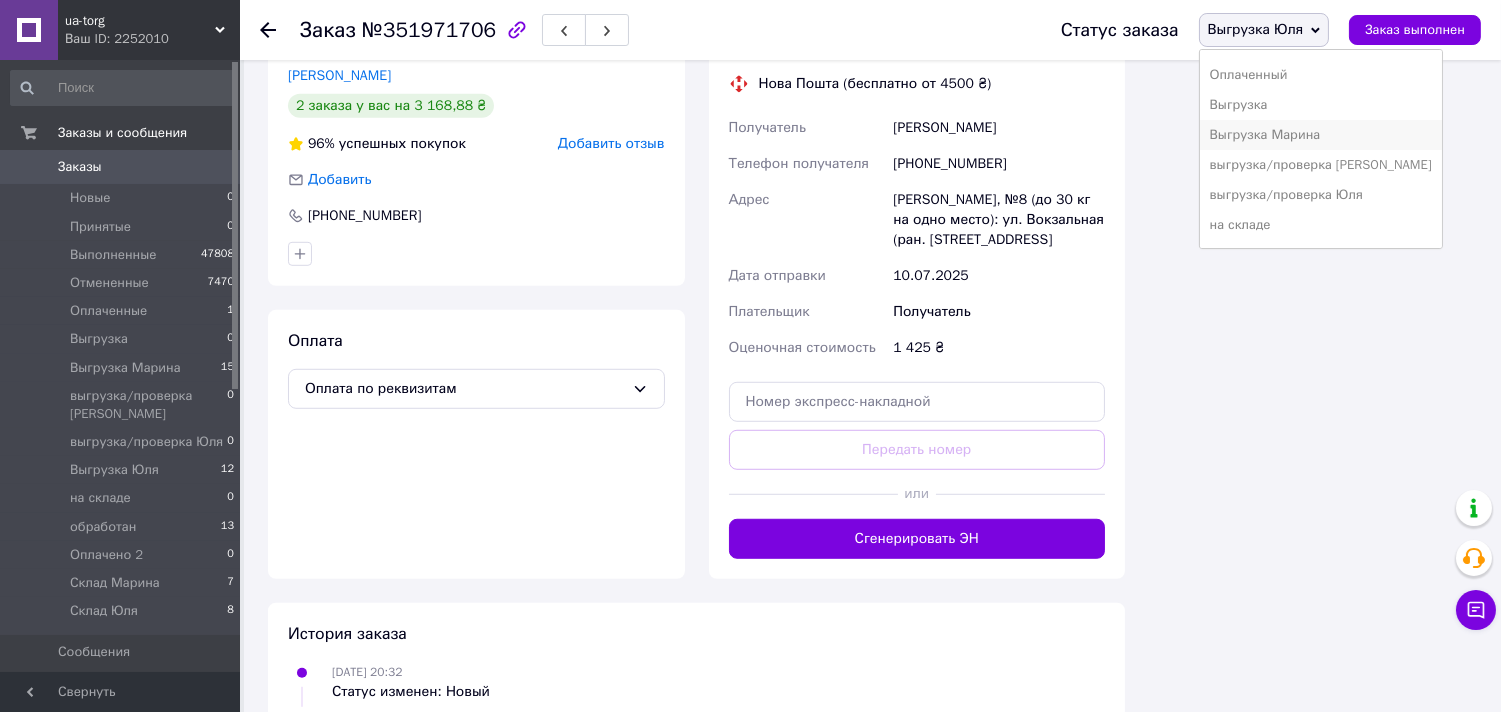 scroll, scrollTop: 202, scrollLeft: 0, axis: vertical 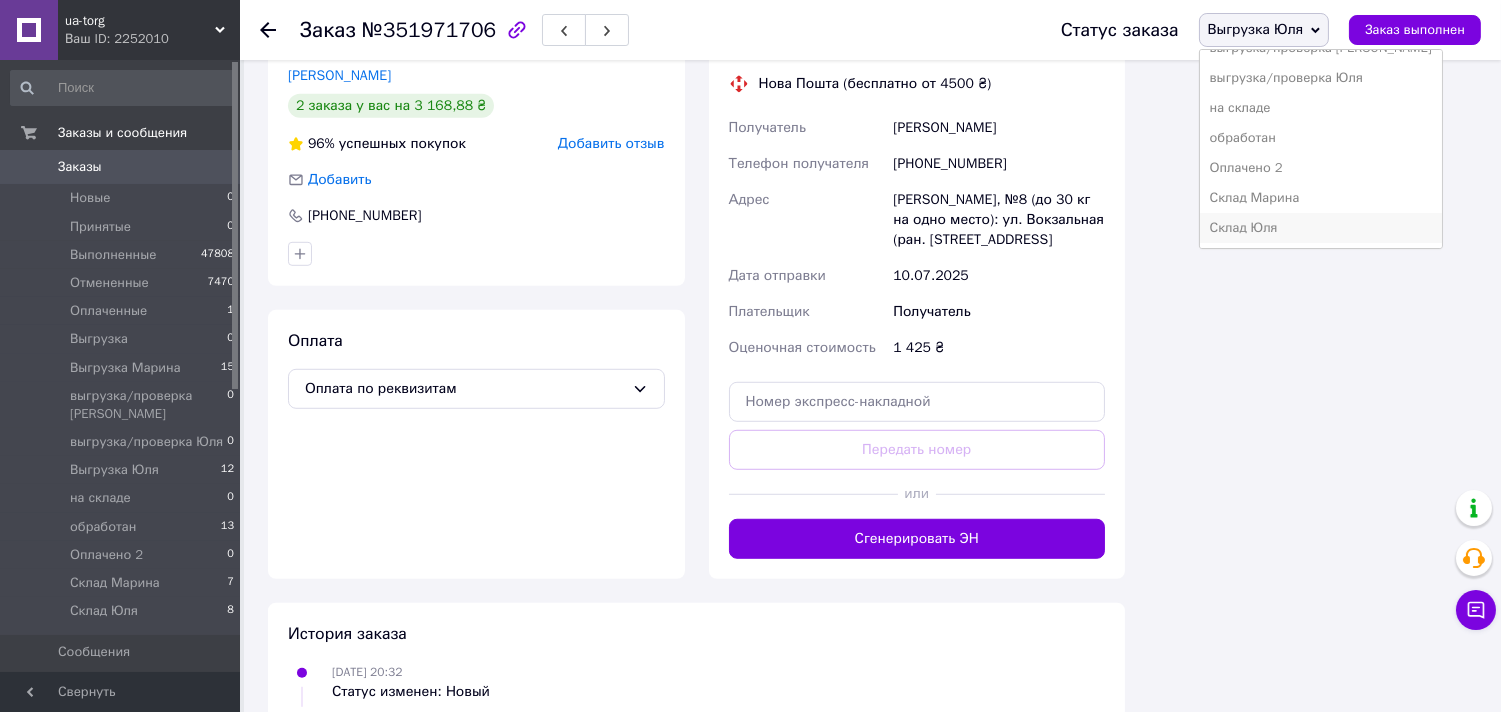 click on "Склад Юля" at bounding box center (1321, 228) 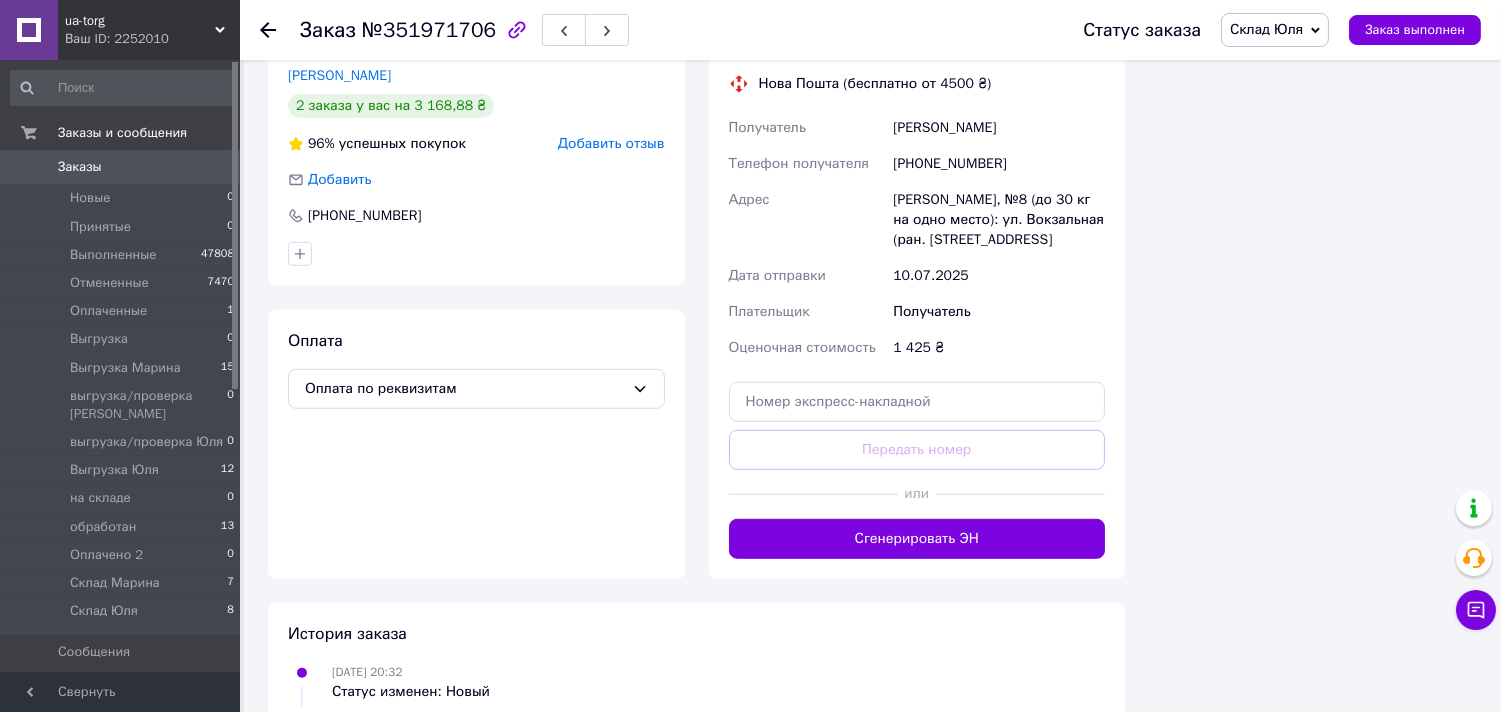 drag, startPoint x: 1276, startPoint y: 22, endPoint x: 1283, endPoint y: 33, distance: 13.038404 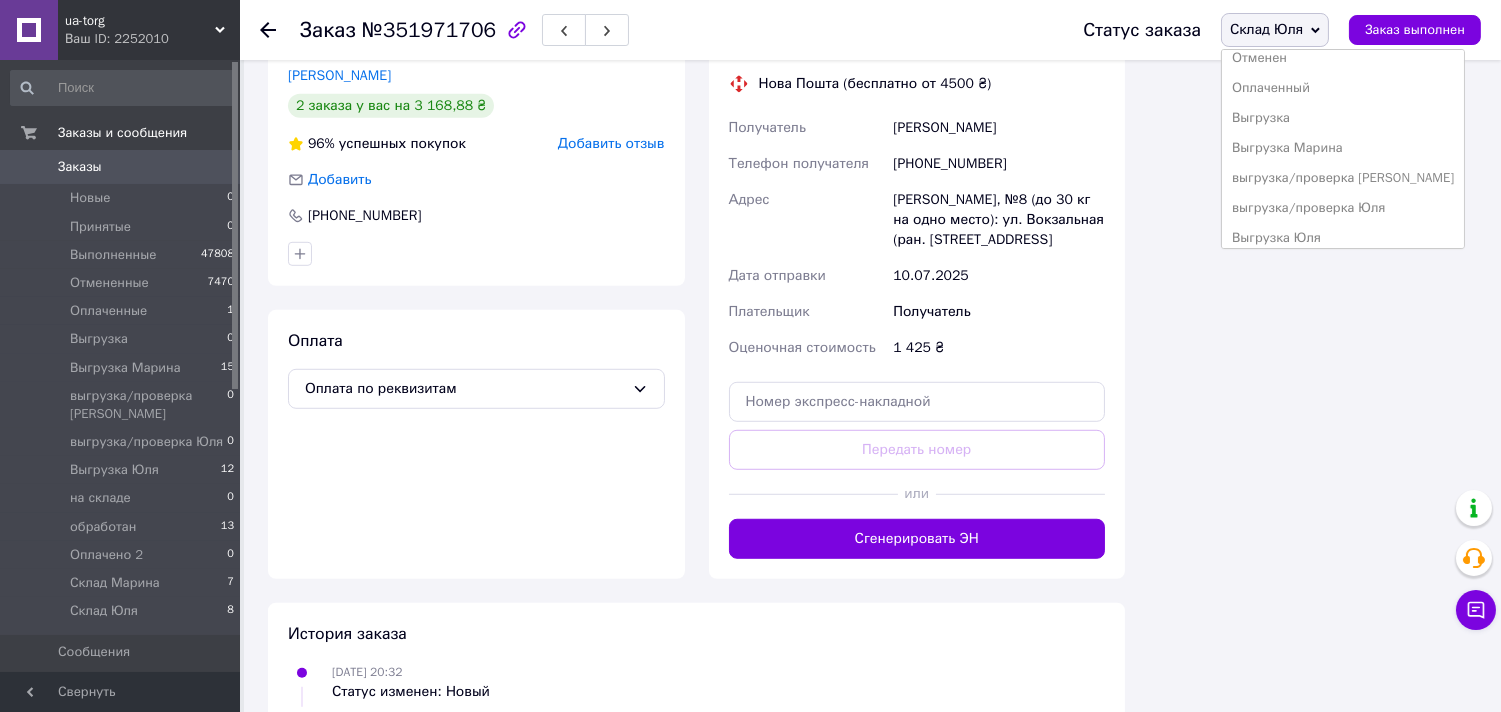scroll, scrollTop: 111, scrollLeft: 0, axis: vertical 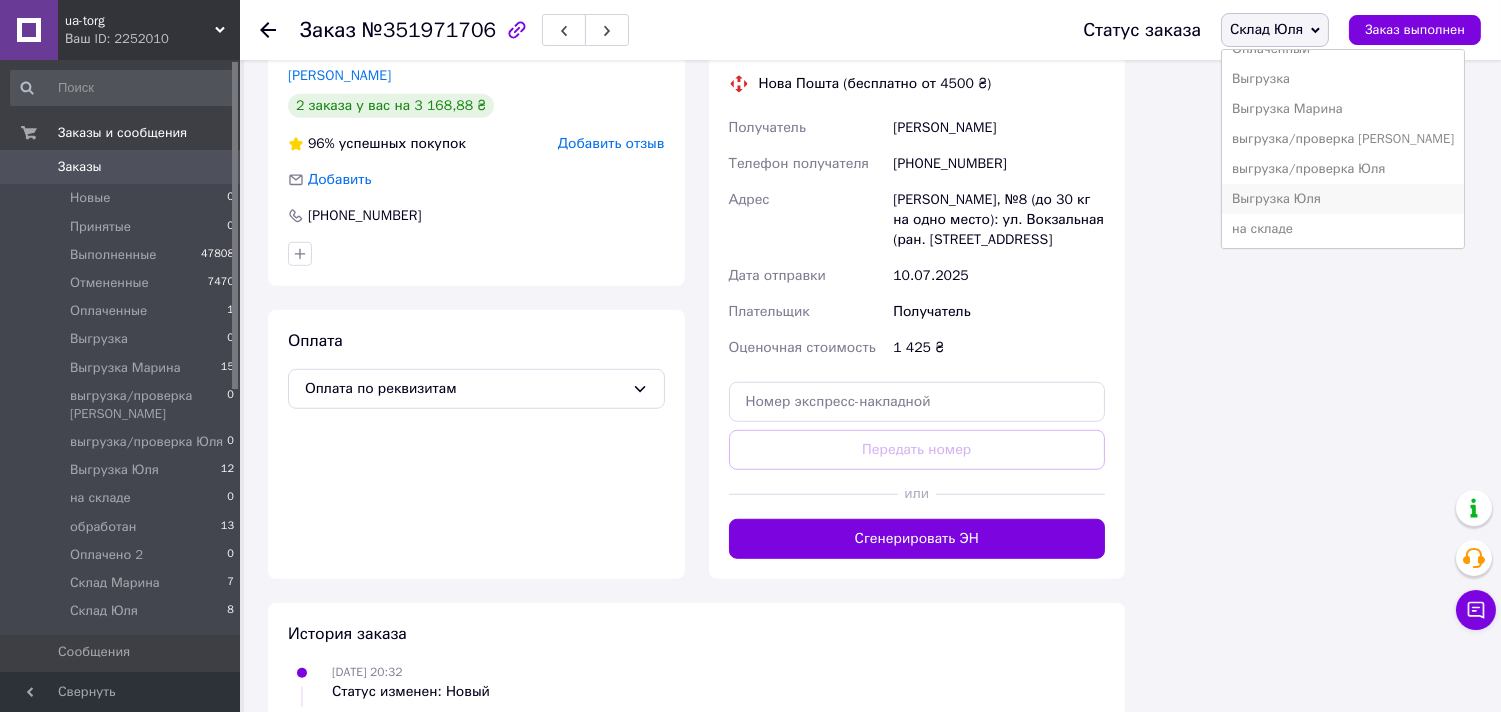 click on "Выгрузка Юля" at bounding box center (1343, 199) 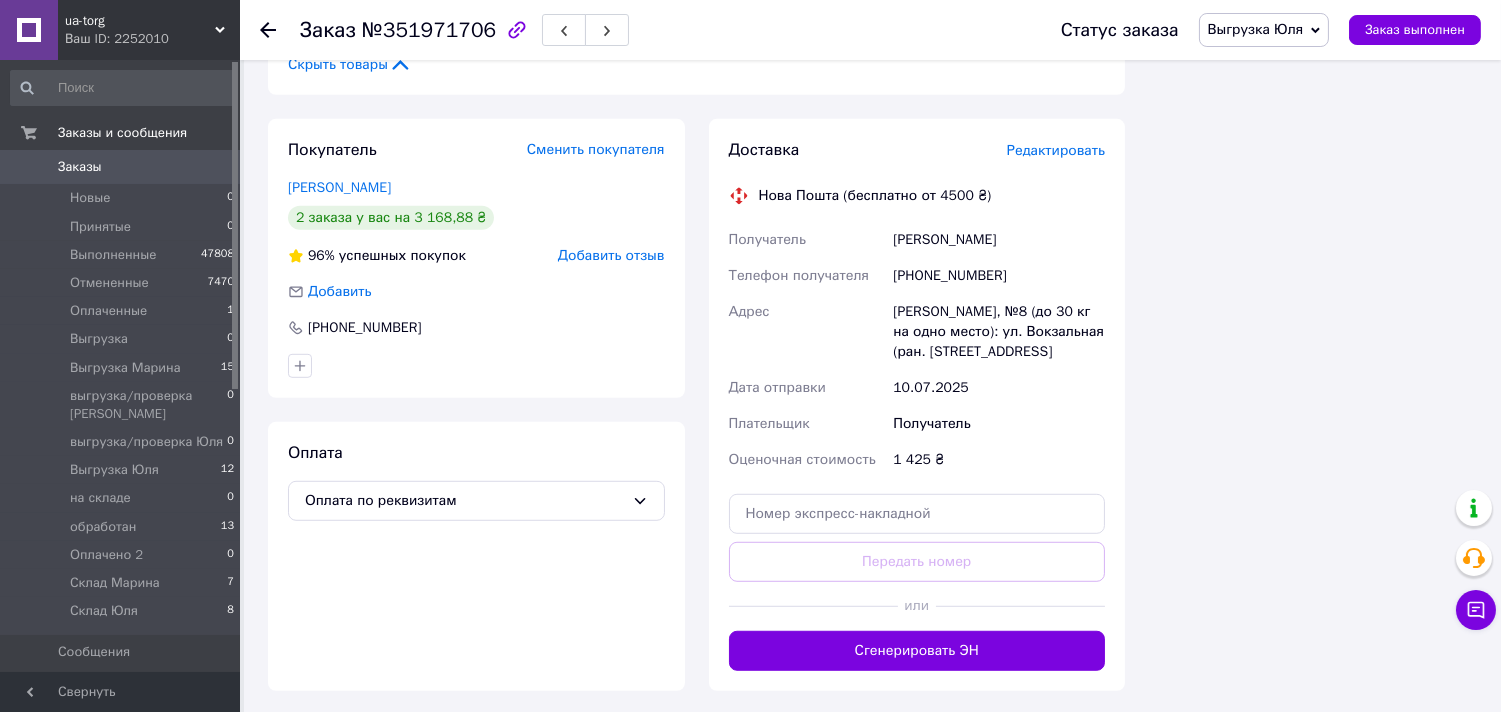 scroll, scrollTop: 2333, scrollLeft: 0, axis: vertical 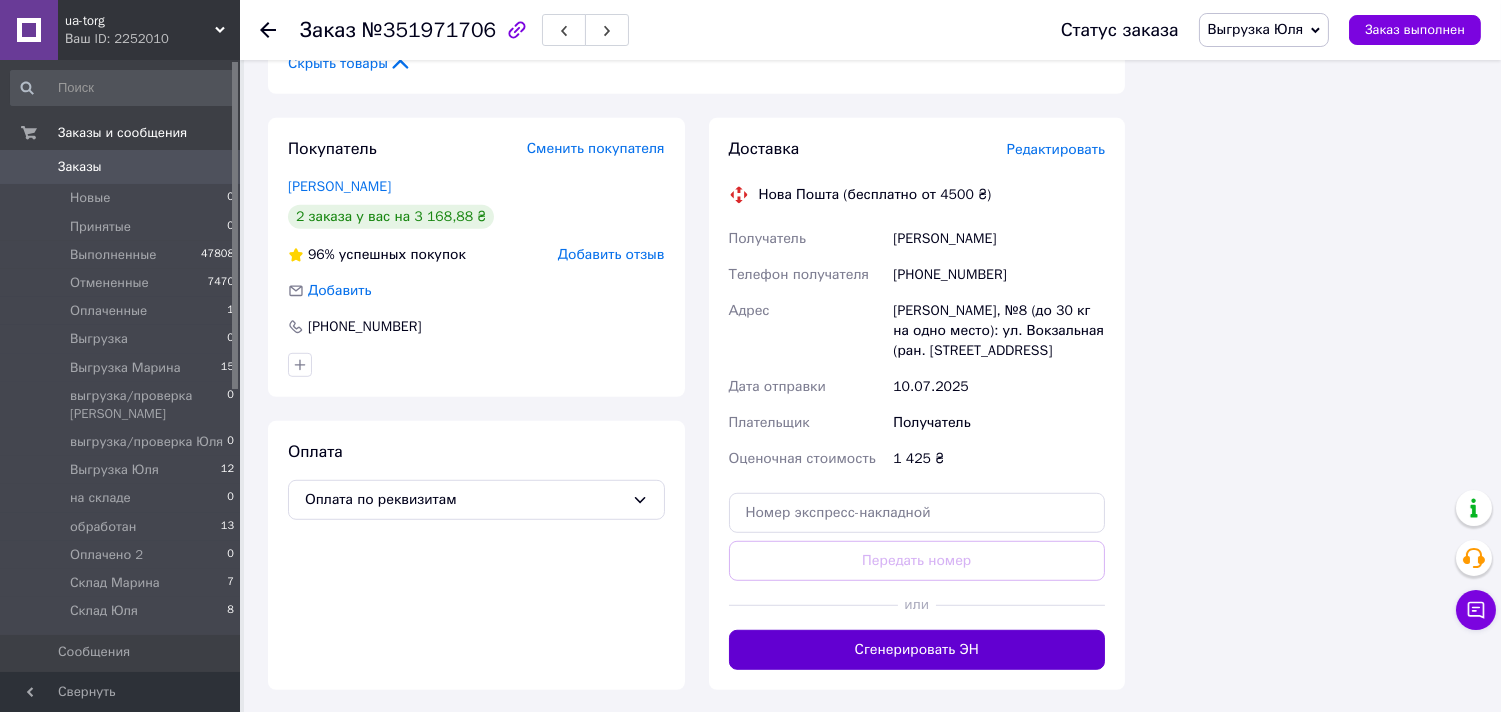 click on "Сгенерировать ЭН" at bounding box center (917, 650) 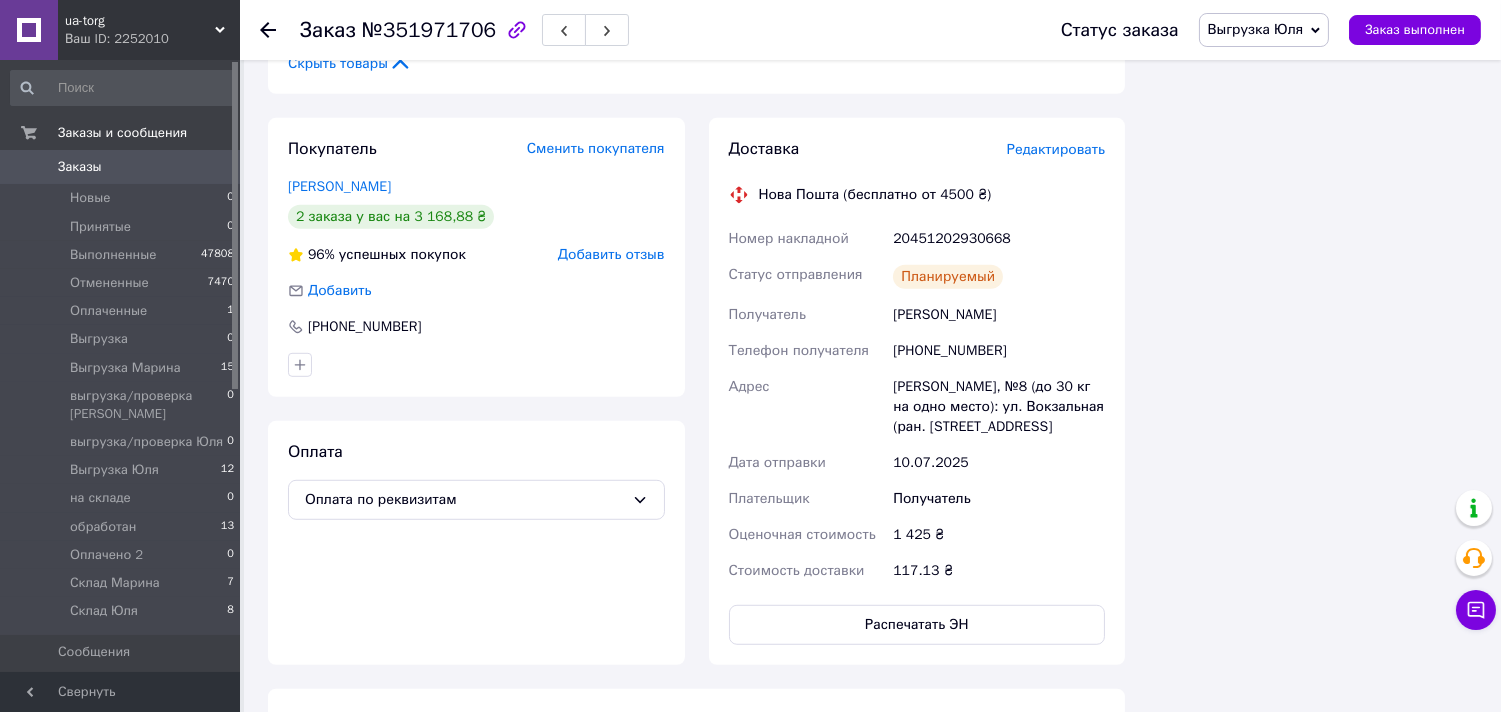 click on "Заказы" at bounding box center [121, 167] 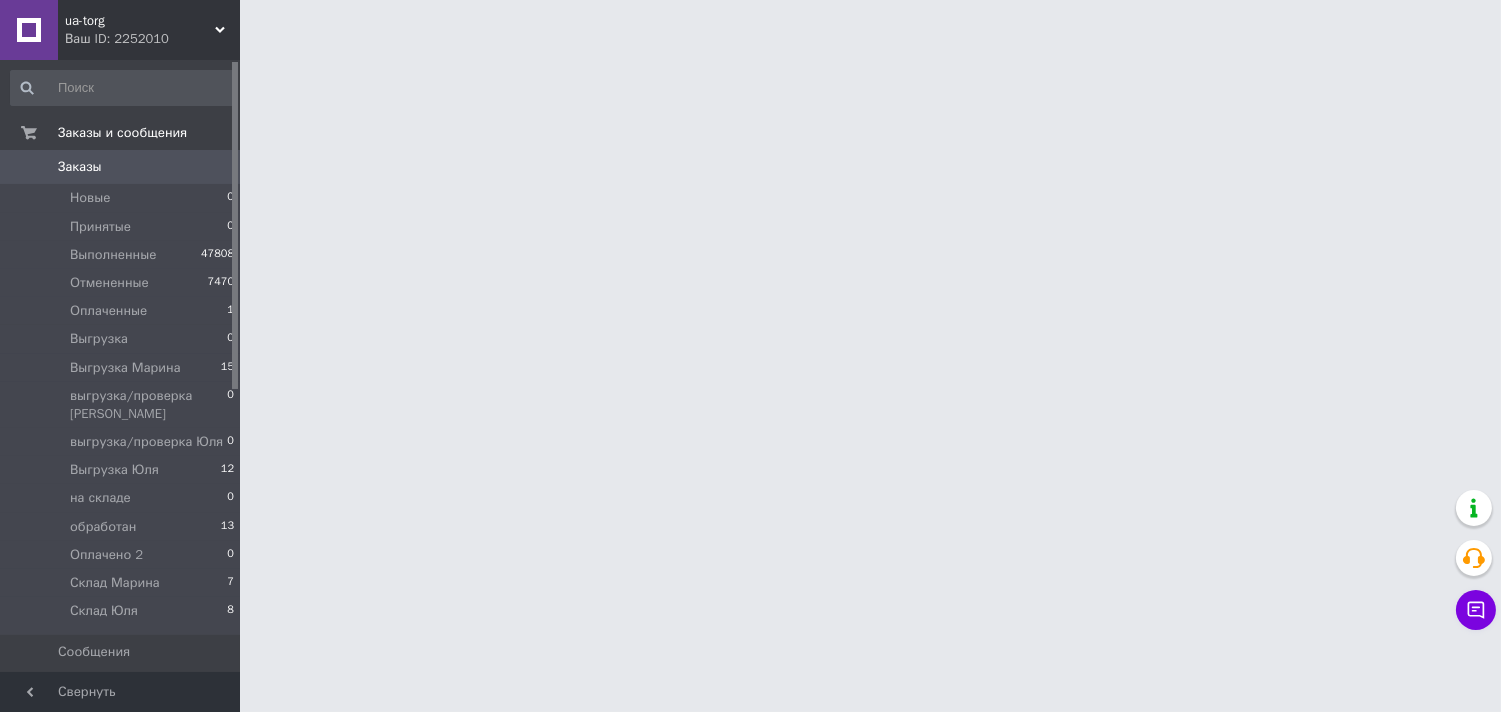 scroll, scrollTop: 0, scrollLeft: 0, axis: both 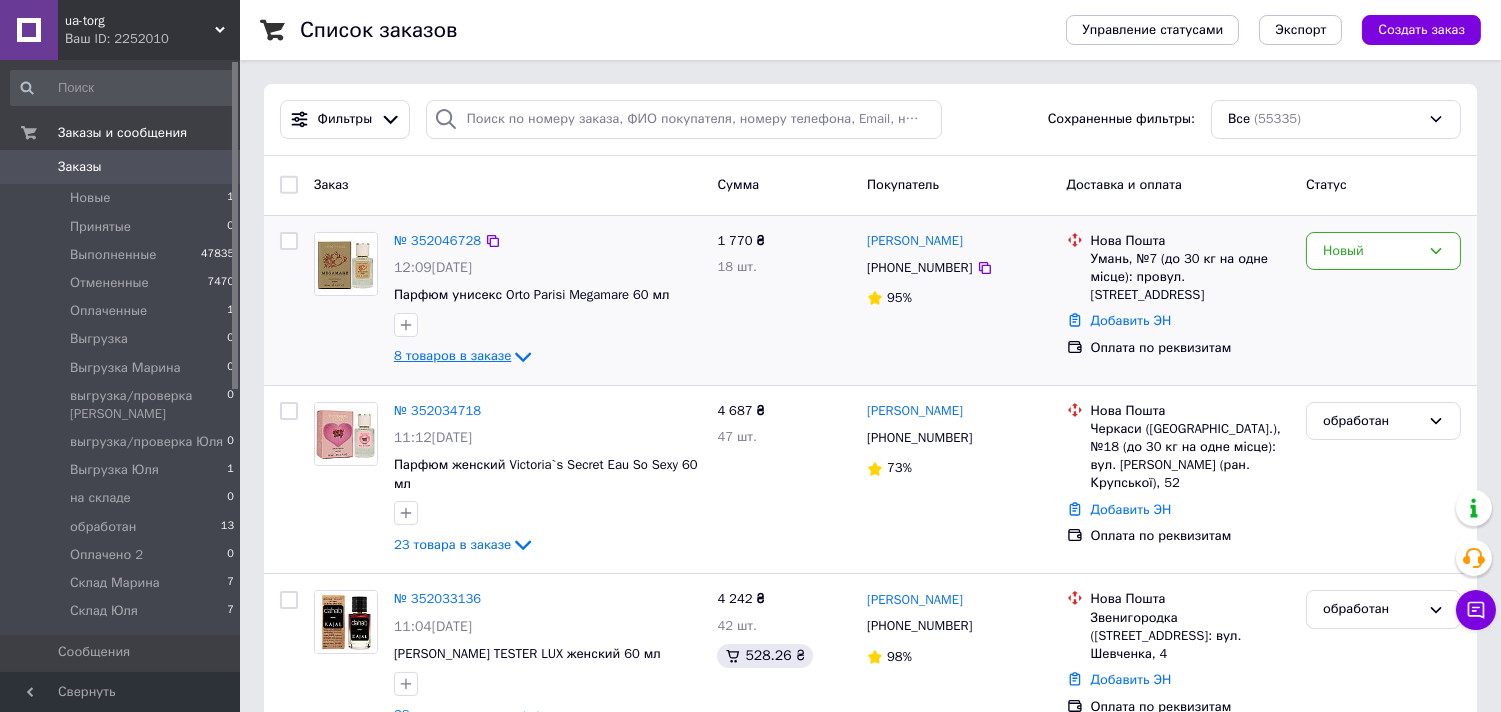 click on "8 товаров в заказе" at bounding box center [452, 355] 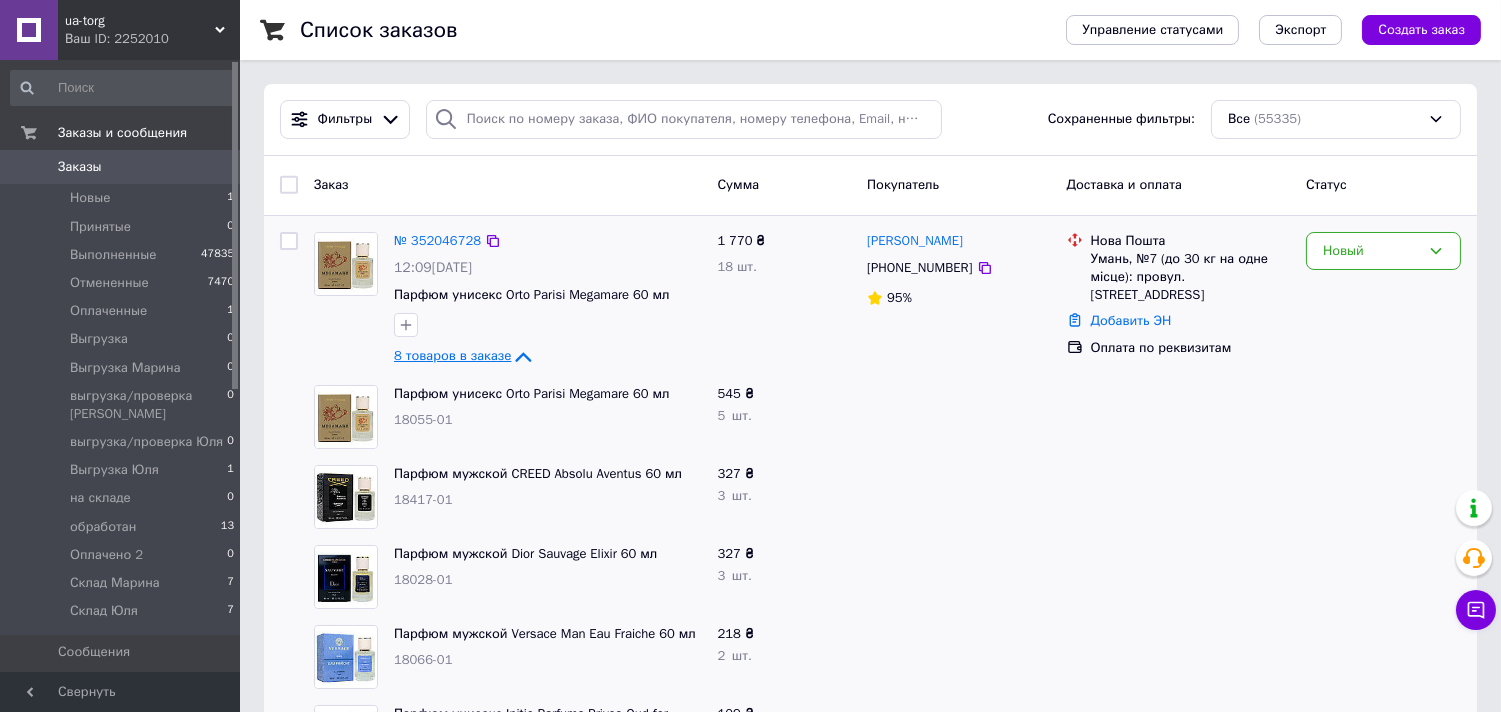 click on "8 товаров в заказе" at bounding box center [452, 355] 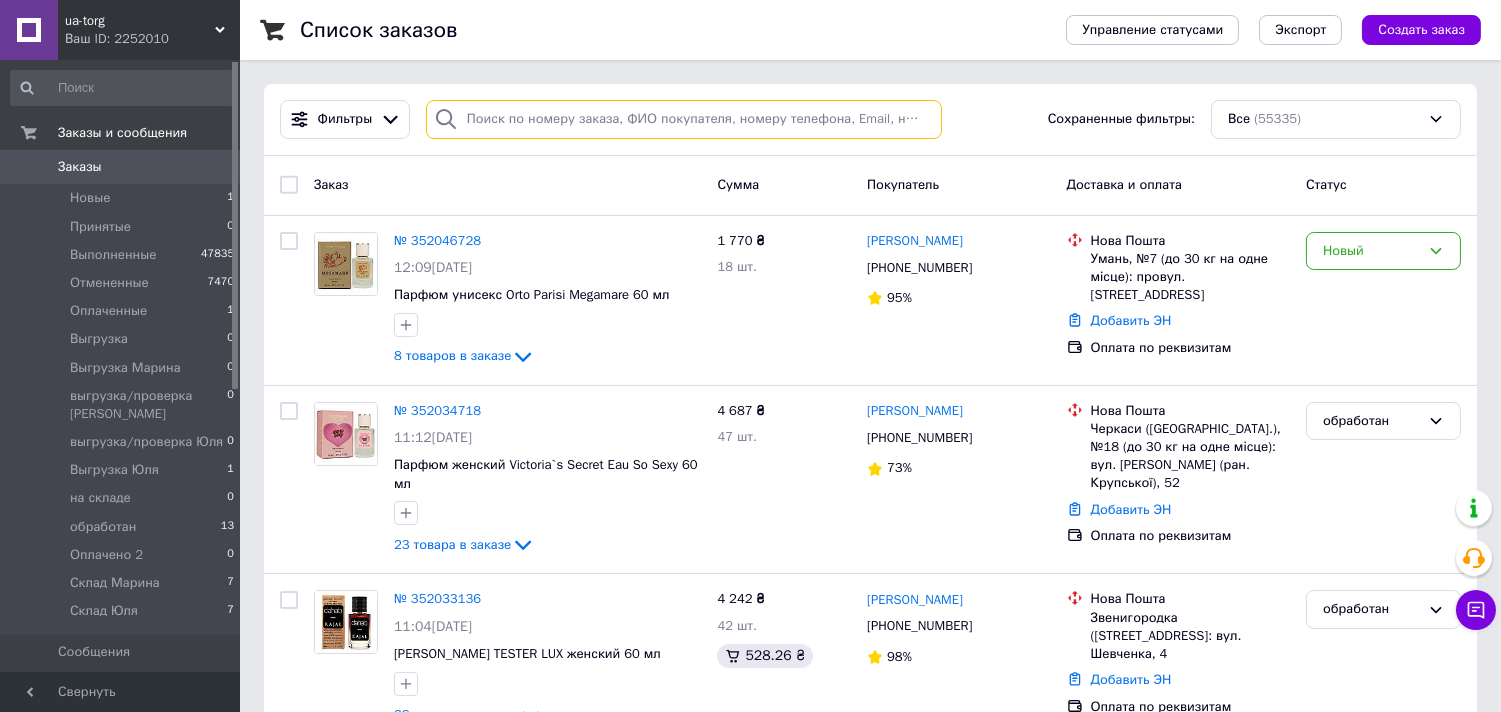 click at bounding box center (684, 119) 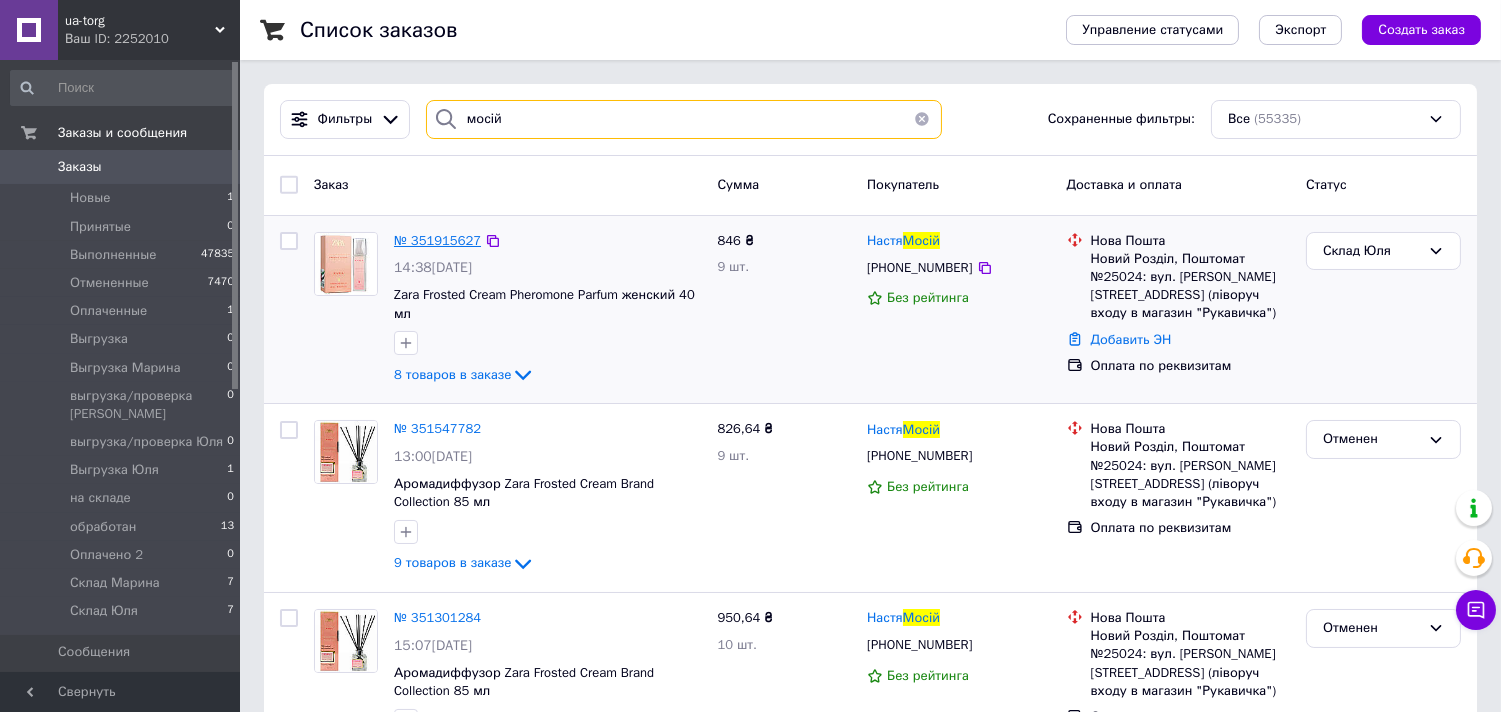 type on "мосій" 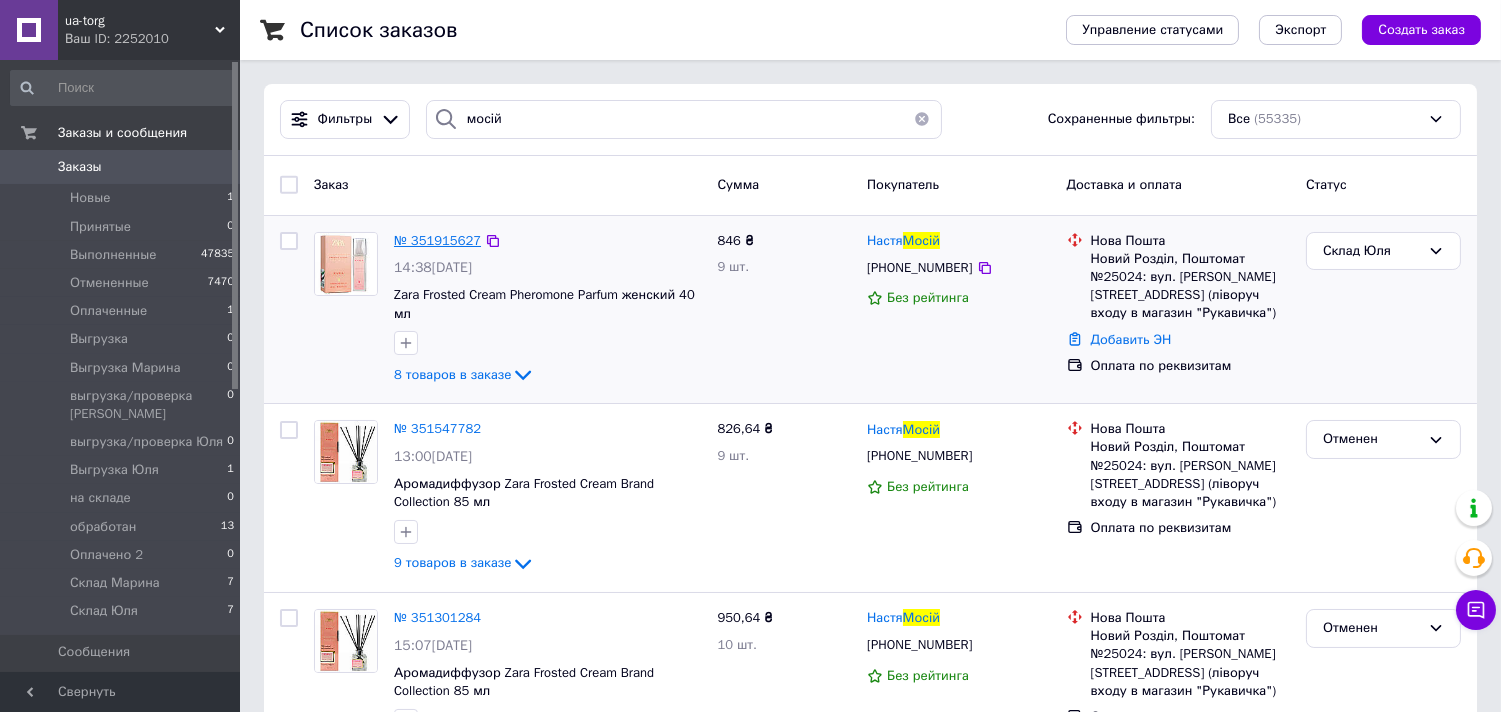 click on "№ 351915627" at bounding box center [437, 240] 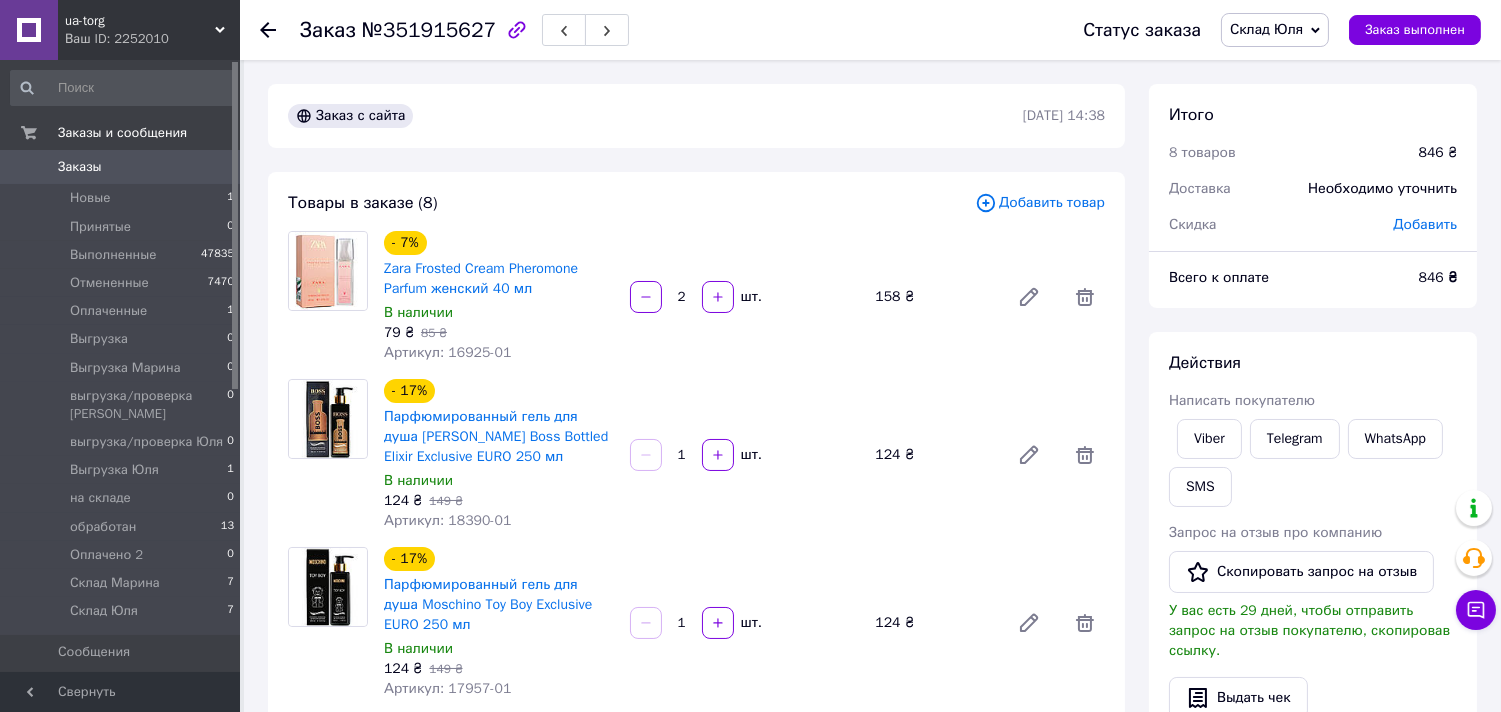 click on "Склад Юля" at bounding box center (1266, 29) 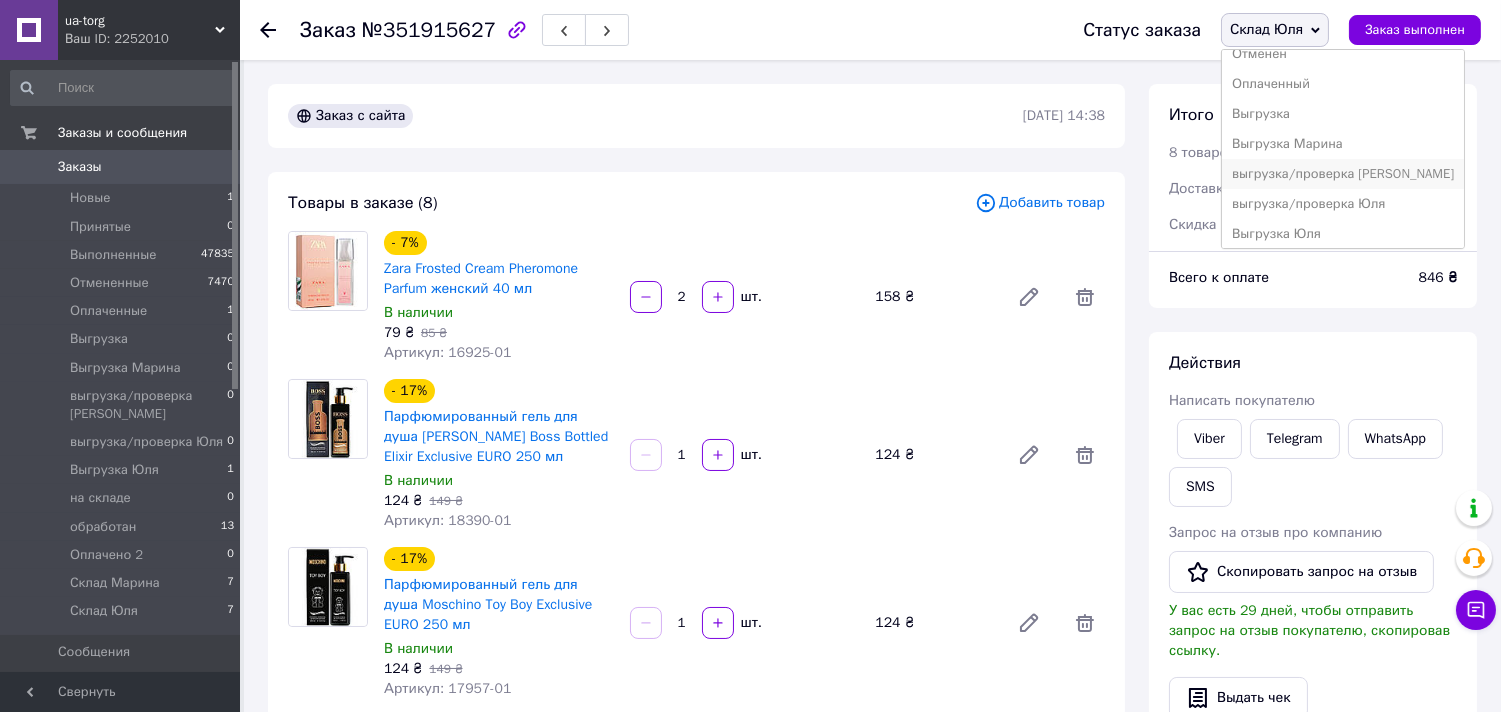 scroll, scrollTop: 111, scrollLeft: 0, axis: vertical 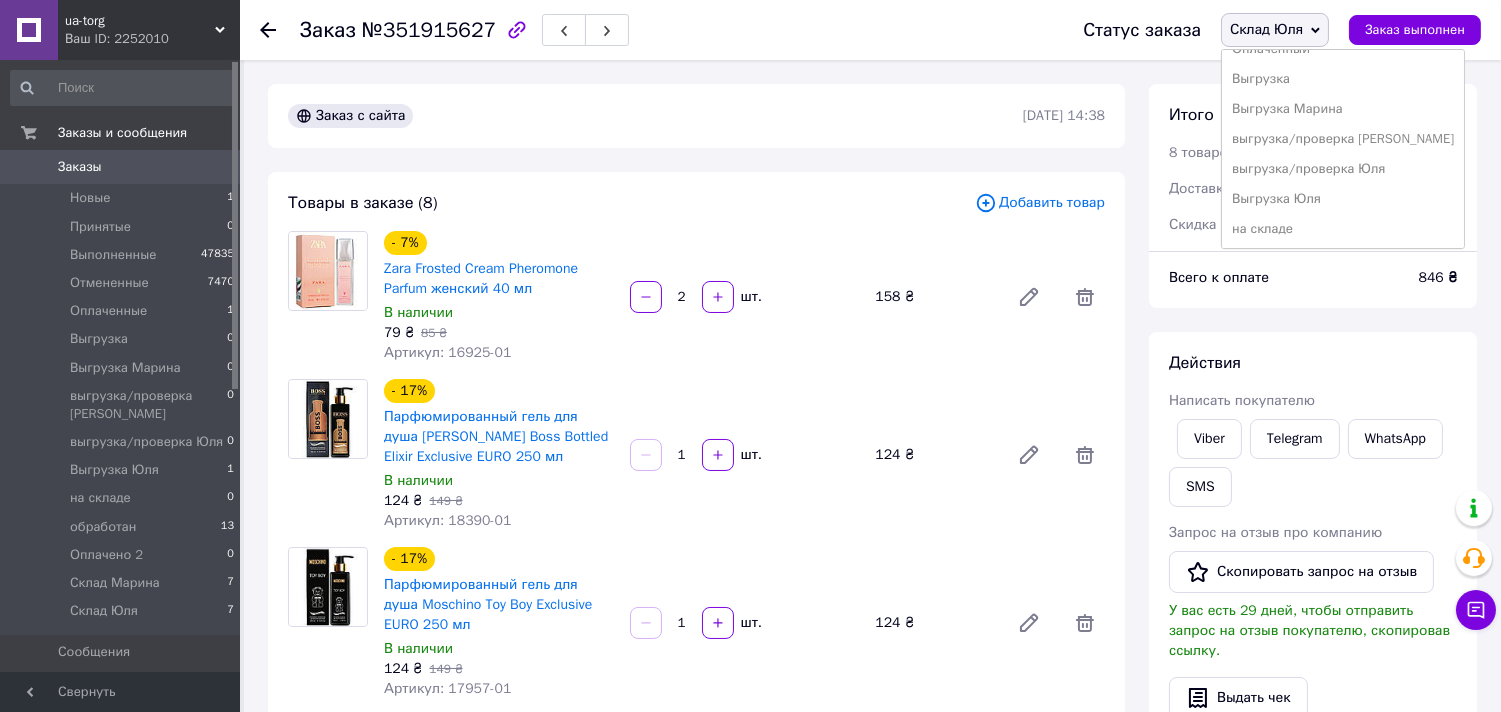 drag, startPoint x: 1304, startPoint y: 196, endPoint x: 970, endPoint y: 216, distance: 334.59827 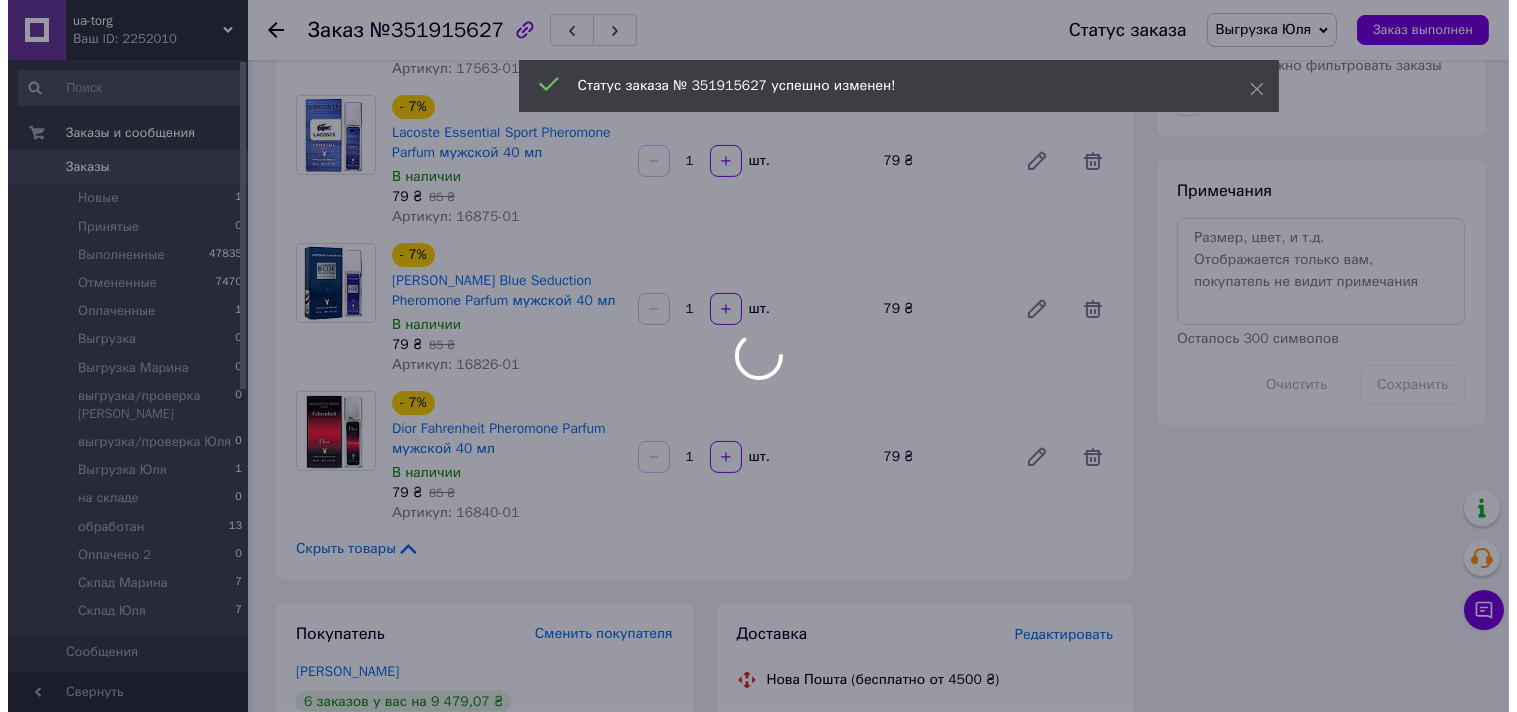 scroll, scrollTop: 1222, scrollLeft: 0, axis: vertical 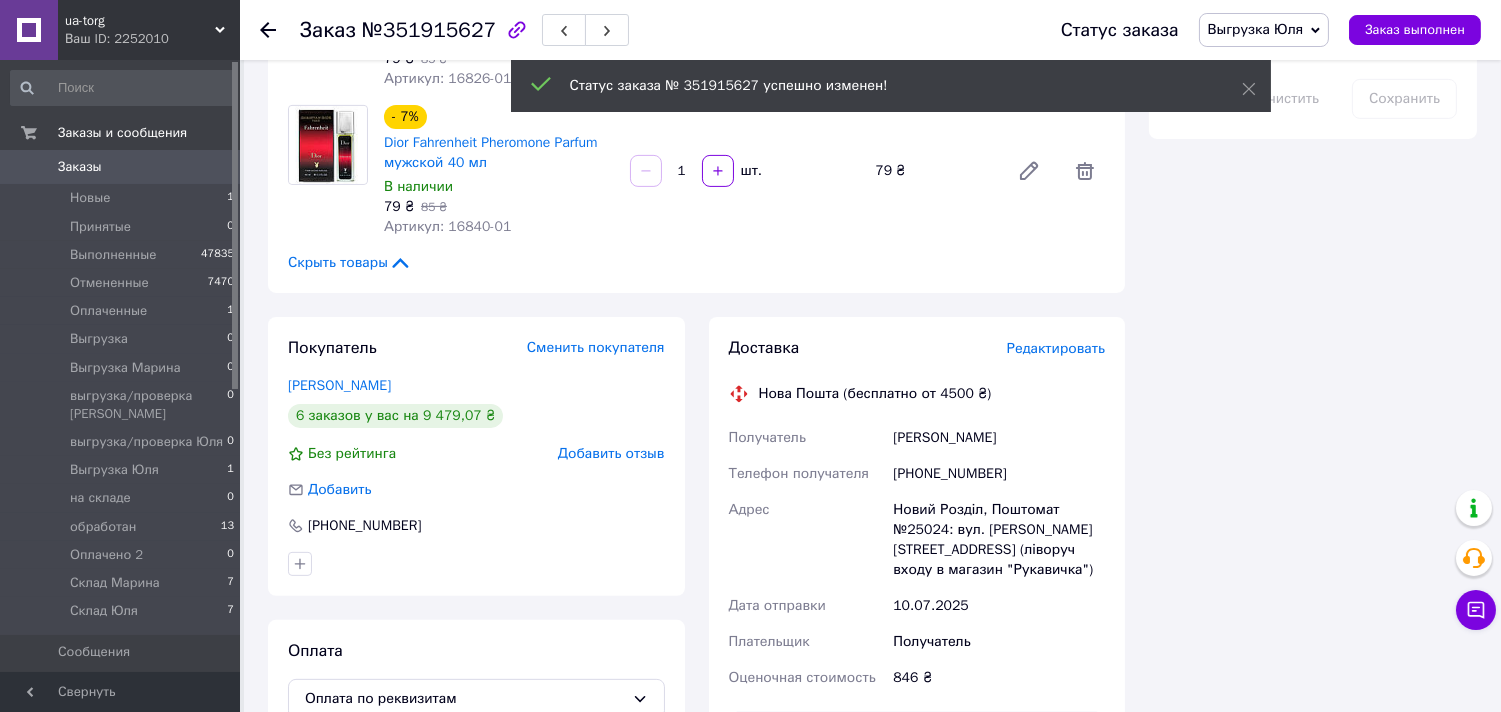 click on "Редактировать" at bounding box center [1056, 348] 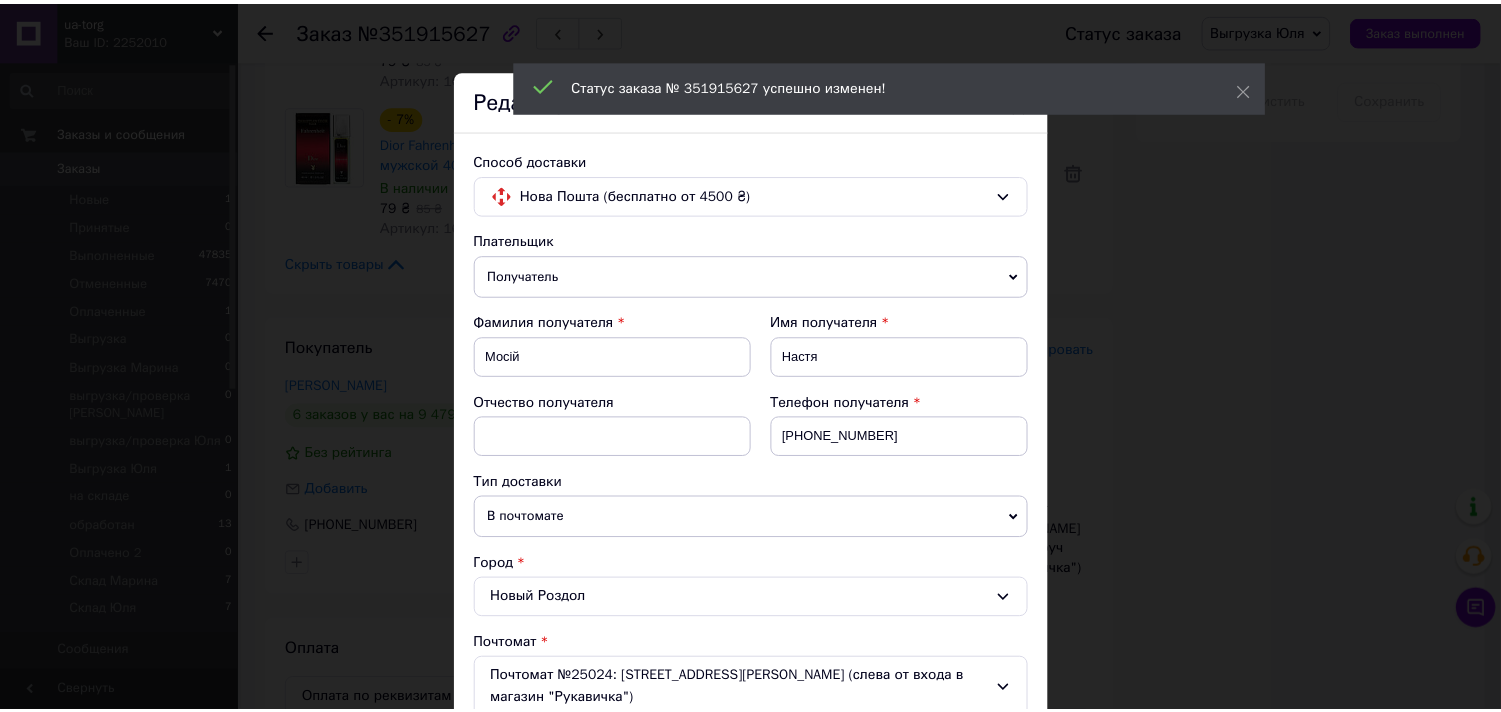 scroll, scrollTop: 676, scrollLeft: 0, axis: vertical 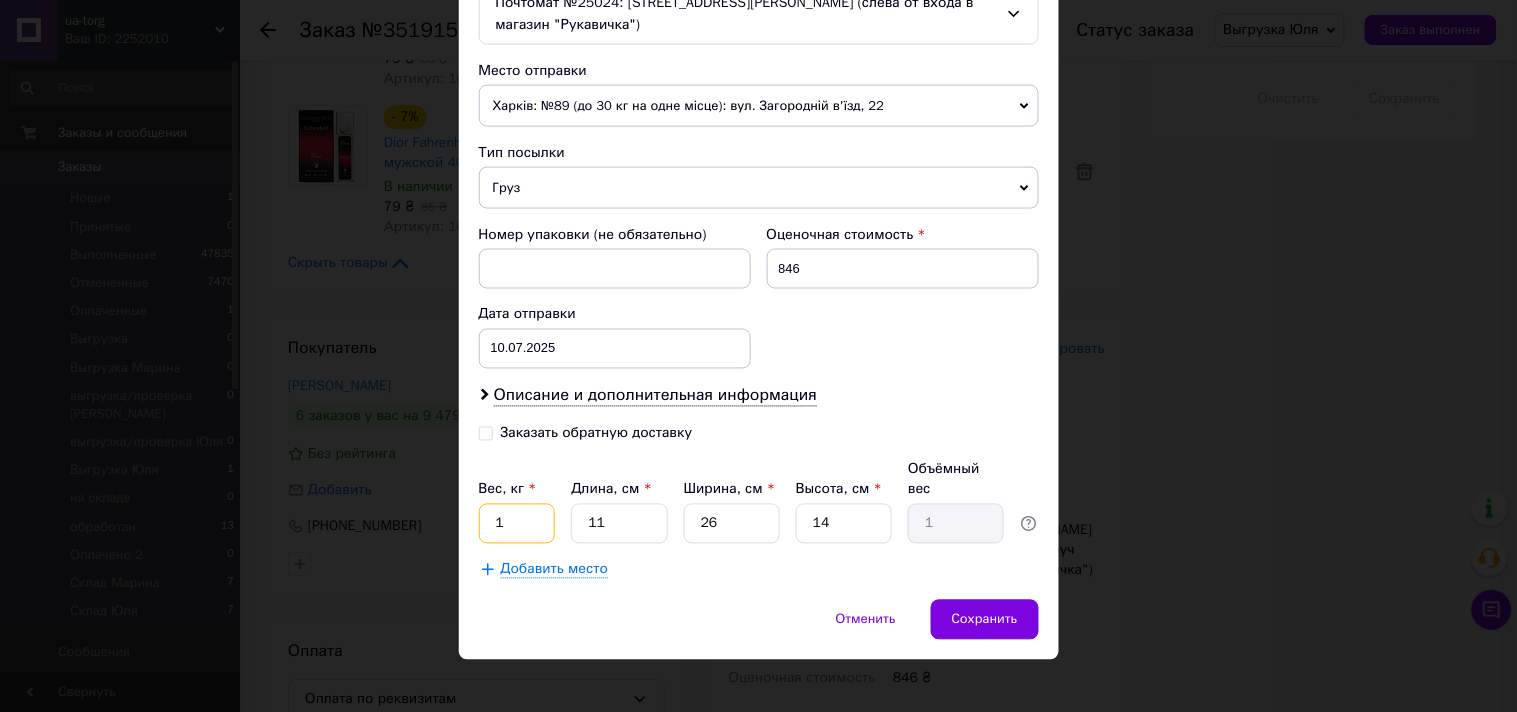 click on "1" at bounding box center [517, 524] 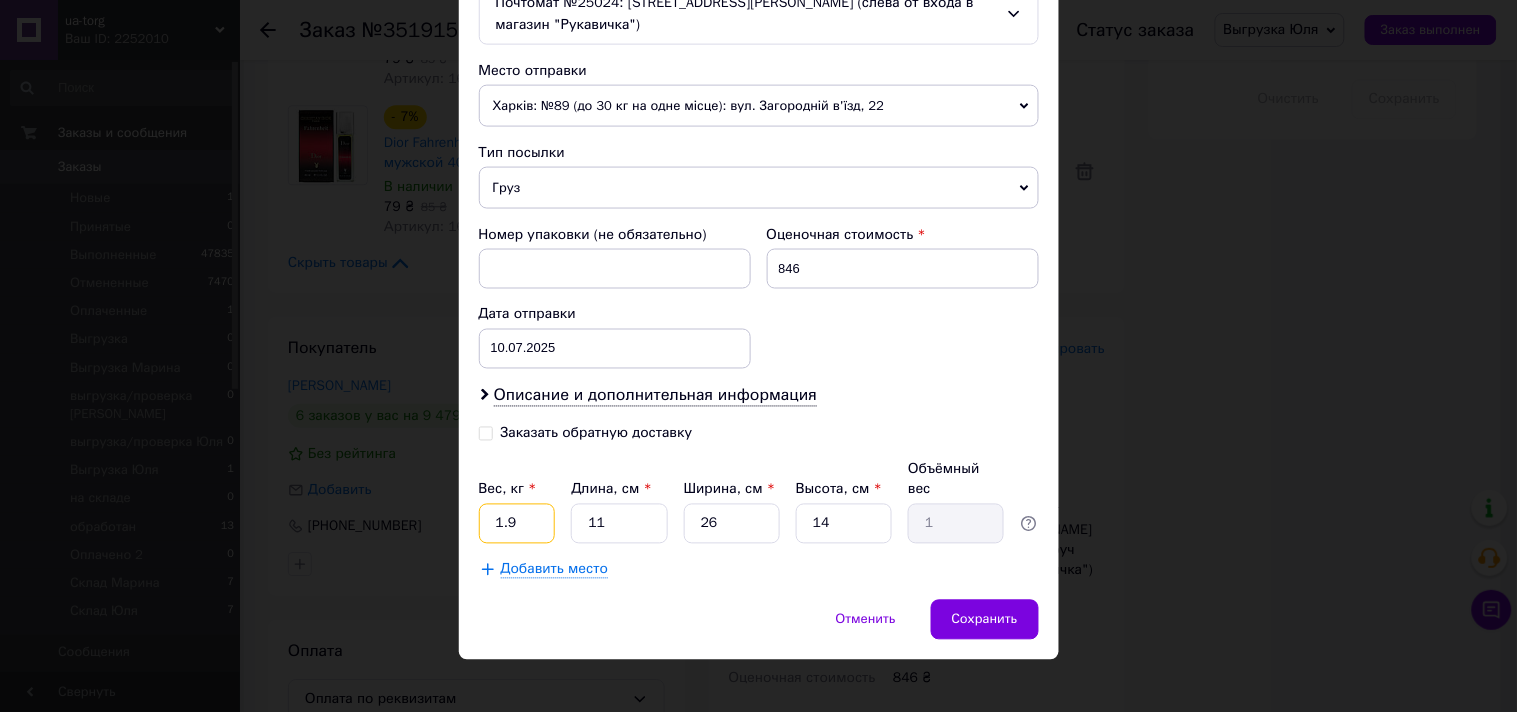 type on "1.9" 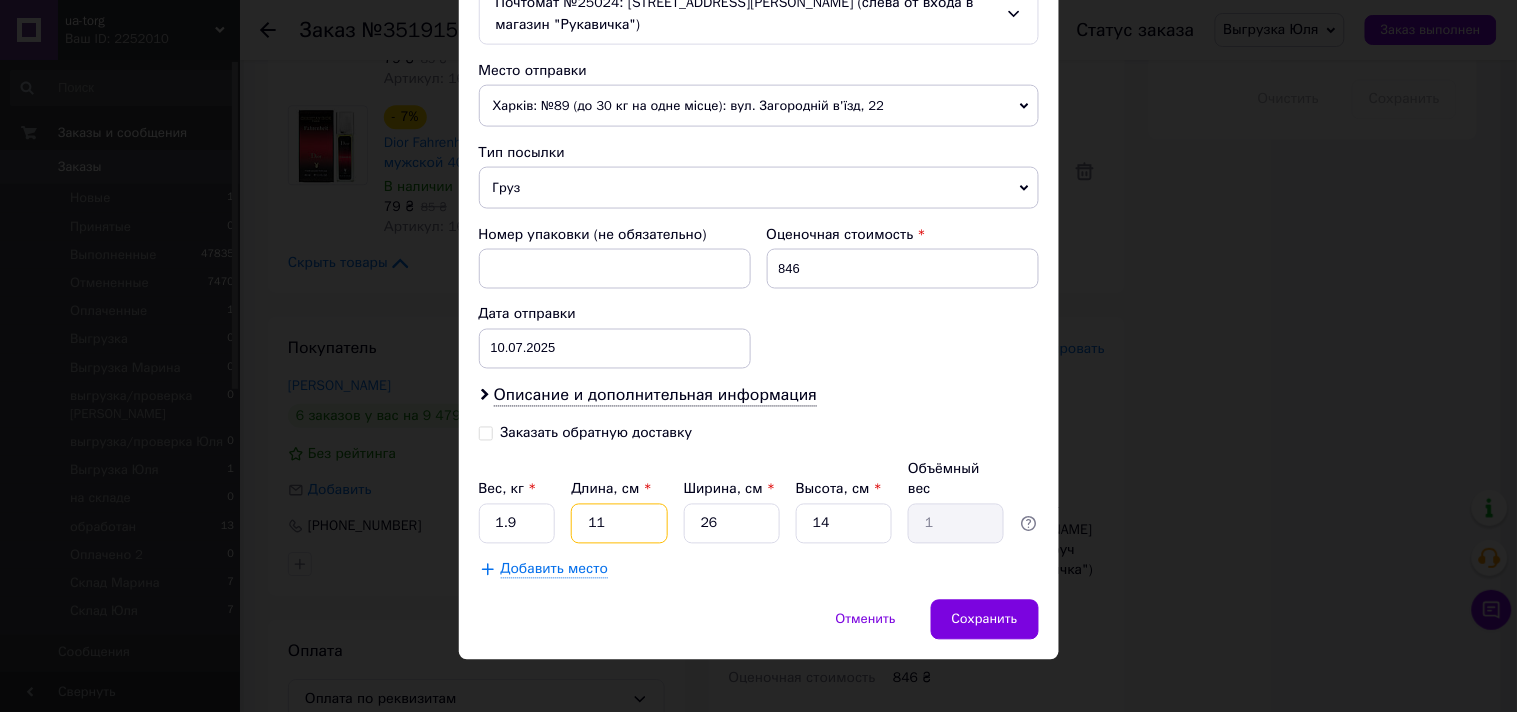 click on "11" at bounding box center (619, 524) 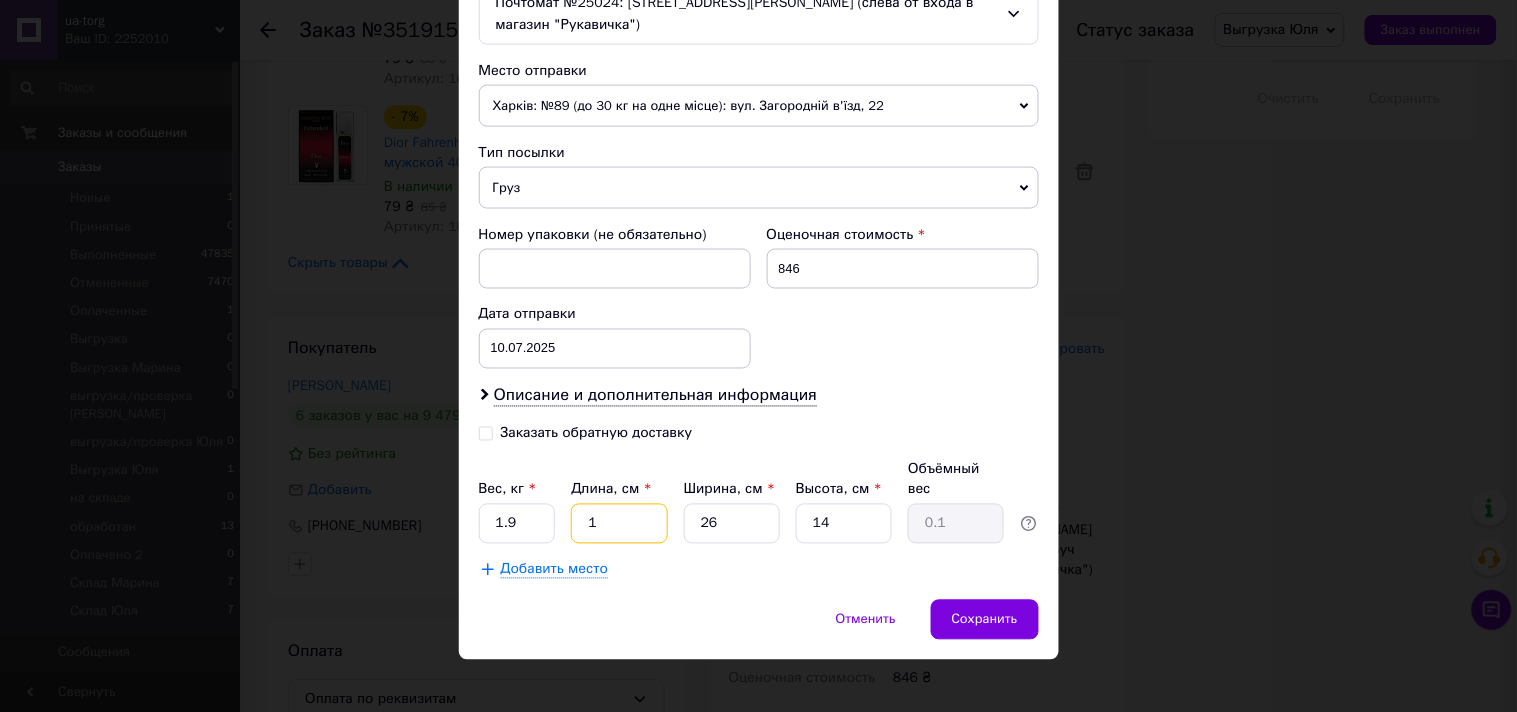 type on "14" 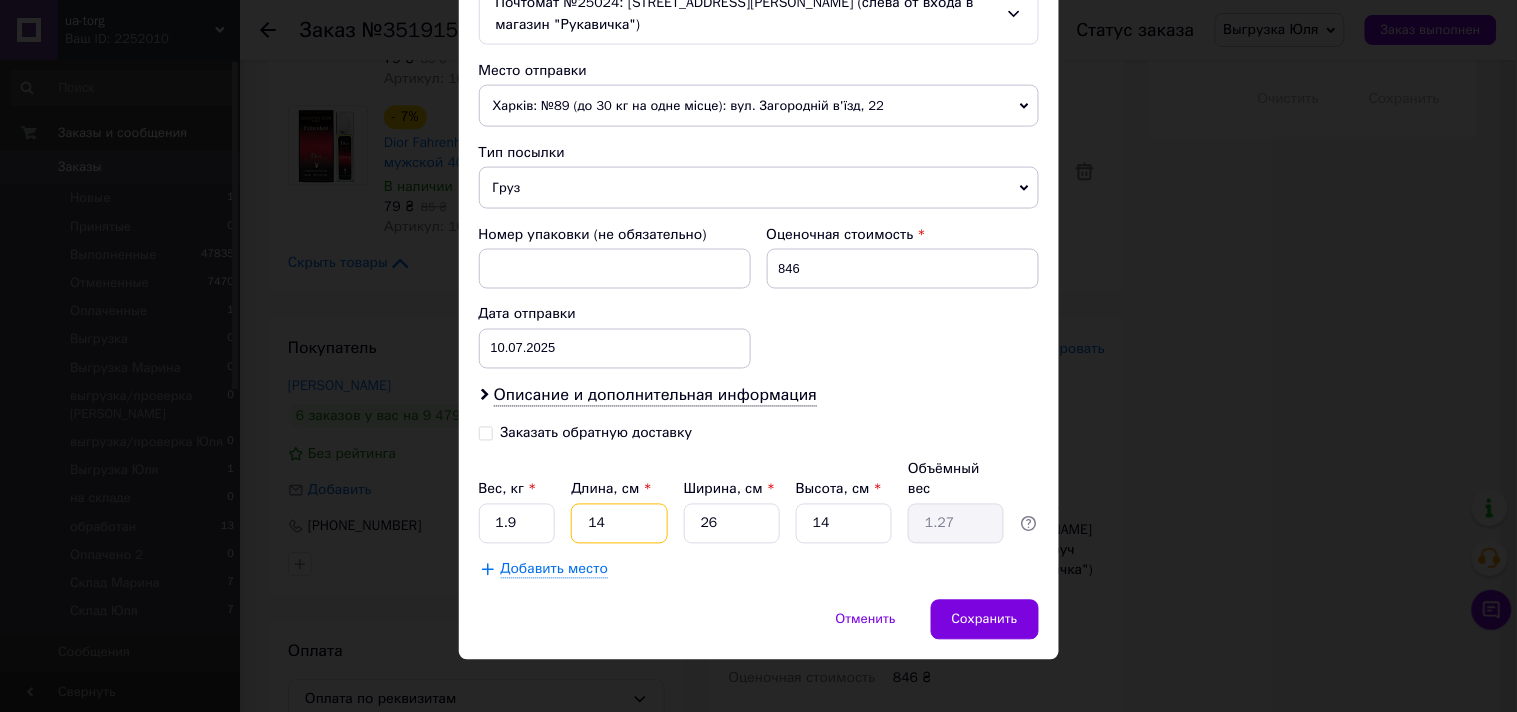 type on "14" 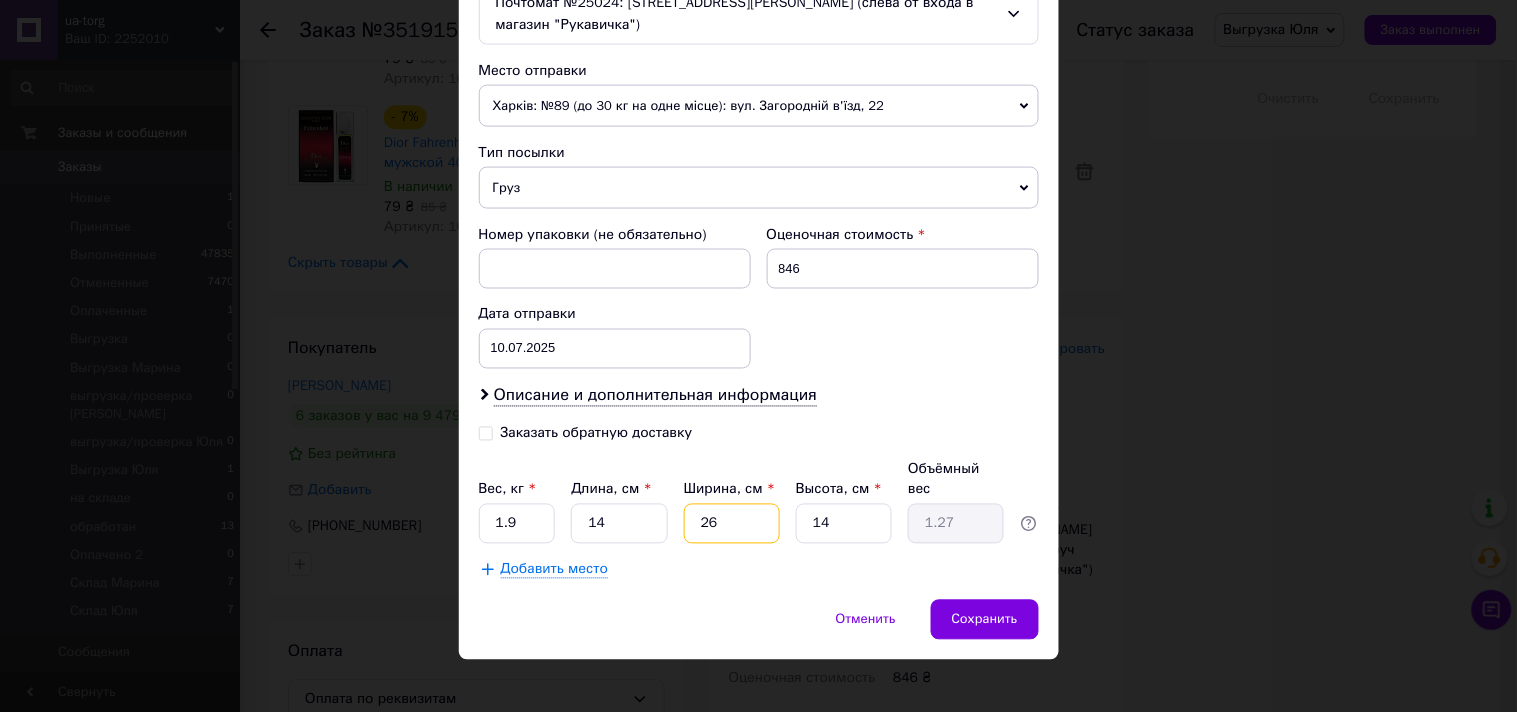 click on "26" at bounding box center [732, 524] 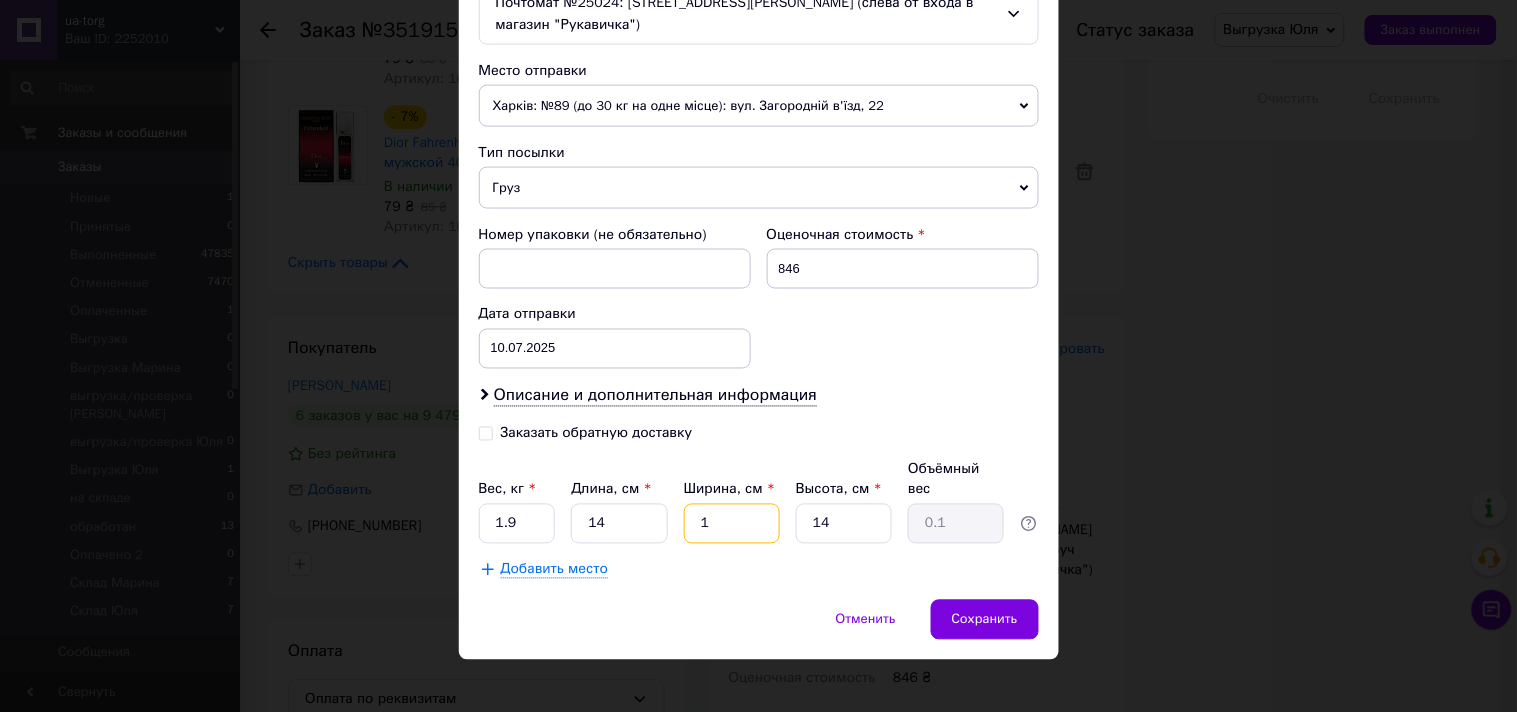 type on "18" 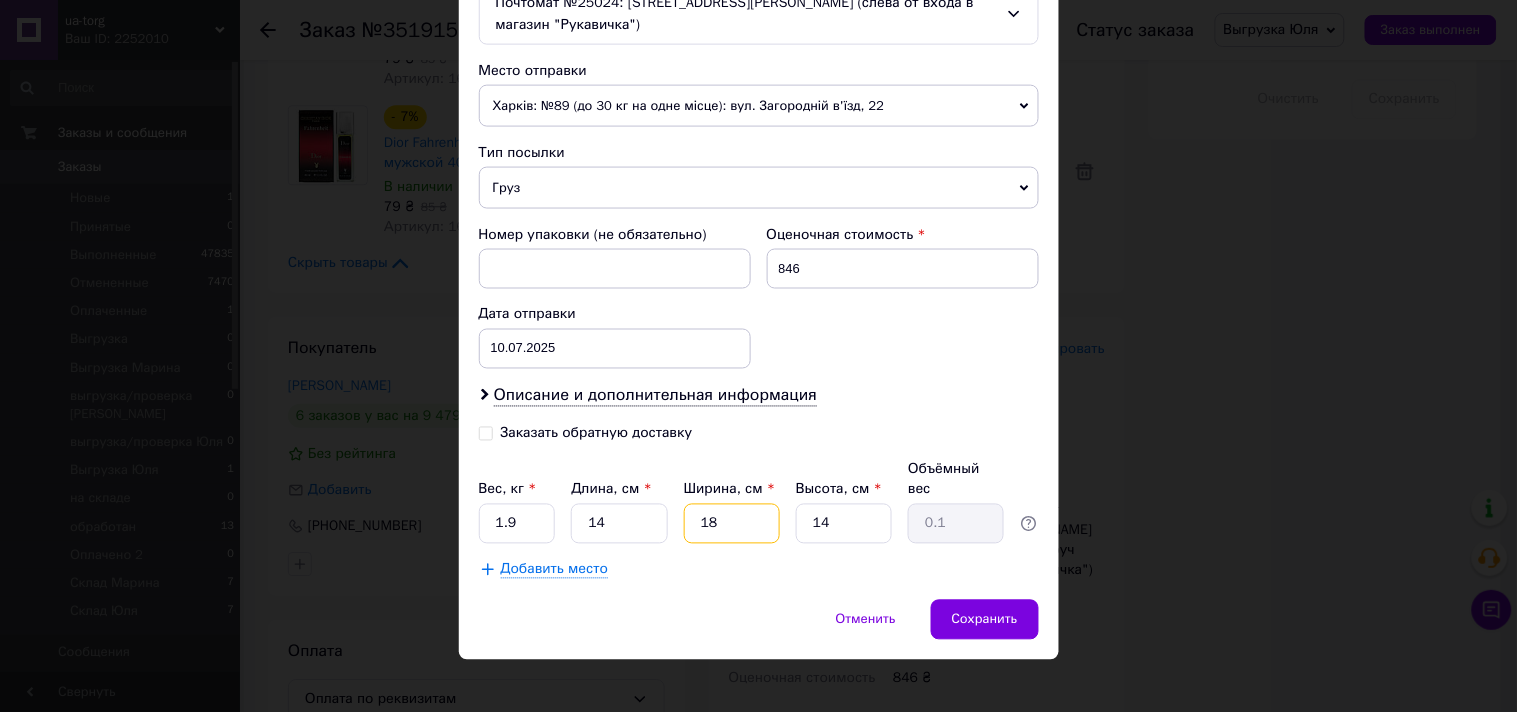 type on "0.88" 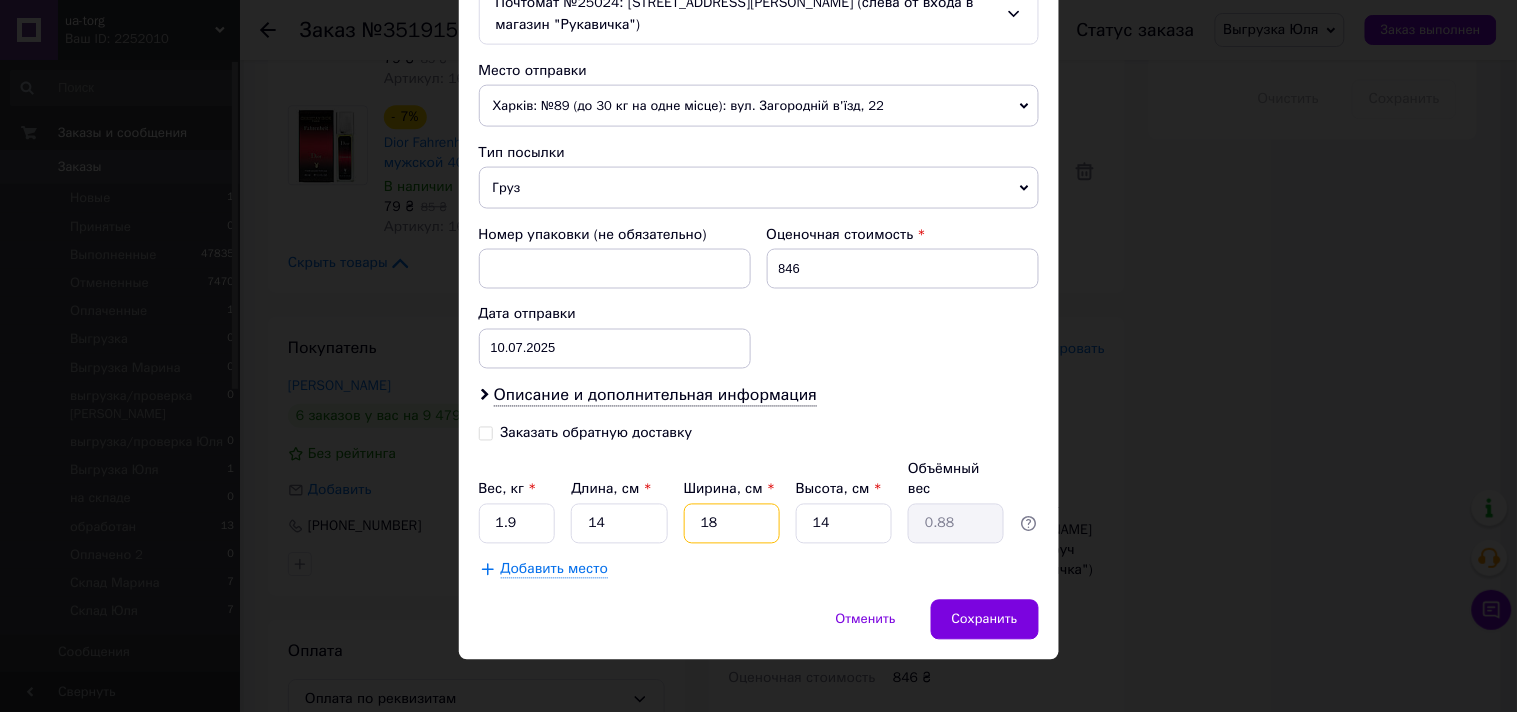 type on "18" 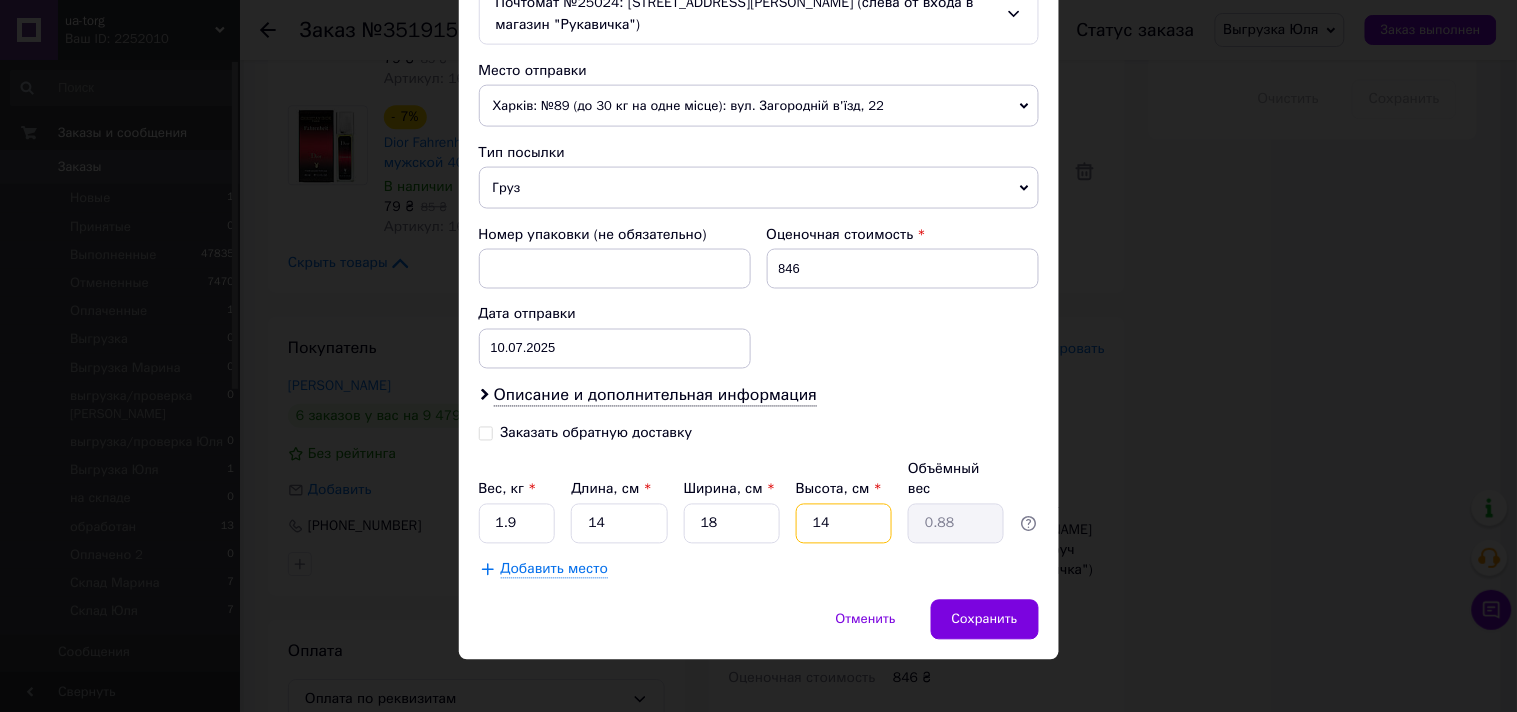 click on "14" at bounding box center [844, 524] 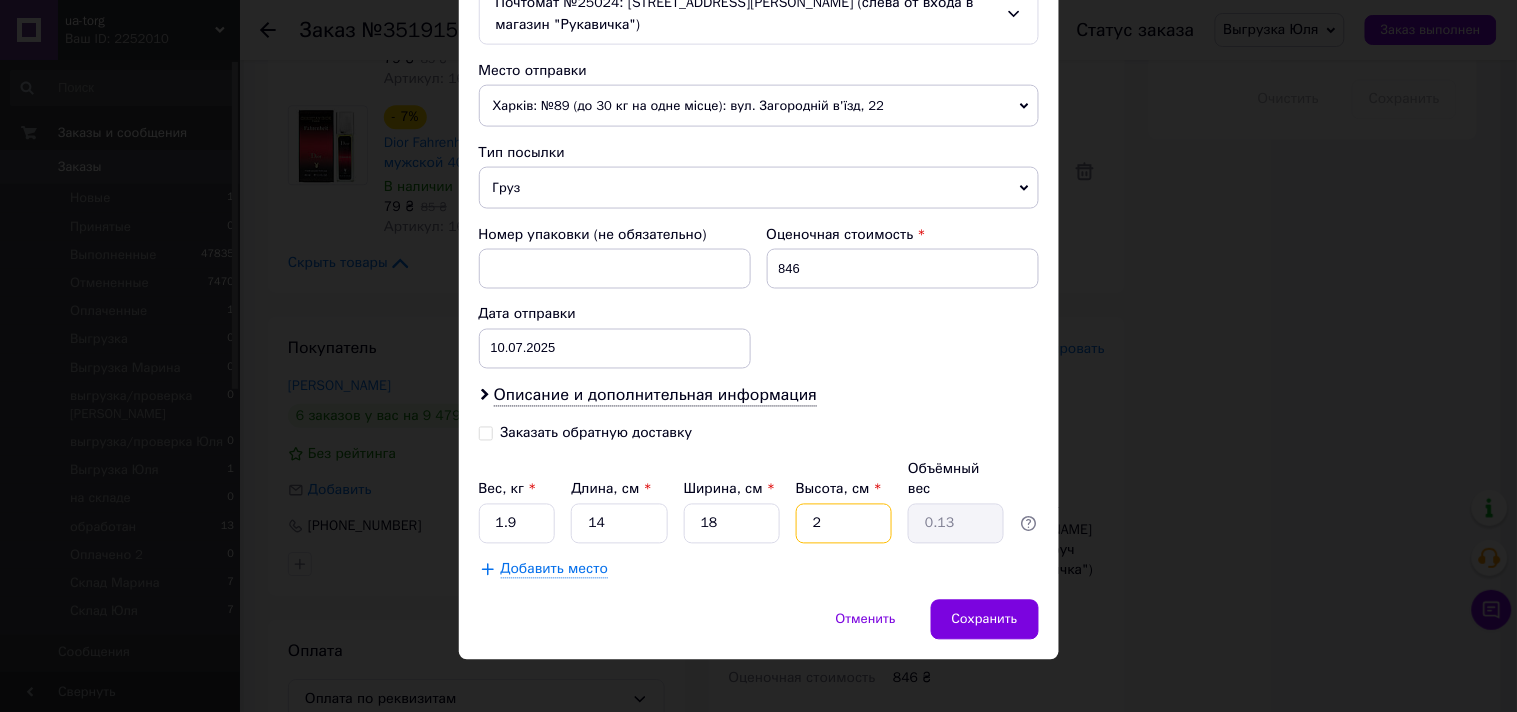 type on "21" 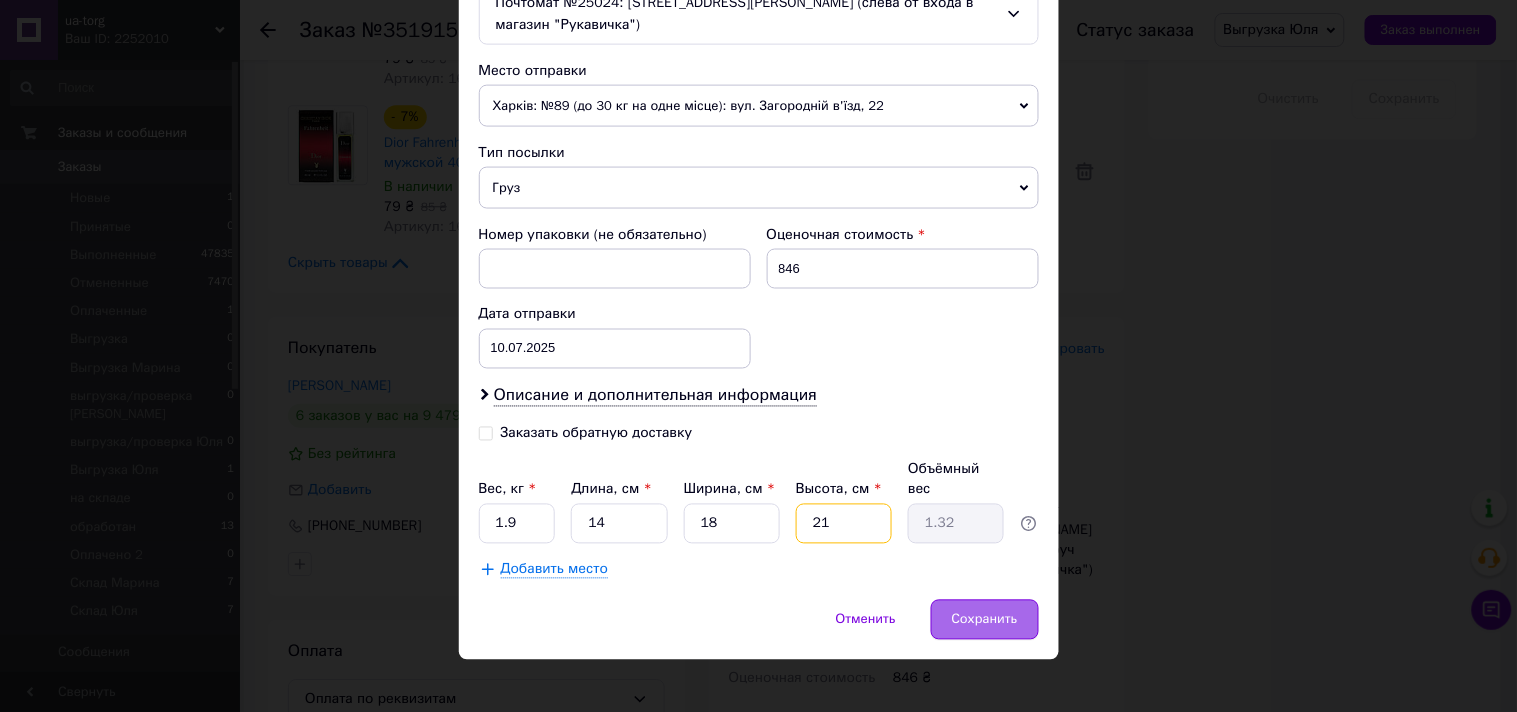 type on "21" 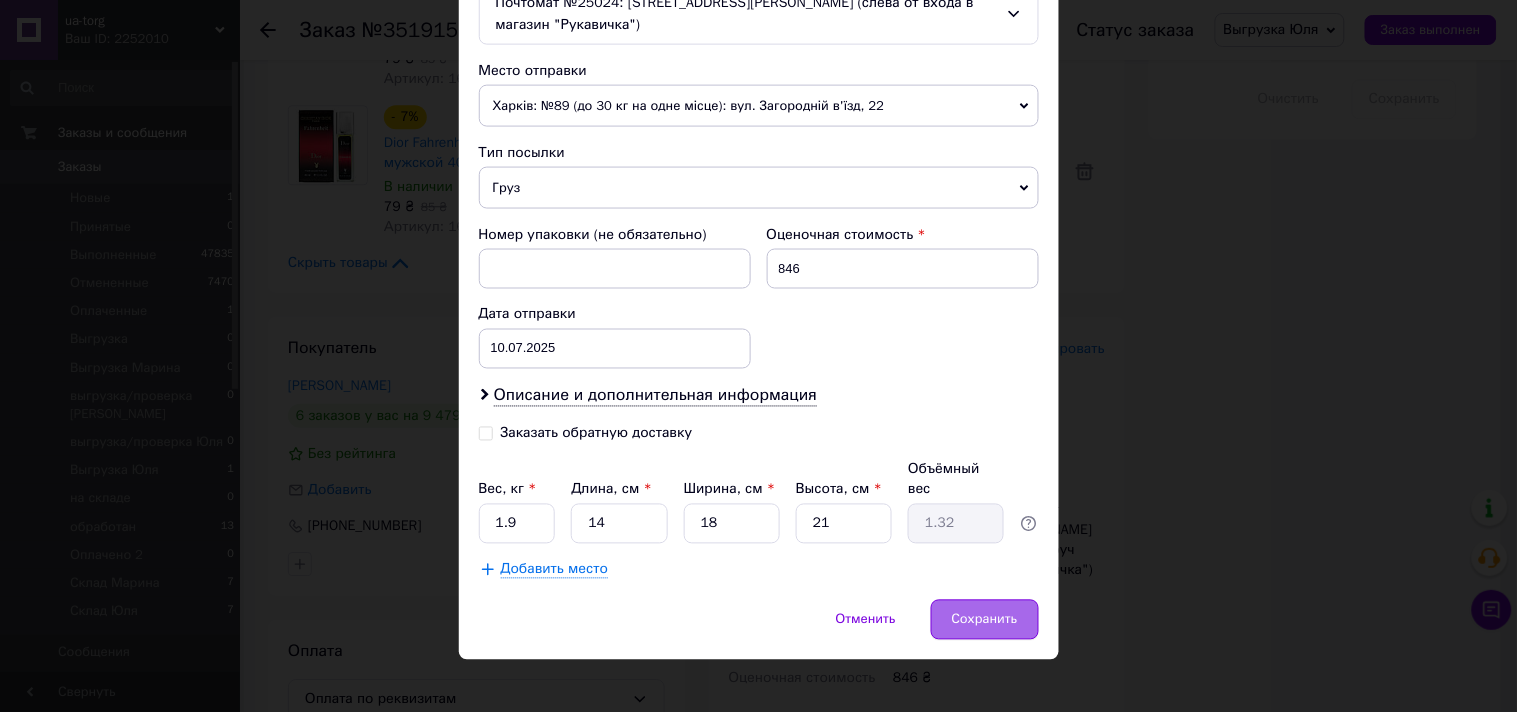 click on "Сохранить" at bounding box center [985, 620] 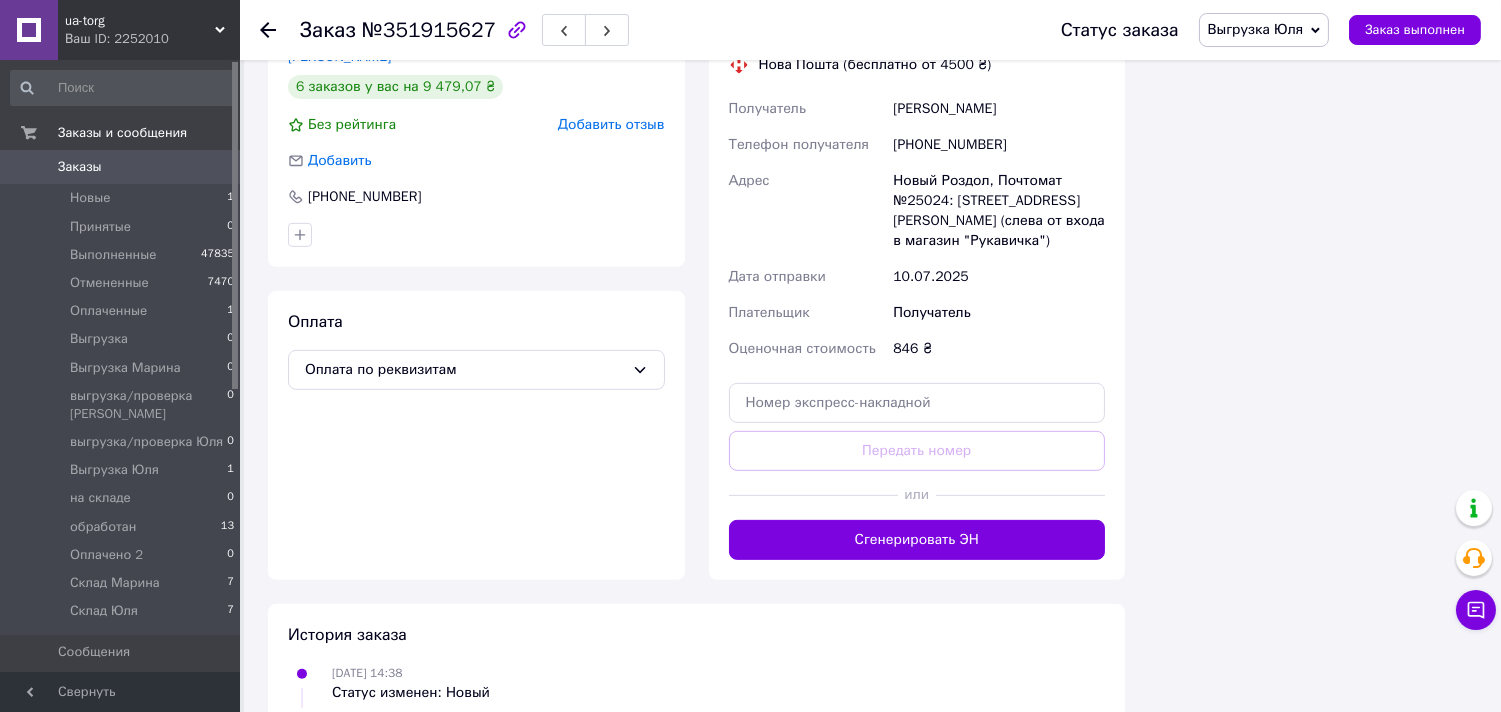 scroll, scrollTop: 1555, scrollLeft: 0, axis: vertical 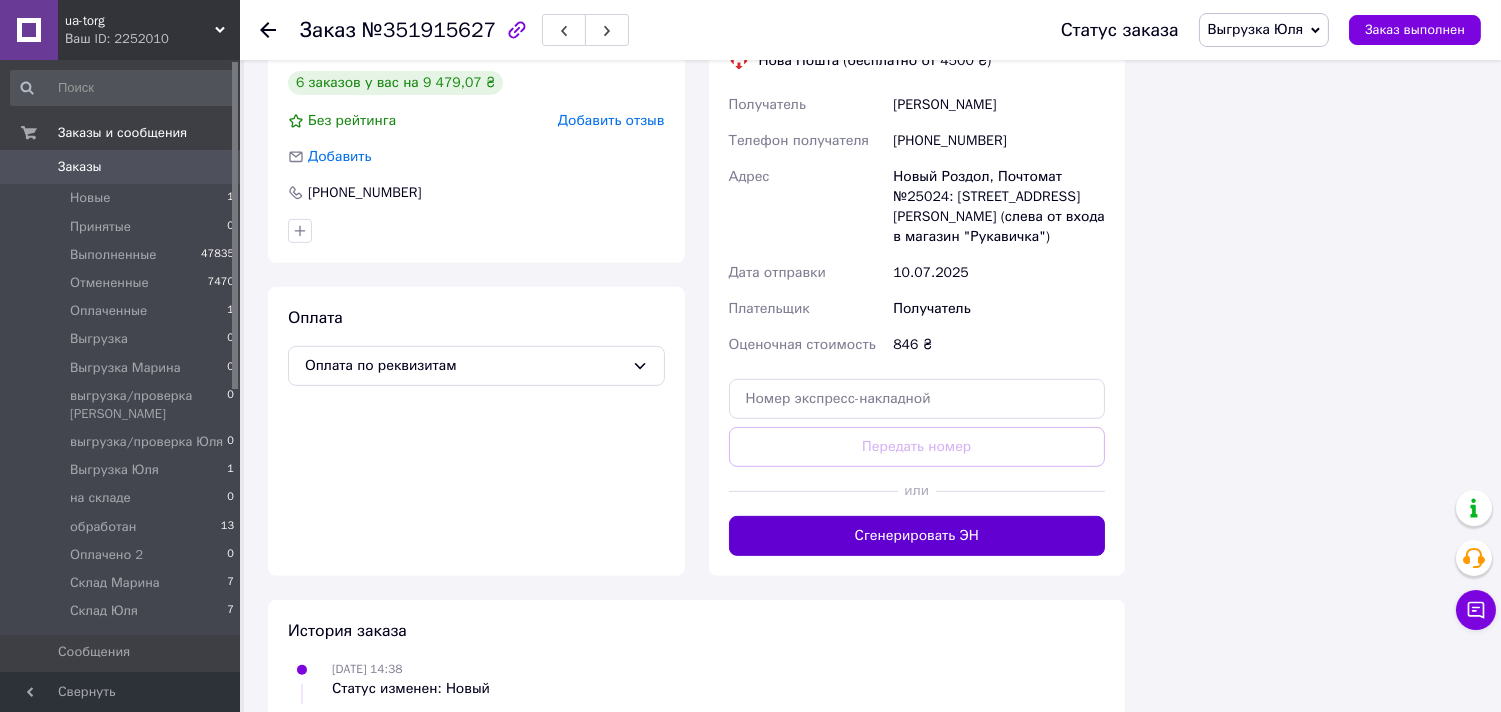 click on "Сгенерировать ЭН" at bounding box center [917, 536] 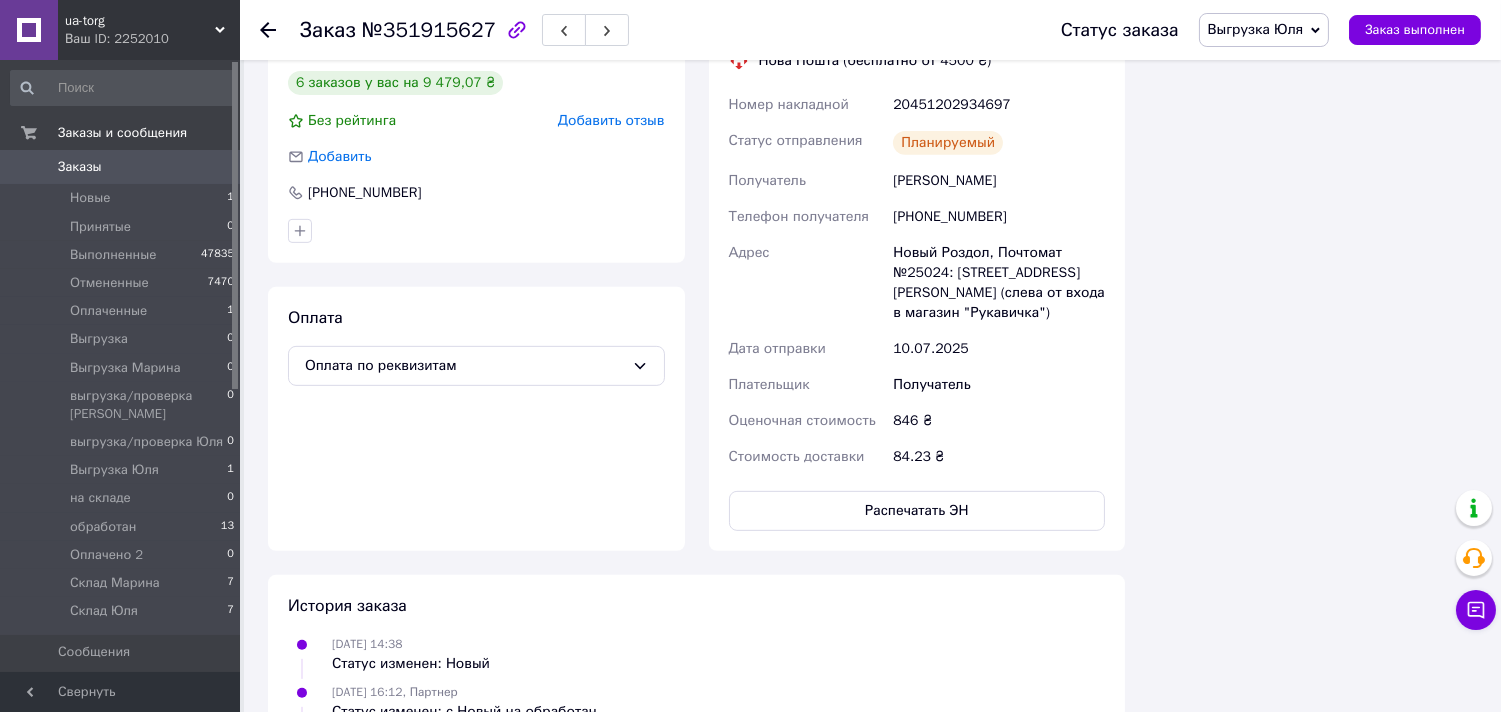 click on "Заказы" at bounding box center (121, 167) 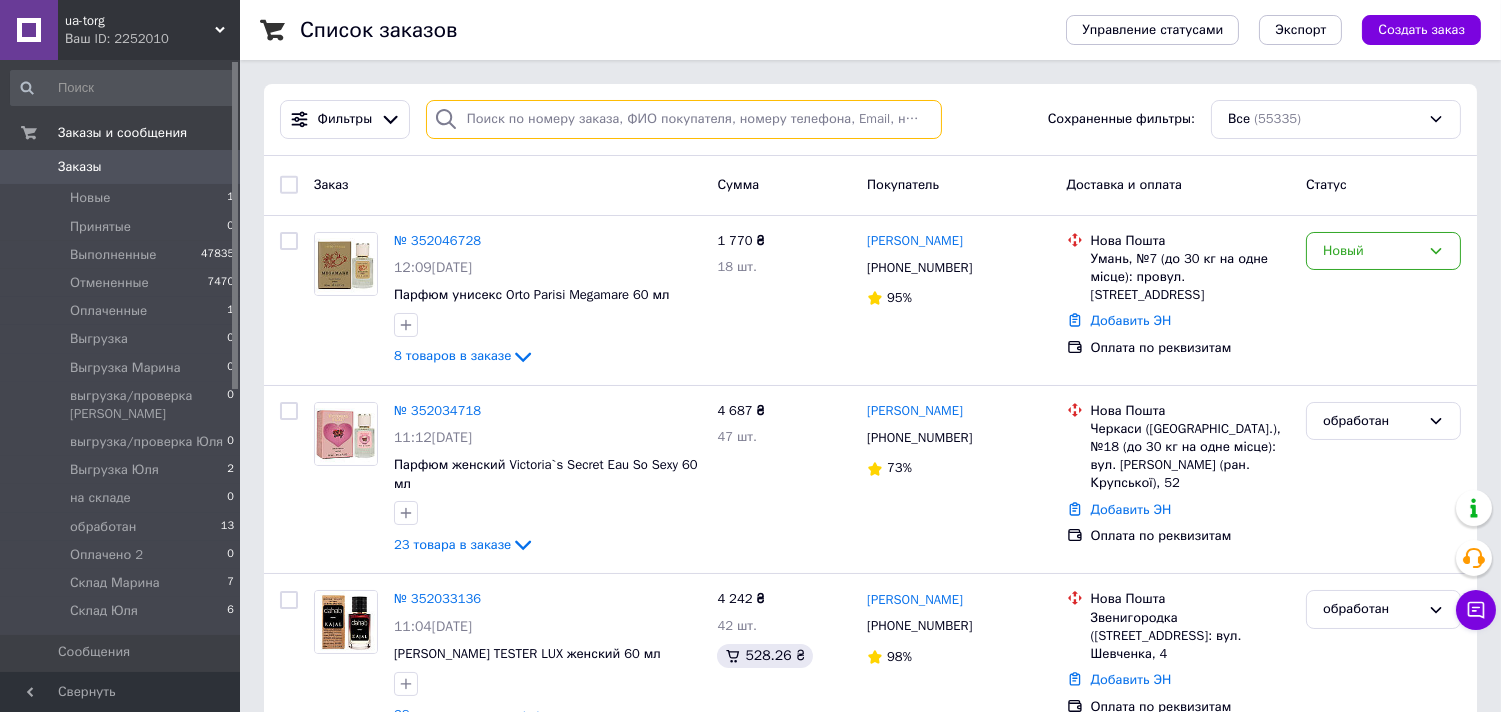 click at bounding box center (684, 119) 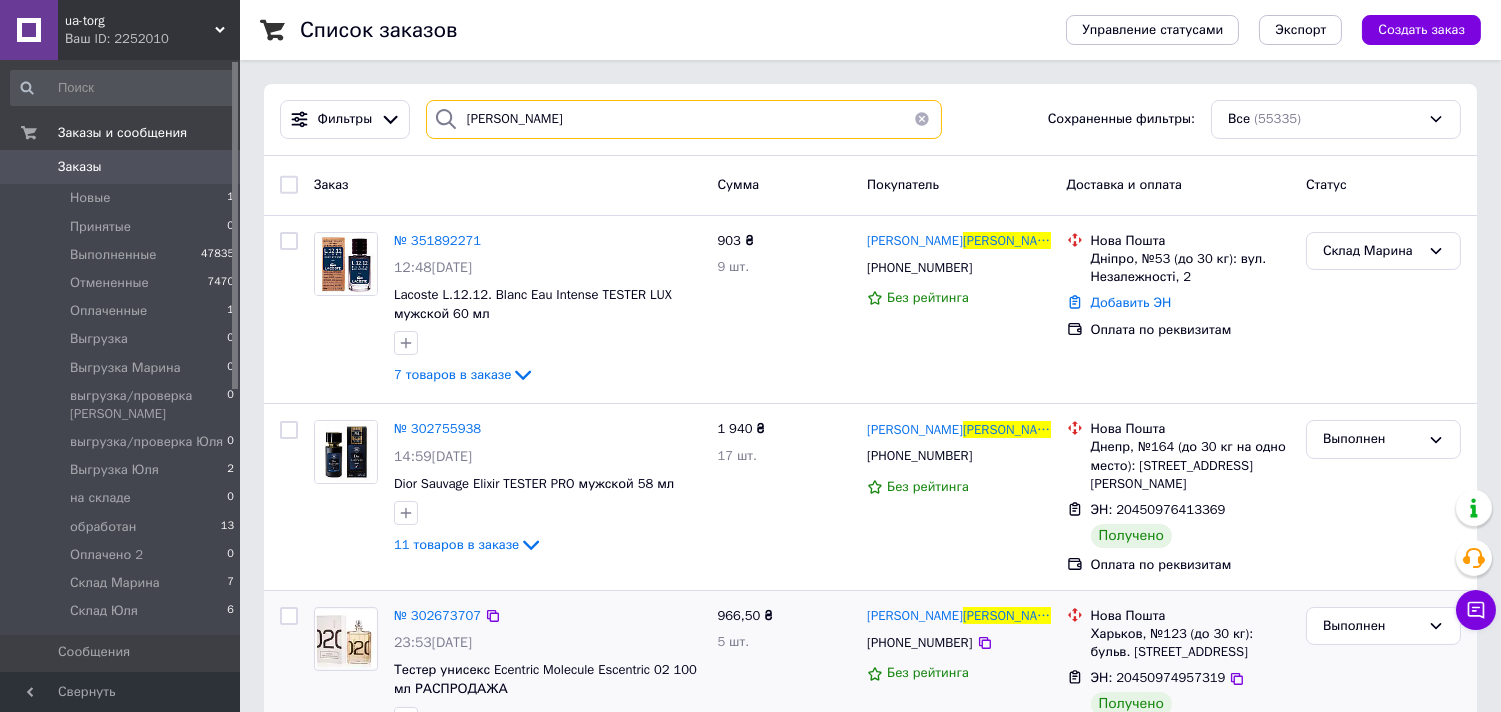 type on "підгорна" 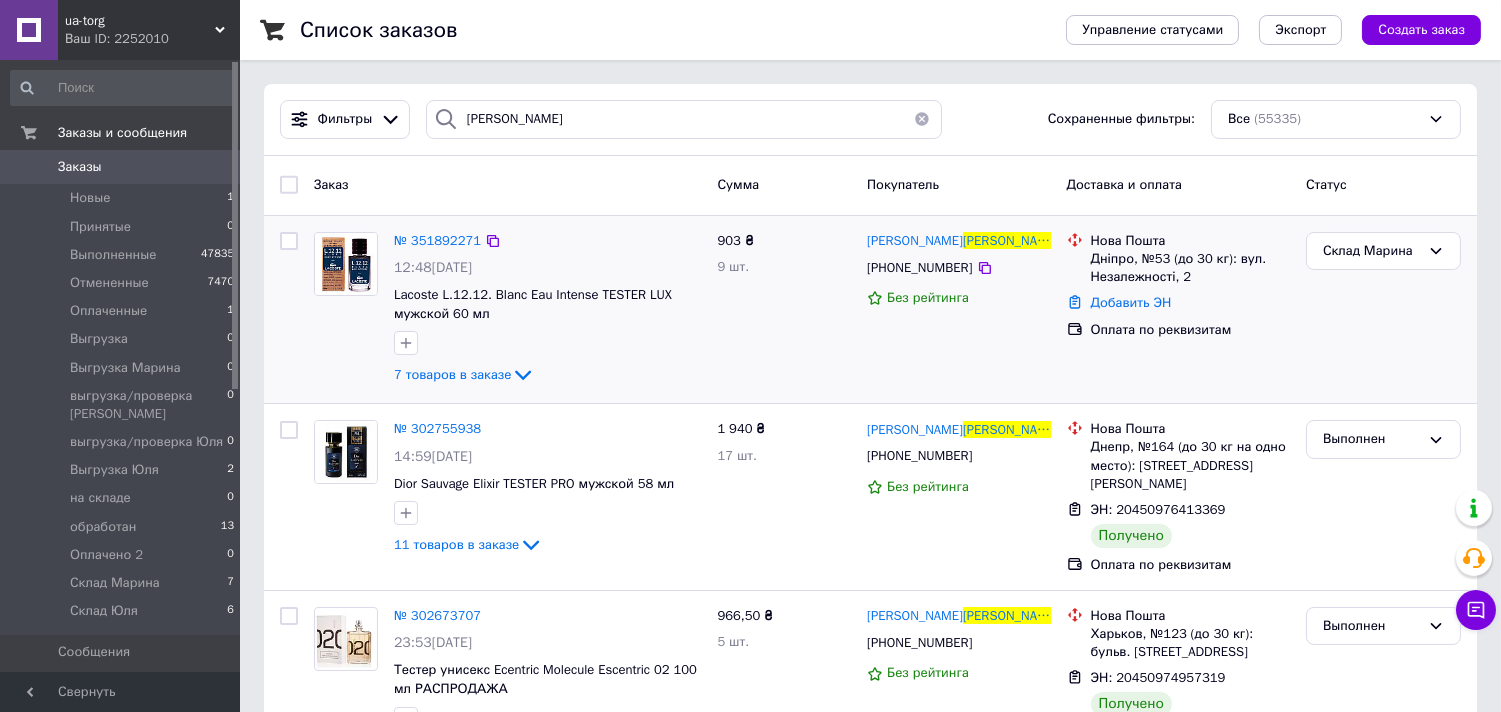 click on "Lacoste L.12.12. Blanc Eau Intense TESTER LUX мужской 60 мл" at bounding box center [547, 304] 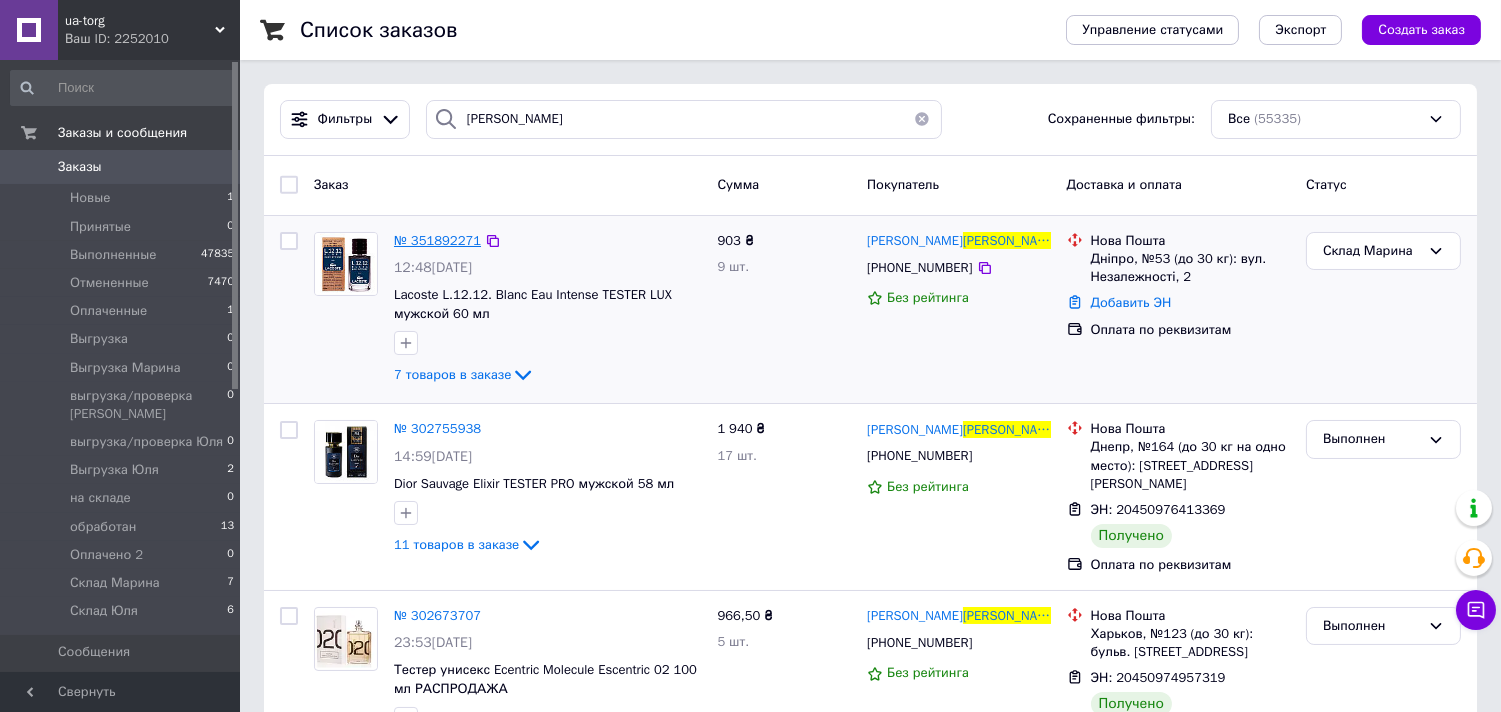 click on "№ 351892271" at bounding box center (437, 240) 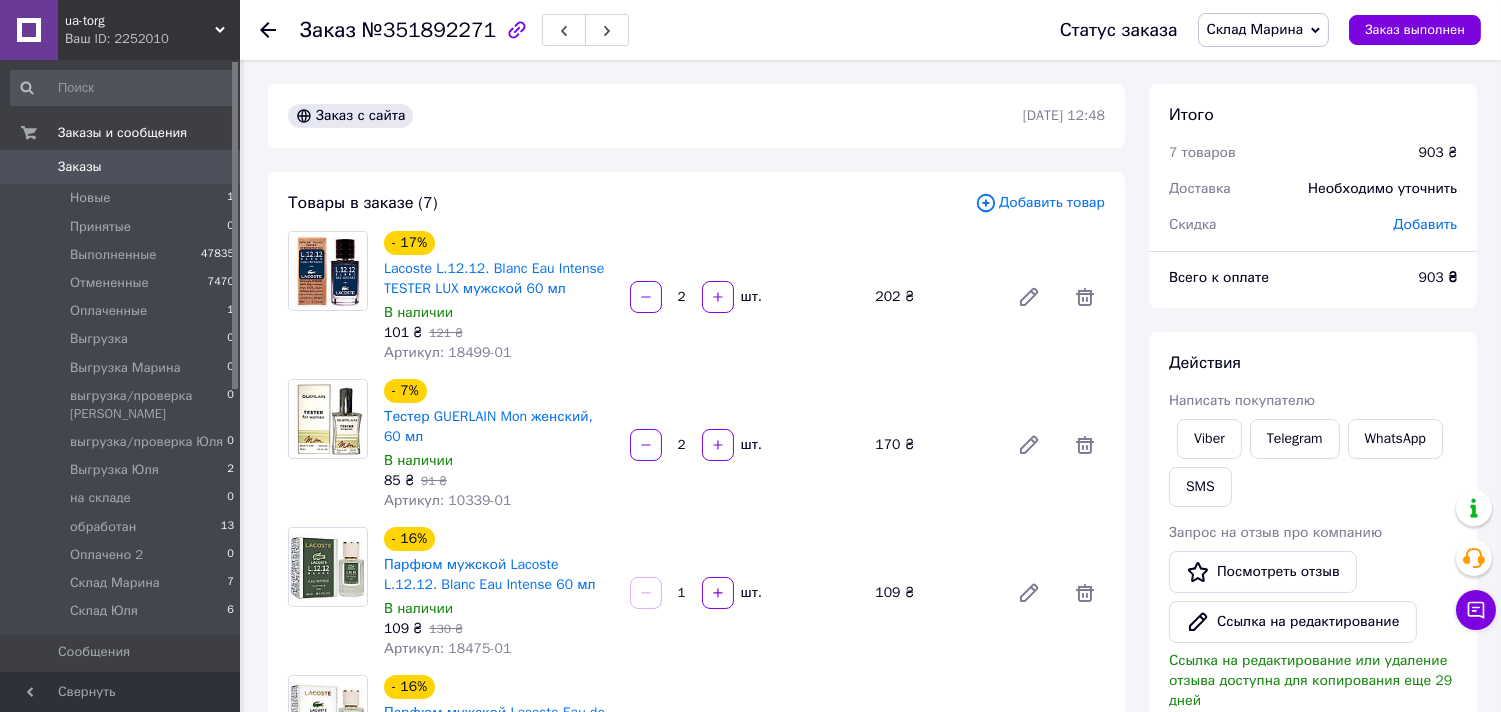 click on "Склад Марина" at bounding box center (1255, 29) 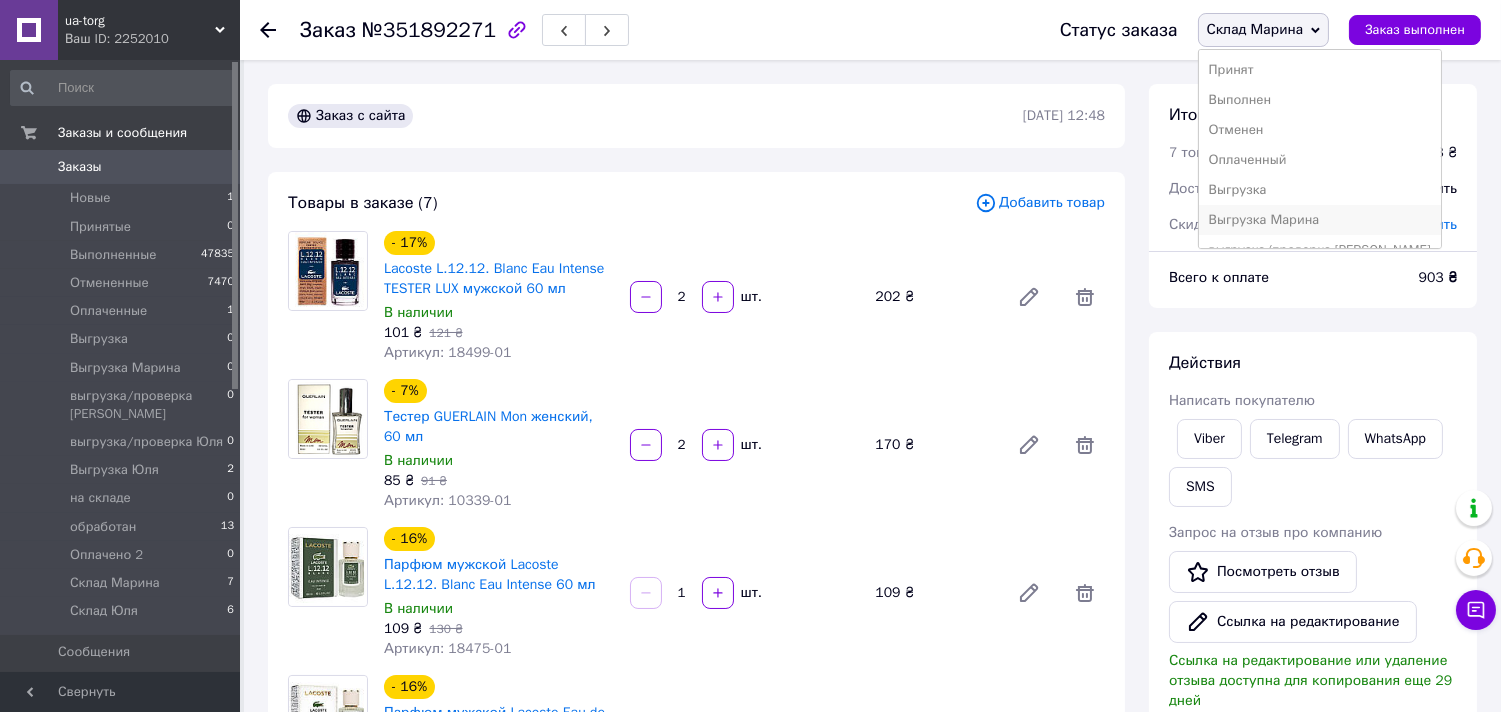click on "Выгрузка Марина" at bounding box center [1320, 220] 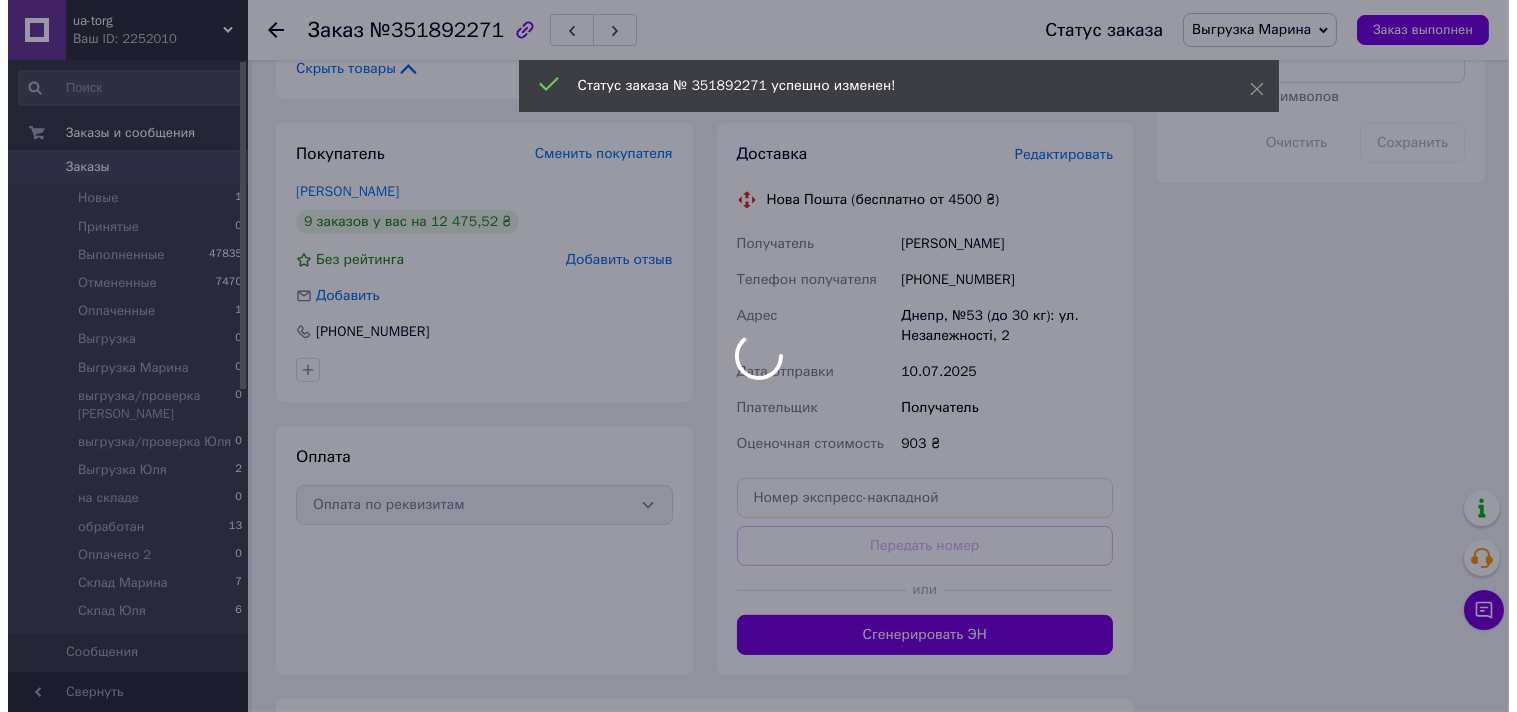 scroll, scrollTop: 1111, scrollLeft: 0, axis: vertical 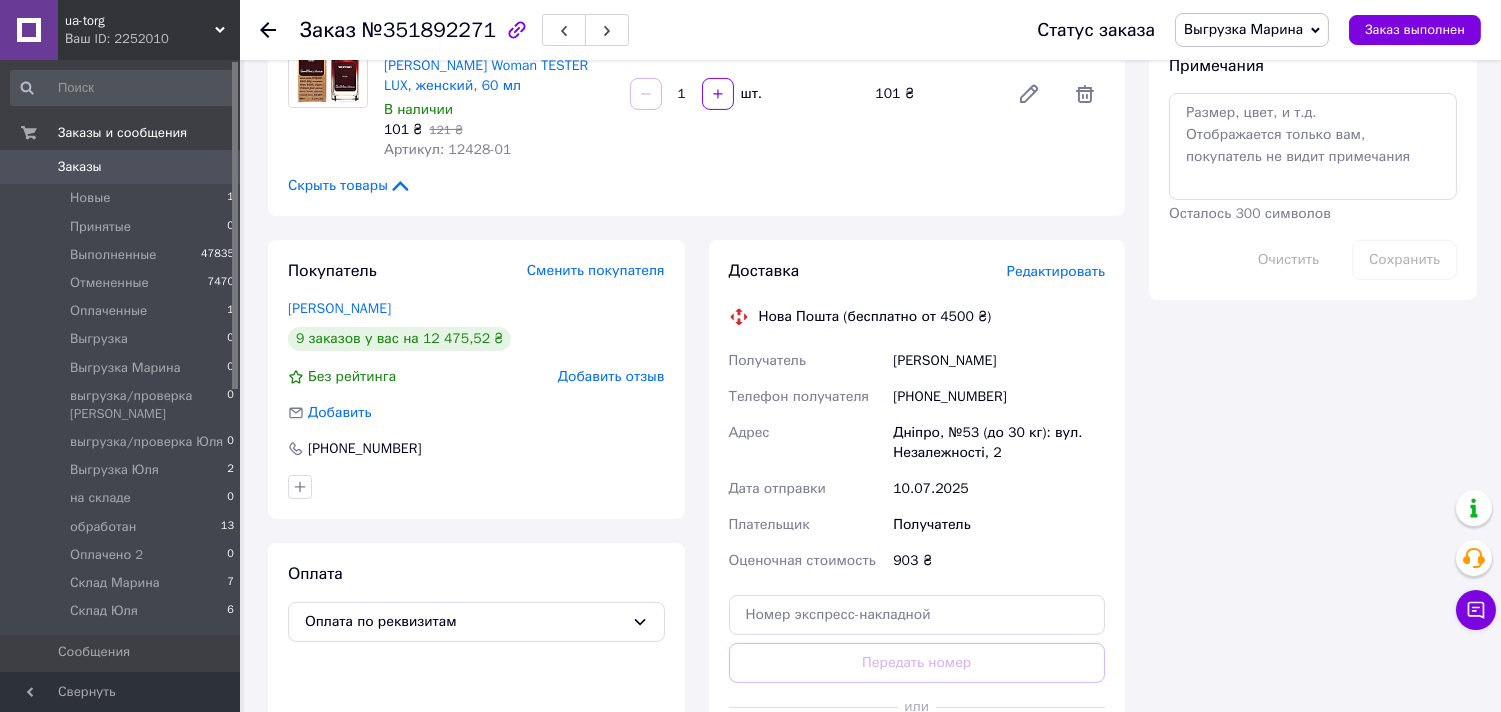 click on "Редактировать" at bounding box center [1056, 271] 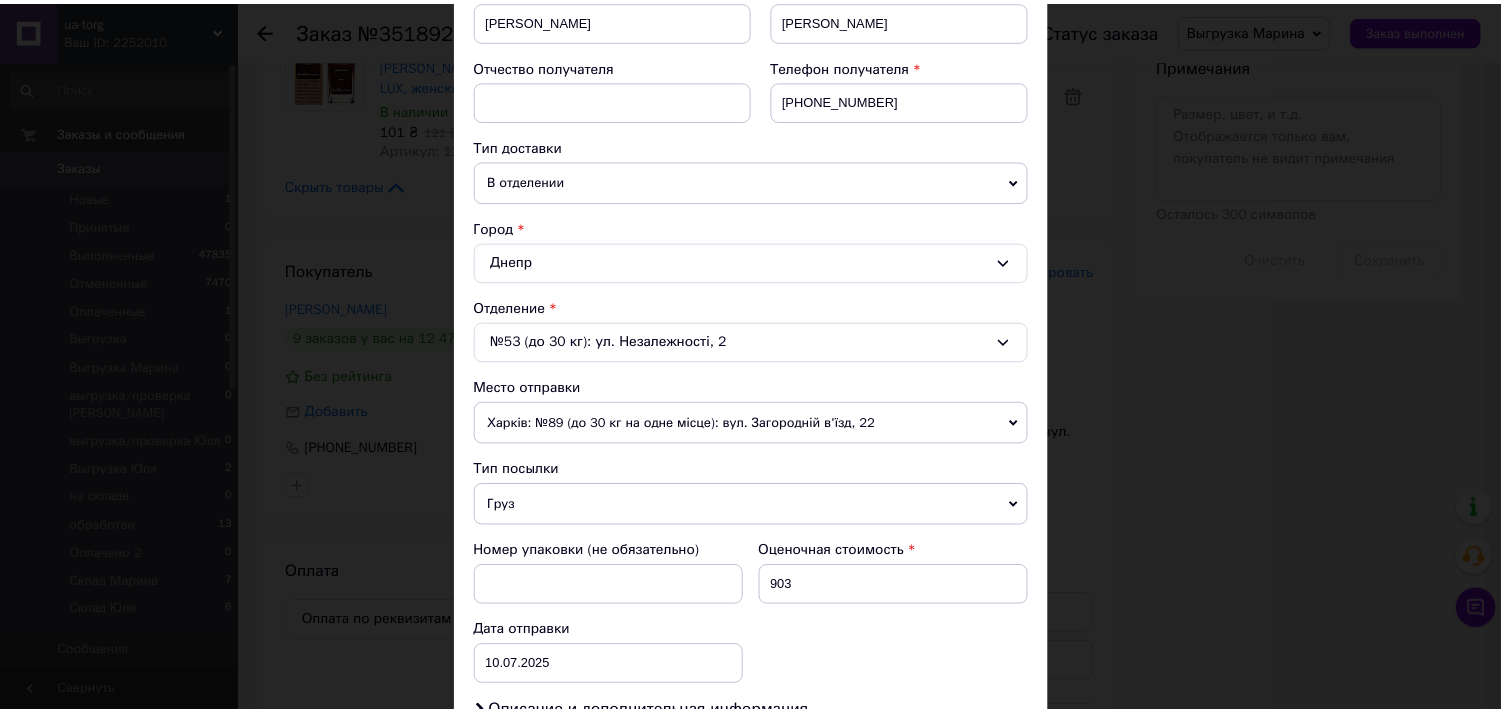 scroll, scrollTop: 654, scrollLeft: 0, axis: vertical 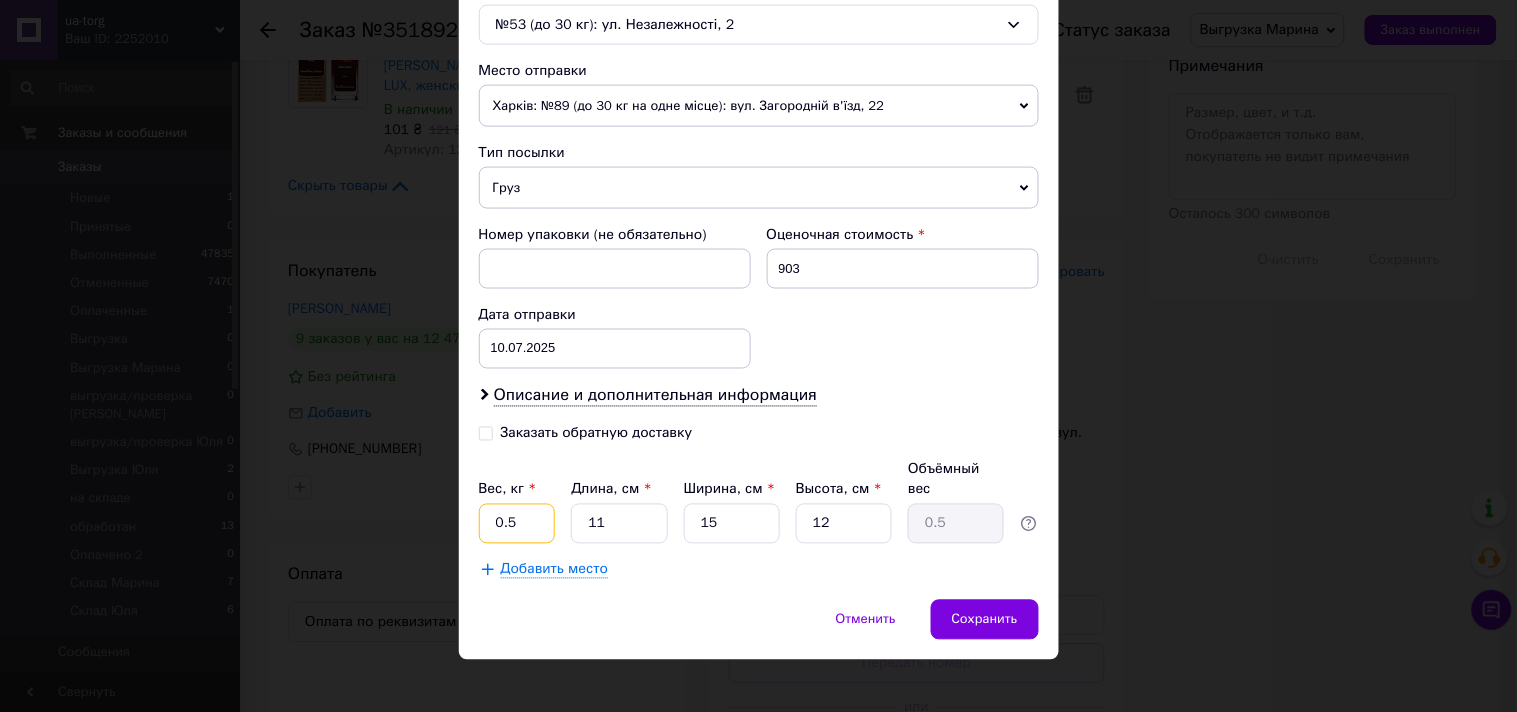 click on "0.5" at bounding box center [517, 524] 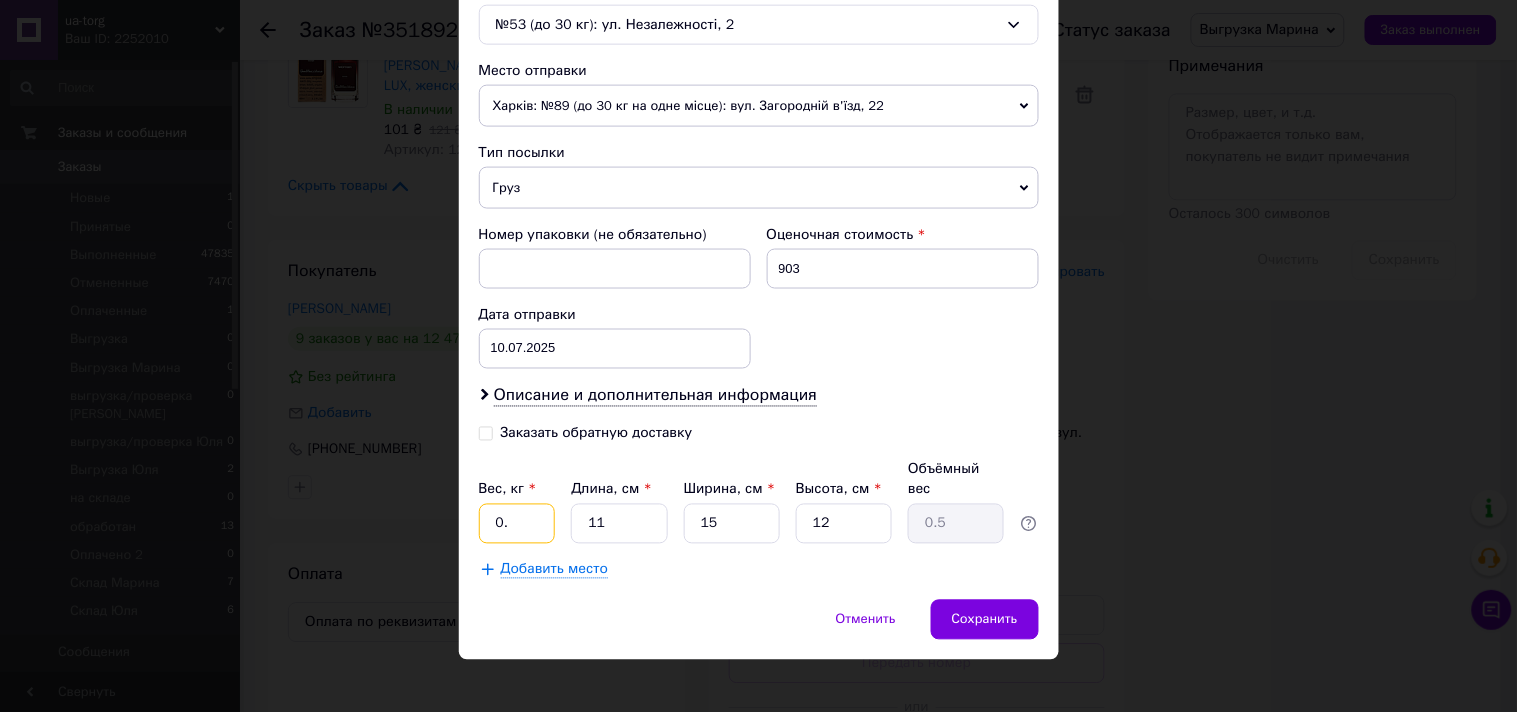 type on "0" 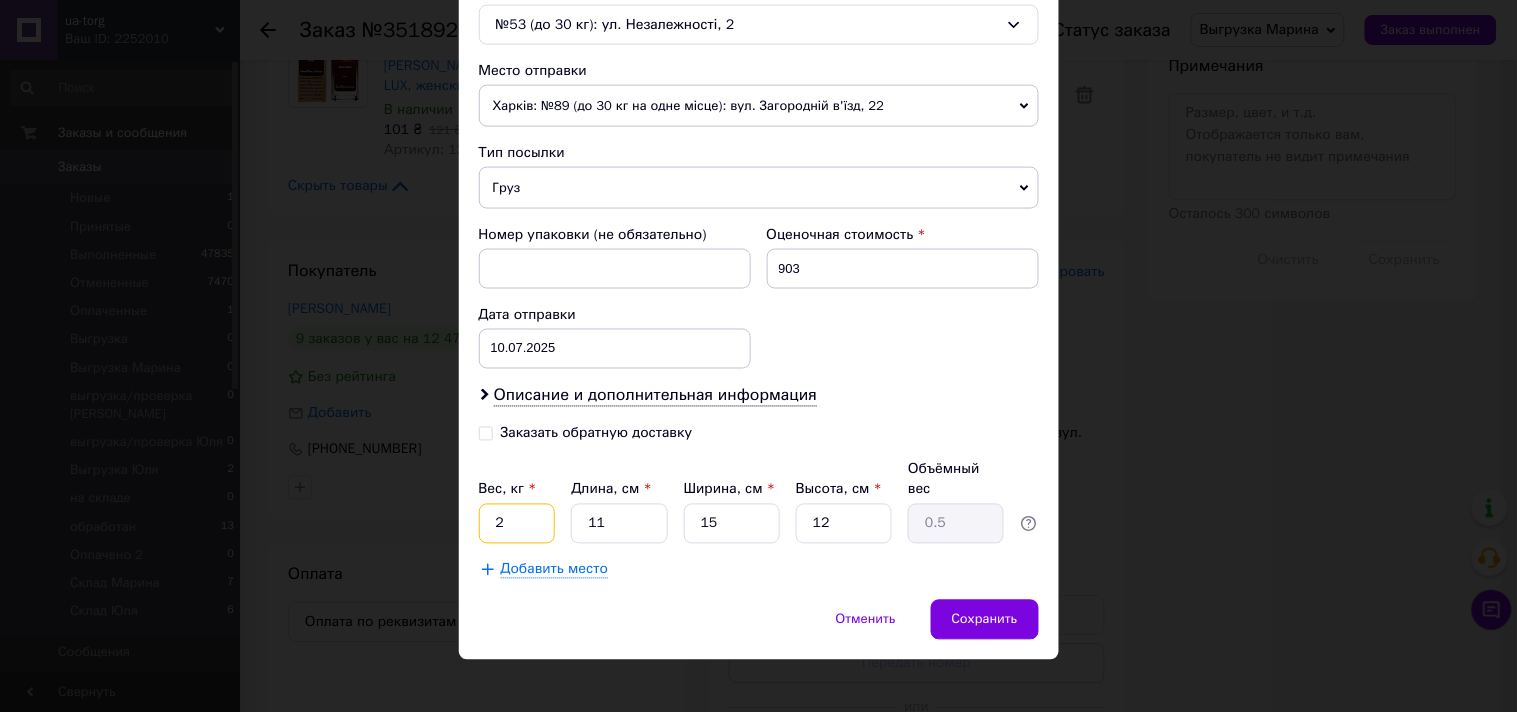 type on "2" 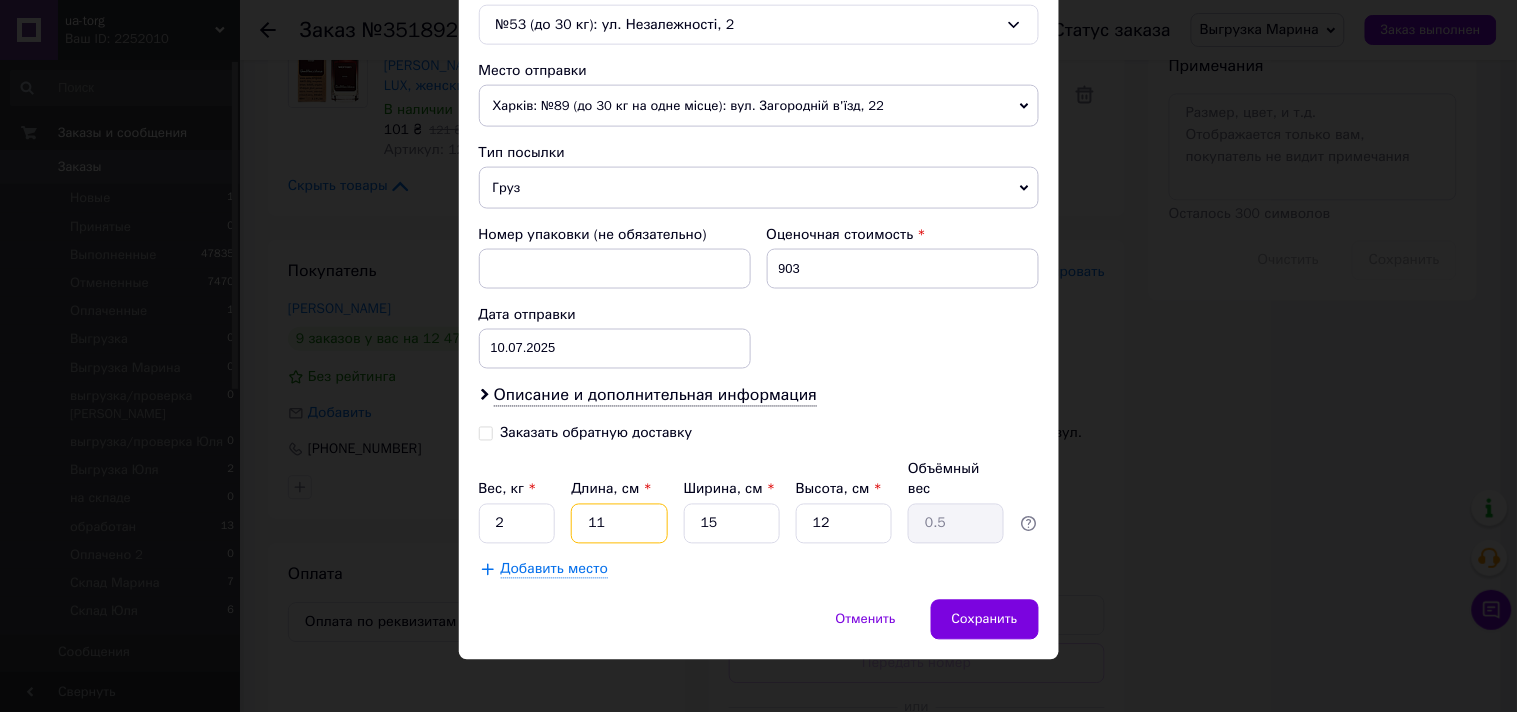 click on "11" at bounding box center (619, 524) 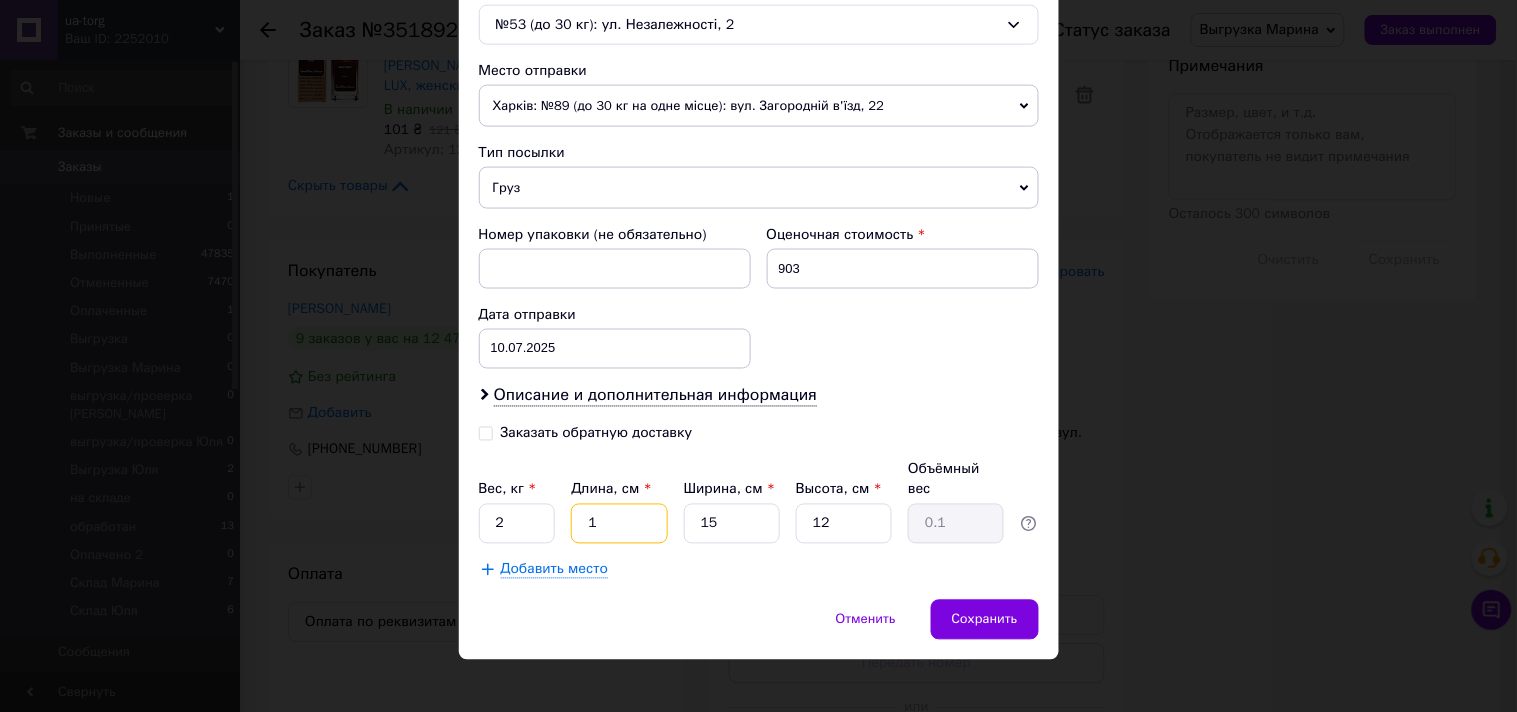 type on "10" 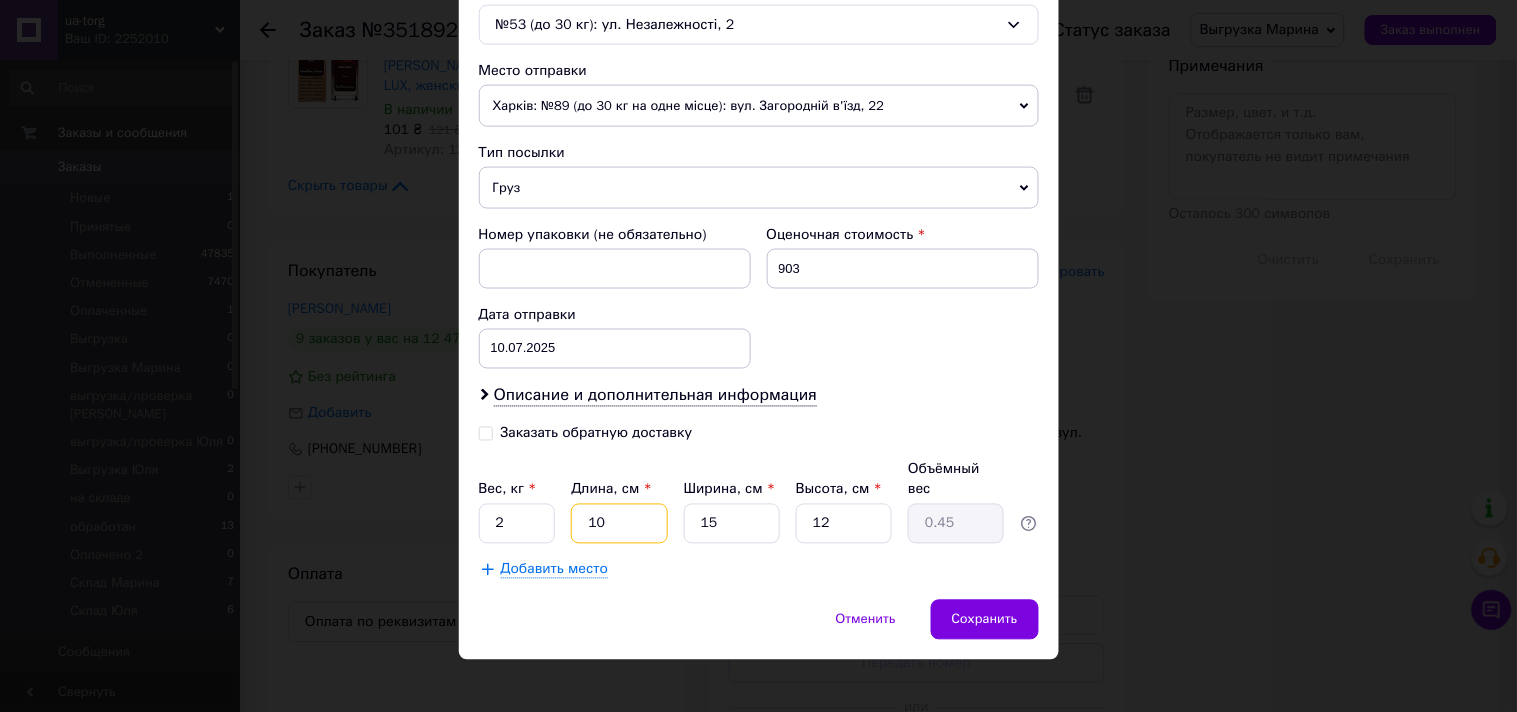 type on "10" 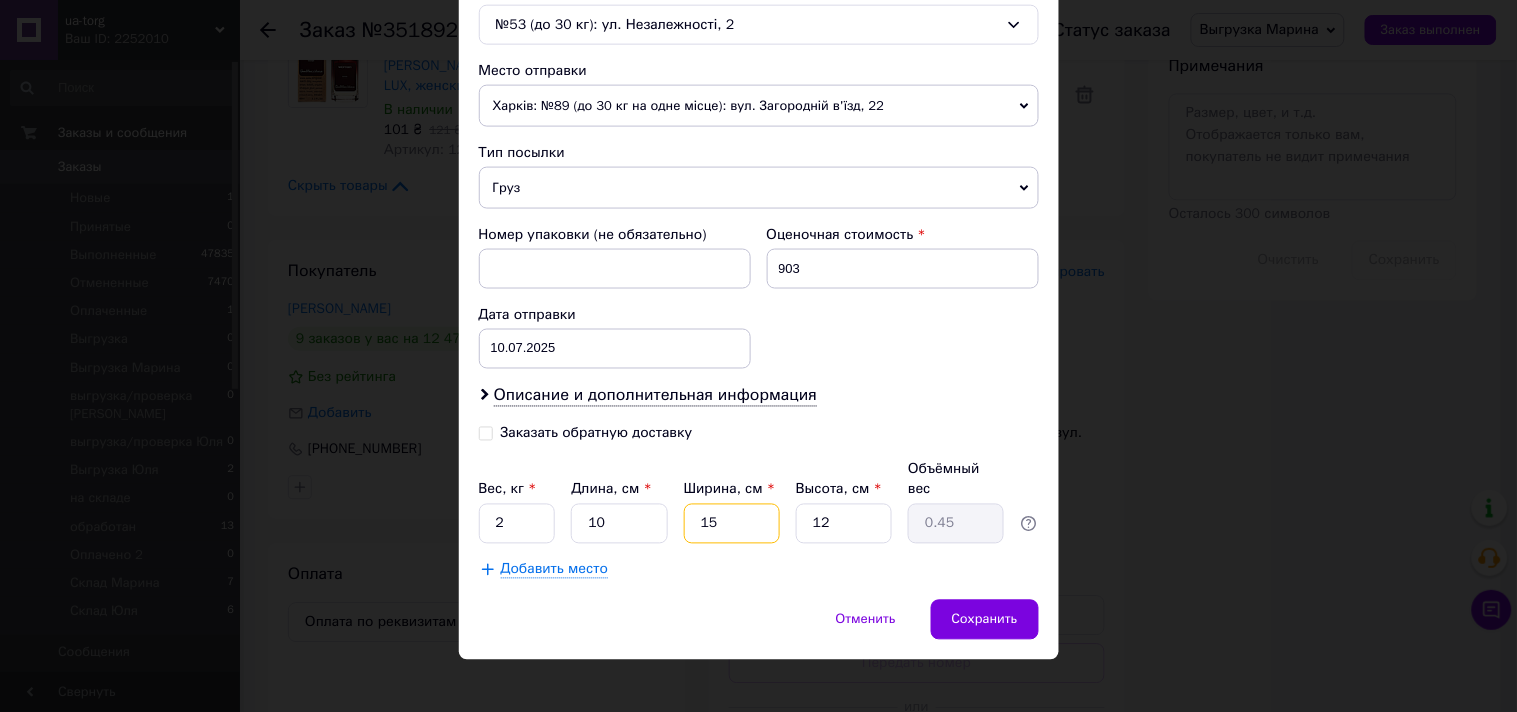 click on "15" at bounding box center [732, 524] 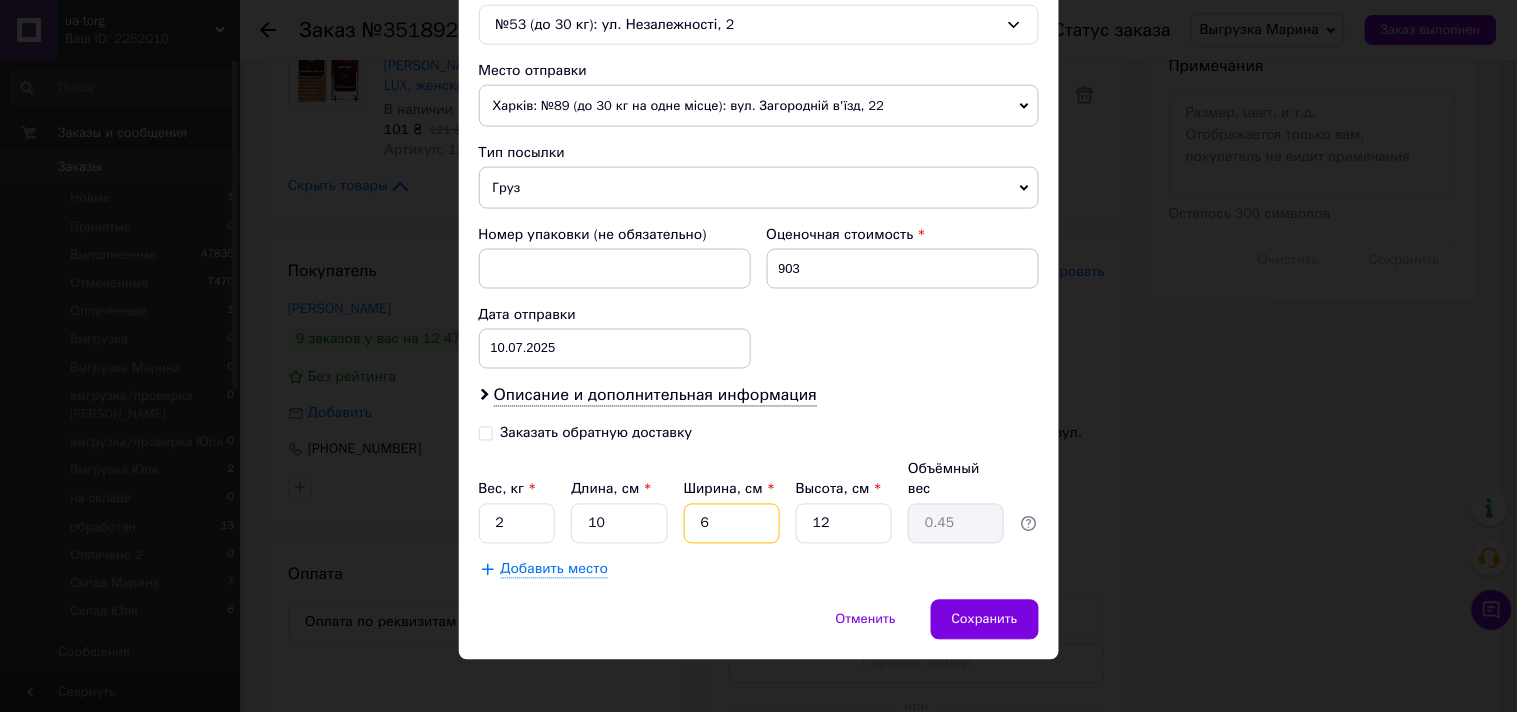 type on "6" 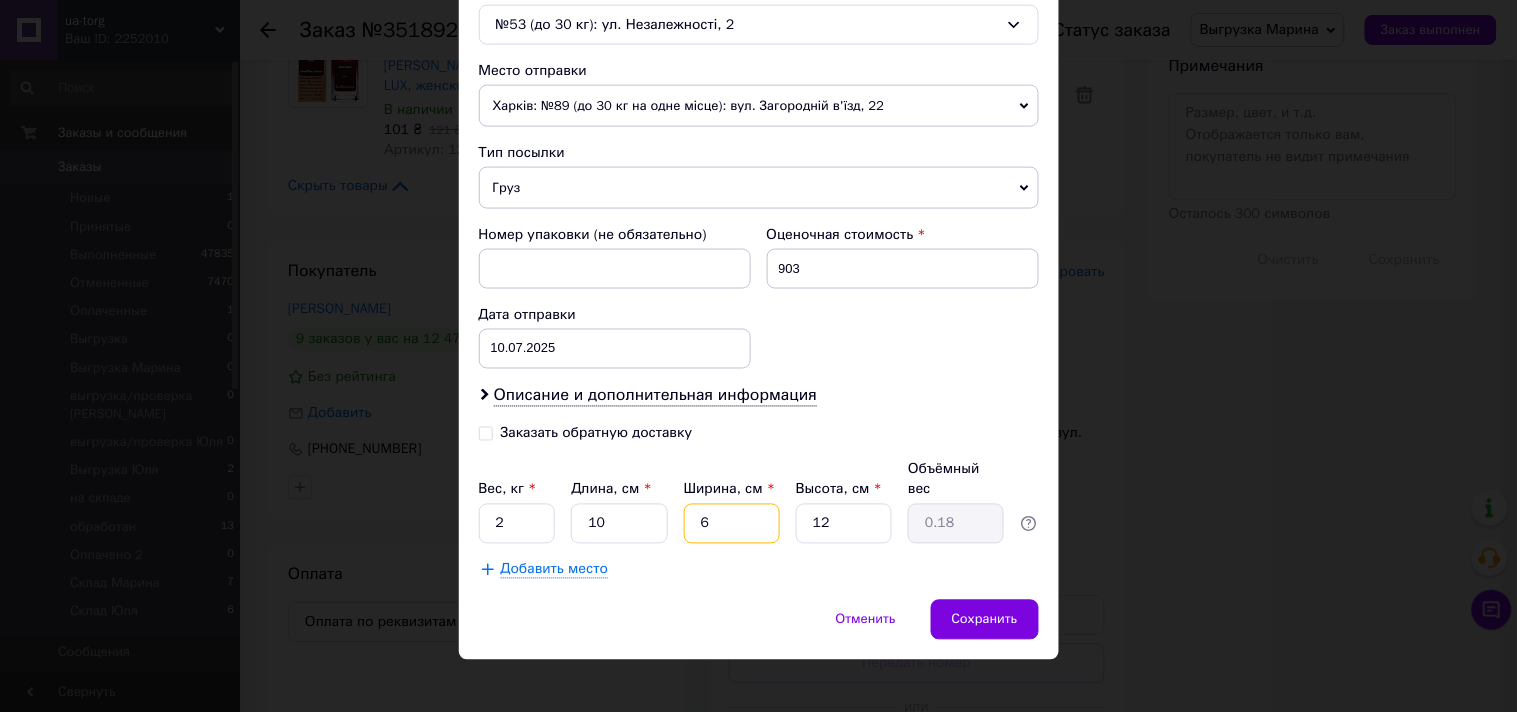 type on "61" 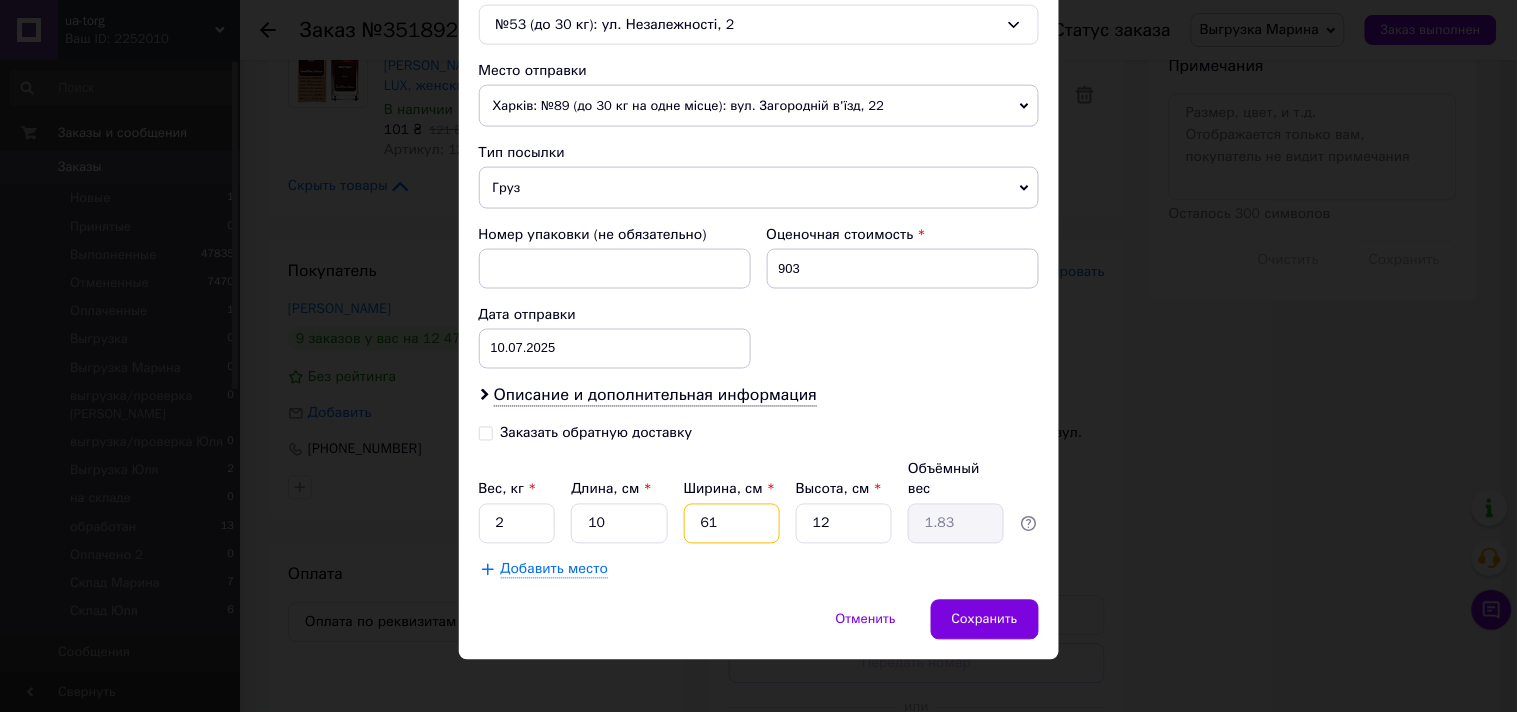 type on "6" 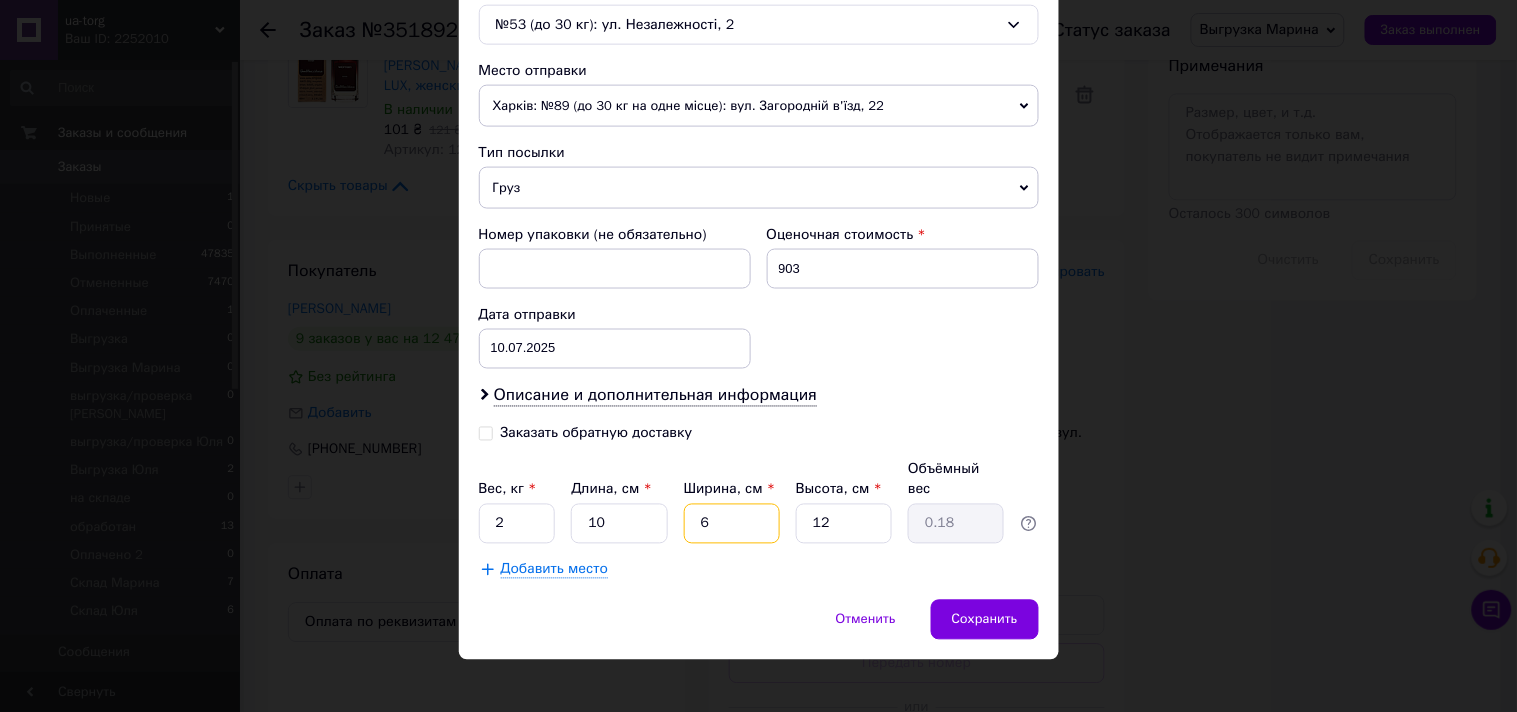 type 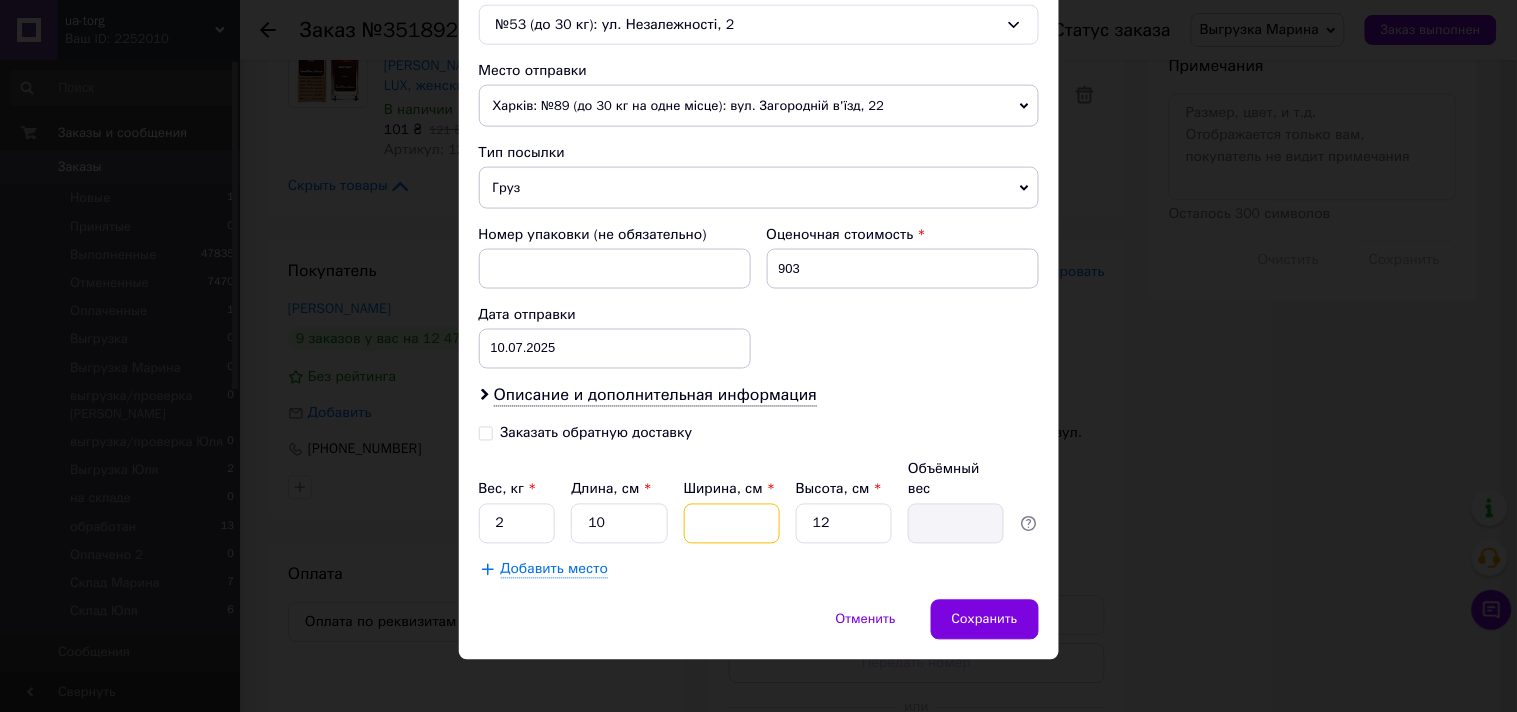 type on "1" 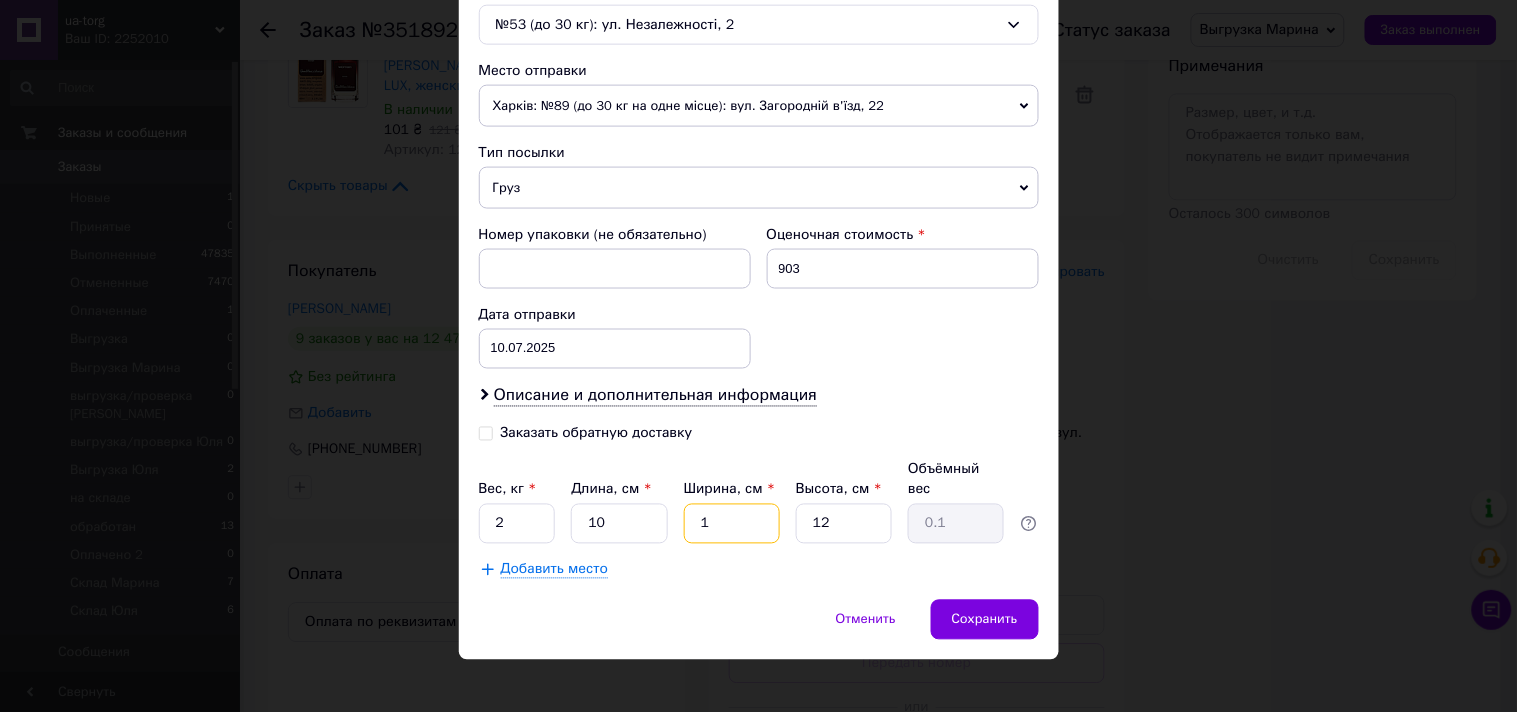 type on "16" 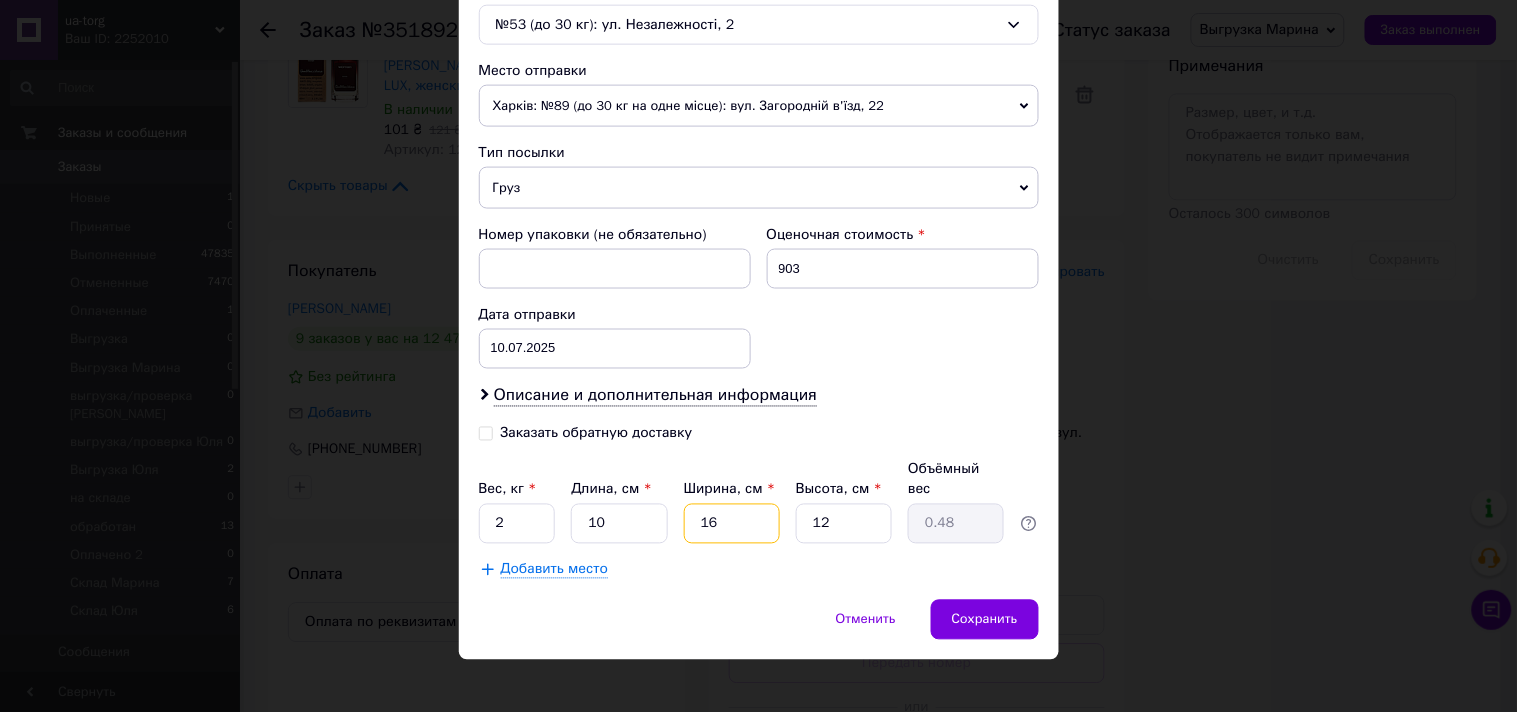 type on "16" 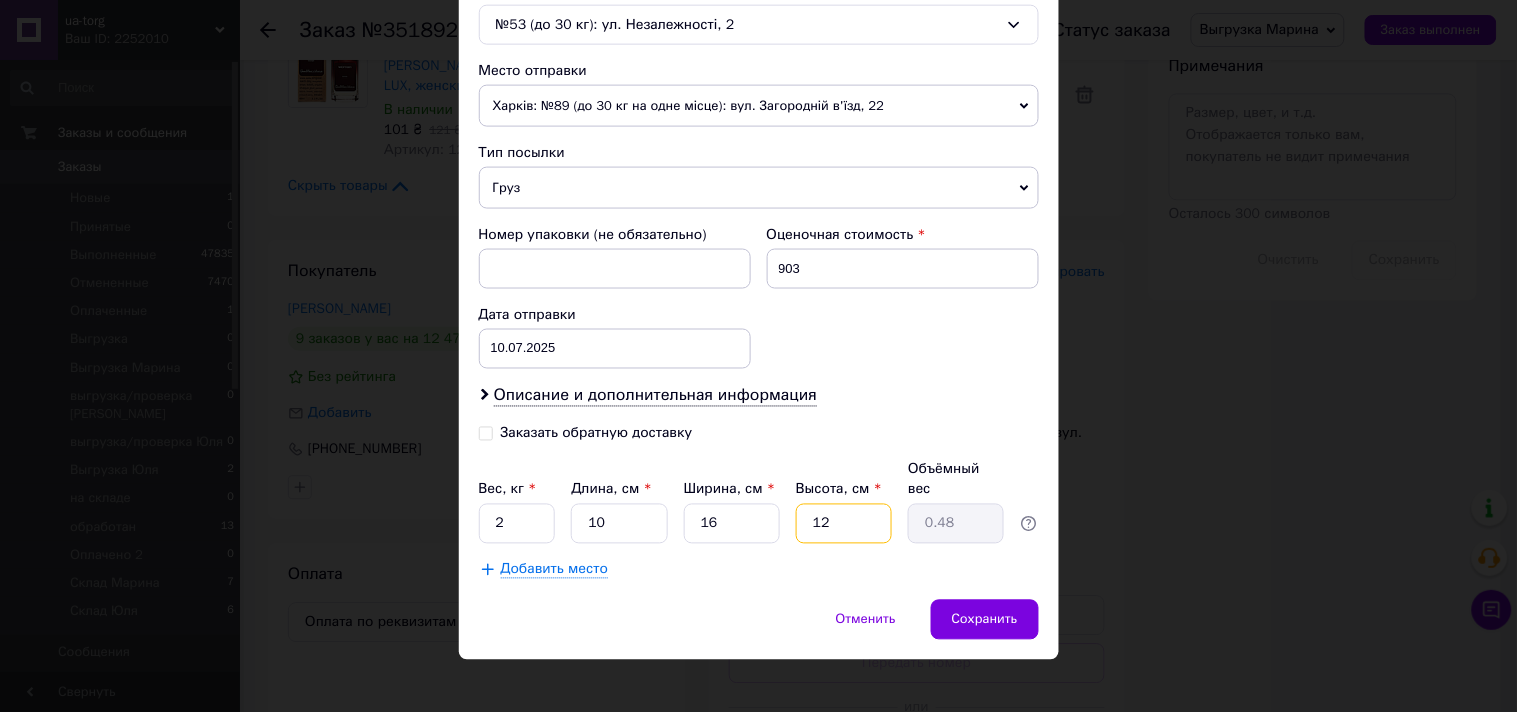 click on "12" at bounding box center [844, 524] 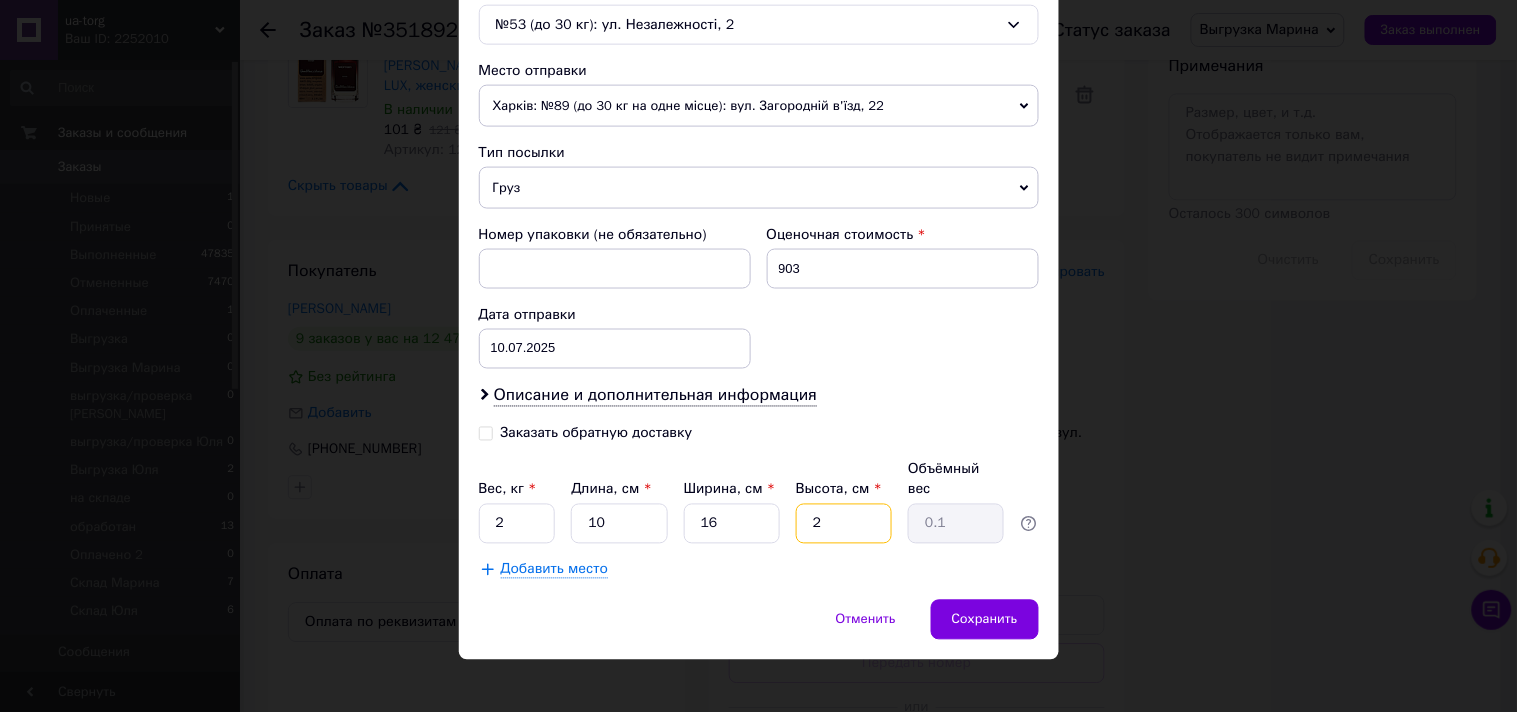 type on "21" 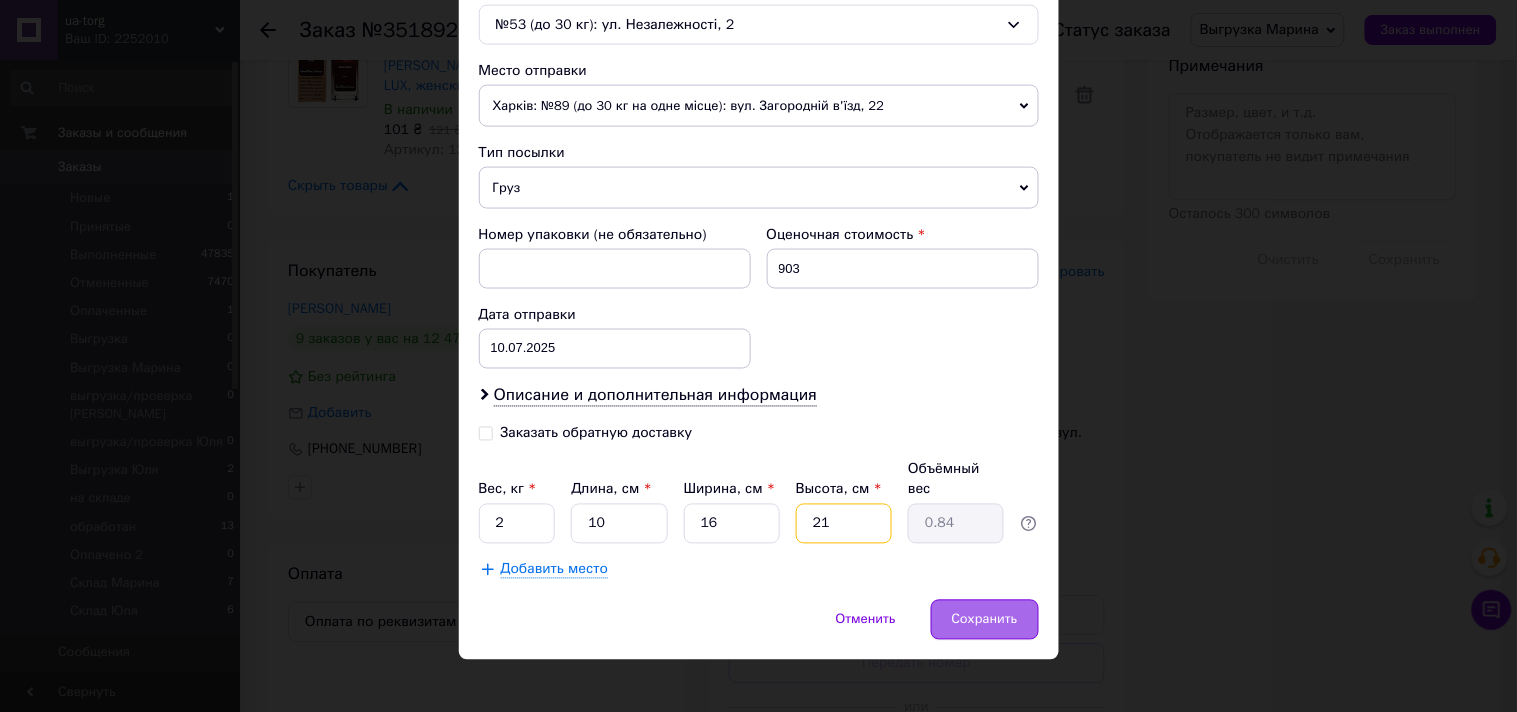 type on "21" 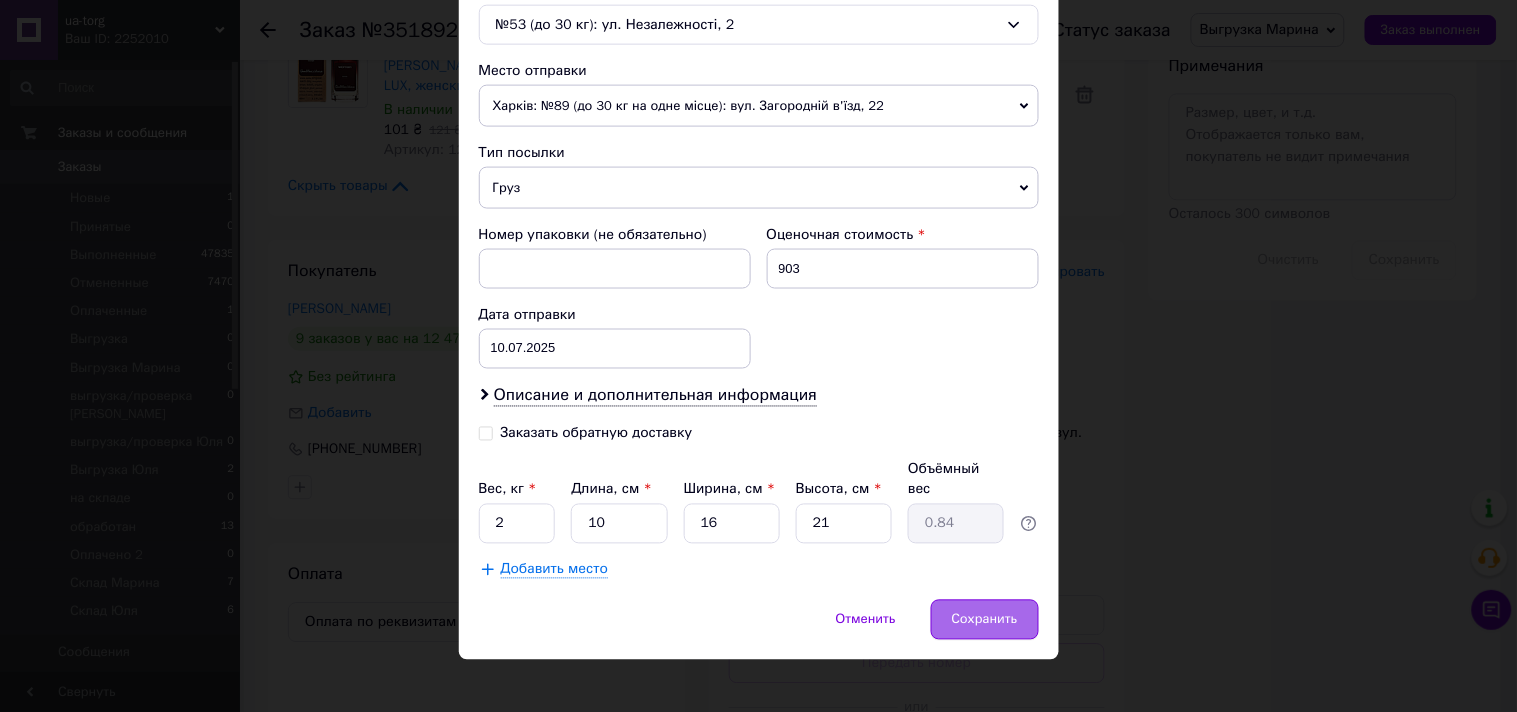 click on "Сохранить" at bounding box center [985, 620] 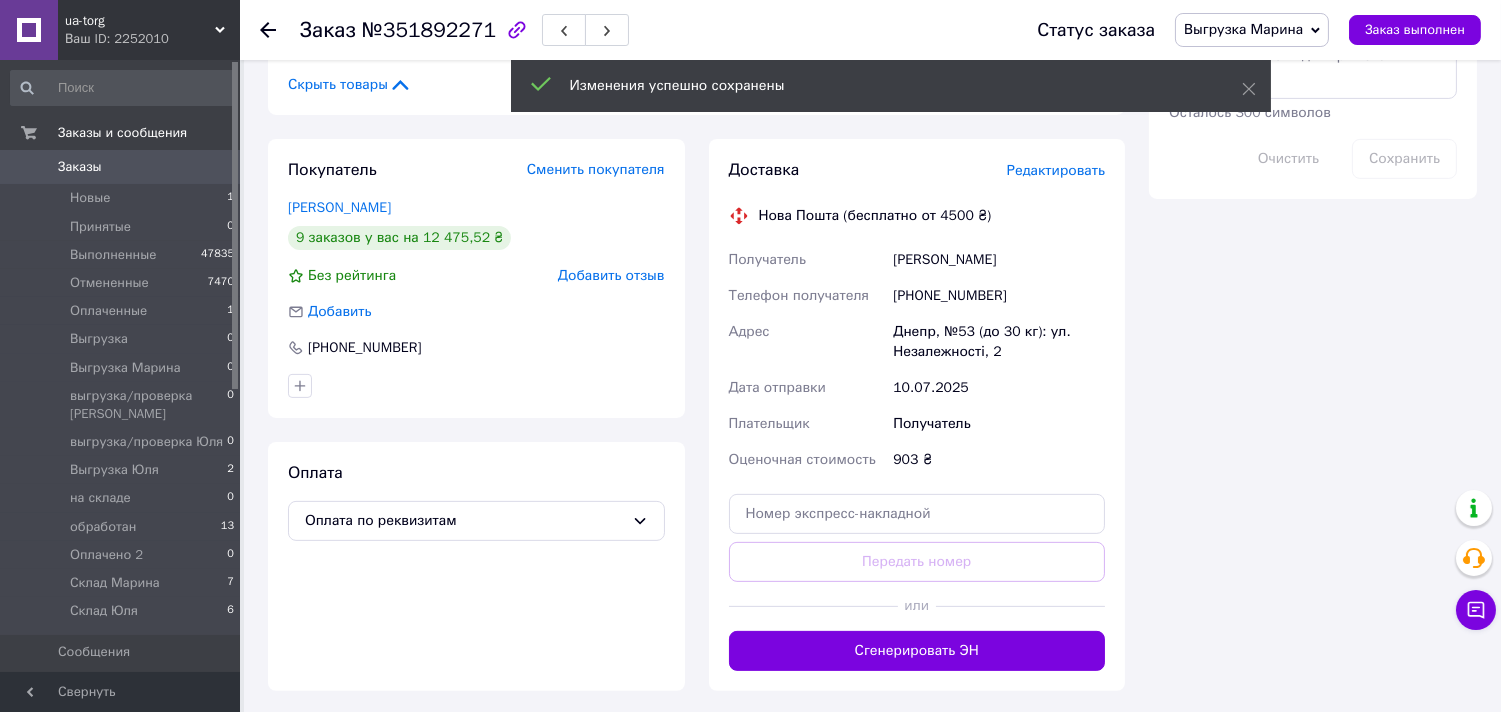 scroll, scrollTop: 1444, scrollLeft: 0, axis: vertical 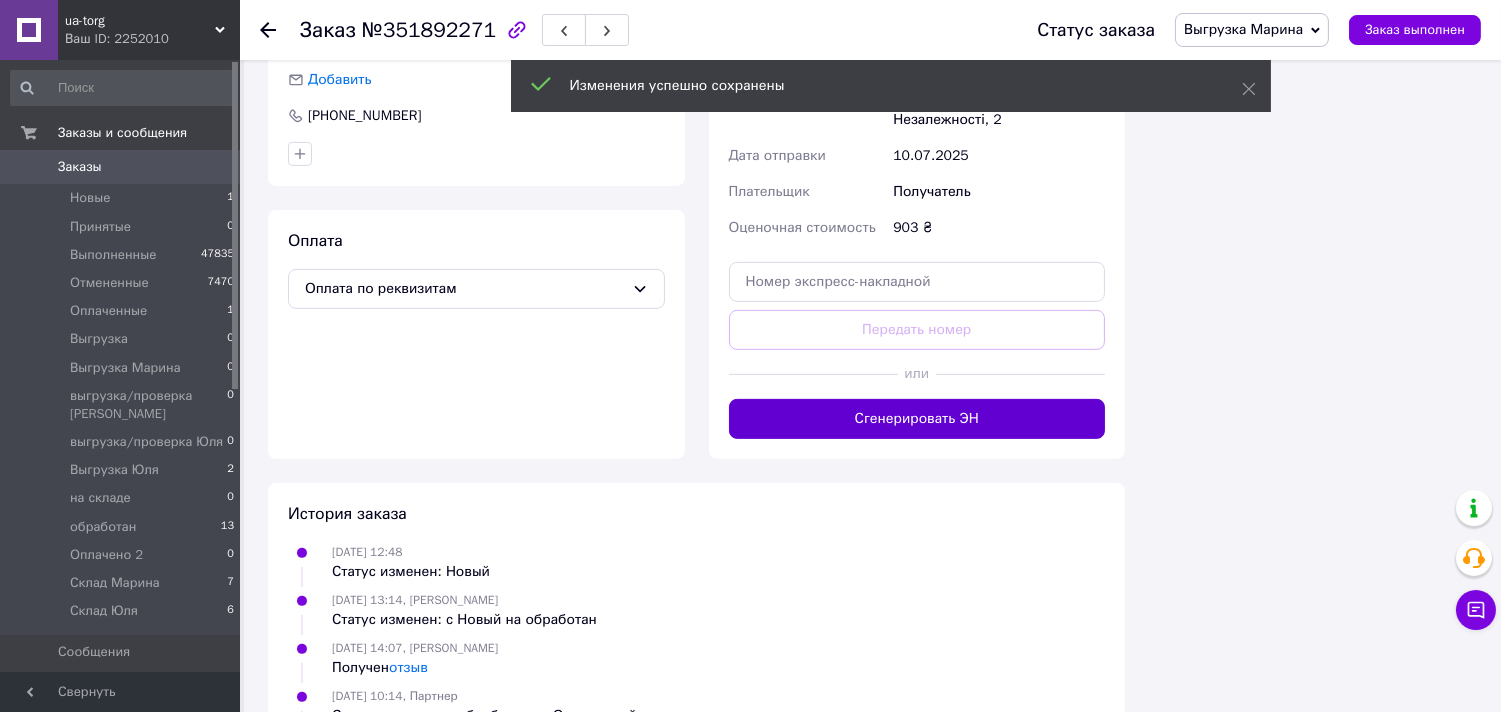 click on "Сгенерировать ЭН" at bounding box center [917, 419] 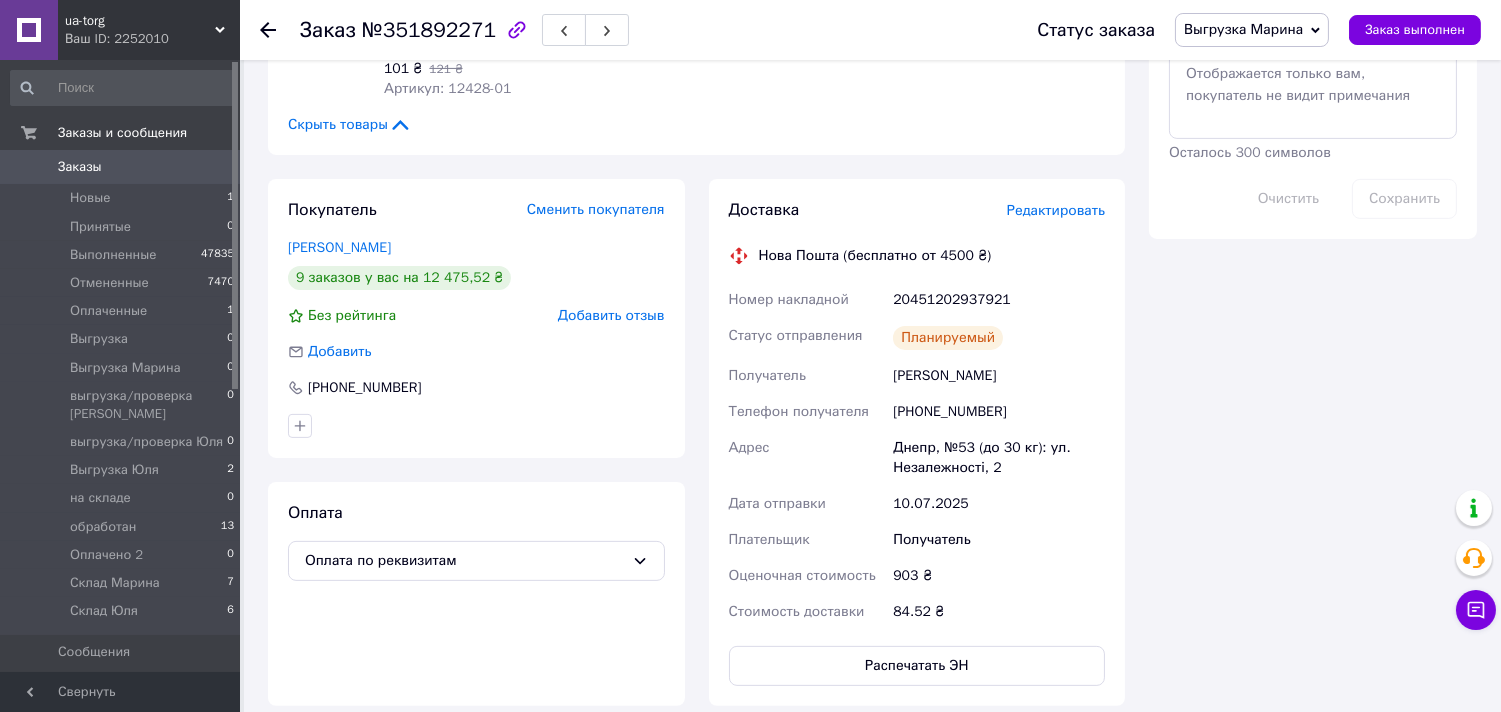 scroll, scrollTop: 1111, scrollLeft: 0, axis: vertical 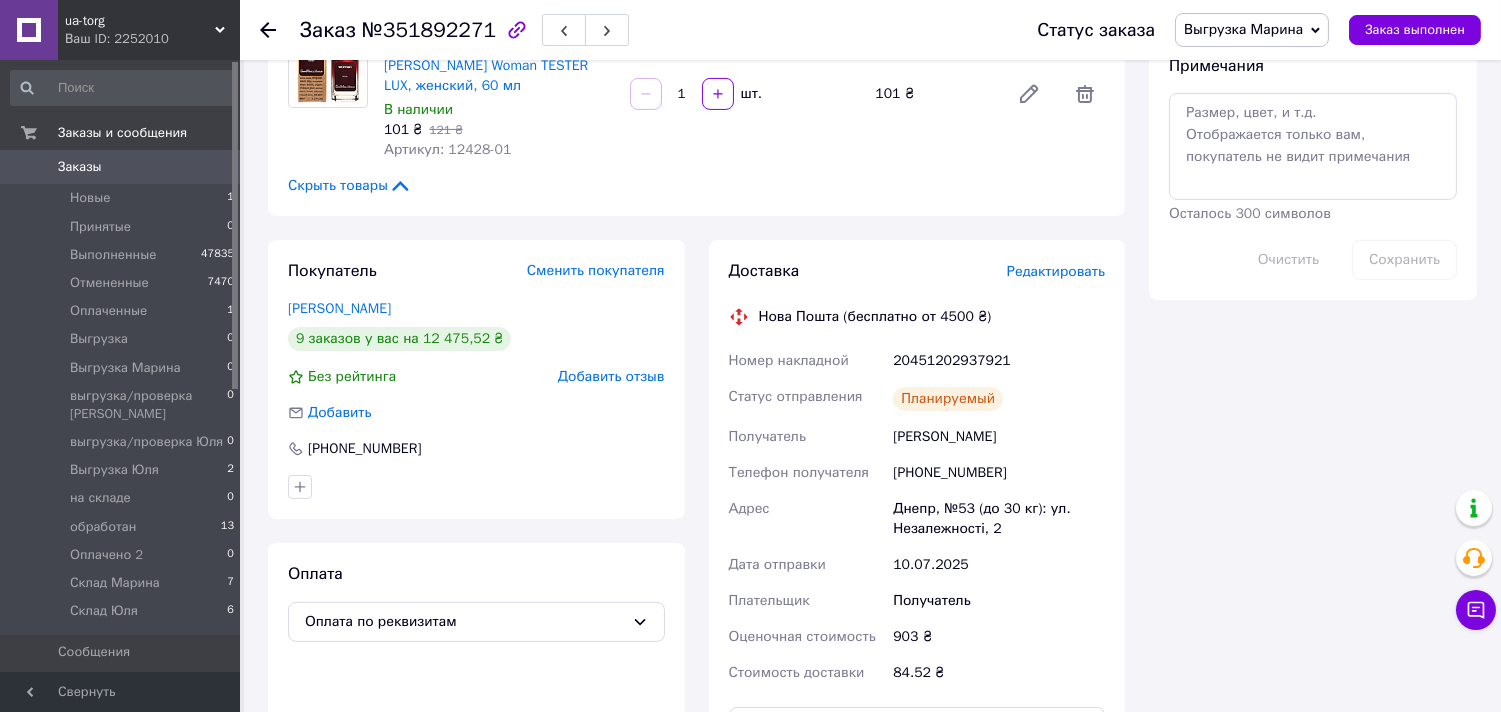 click on "Заказы" at bounding box center [121, 167] 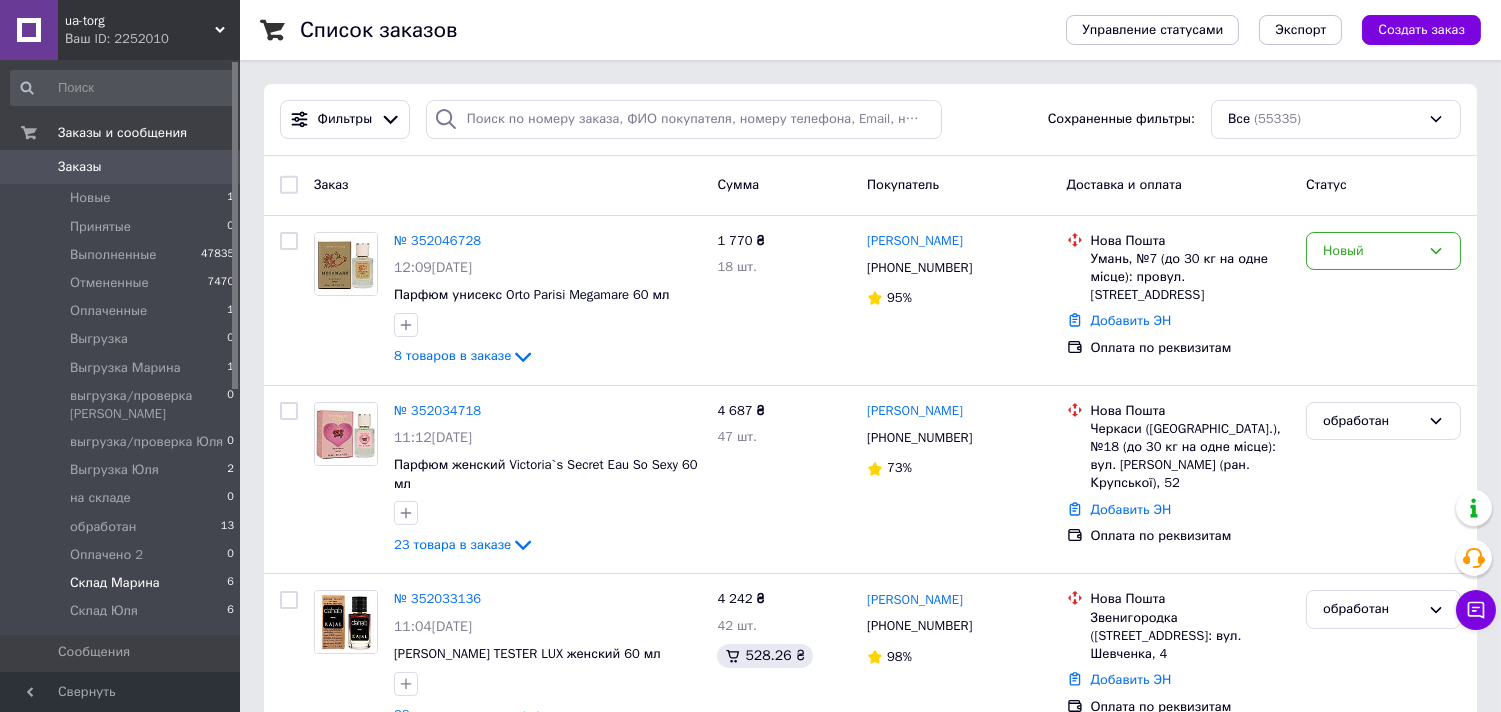 click on "Склад Марина" at bounding box center [115, 583] 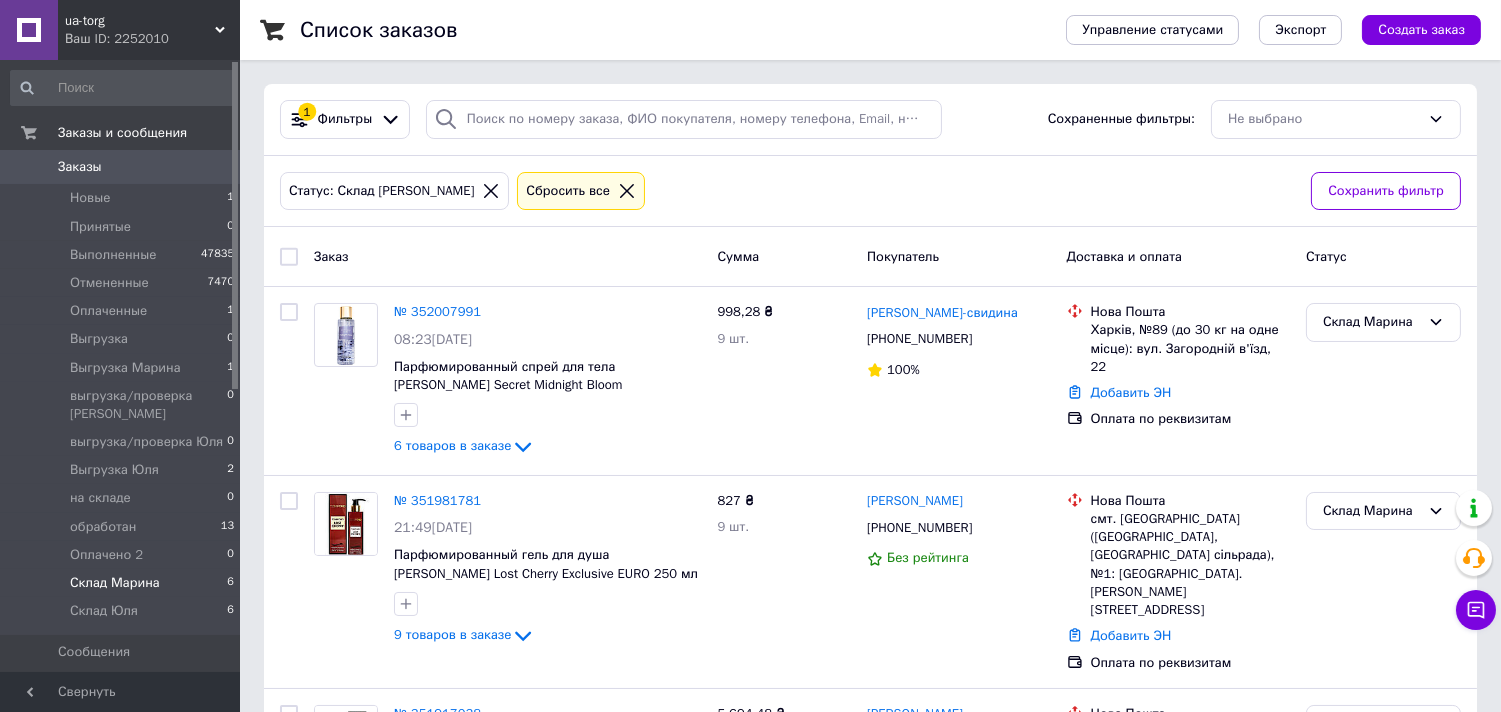 click on "Заказы 0" at bounding box center [123, 167] 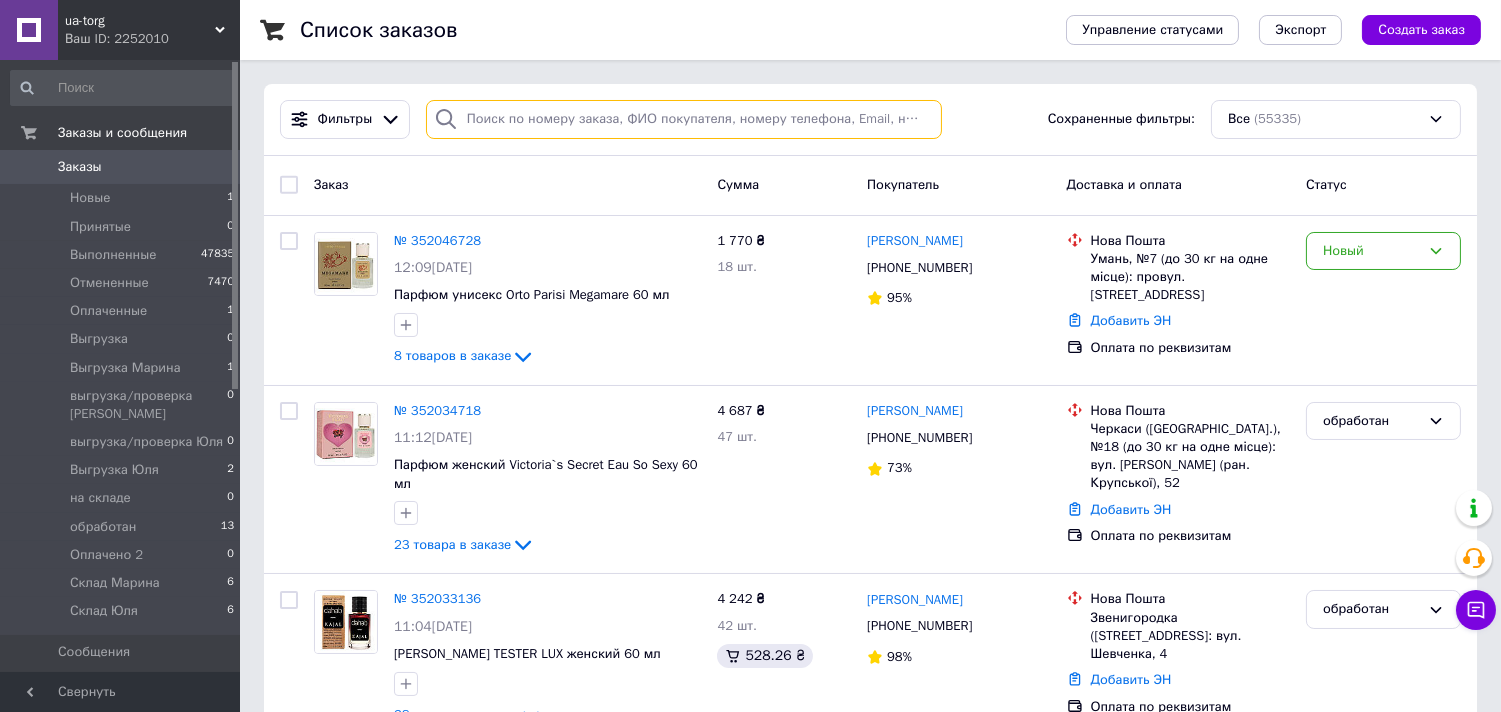 click at bounding box center [684, 119] 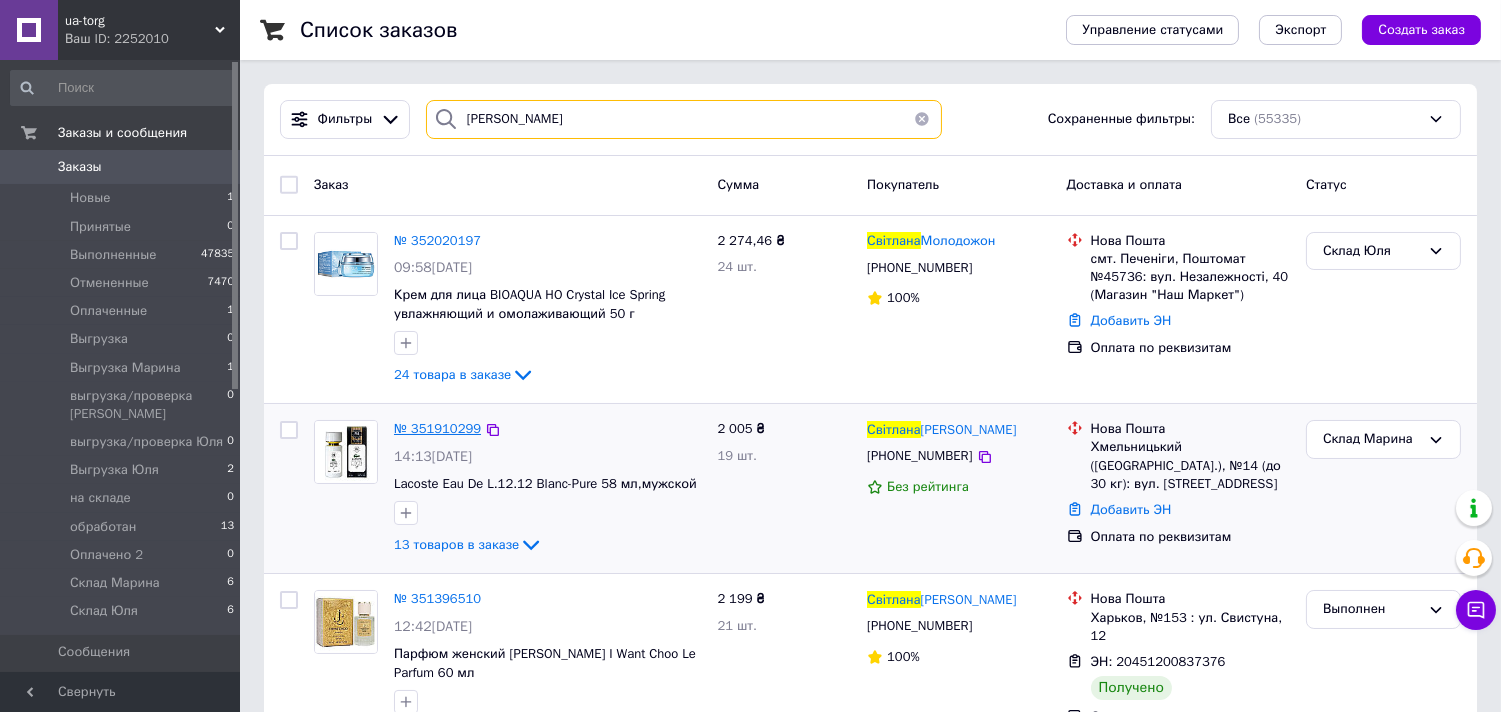 type on "світлана" 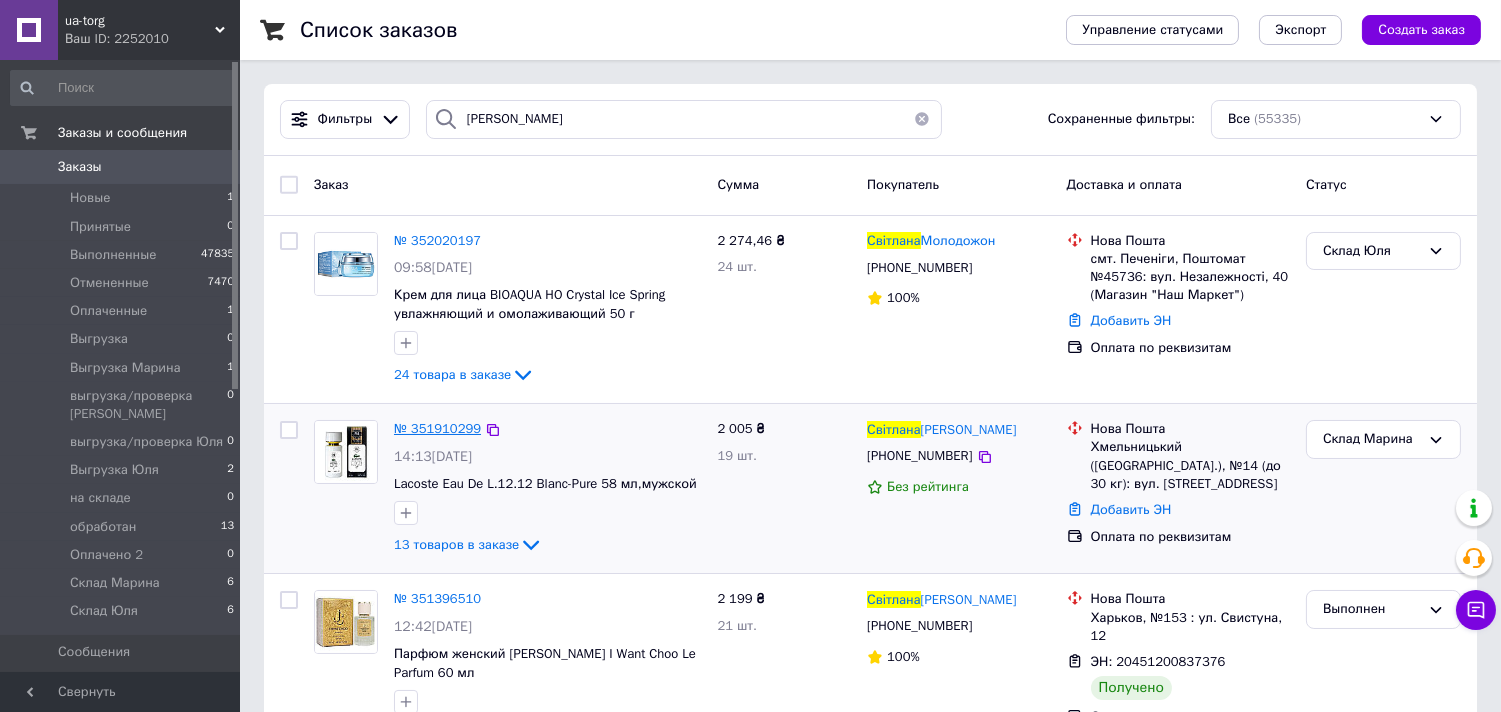 click on "№ 351910299" at bounding box center (437, 428) 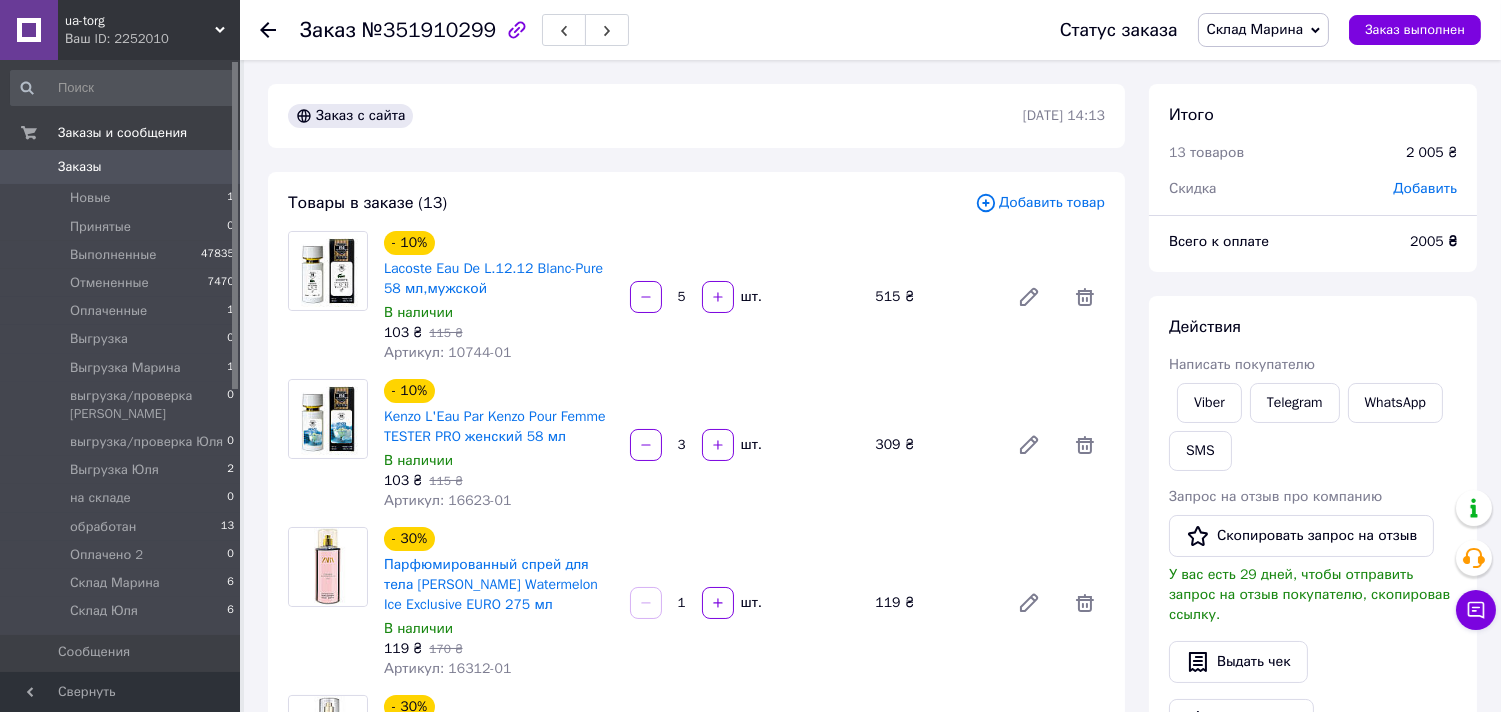 click on "Склад Марина" at bounding box center (1264, 30) 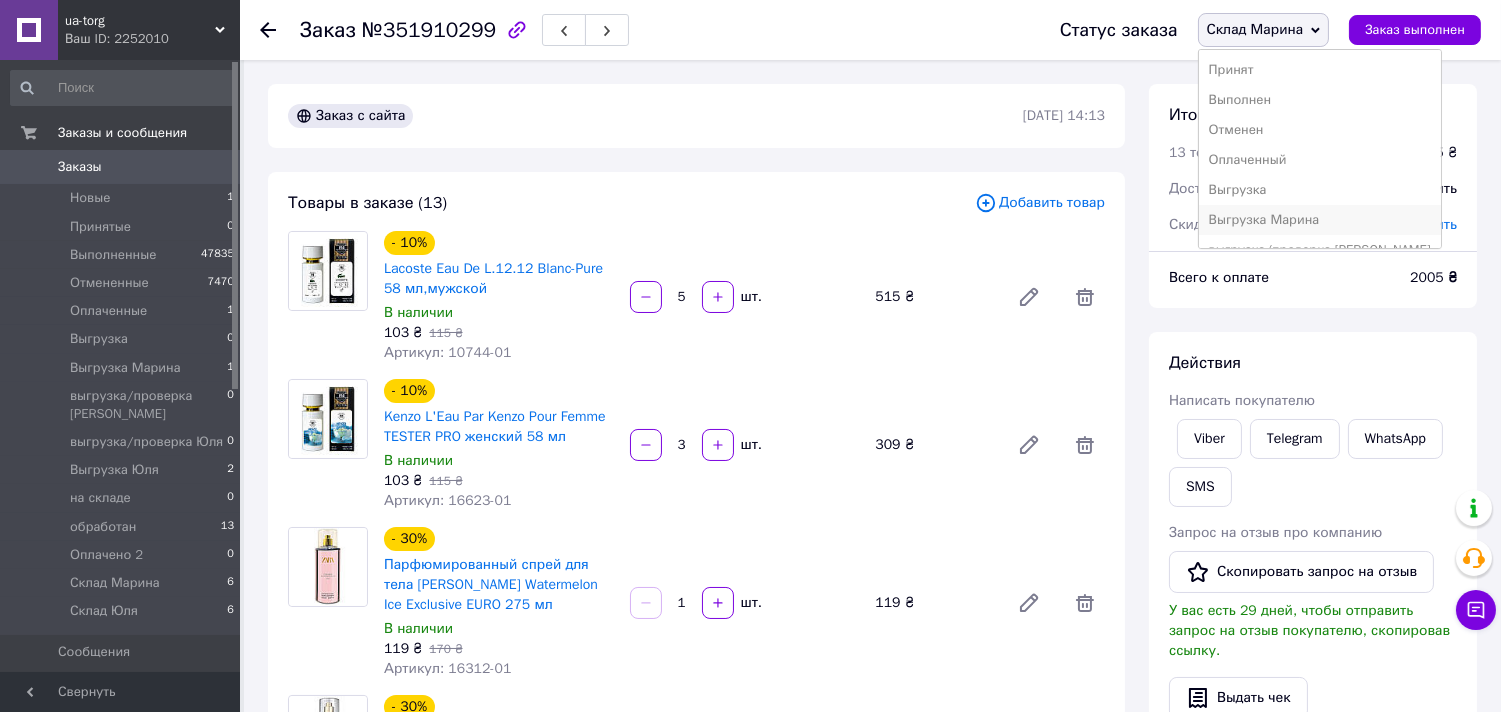 drag, startPoint x: 1296, startPoint y: 215, endPoint x: 882, endPoint y: 321, distance: 427.35464 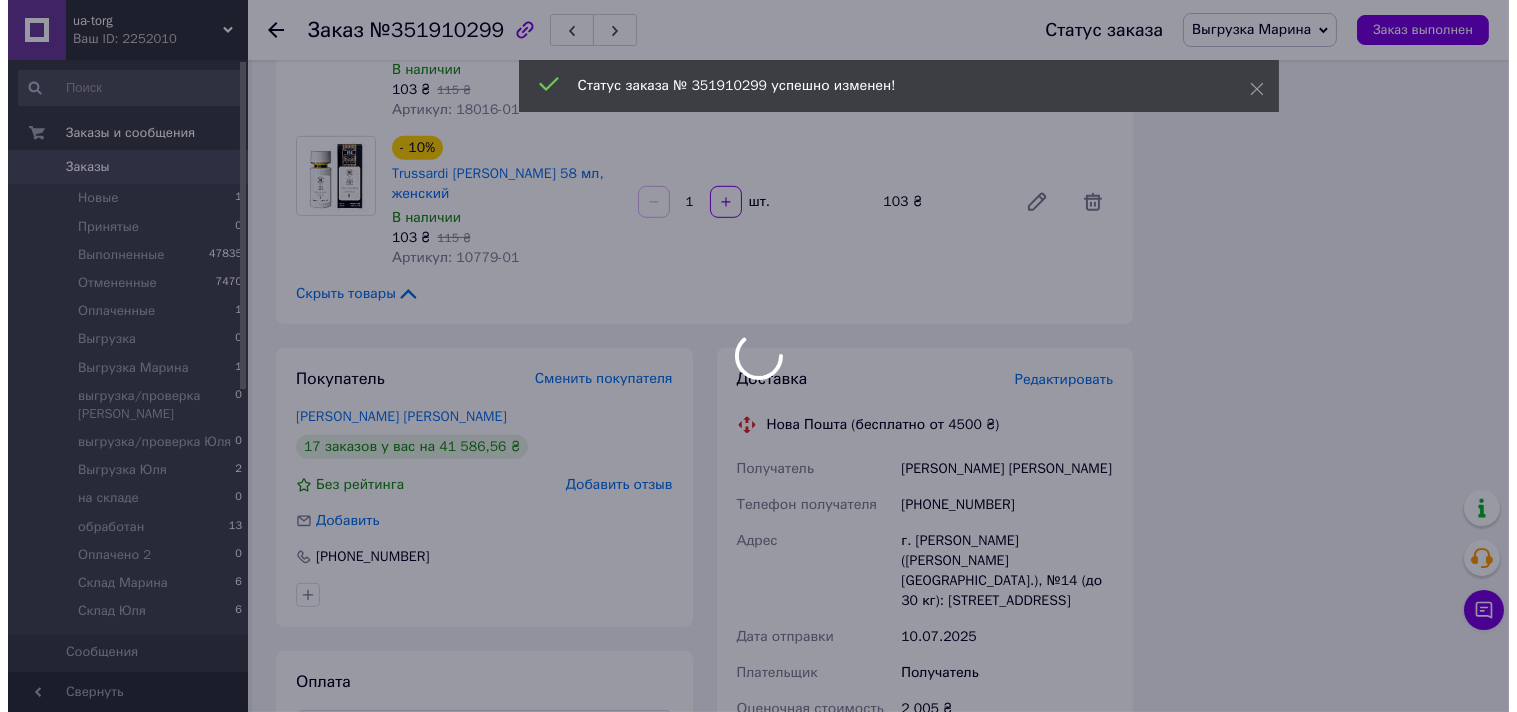 scroll, scrollTop: 2000, scrollLeft: 0, axis: vertical 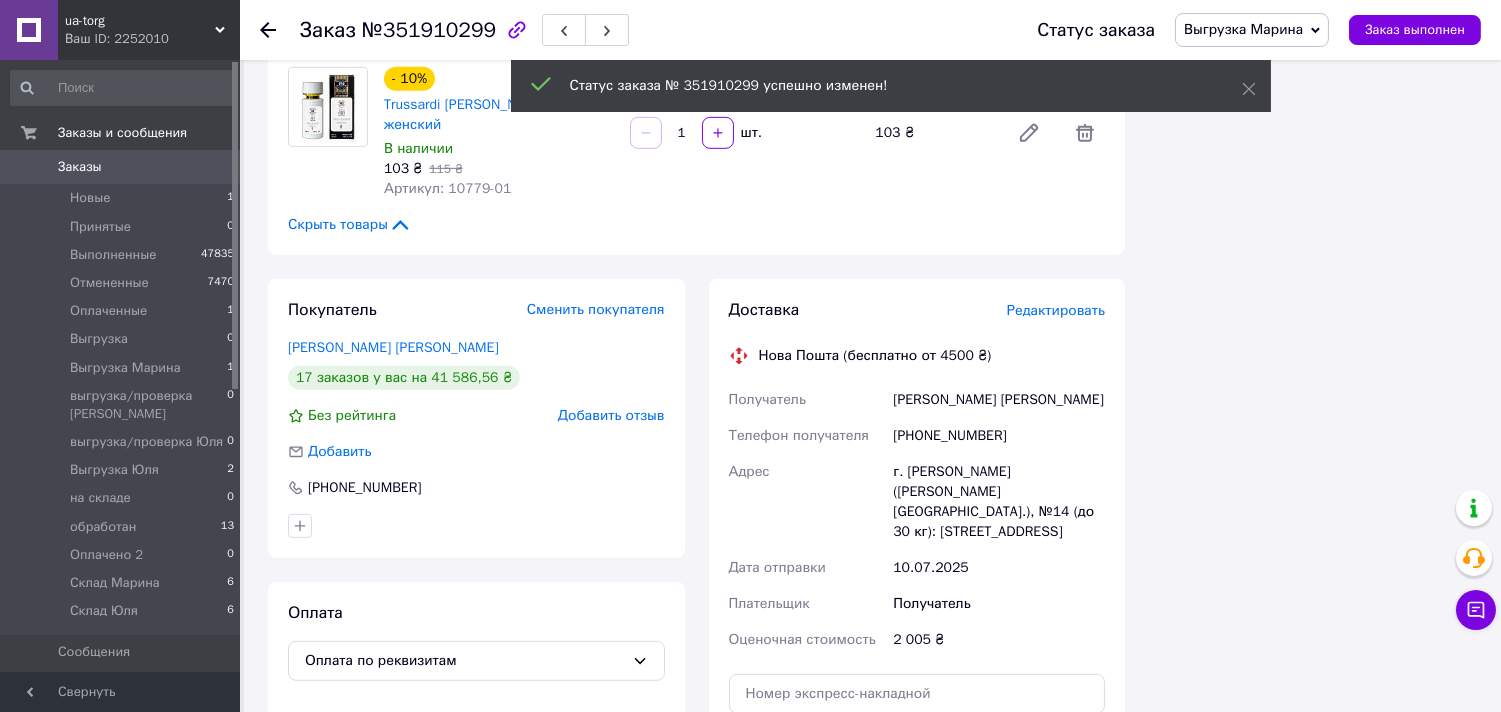 click on "Редактировать" at bounding box center (1056, 310) 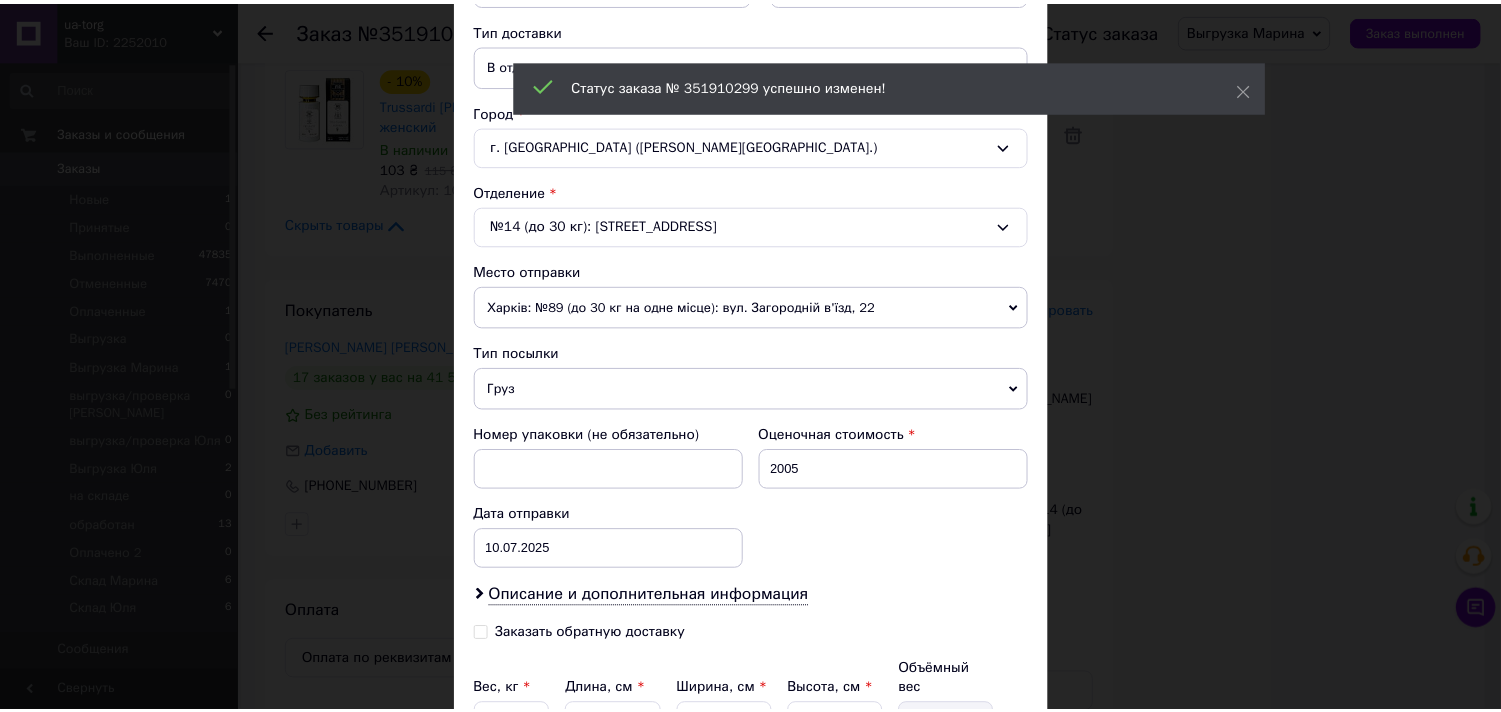 scroll, scrollTop: 654, scrollLeft: 0, axis: vertical 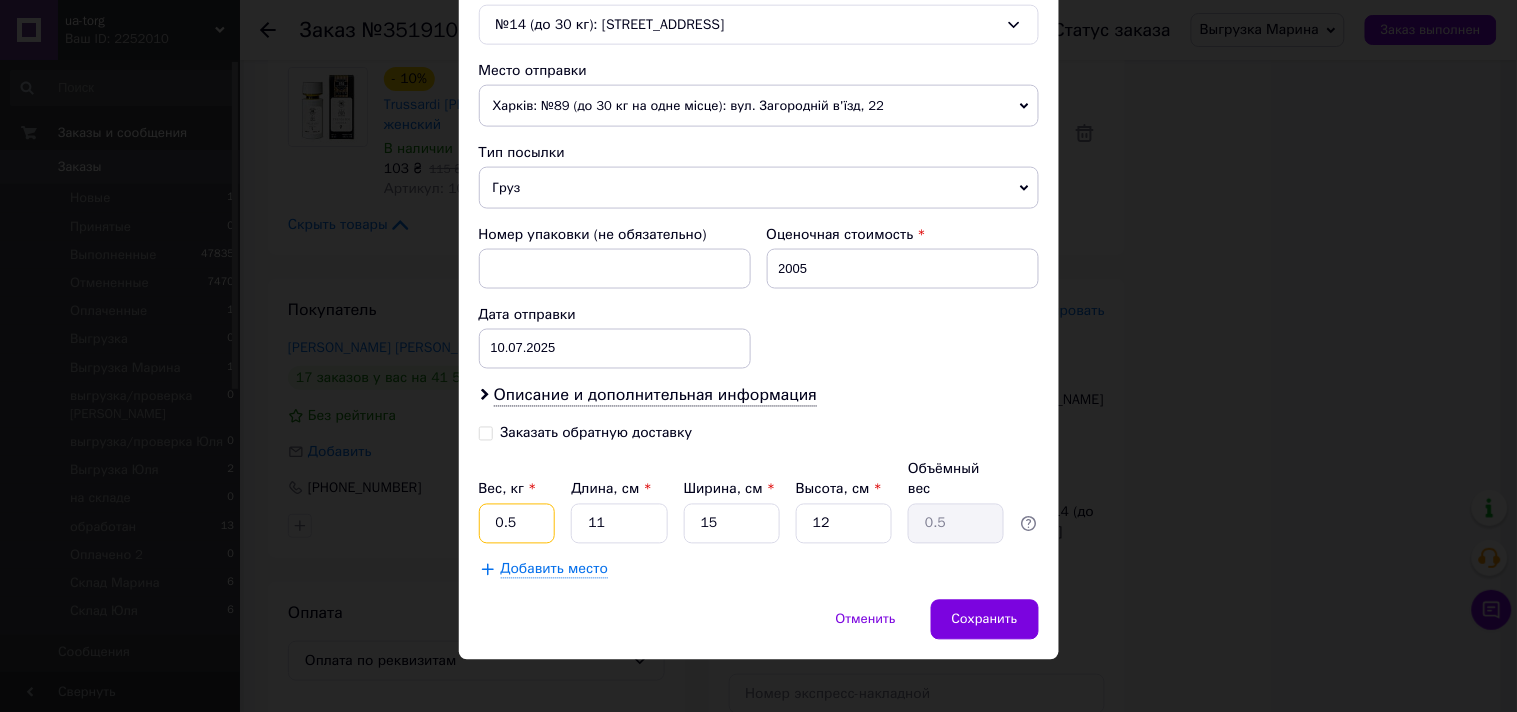 click on "0.5" at bounding box center (517, 524) 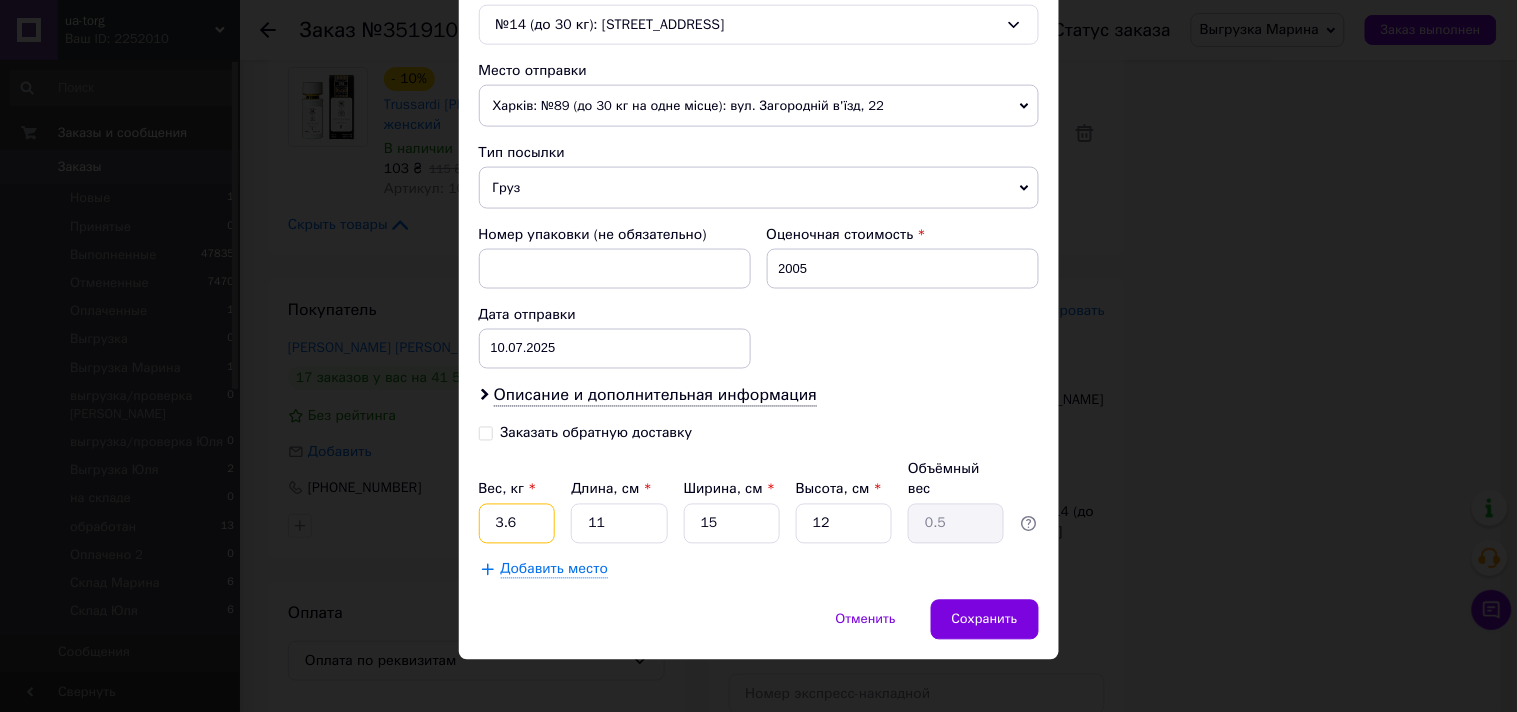 type on "3.6" 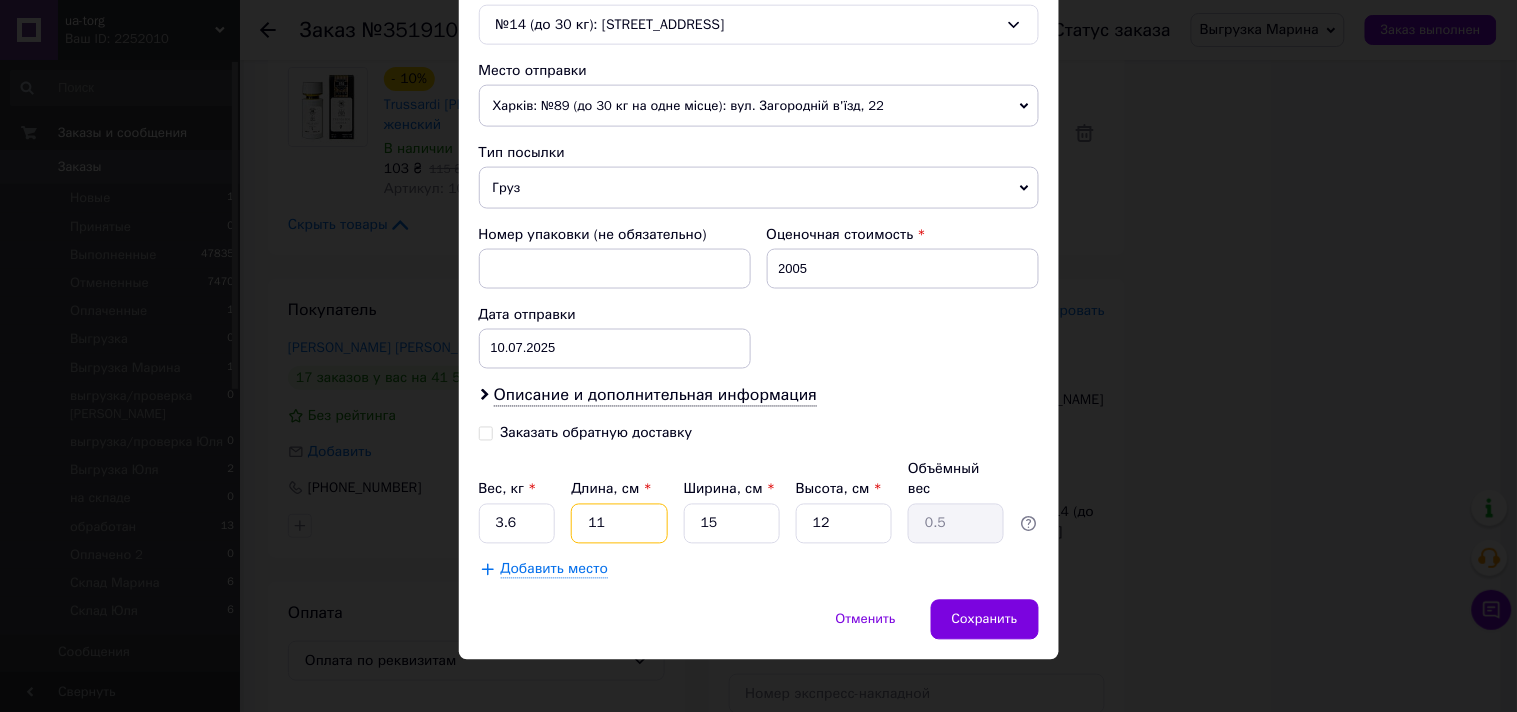 click on "11" at bounding box center (619, 524) 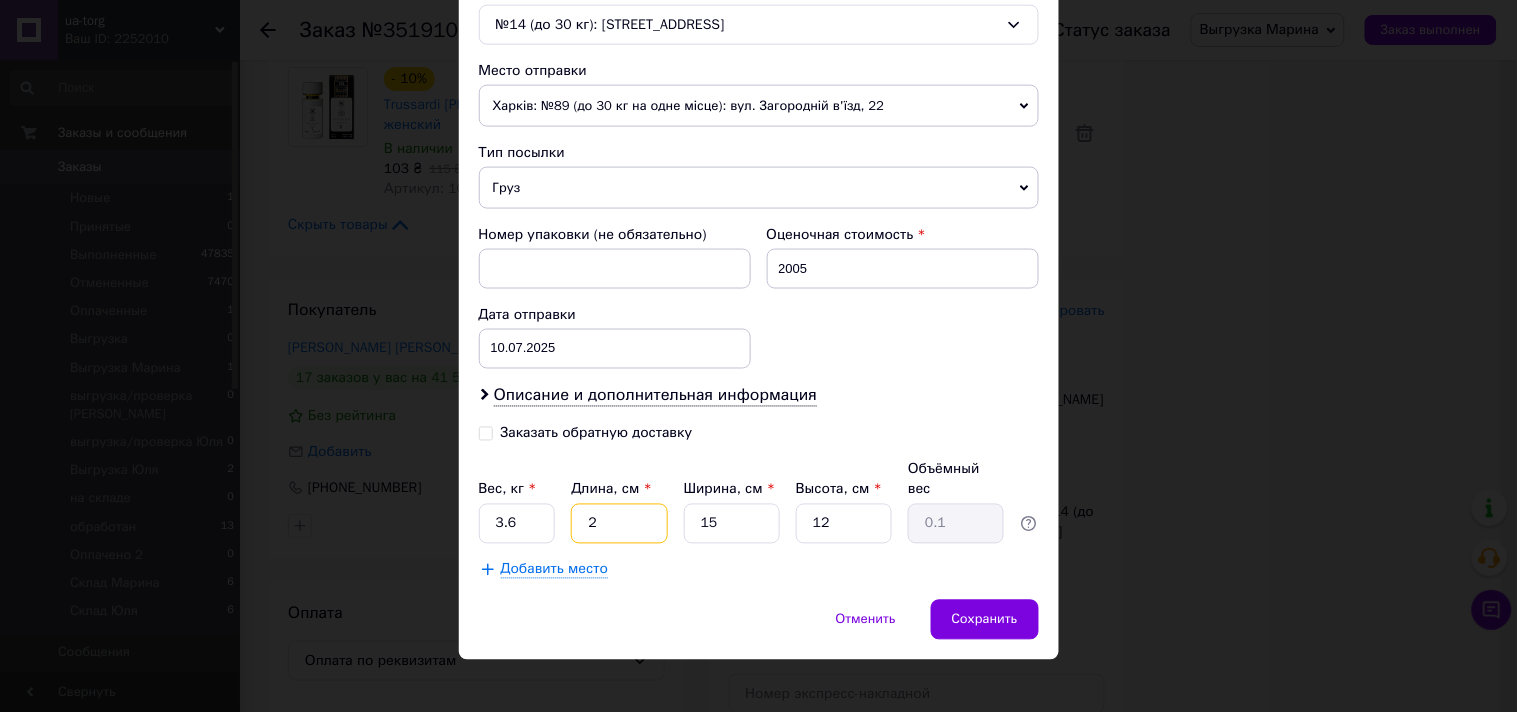 type on "23" 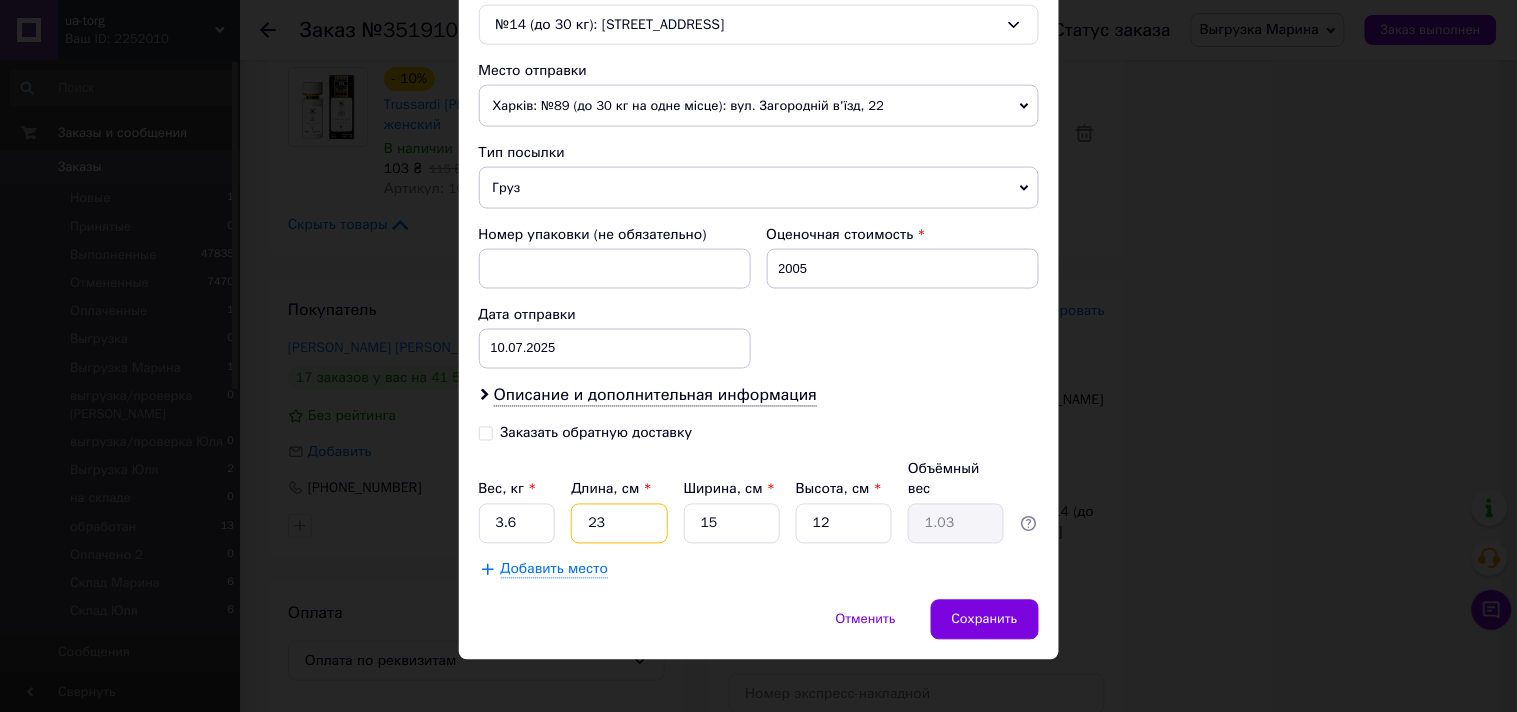 type on "23" 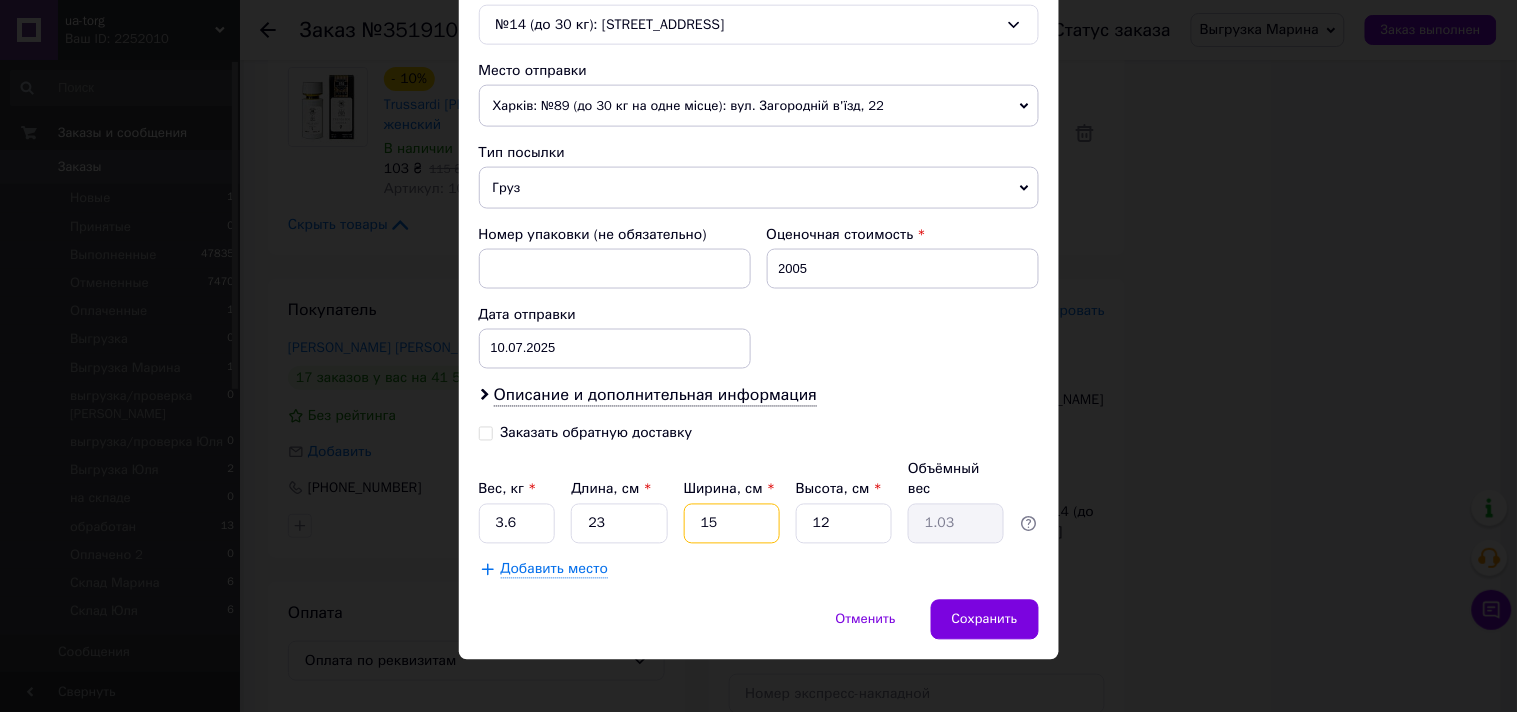 click on "15" at bounding box center (732, 524) 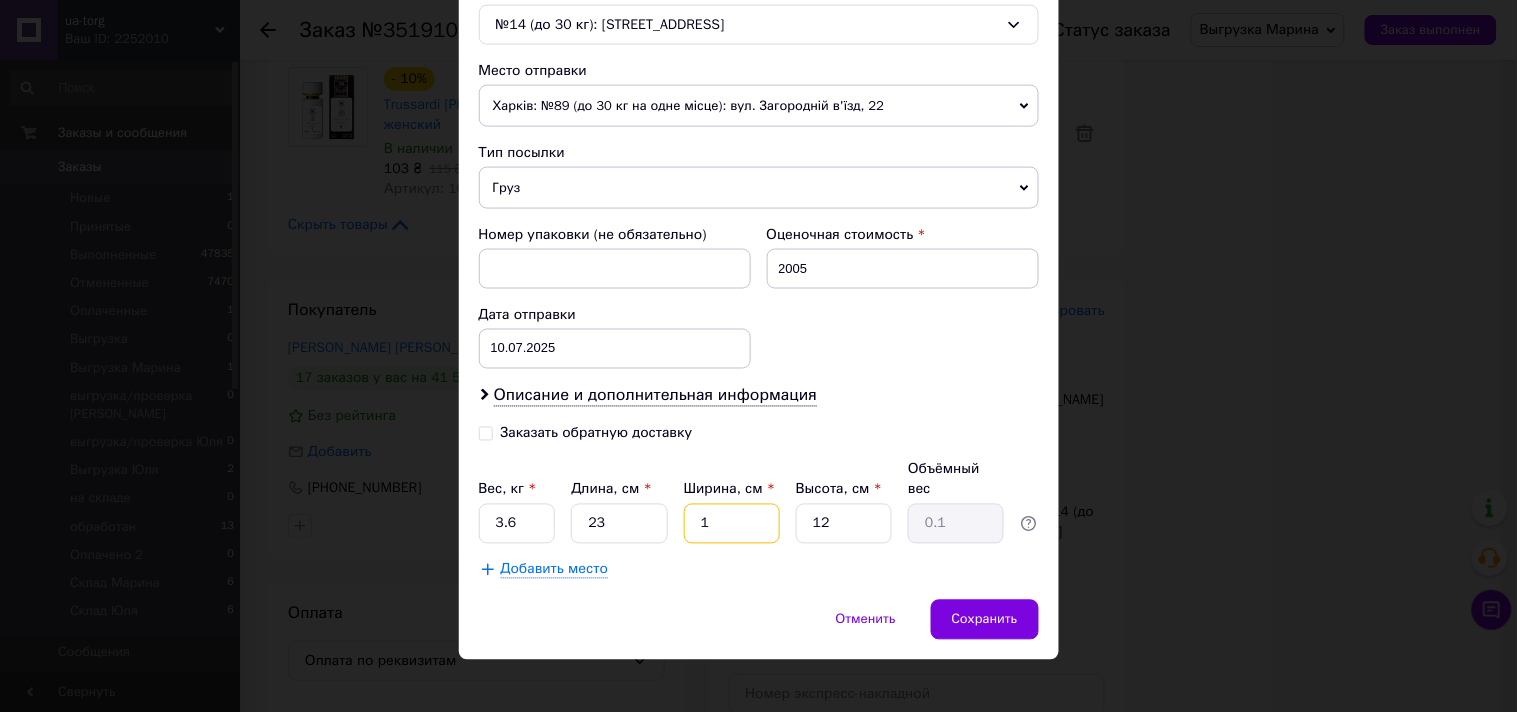 type on "18" 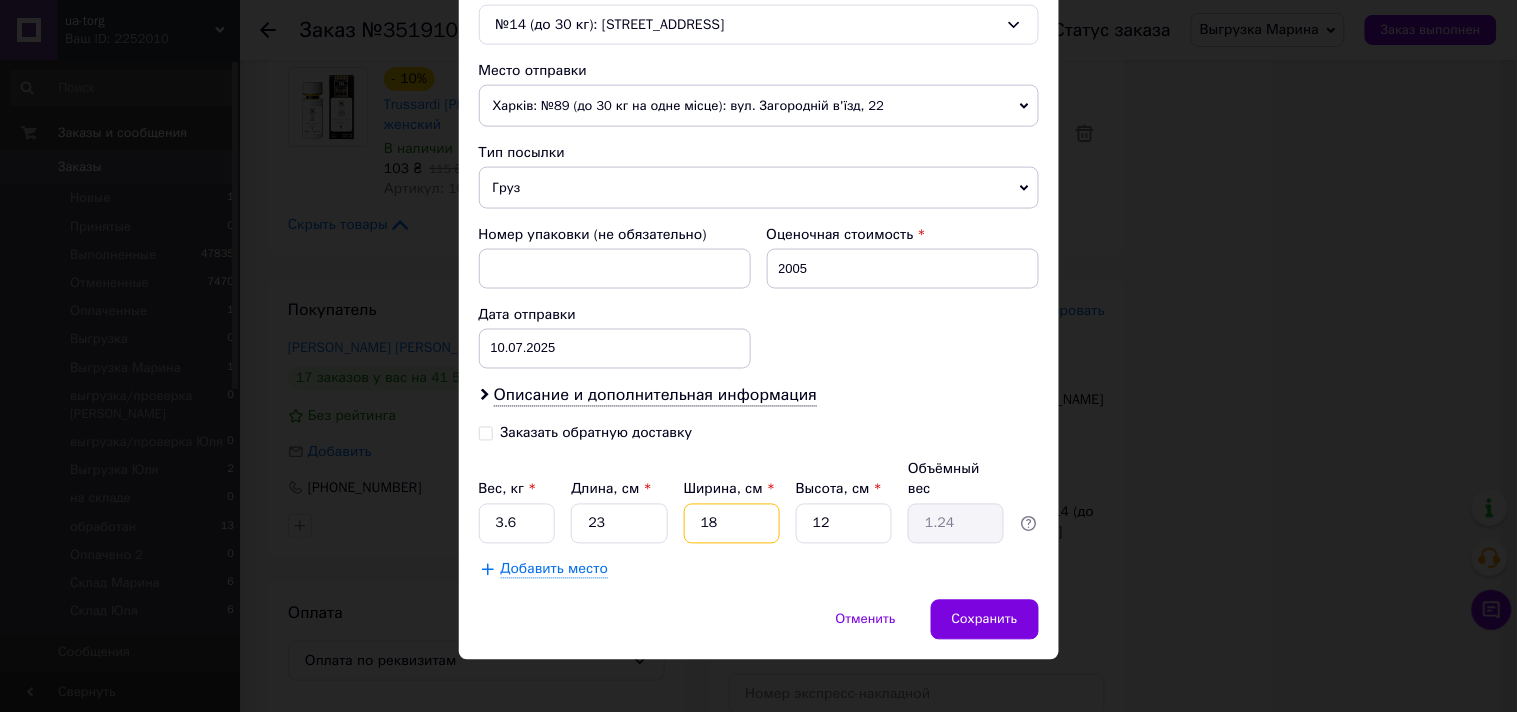 type on "18" 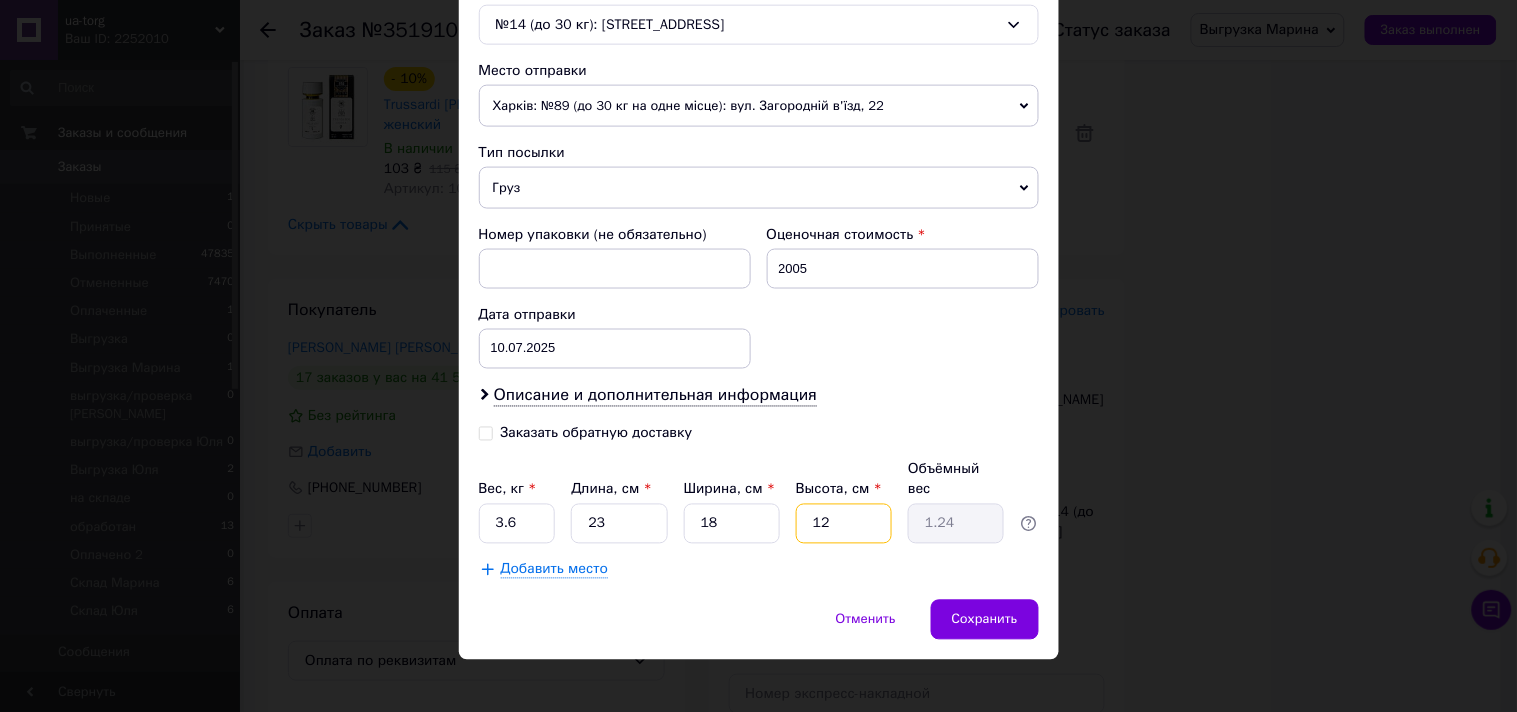 click on "12" at bounding box center [844, 524] 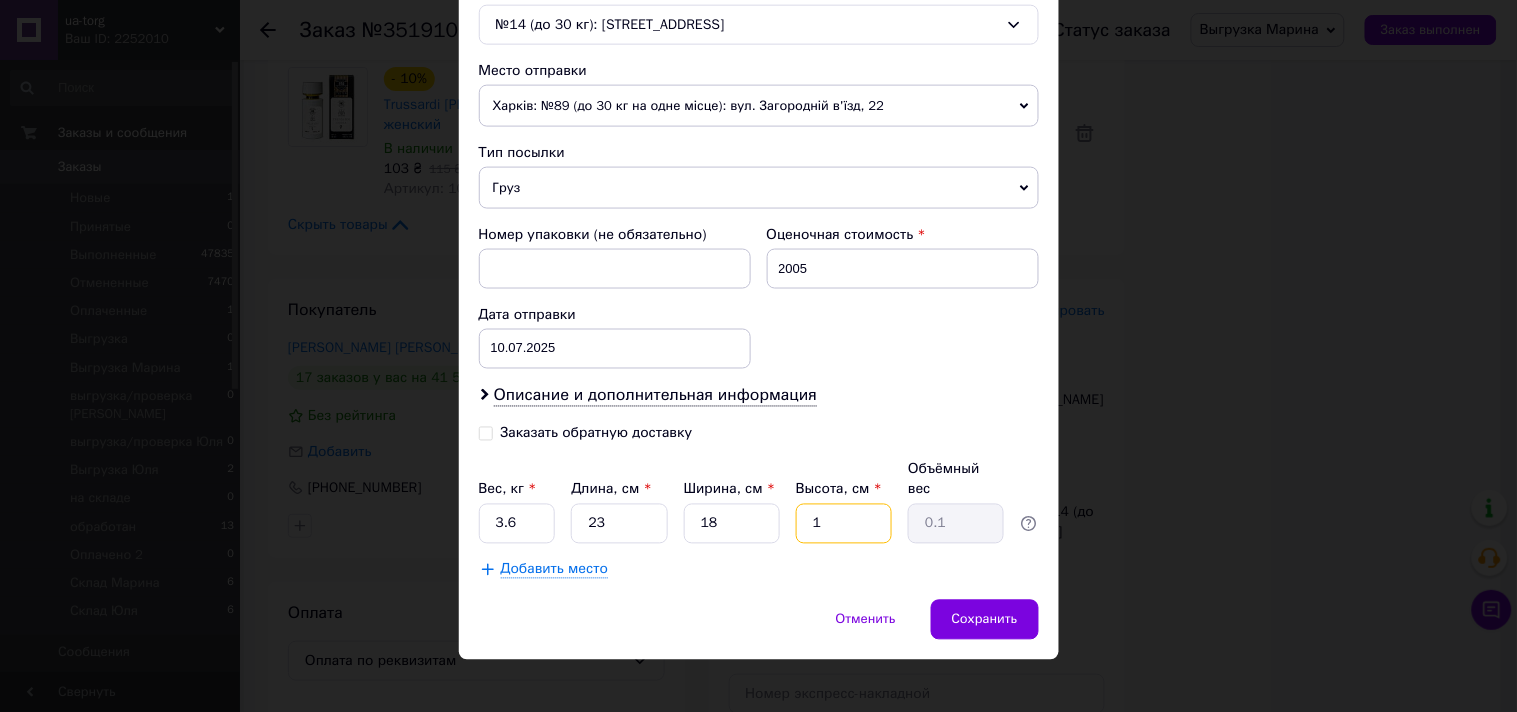 type on "14" 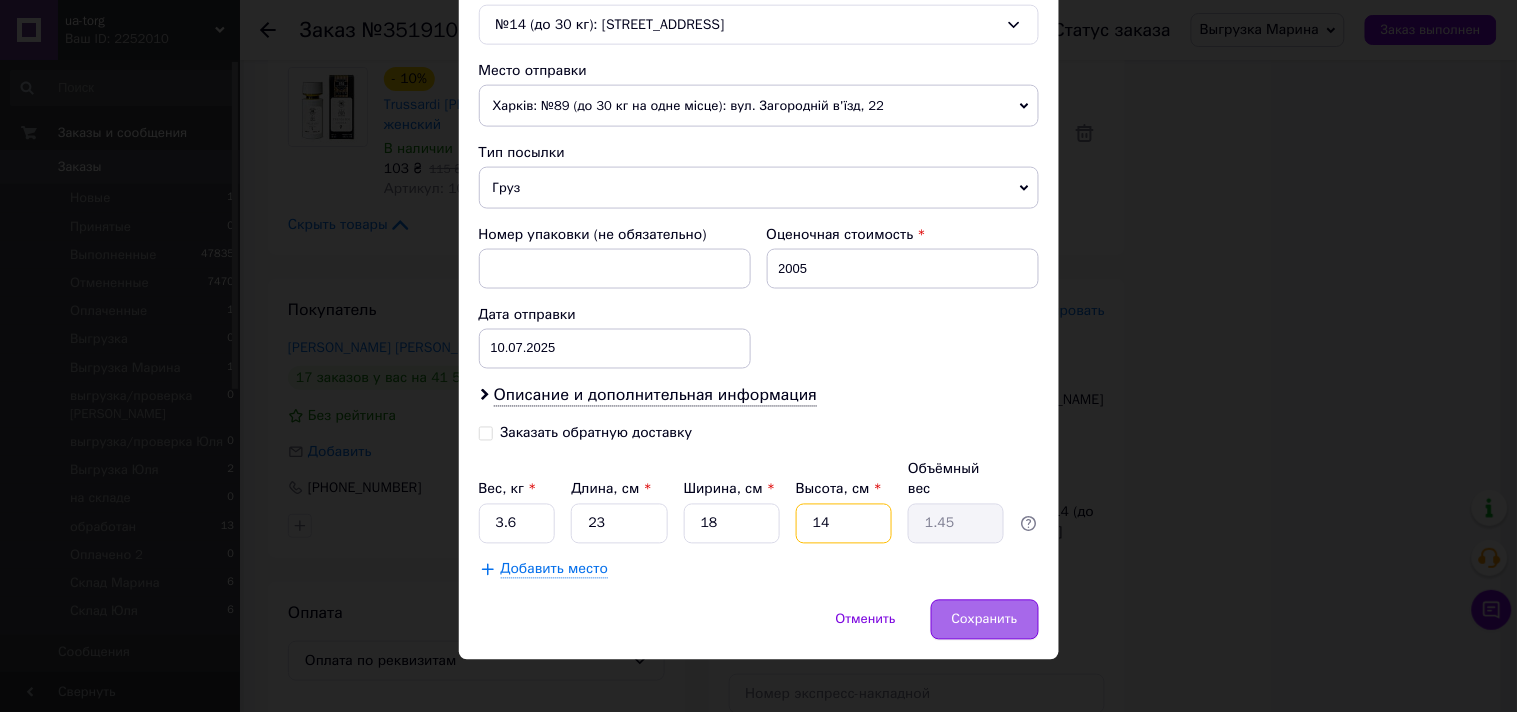 type on "14" 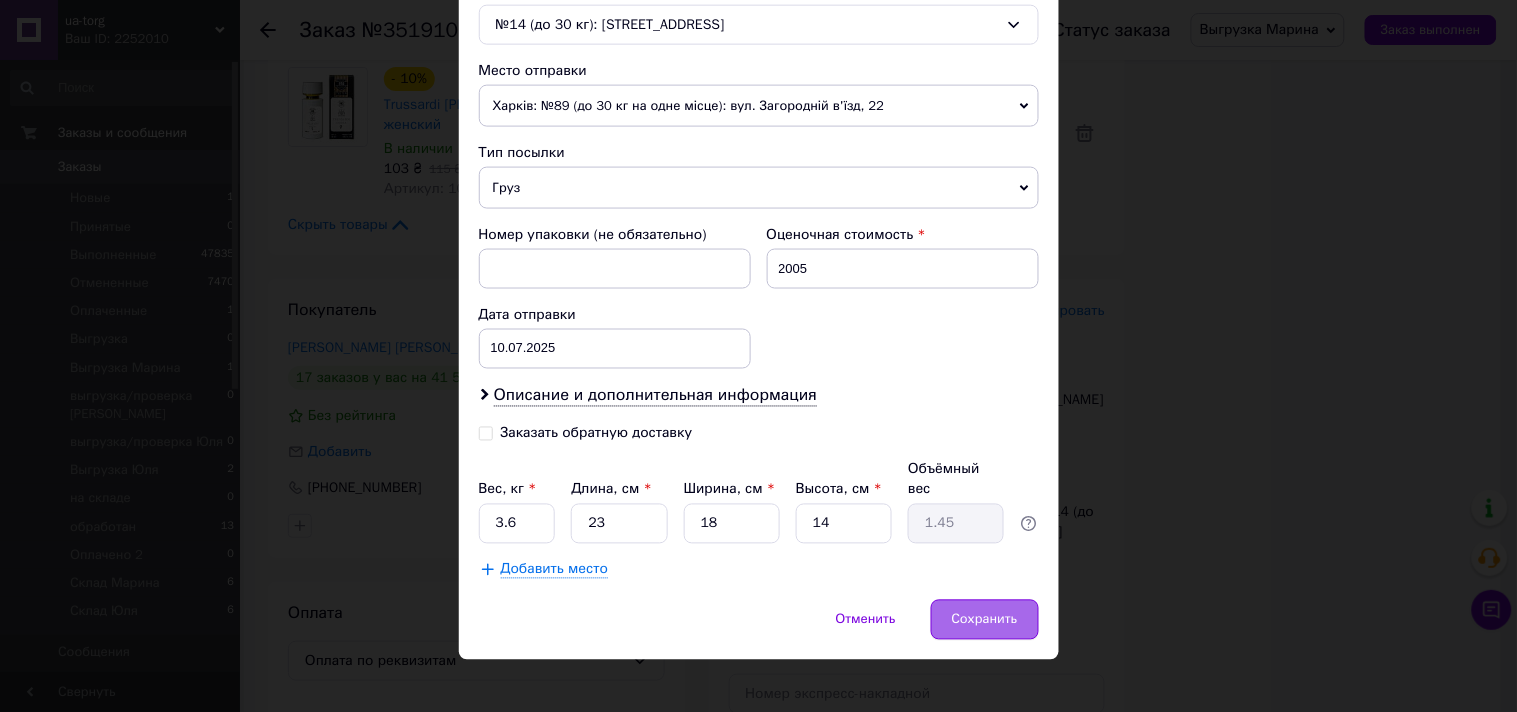 click on "Сохранить" at bounding box center [985, 620] 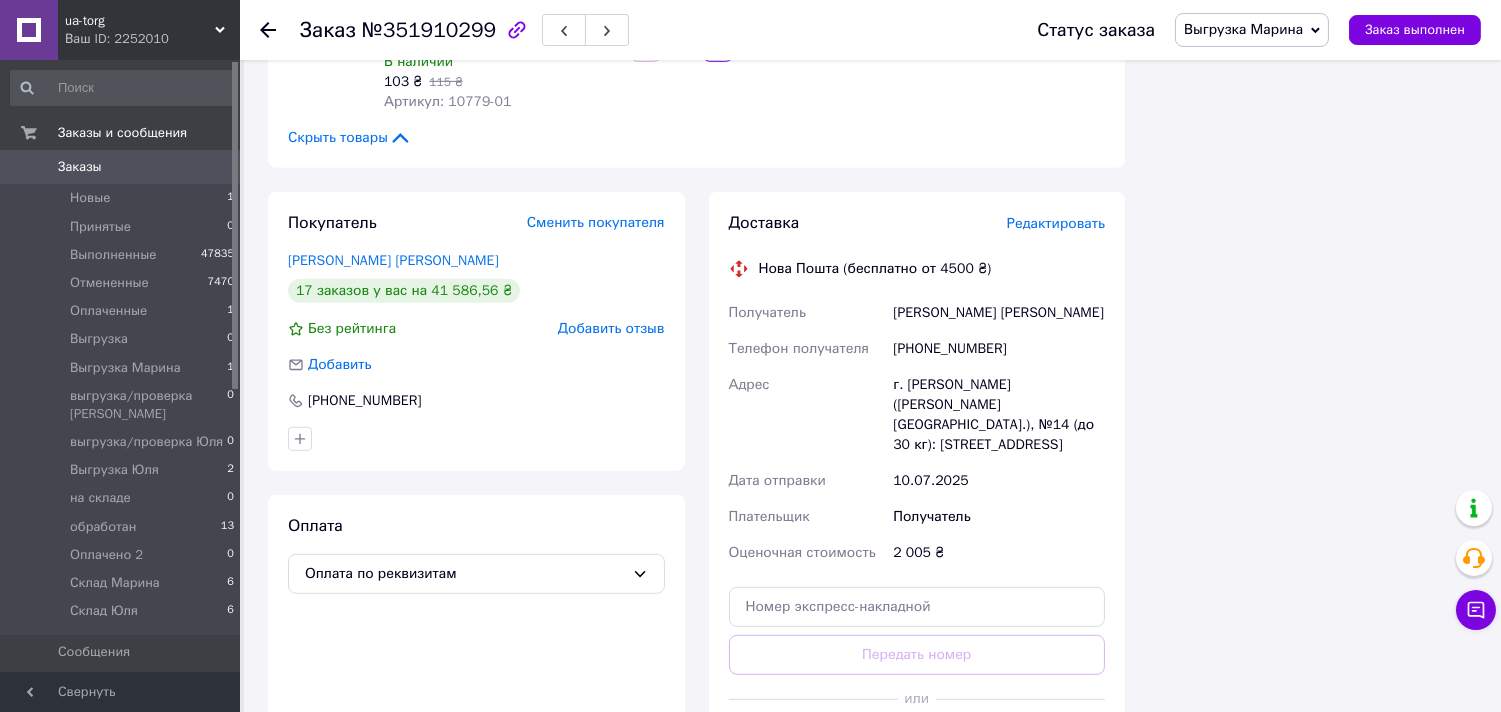 scroll, scrollTop: 2222, scrollLeft: 0, axis: vertical 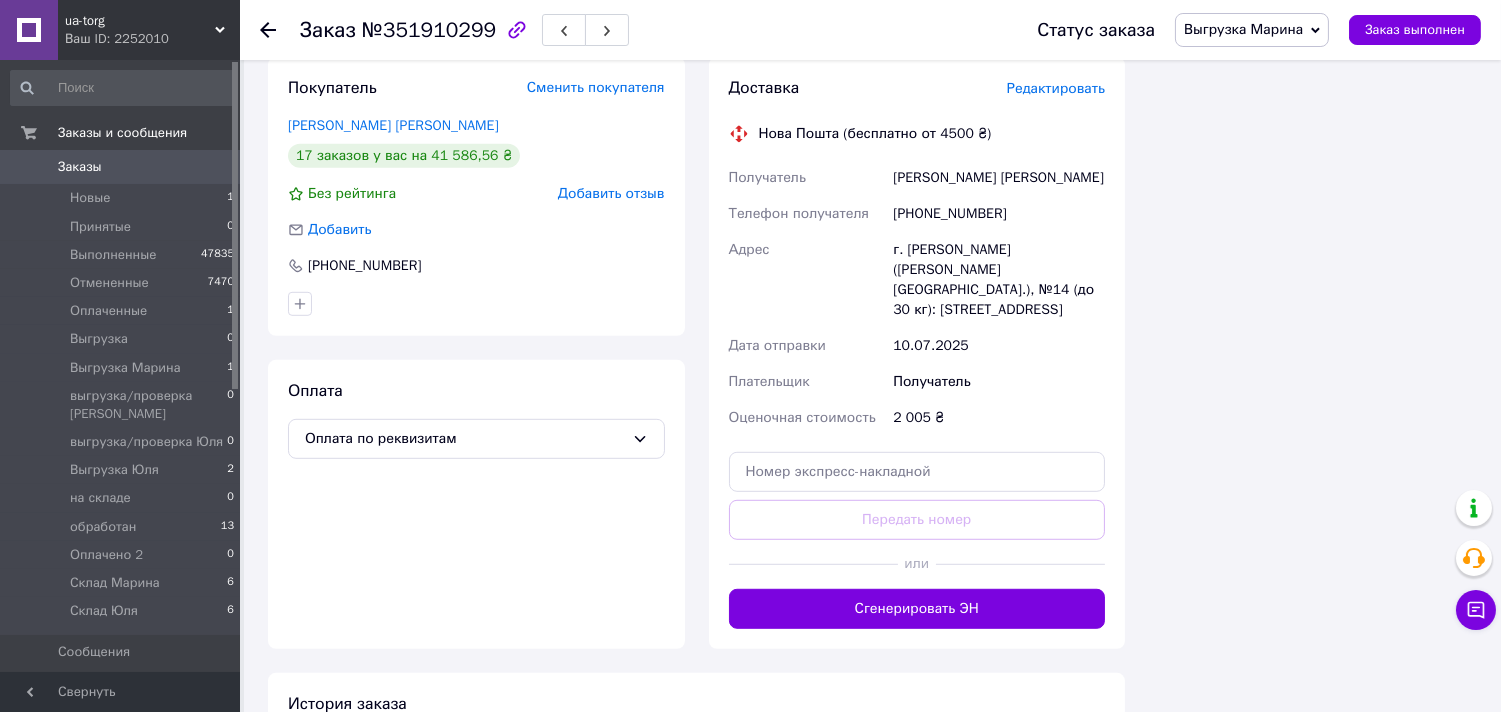 click on "Сгенерировать ЭН" at bounding box center [917, 609] 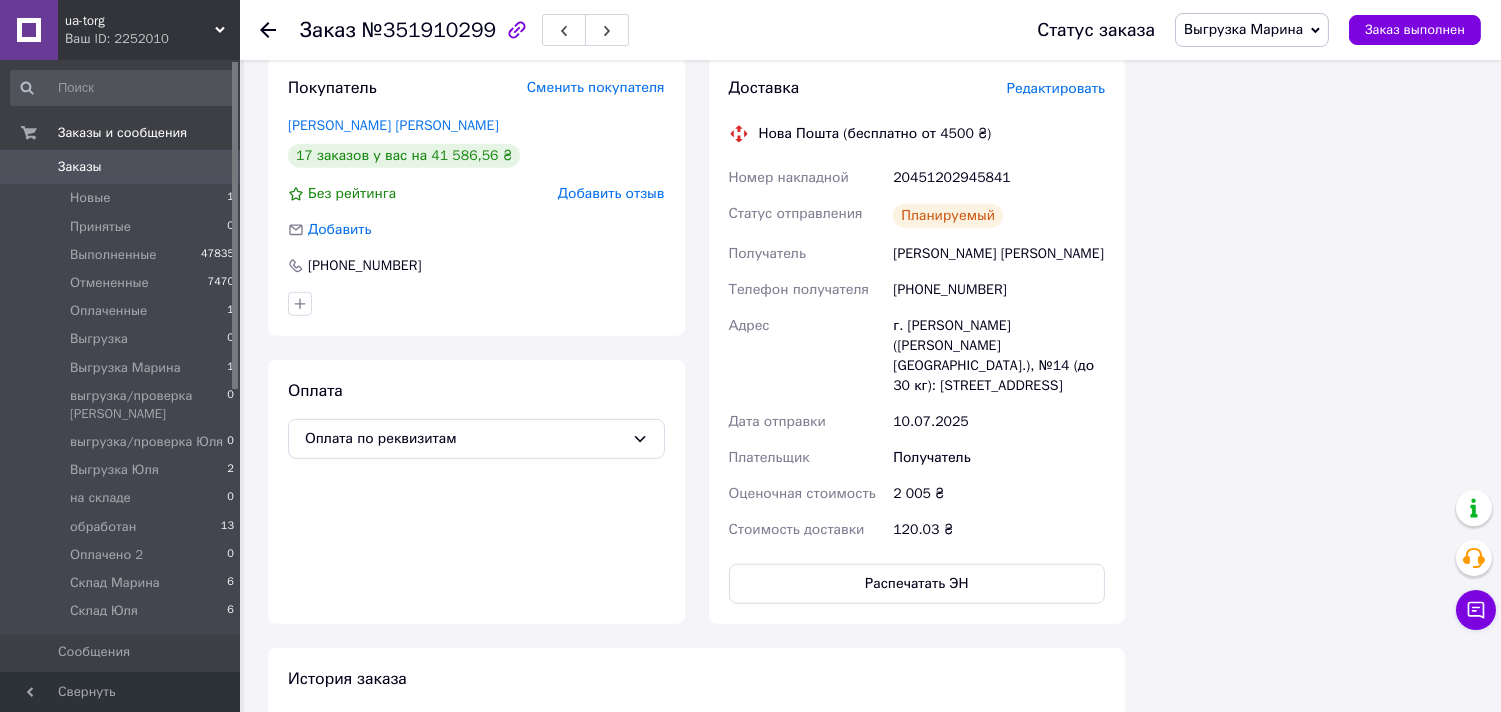click on "Заказы" at bounding box center (121, 167) 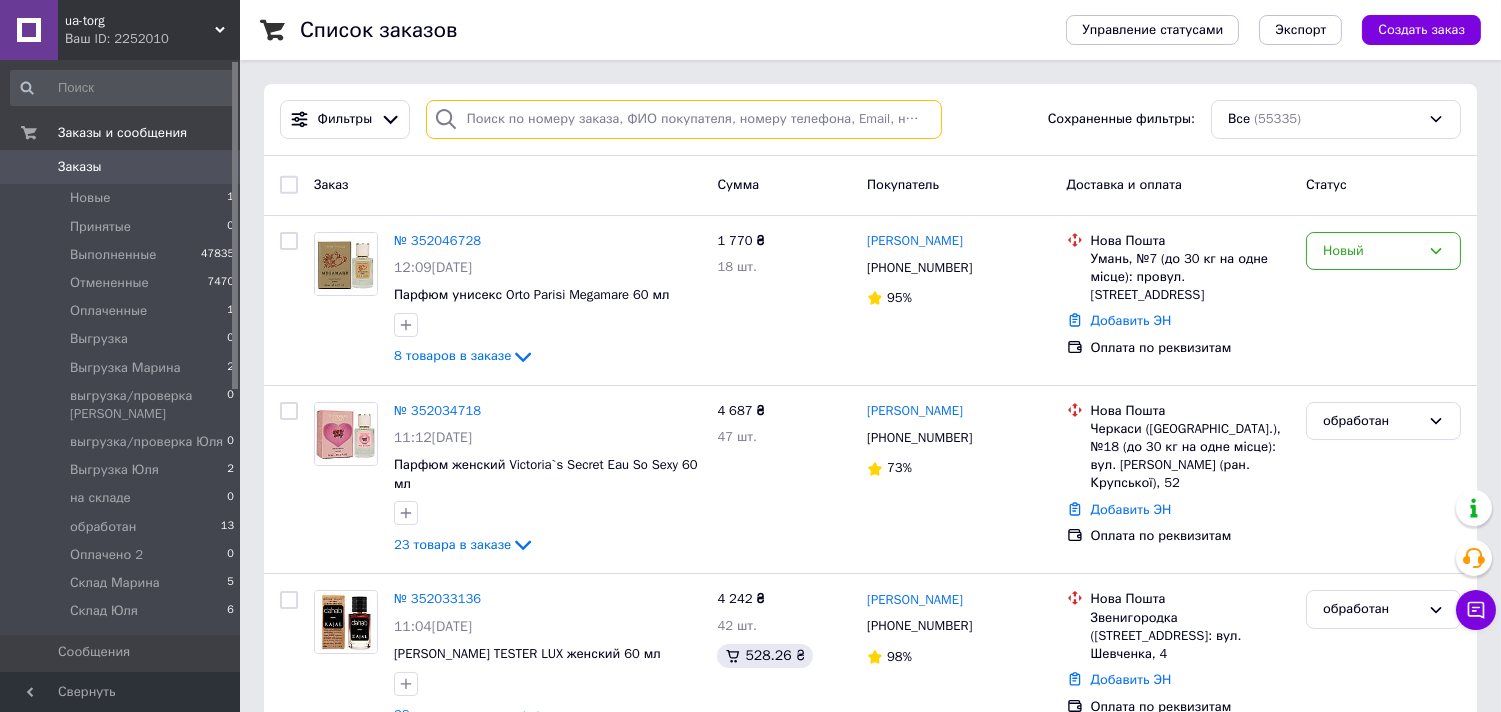 drag, startPoint x: 483, startPoint y: 118, endPoint x: 498, endPoint y: 50, distance: 69.63476 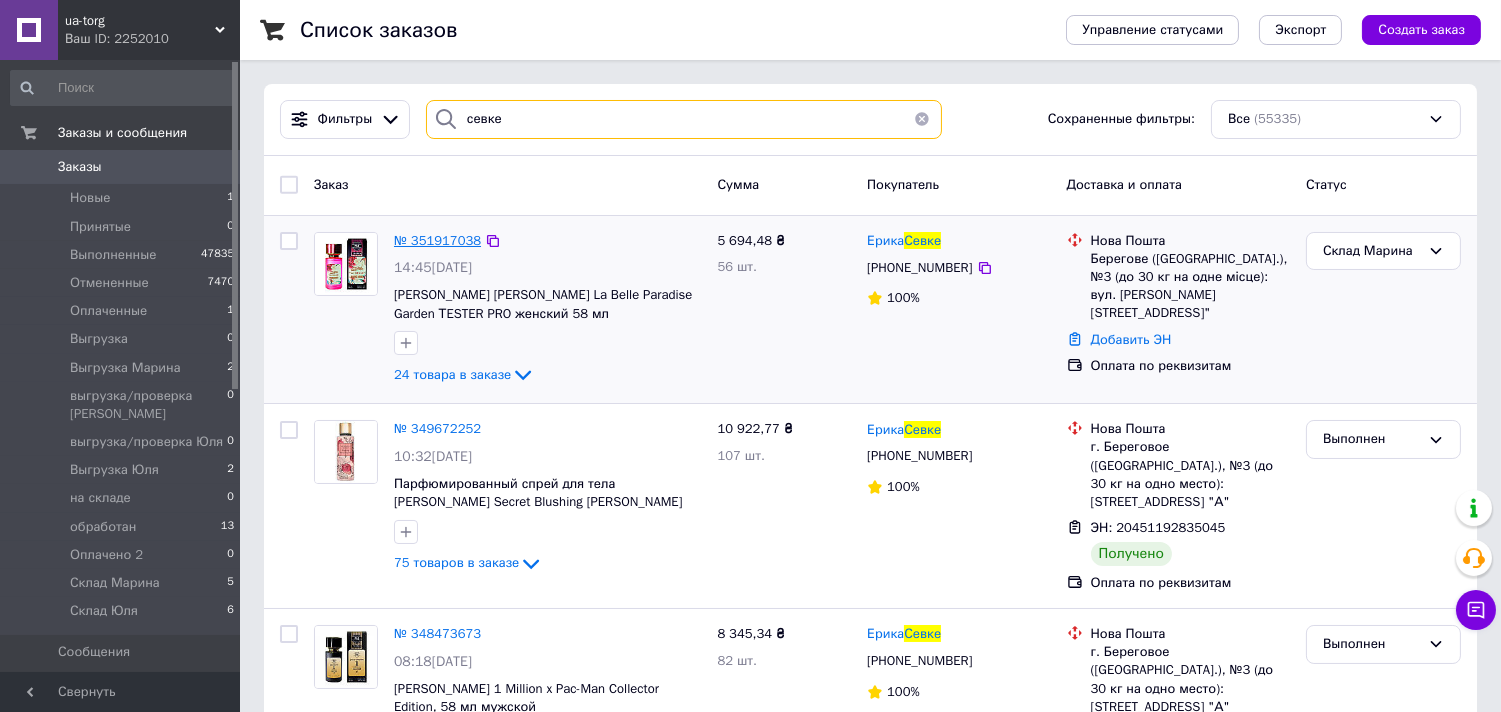 type on "севке" 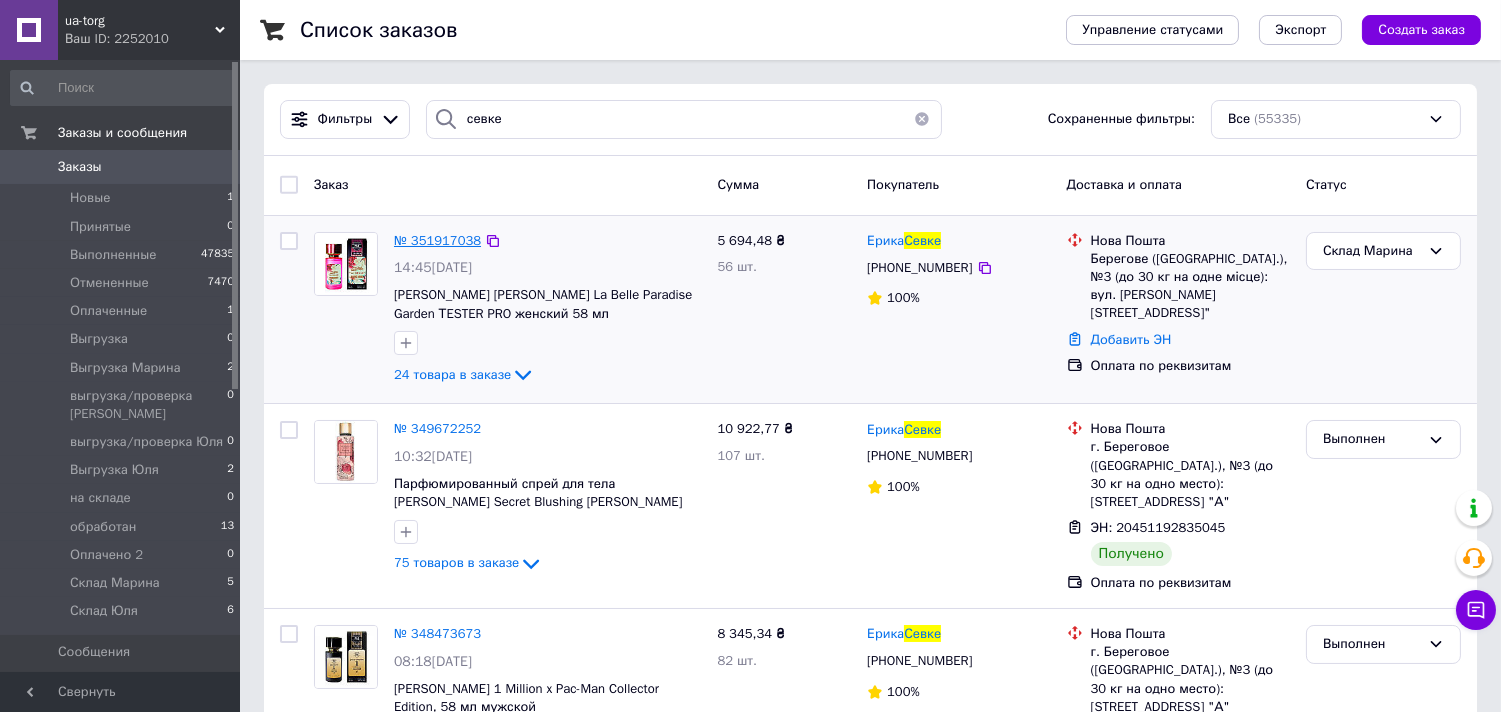 click on "№ 351917038" at bounding box center (437, 240) 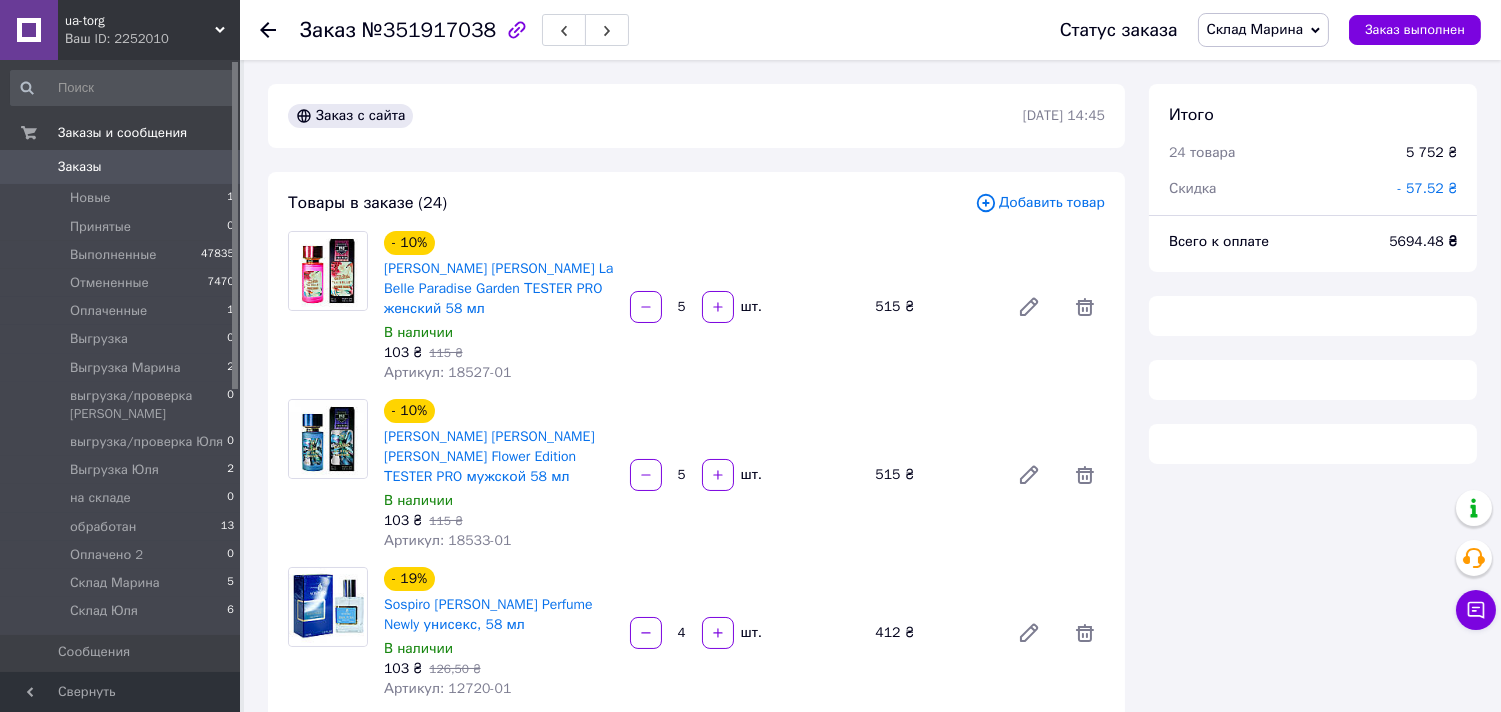 click on "Склад Марина" at bounding box center [1264, 30] 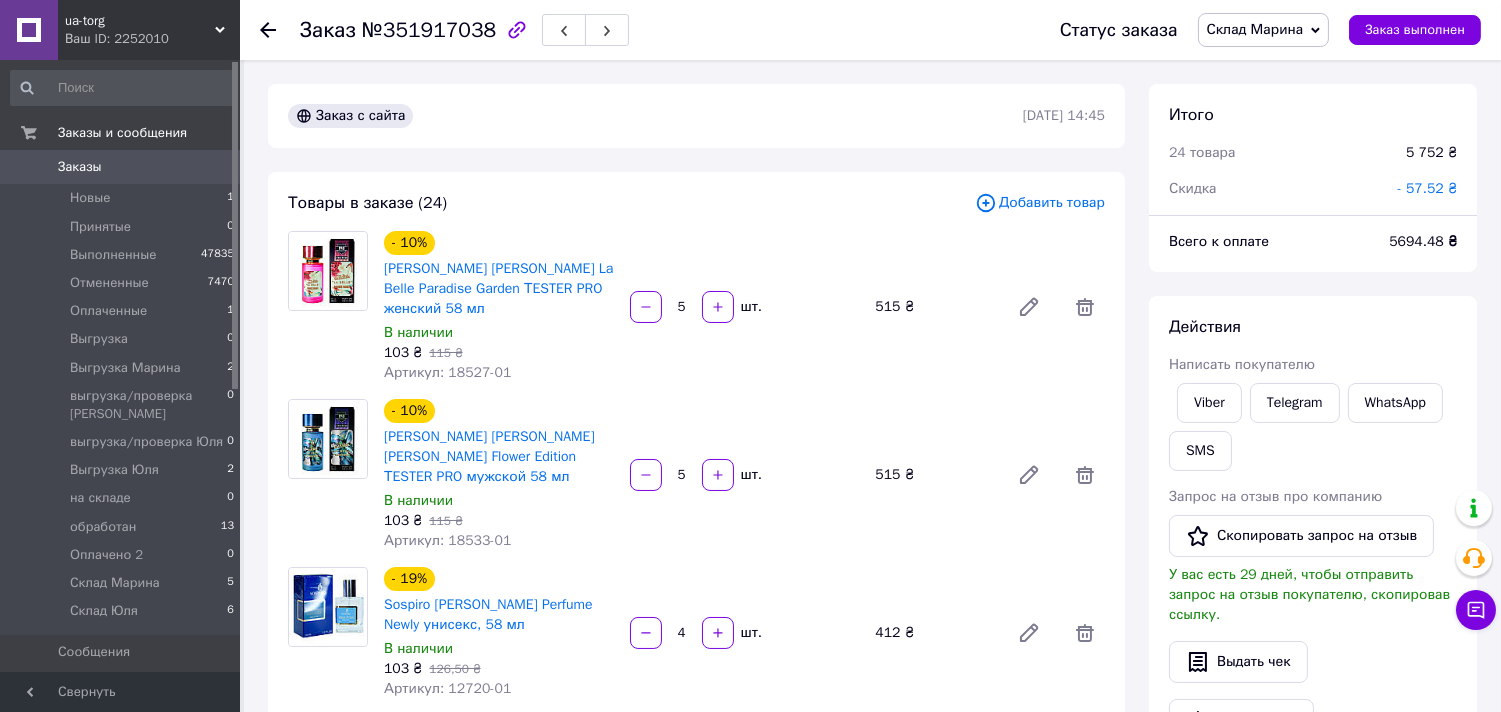 click on "Склад Марина" at bounding box center [1255, 29] 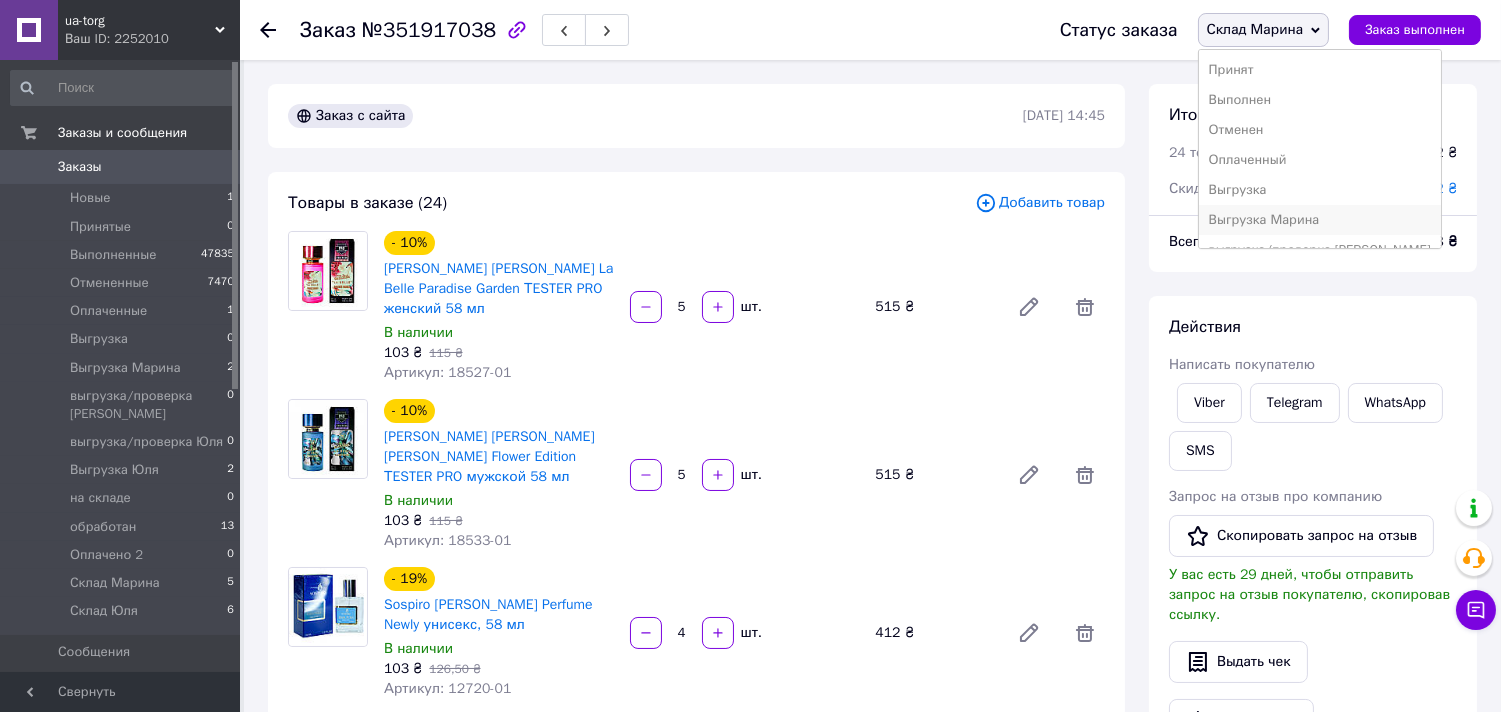 click on "Выгрузка Марина" at bounding box center [1320, 220] 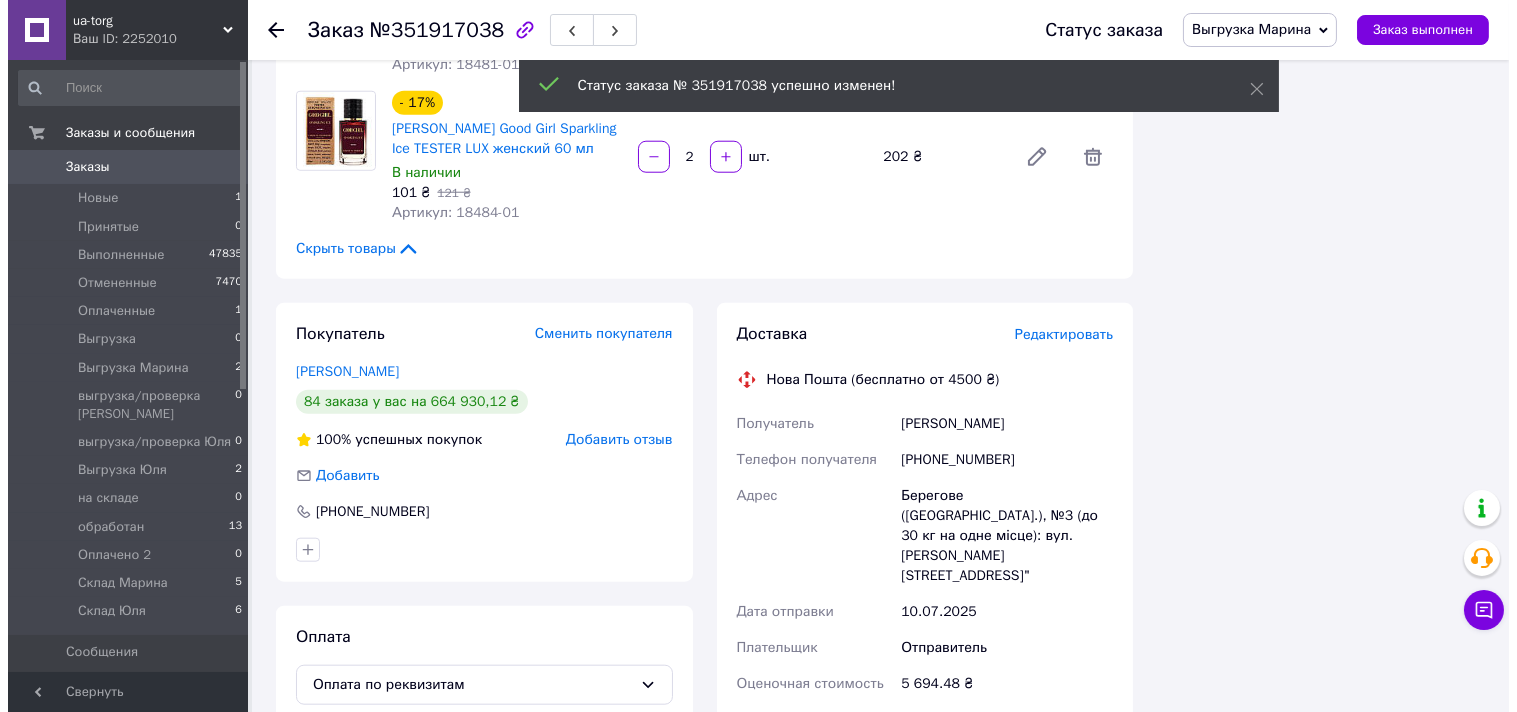 scroll, scrollTop: 3666, scrollLeft: 0, axis: vertical 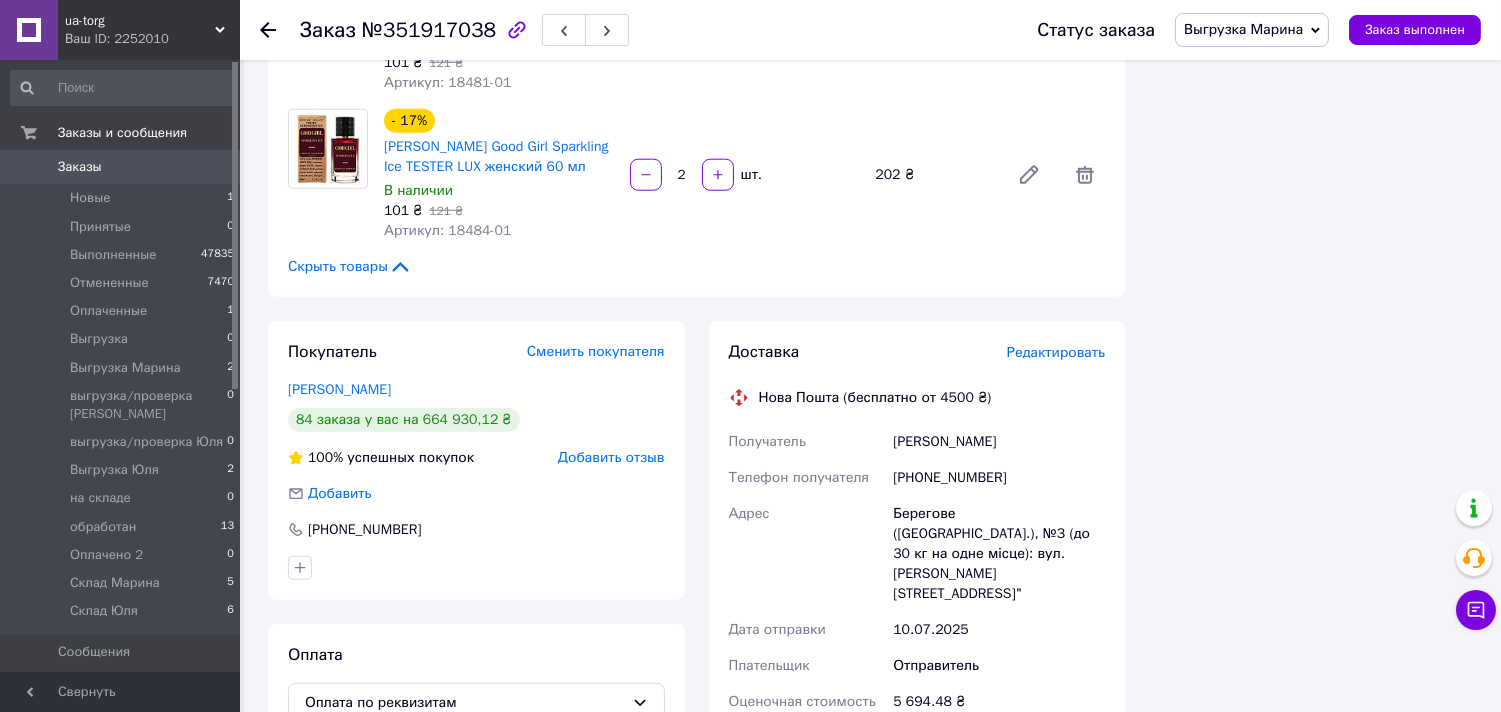 click on "Редактировать" at bounding box center [1056, 352] 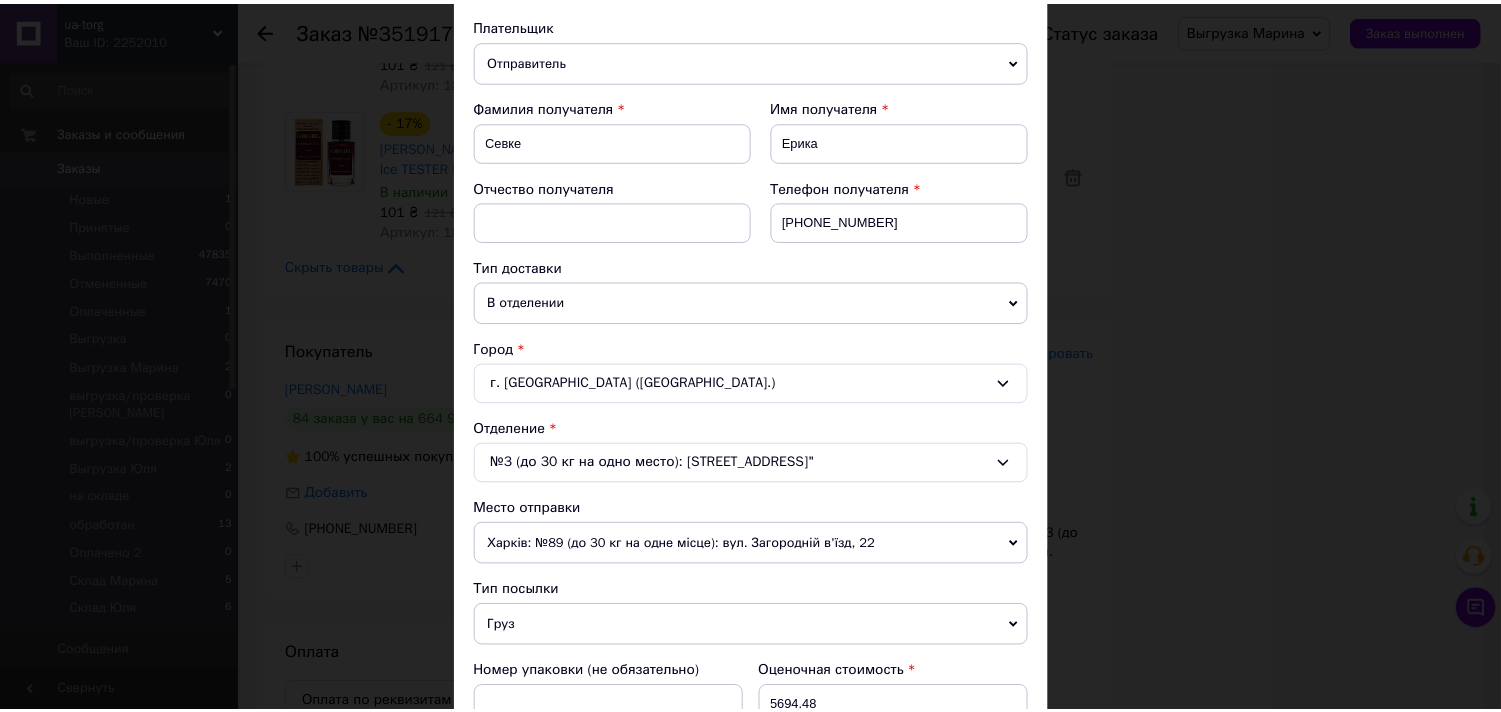 scroll, scrollTop: 654, scrollLeft: 0, axis: vertical 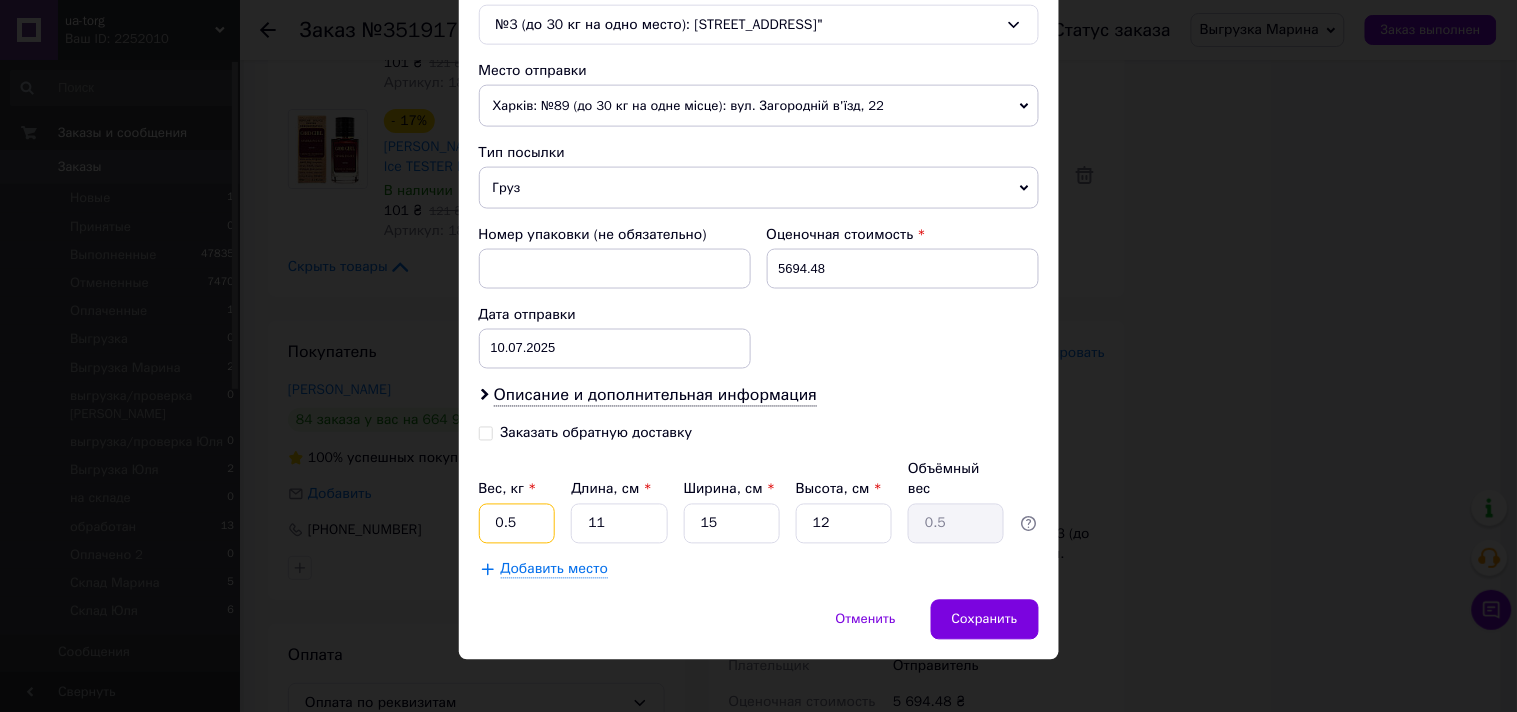 click on "0.5" at bounding box center [517, 524] 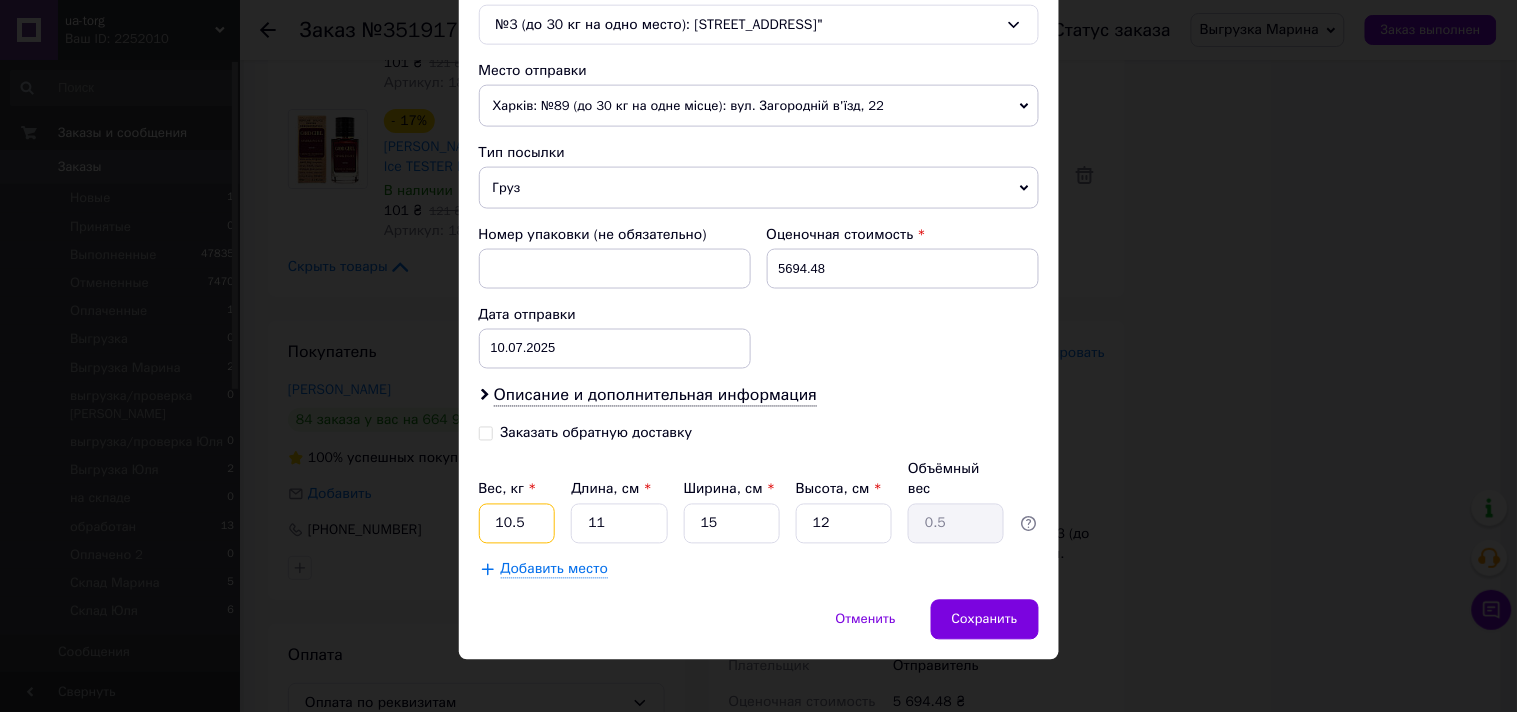 type on "10.5" 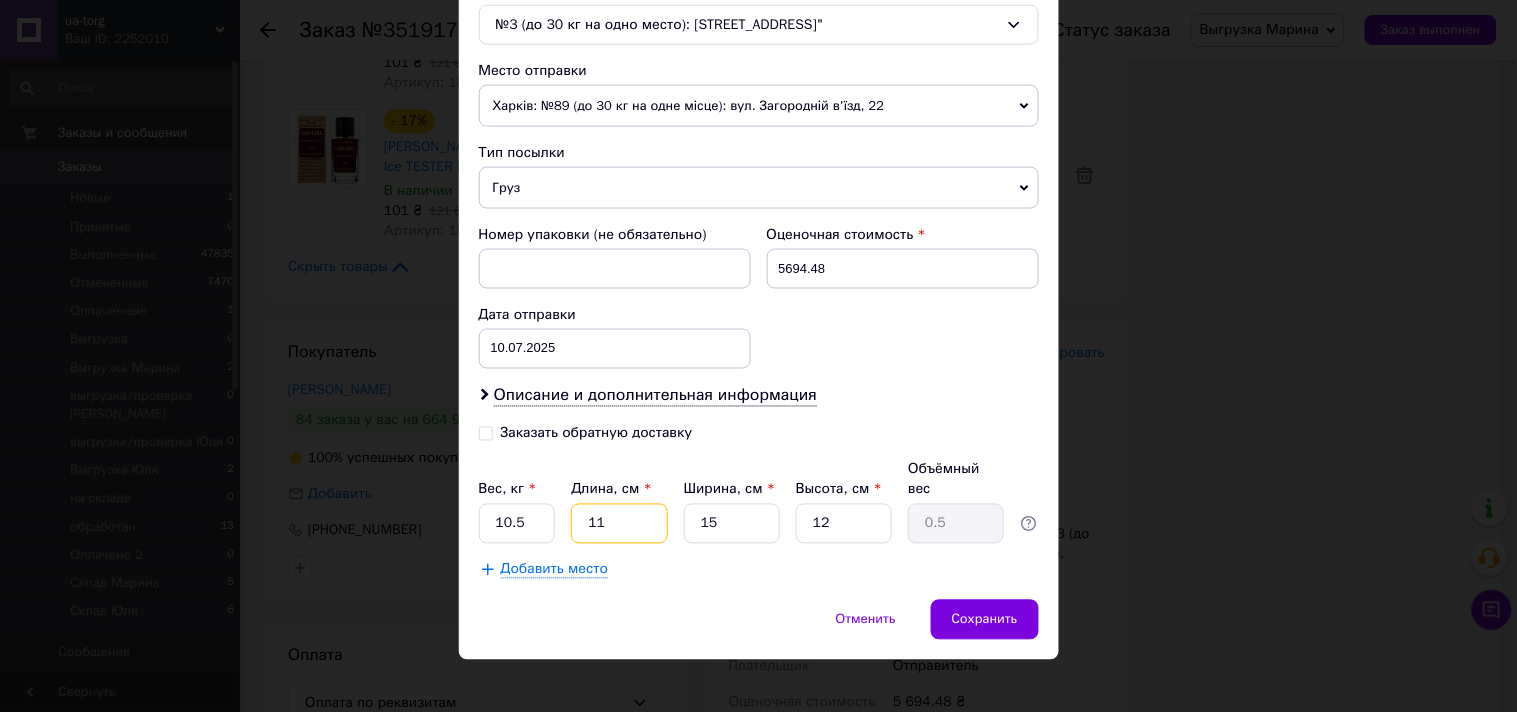 click on "11" at bounding box center (619, 524) 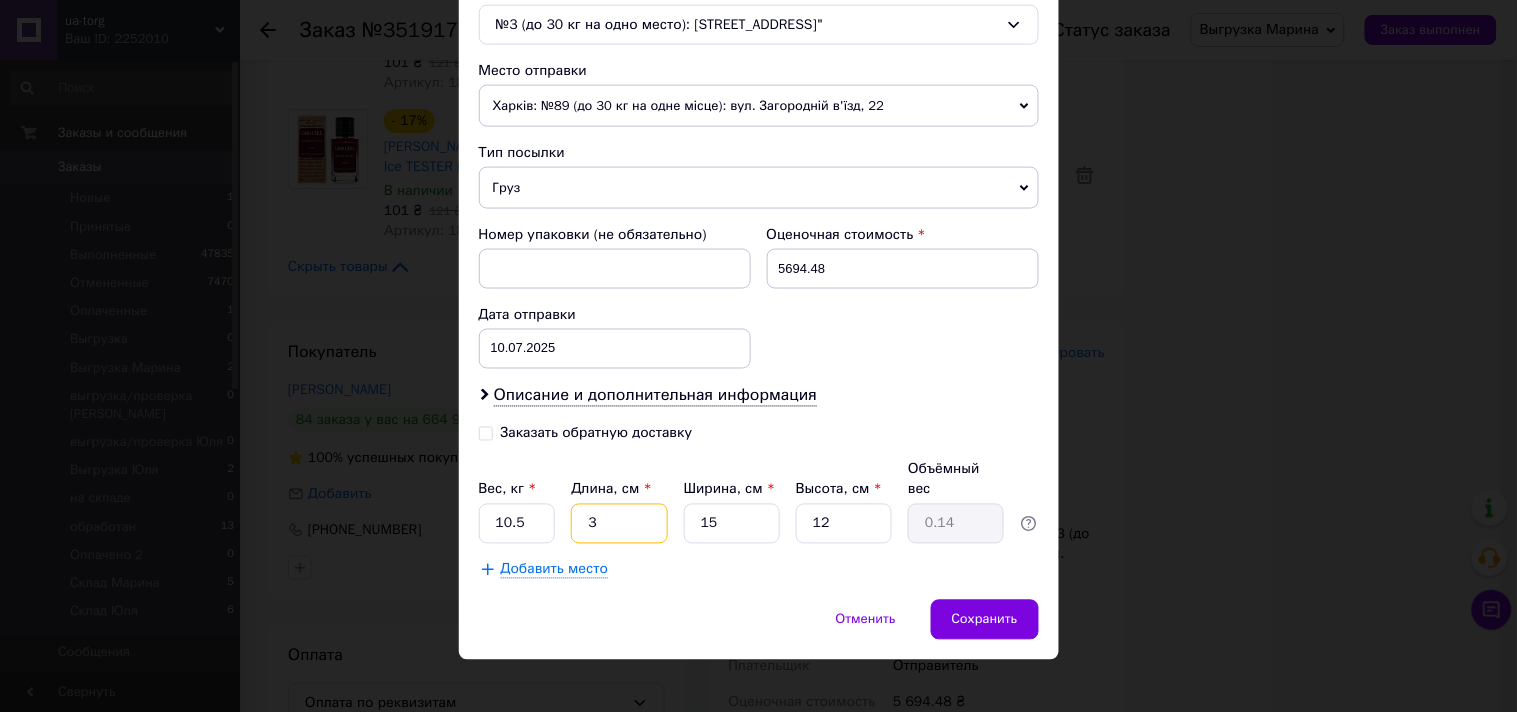 type on "35" 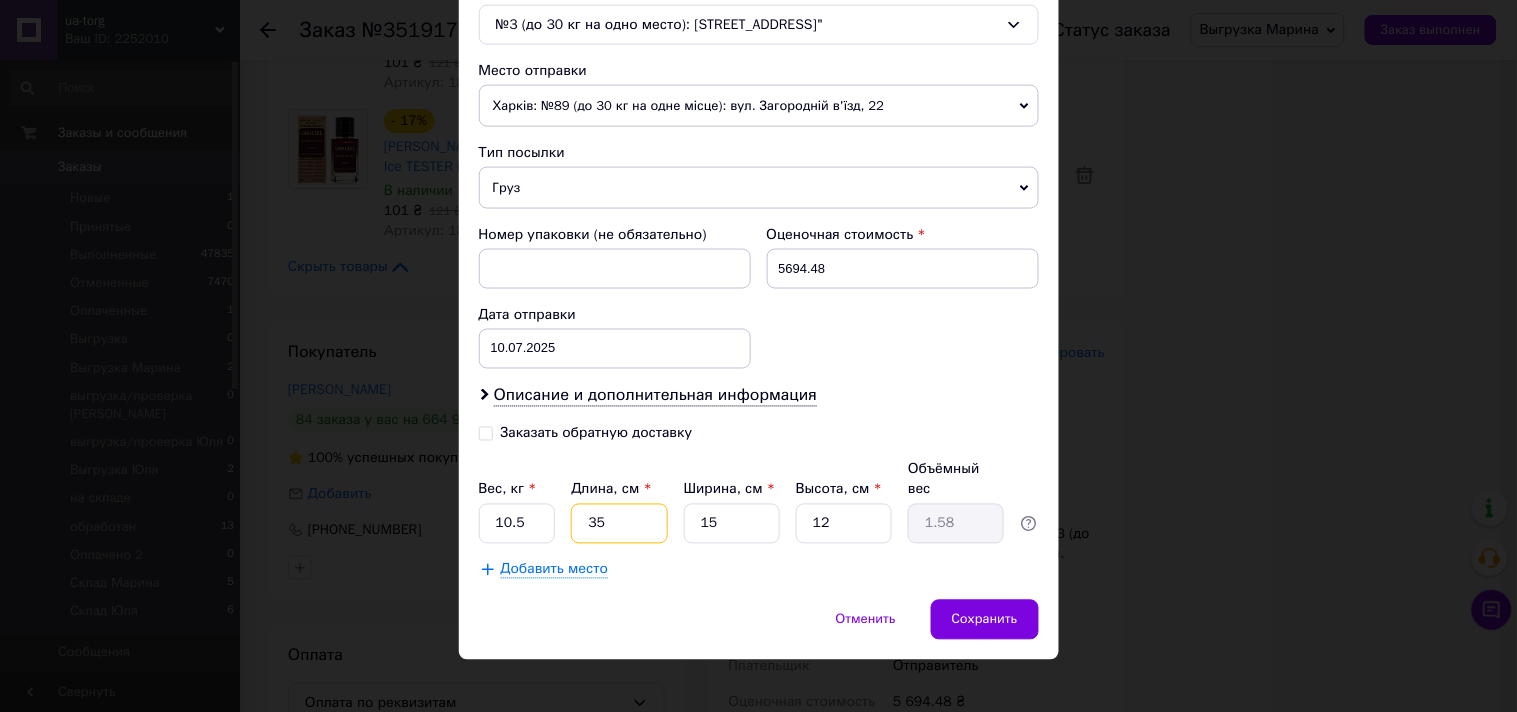 type on "35" 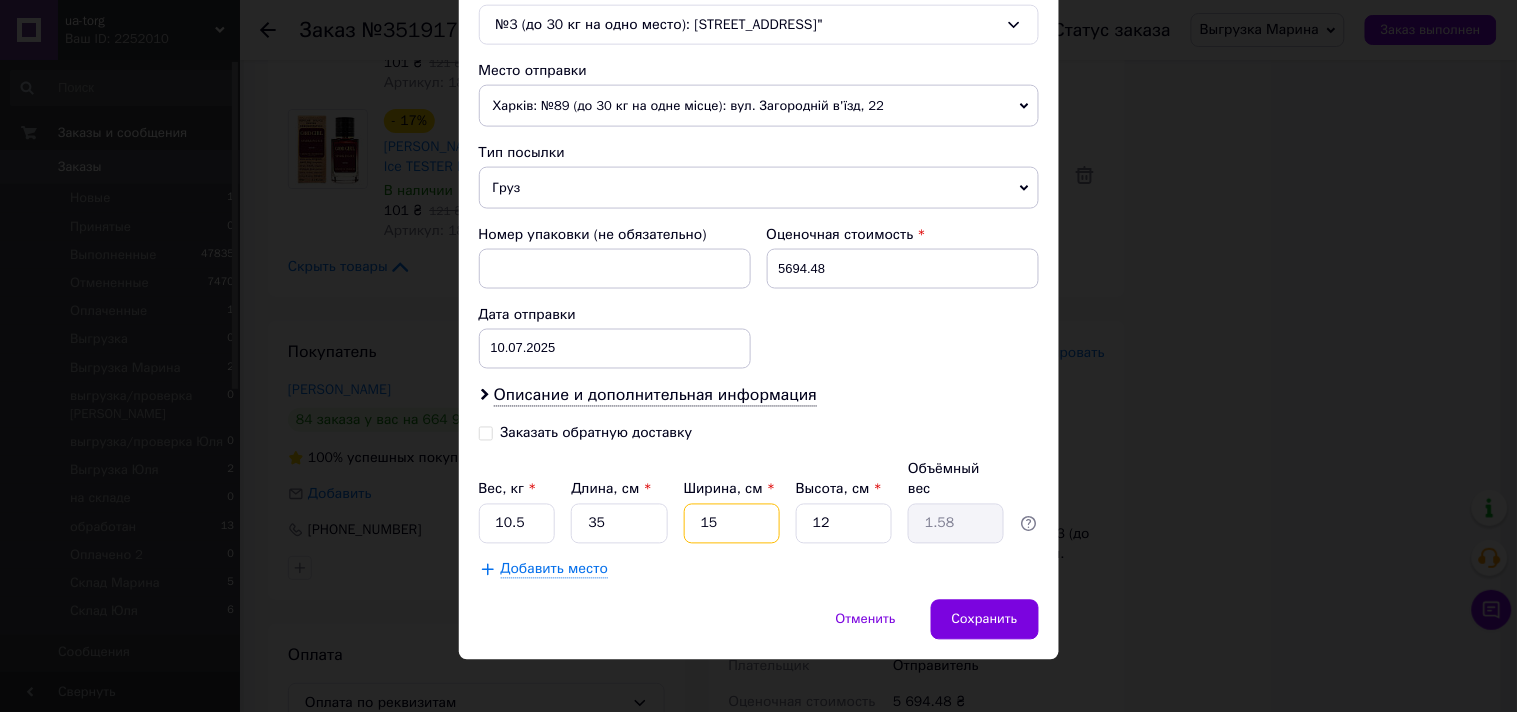 click on "15" at bounding box center [732, 524] 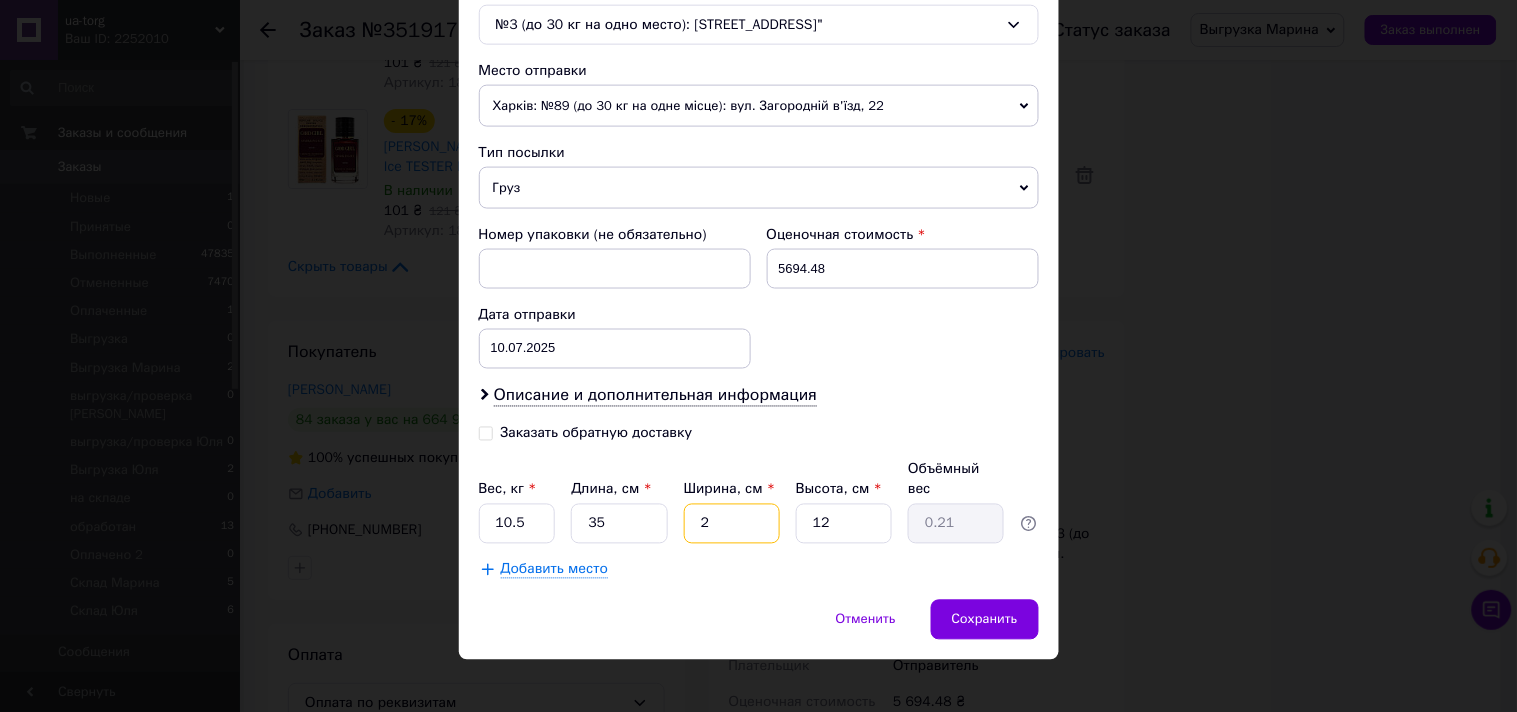 type on "26" 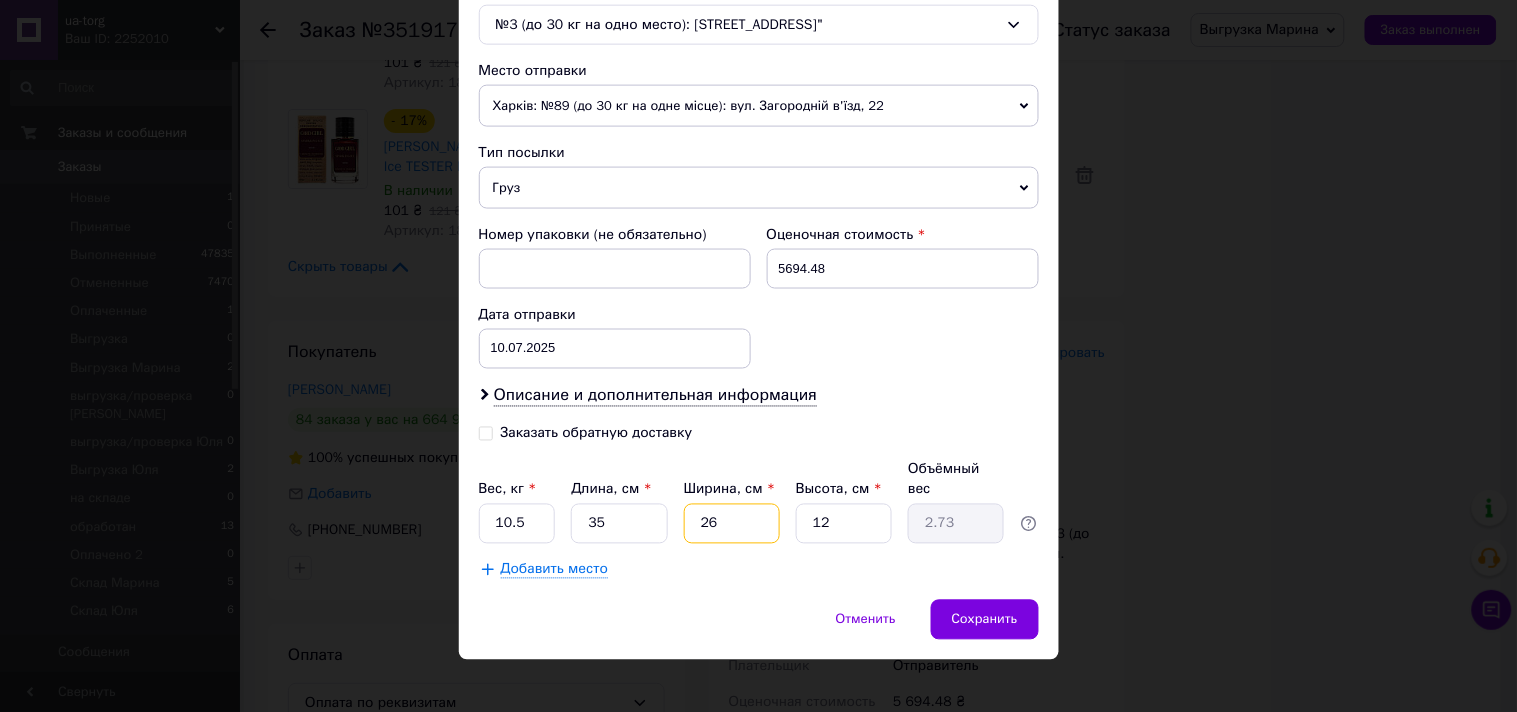 type on "26" 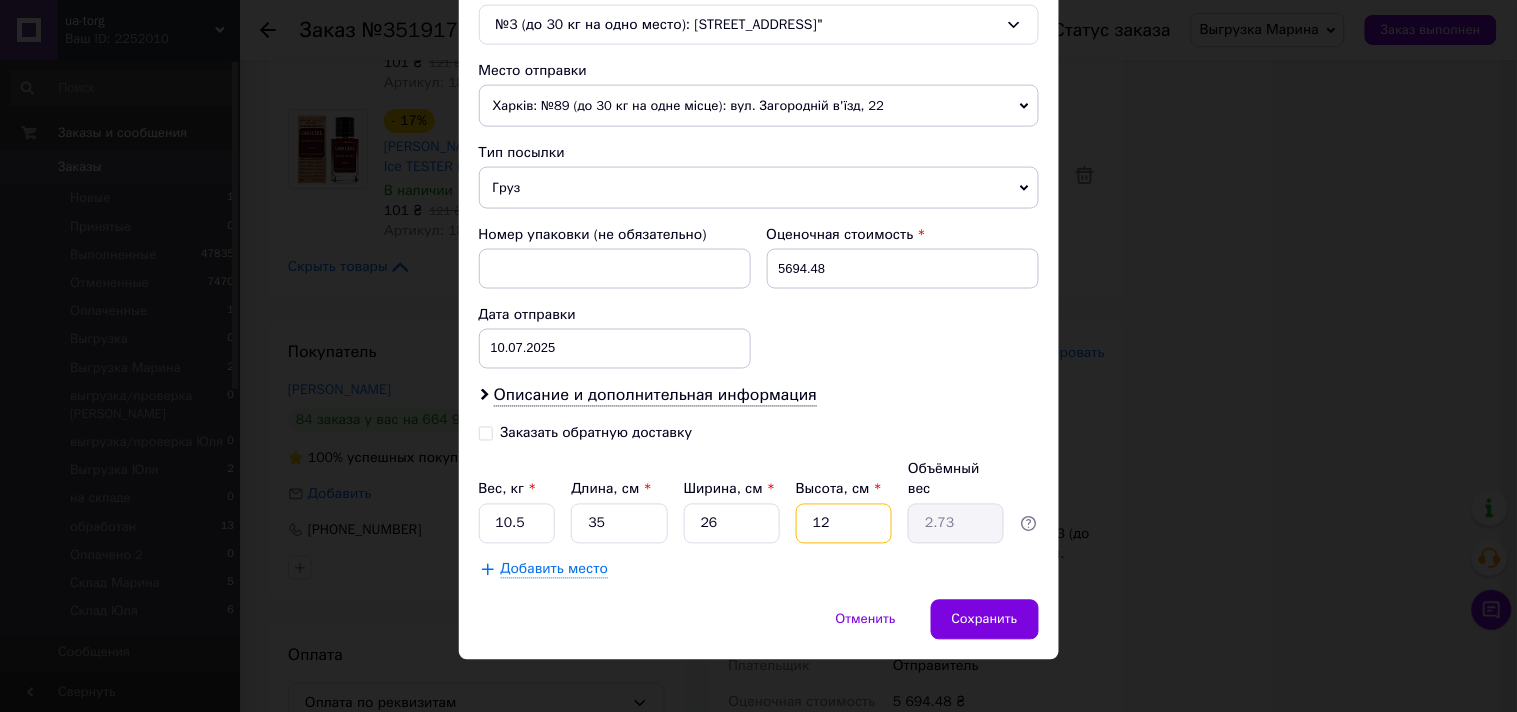 click on "12" at bounding box center [844, 524] 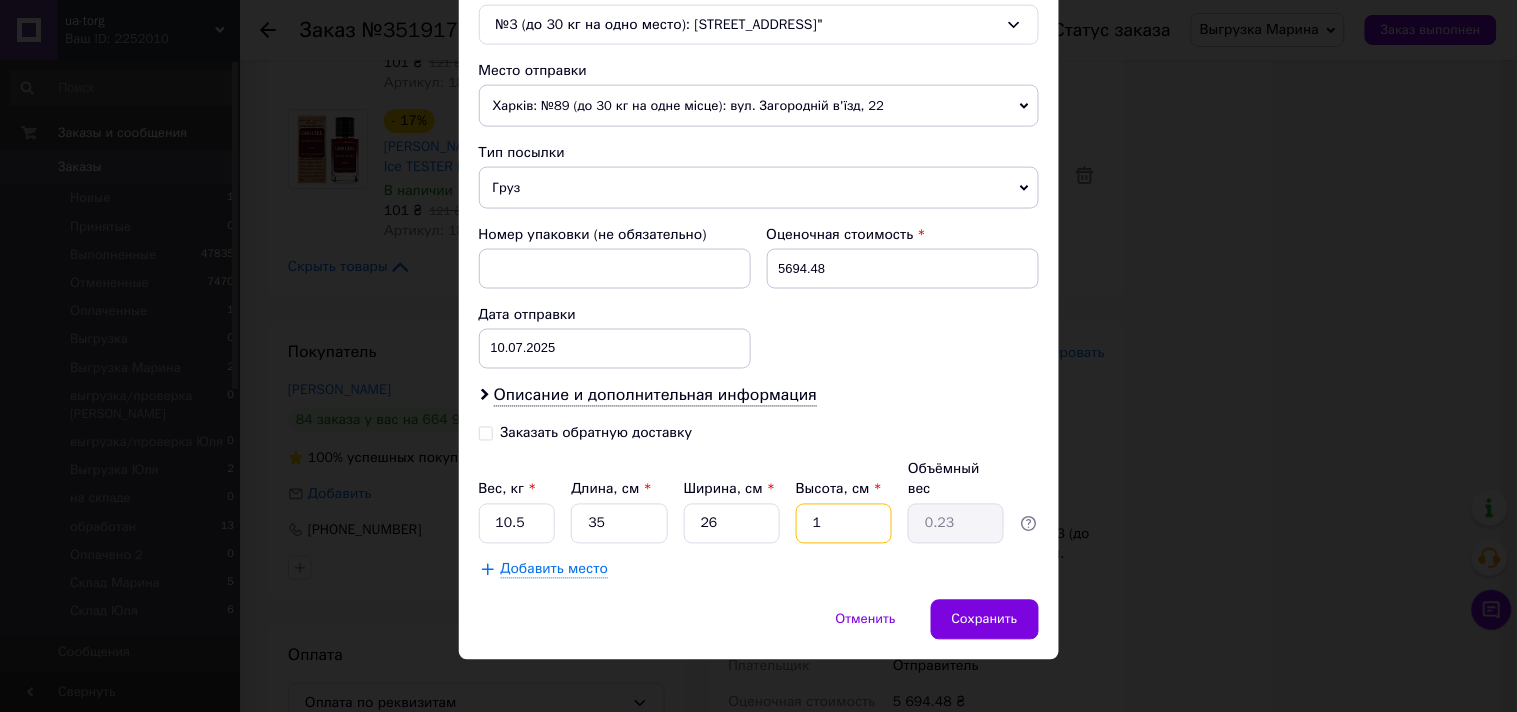 type on "18" 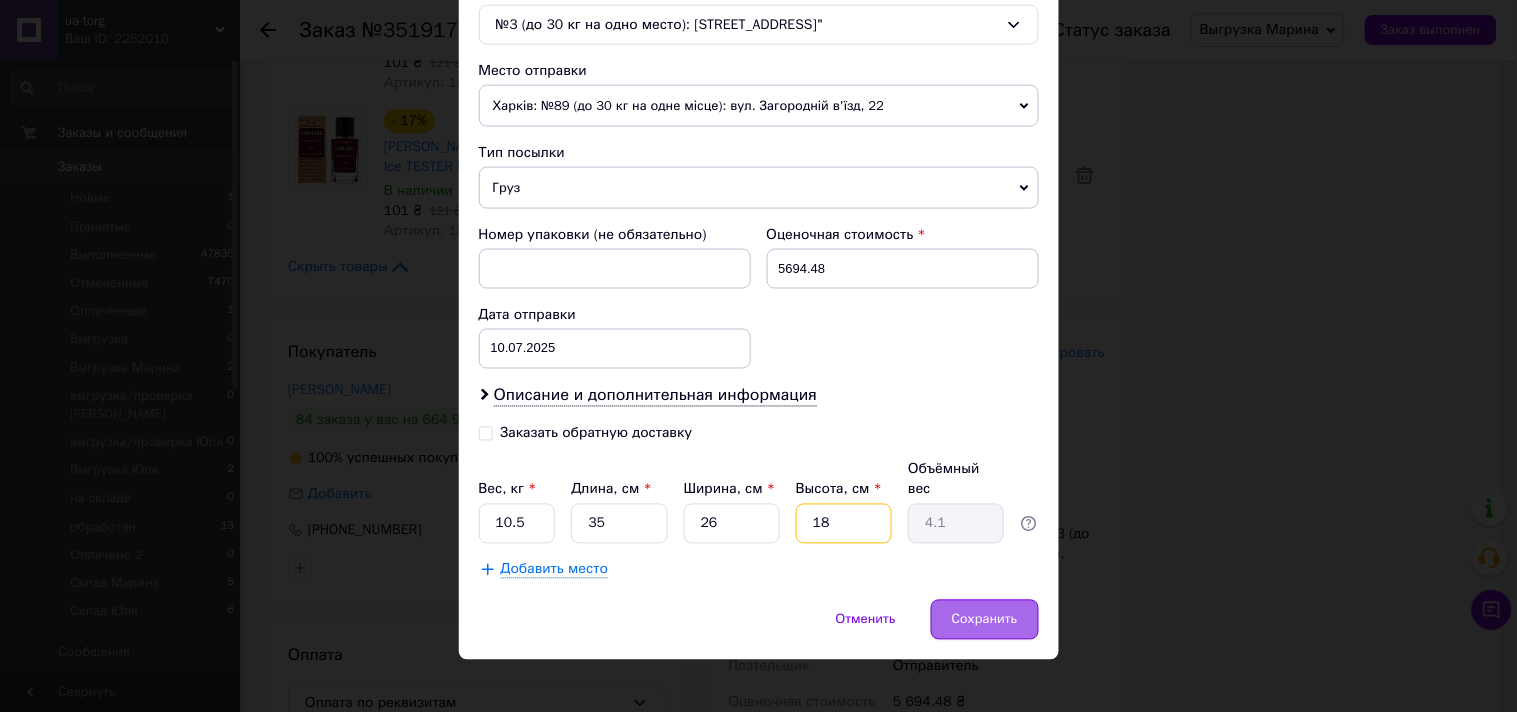 type on "18" 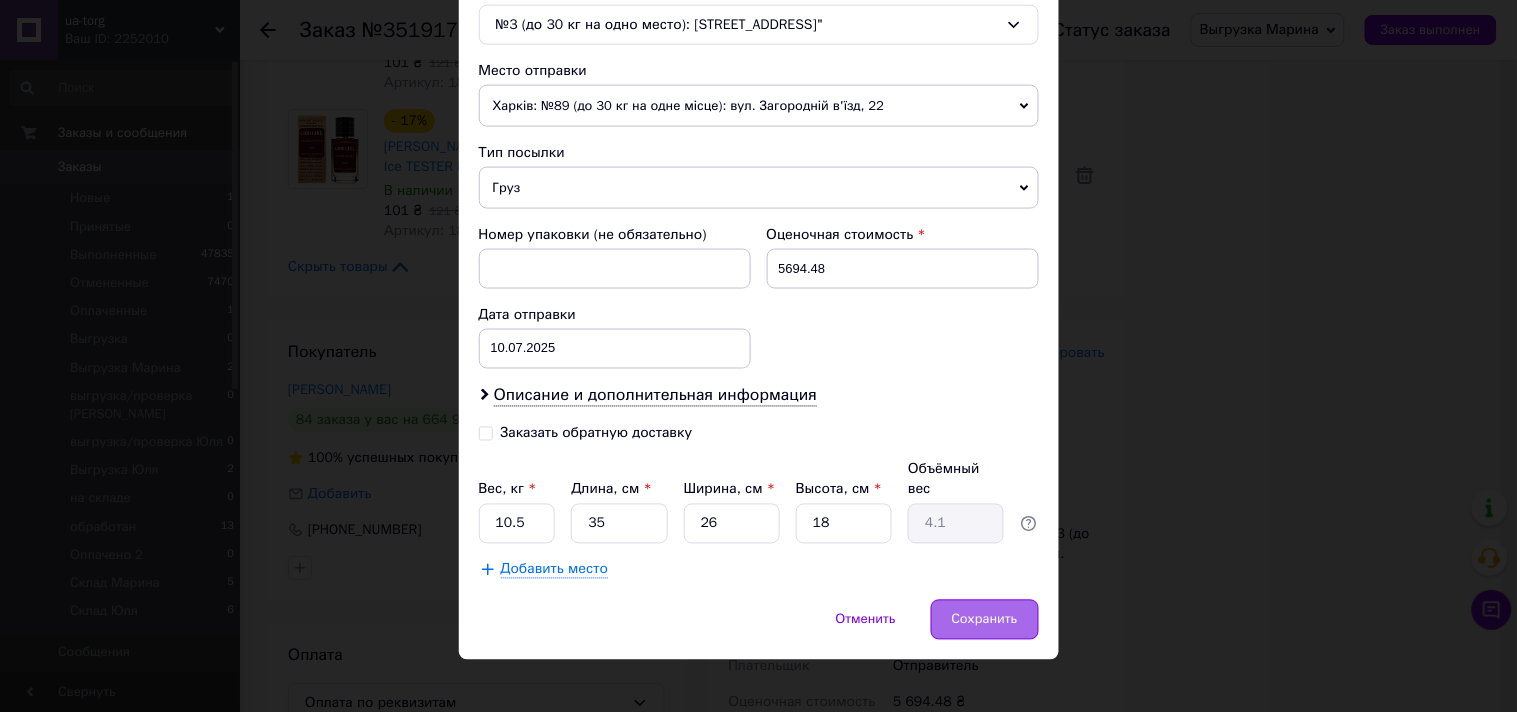 click on "Сохранить" at bounding box center [985, 620] 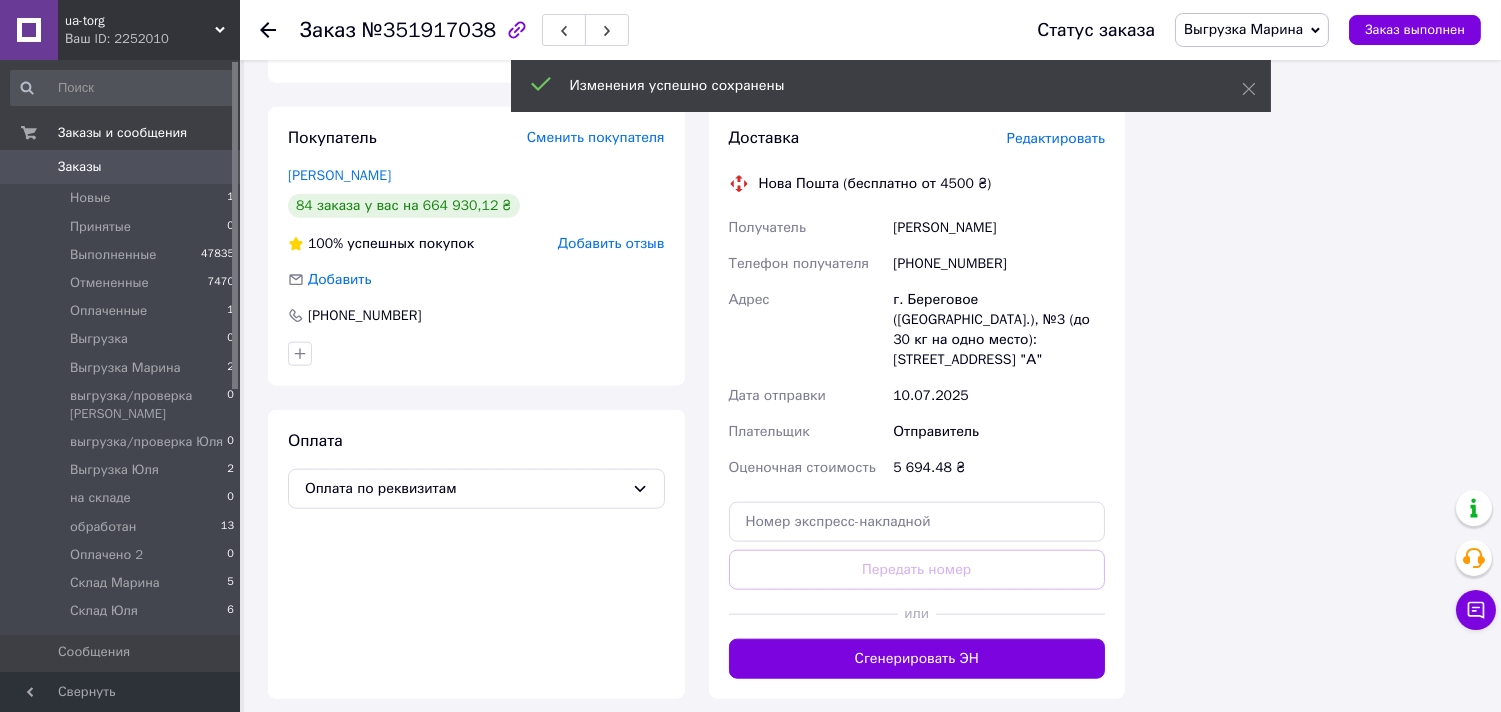 scroll, scrollTop: 3888, scrollLeft: 0, axis: vertical 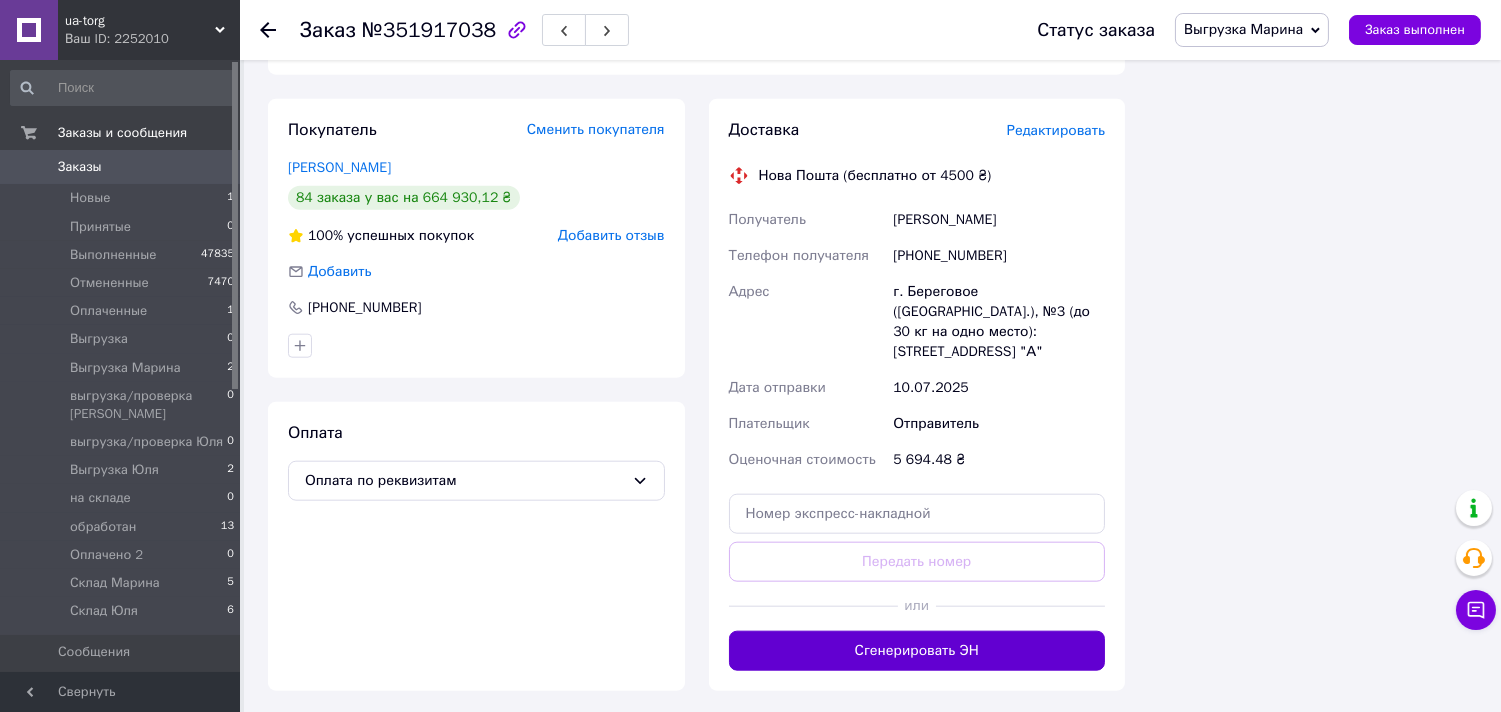 click on "Сгенерировать ЭН" at bounding box center (917, 651) 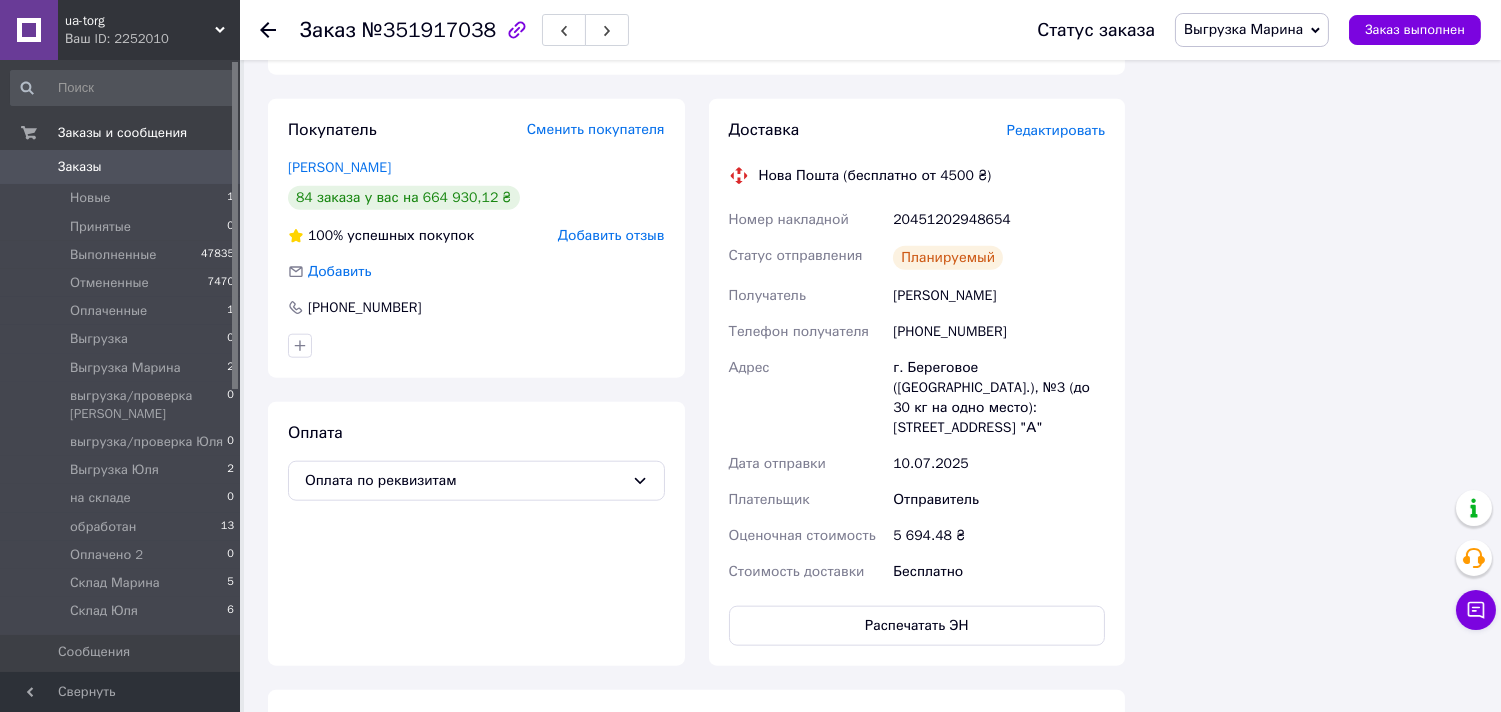 click on "Заказы" at bounding box center [121, 167] 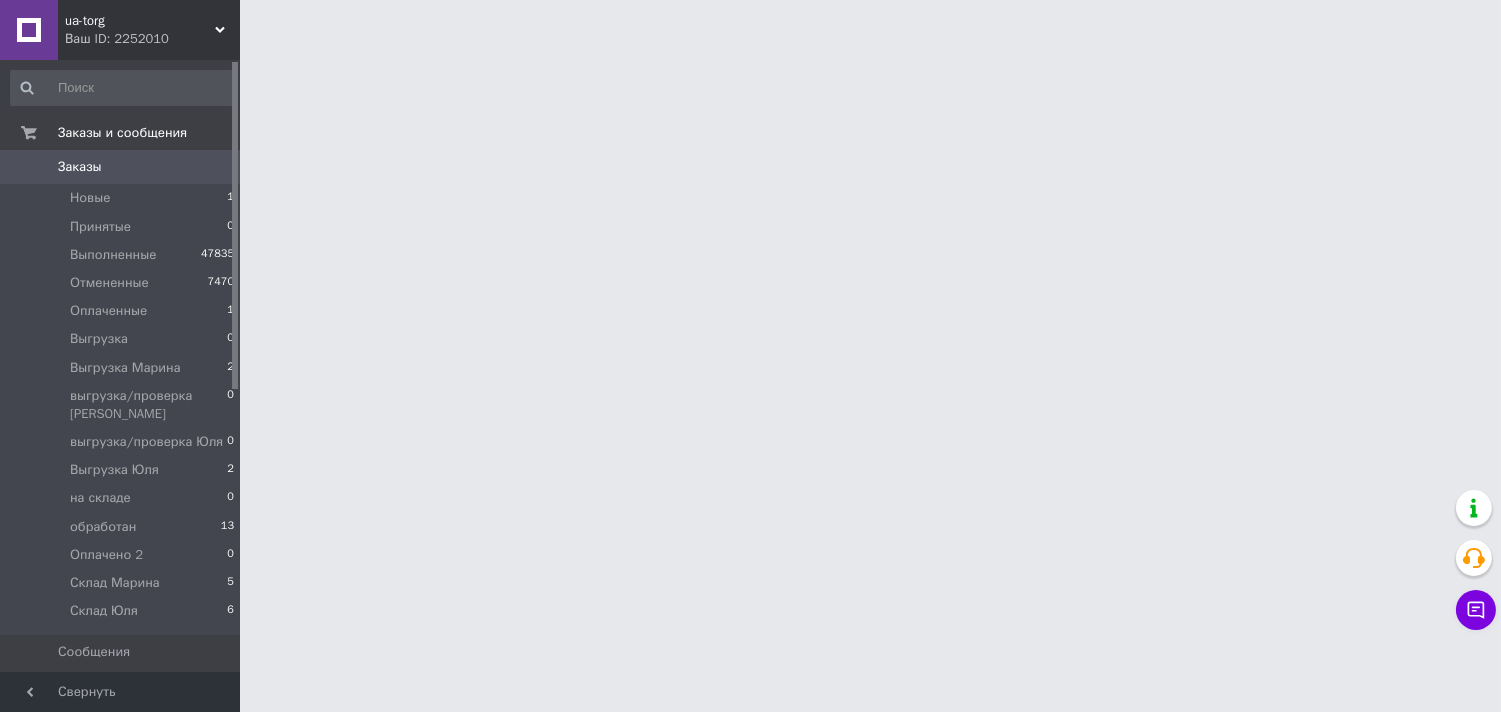 scroll, scrollTop: 0, scrollLeft: 0, axis: both 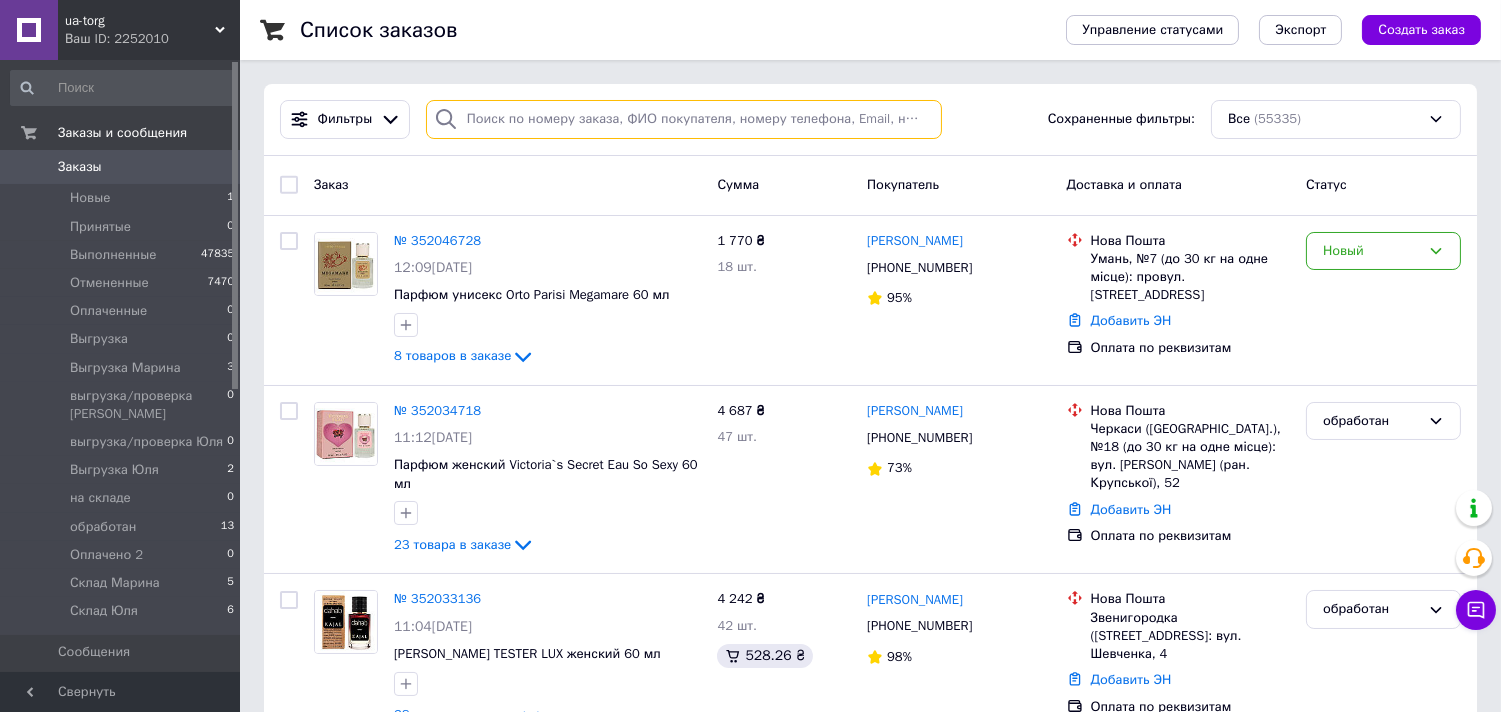 drag, startPoint x: 528, startPoint y: 124, endPoint x: 514, endPoint y: 92, distance: 34.928497 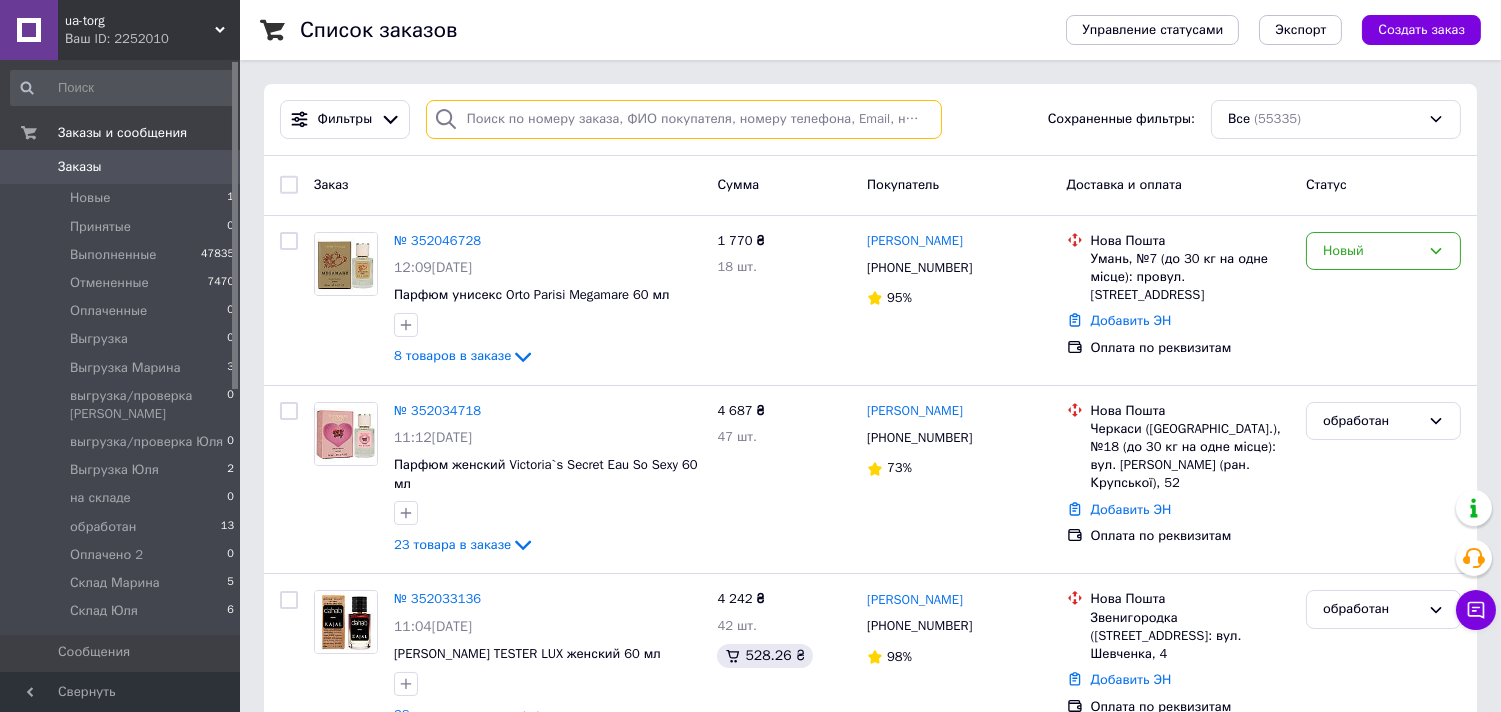 click at bounding box center [684, 119] 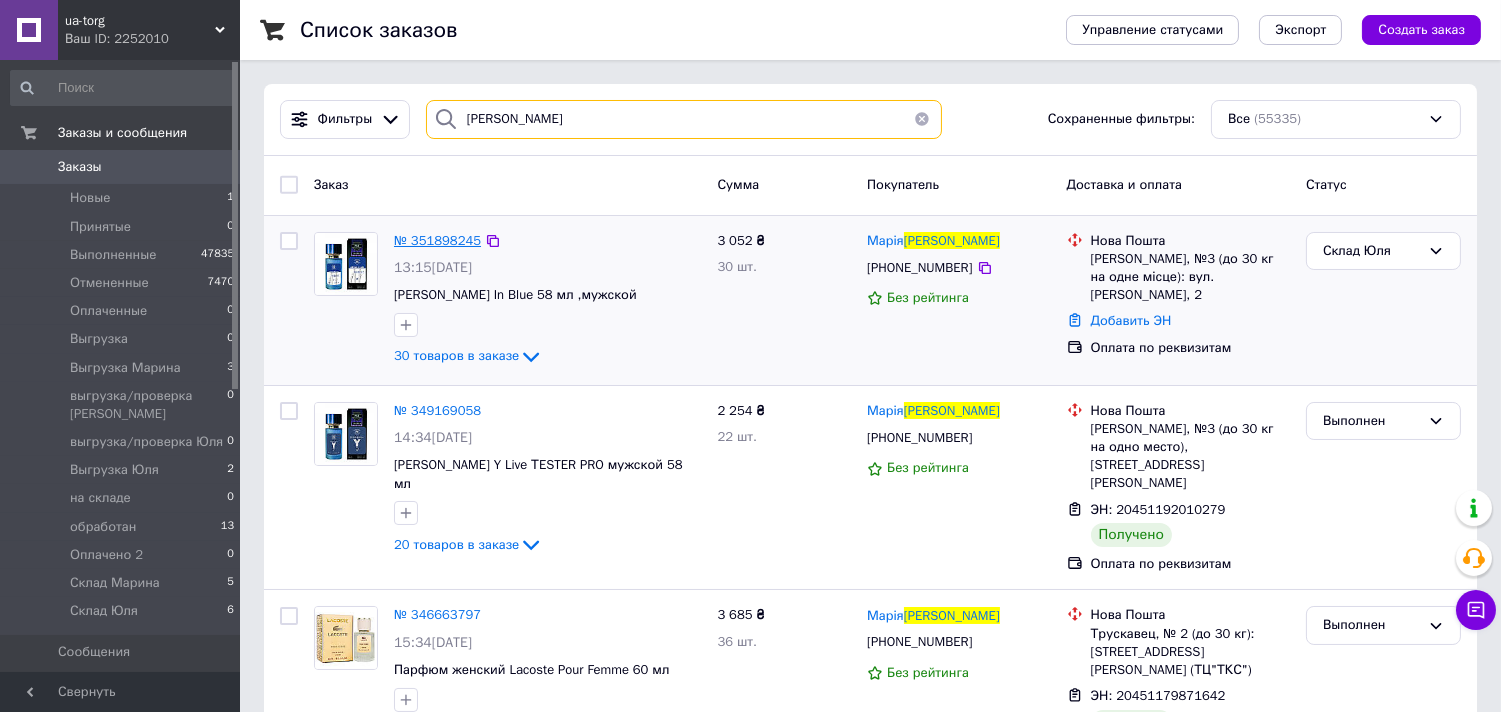 type on "рожко" 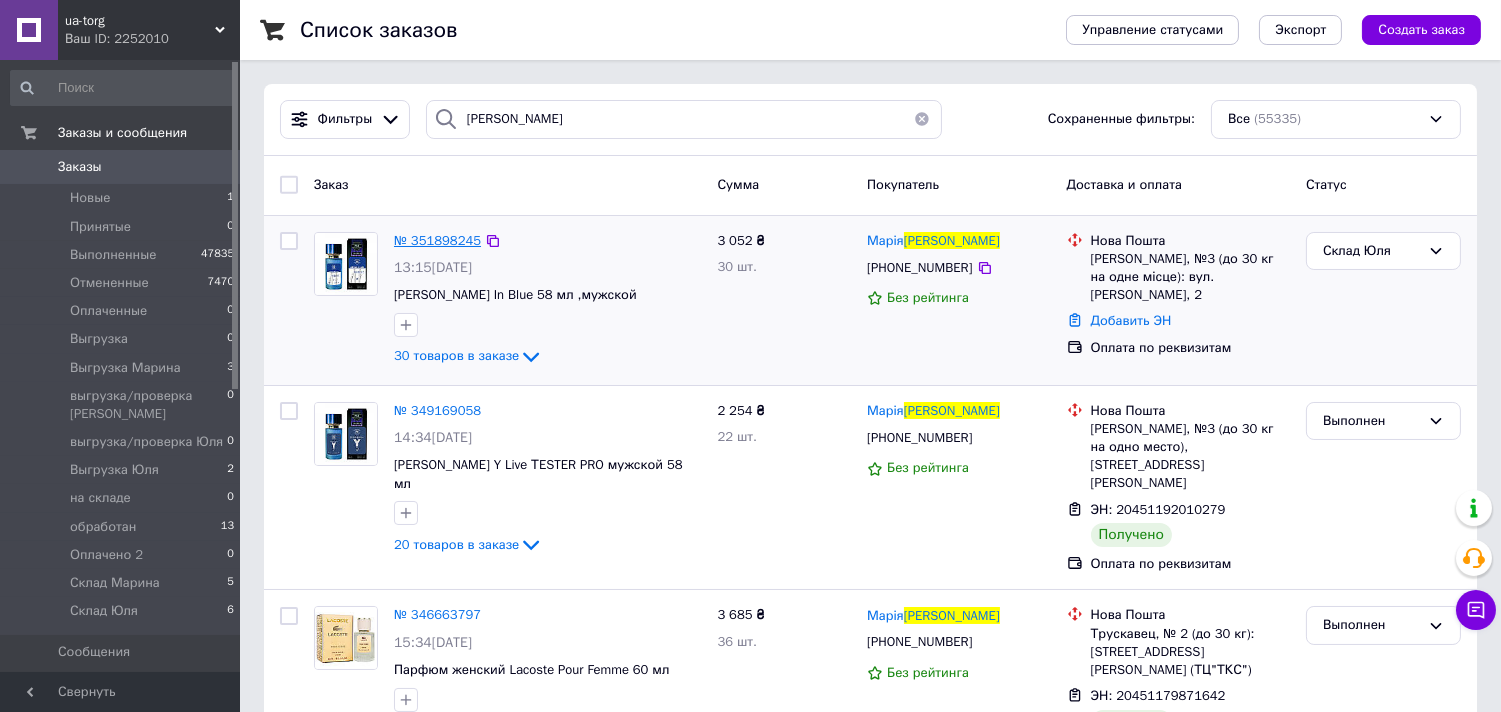 click on "№ 351898245" at bounding box center (437, 240) 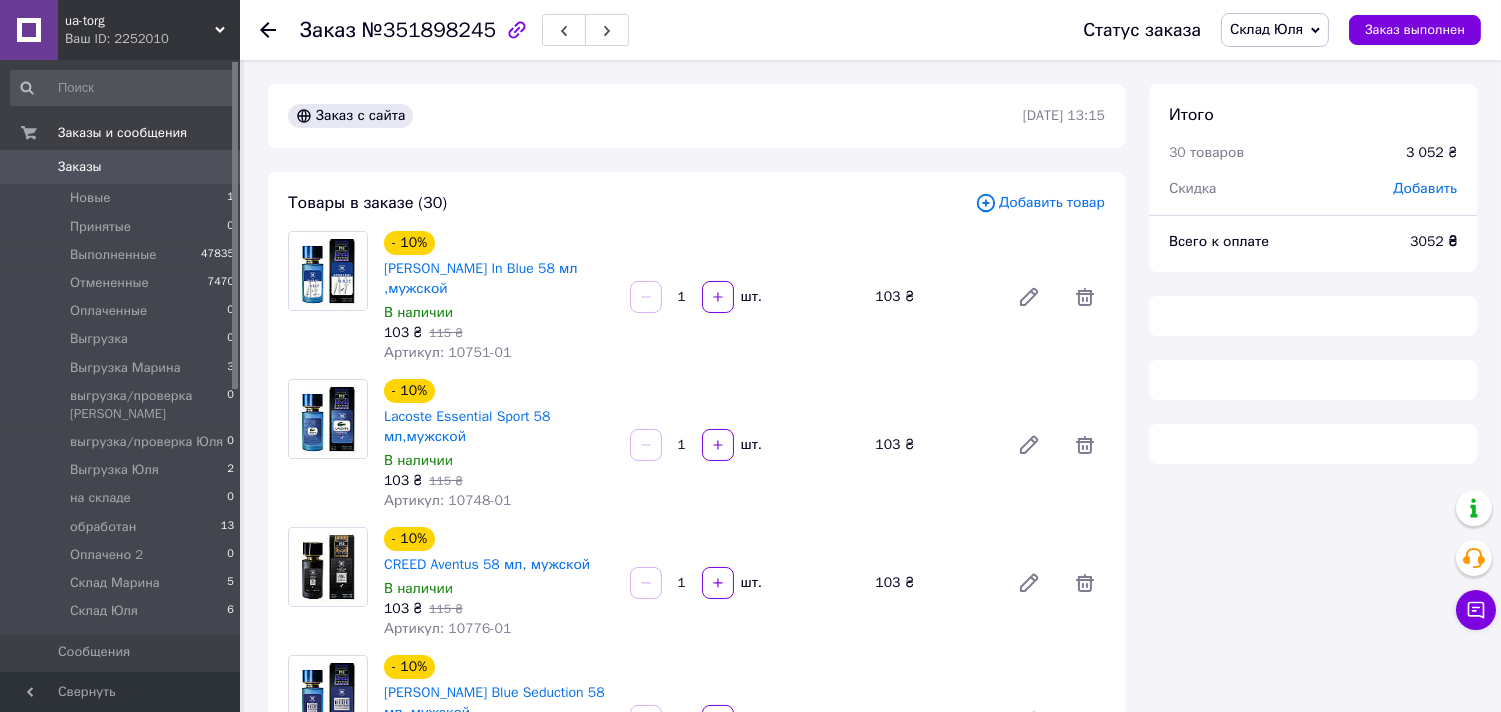drag, startPoint x: 1272, startPoint y: 24, endPoint x: 1312, endPoint y: 121, distance: 104.92378 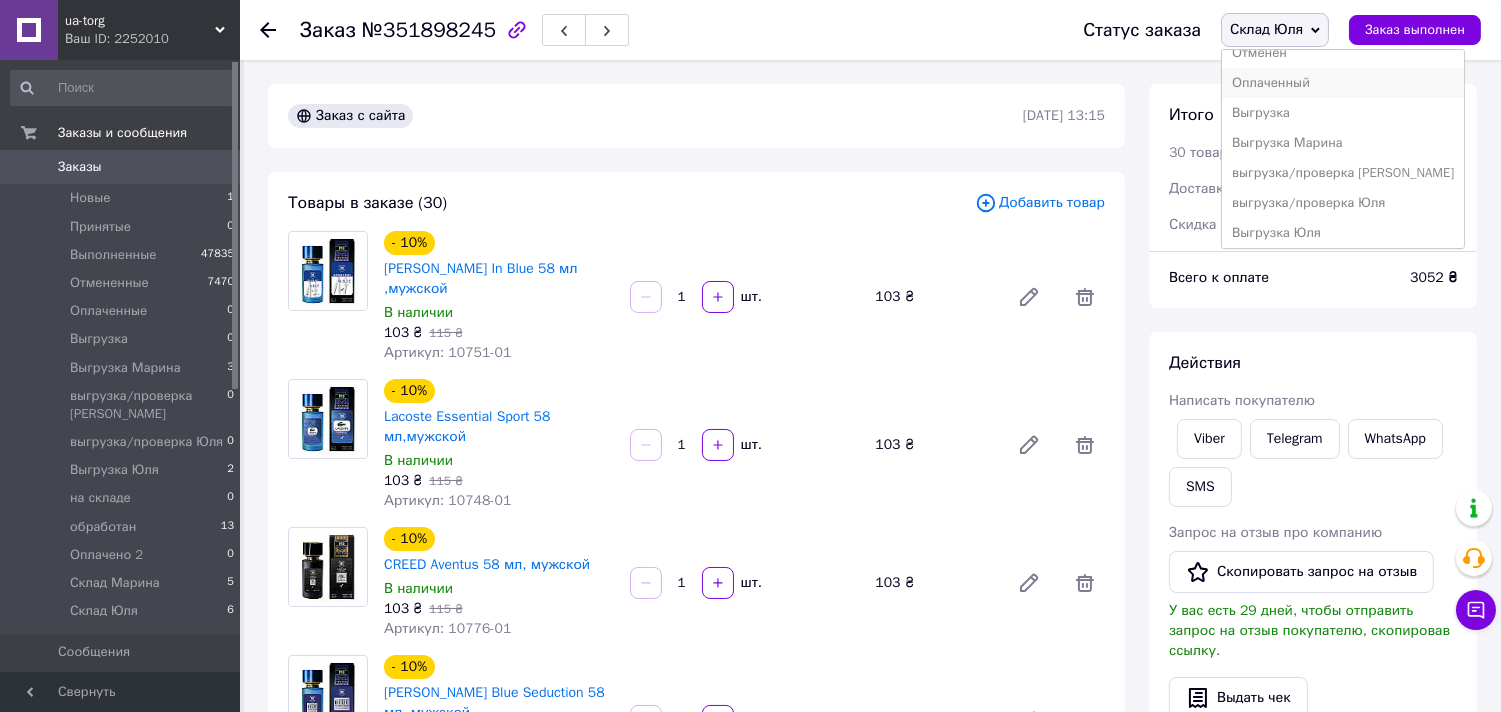 scroll, scrollTop: 111, scrollLeft: 0, axis: vertical 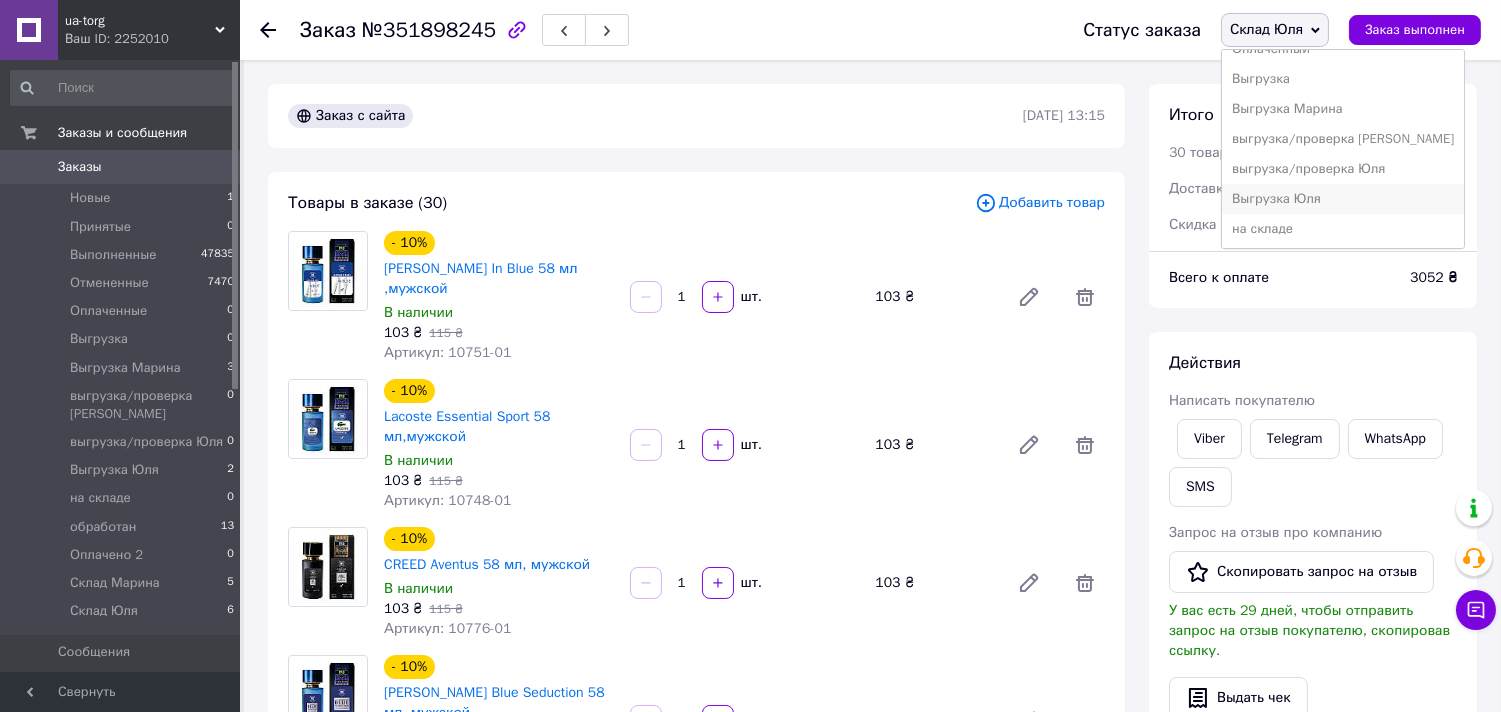 drag, startPoint x: 1310, startPoint y: 198, endPoint x: 1281, endPoint y: 210, distance: 31.38471 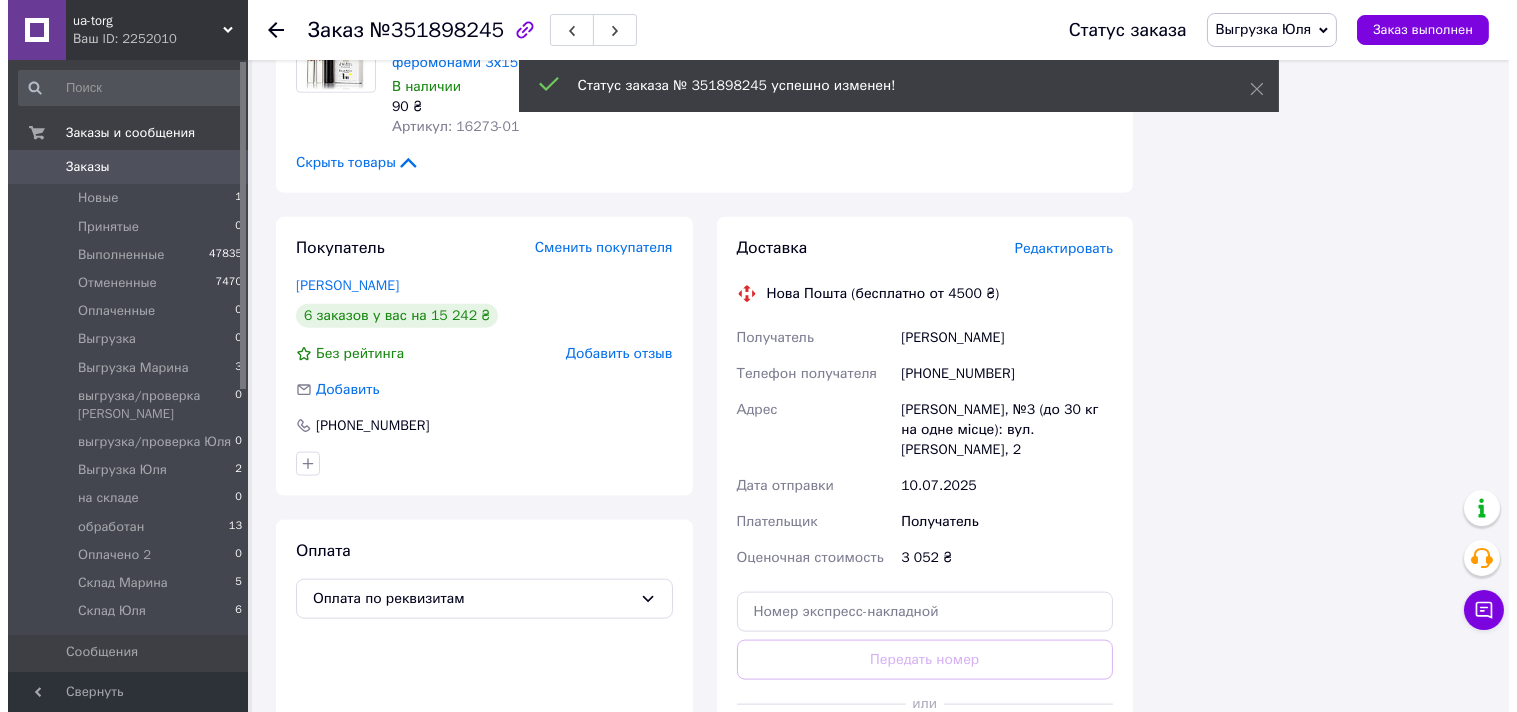 scroll, scrollTop: 4555, scrollLeft: 0, axis: vertical 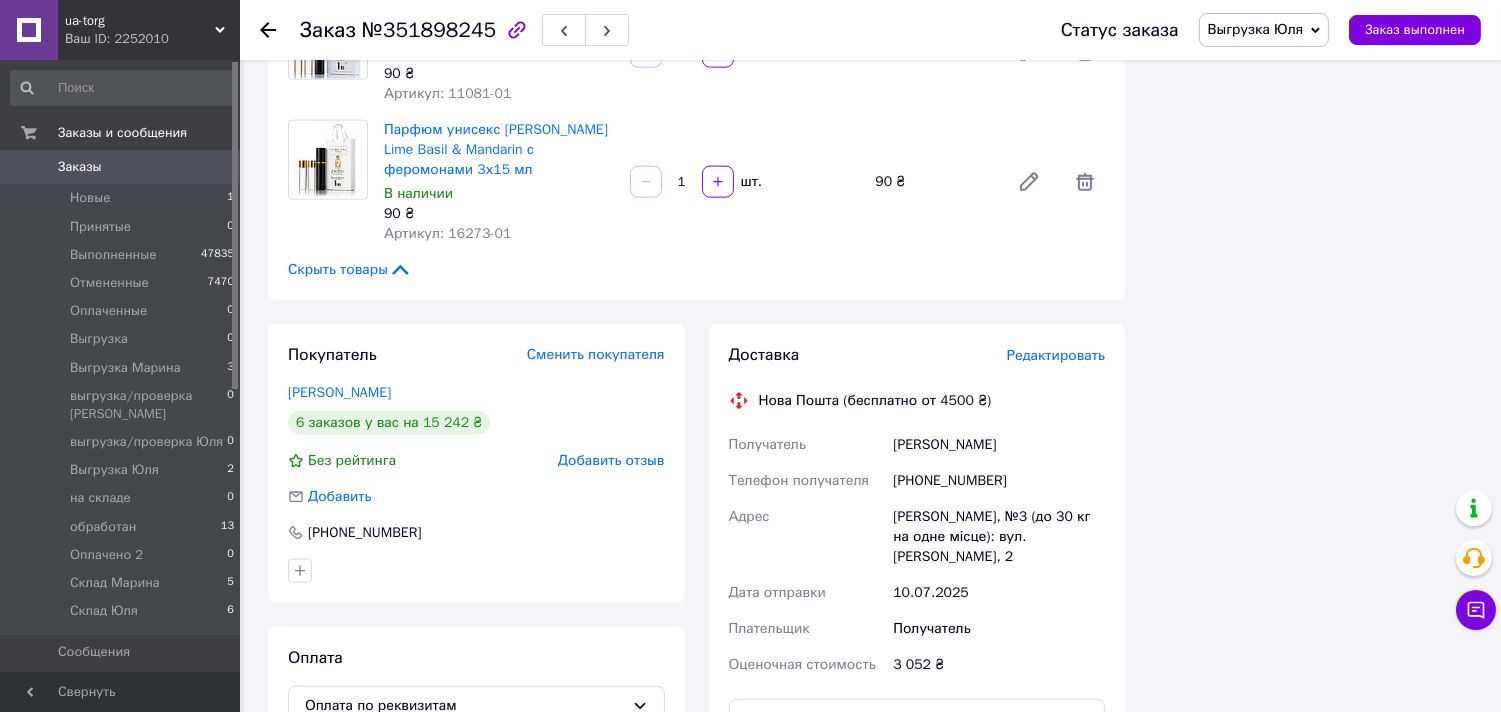 click on "Редактировать" at bounding box center [1056, 355] 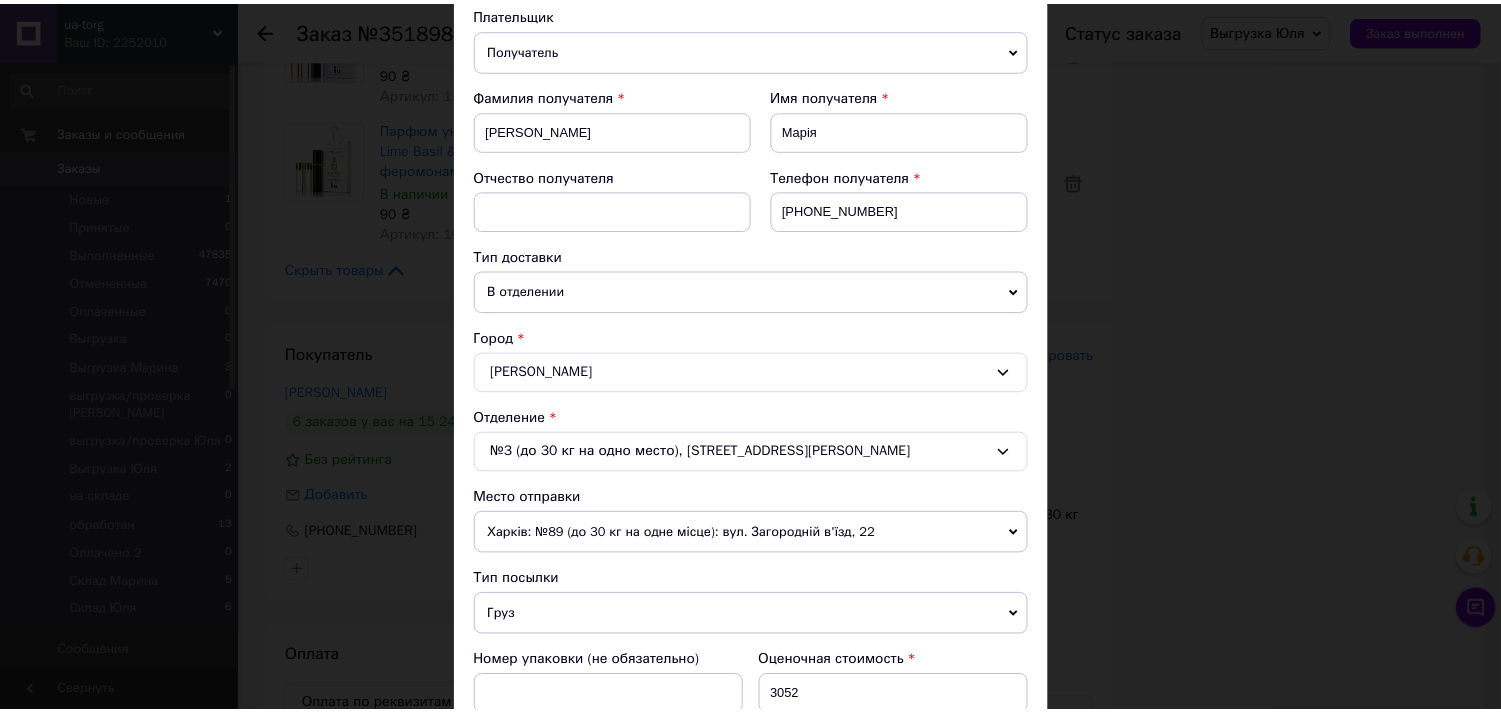 scroll, scrollTop: 654, scrollLeft: 0, axis: vertical 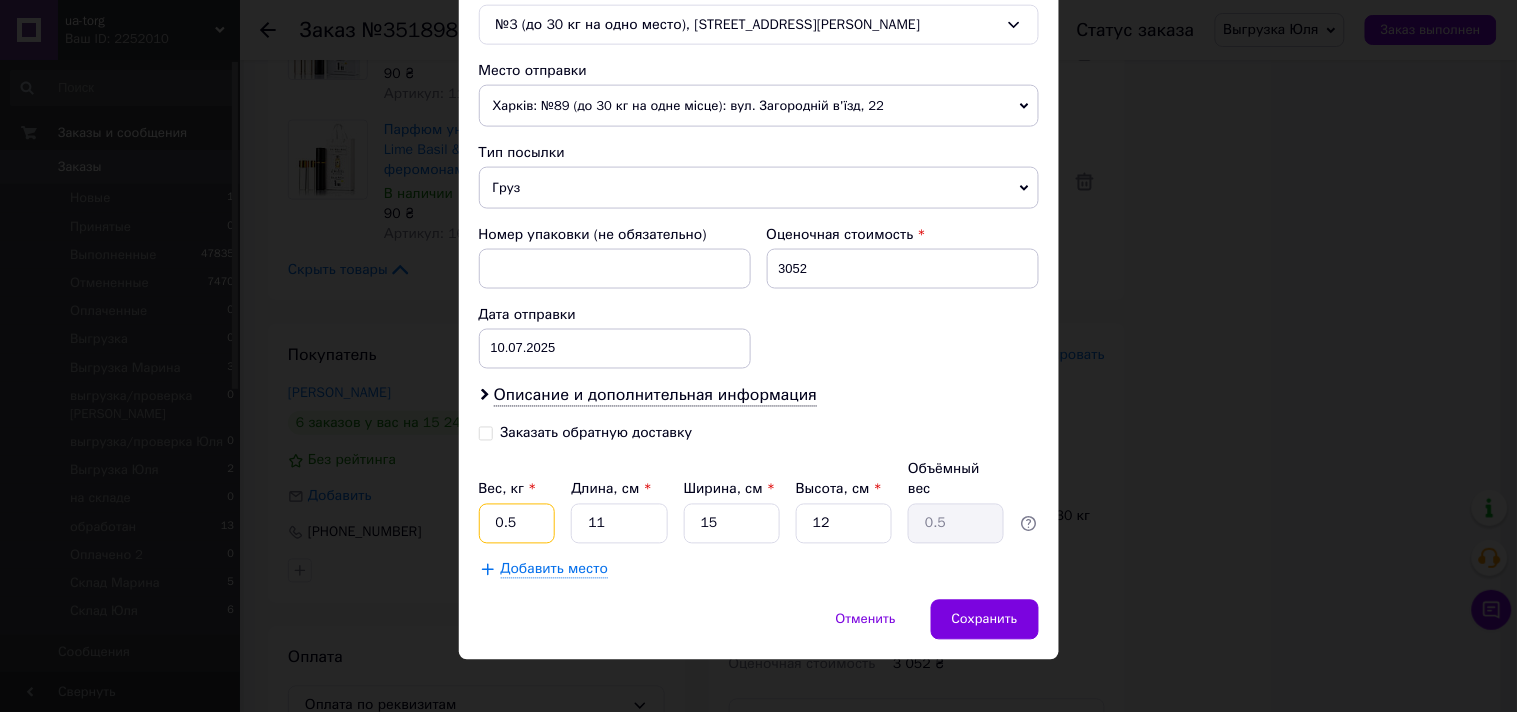 click on "0.5" at bounding box center [517, 524] 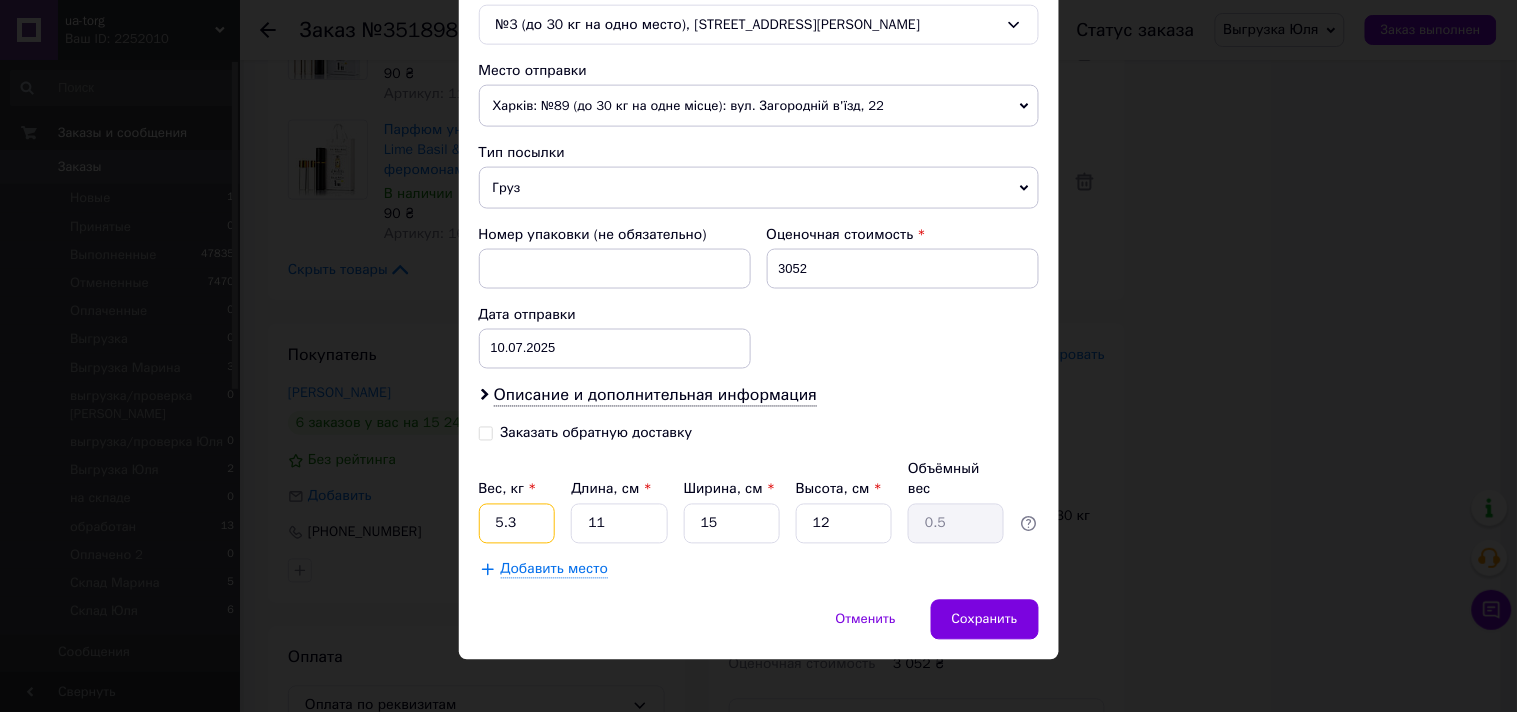 type on "5.3" 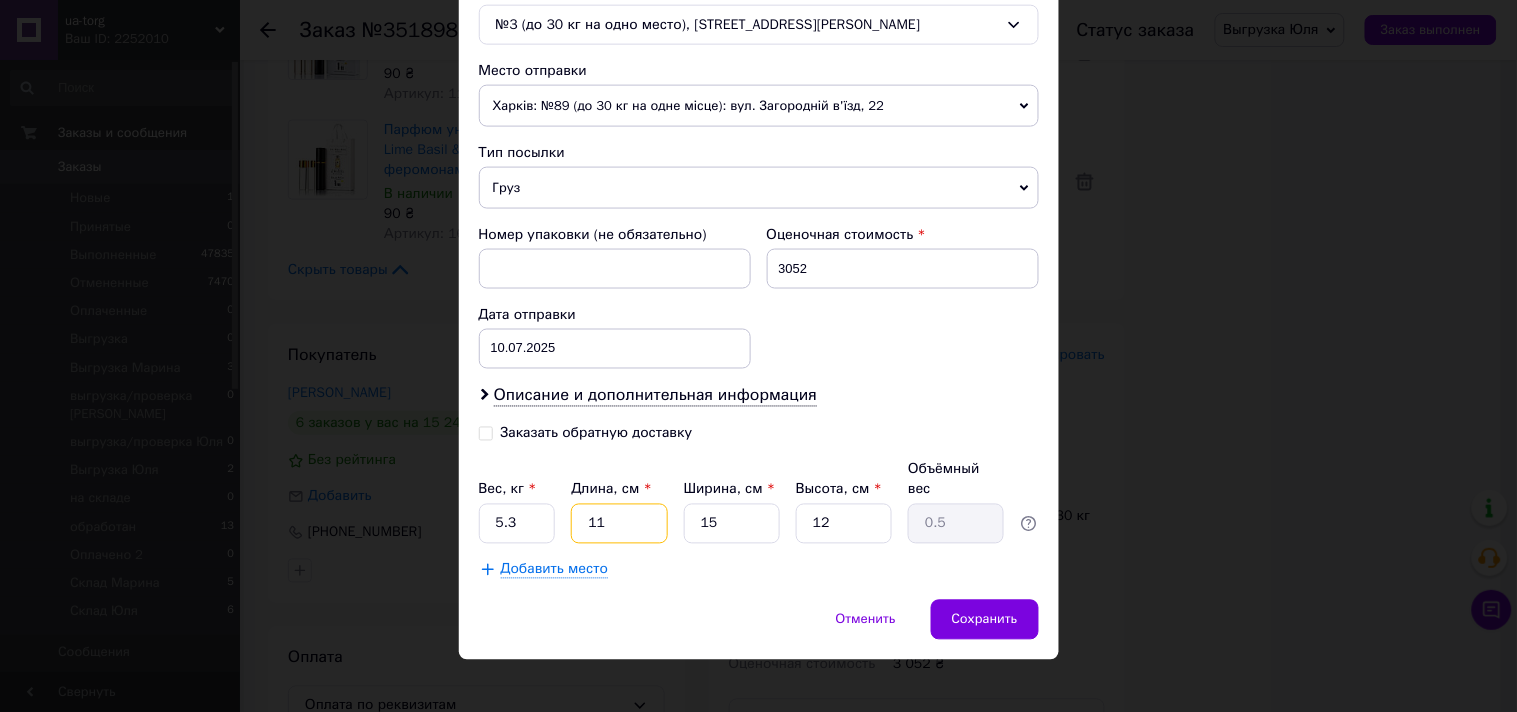 click on "11" at bounding box center [619, 524] 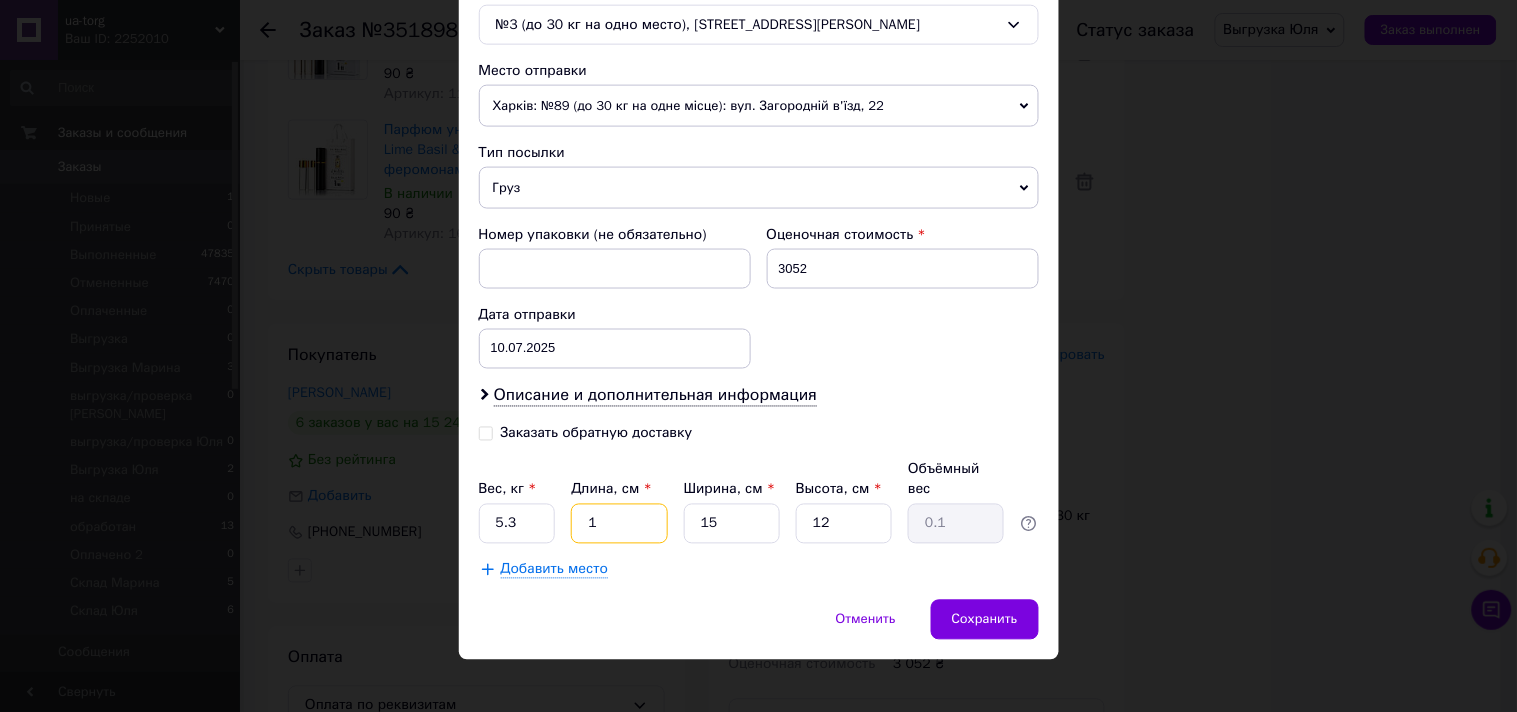 type on "14" 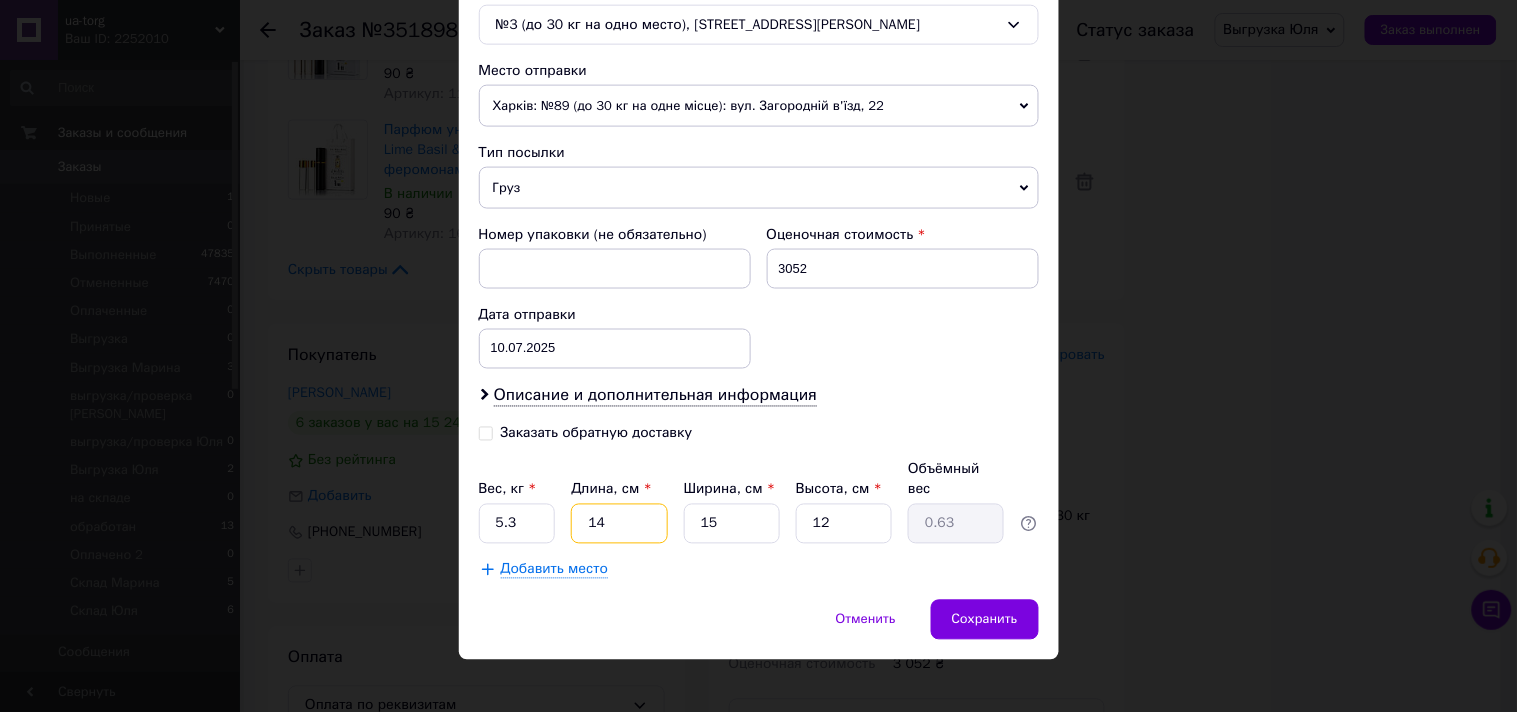 type on "14" 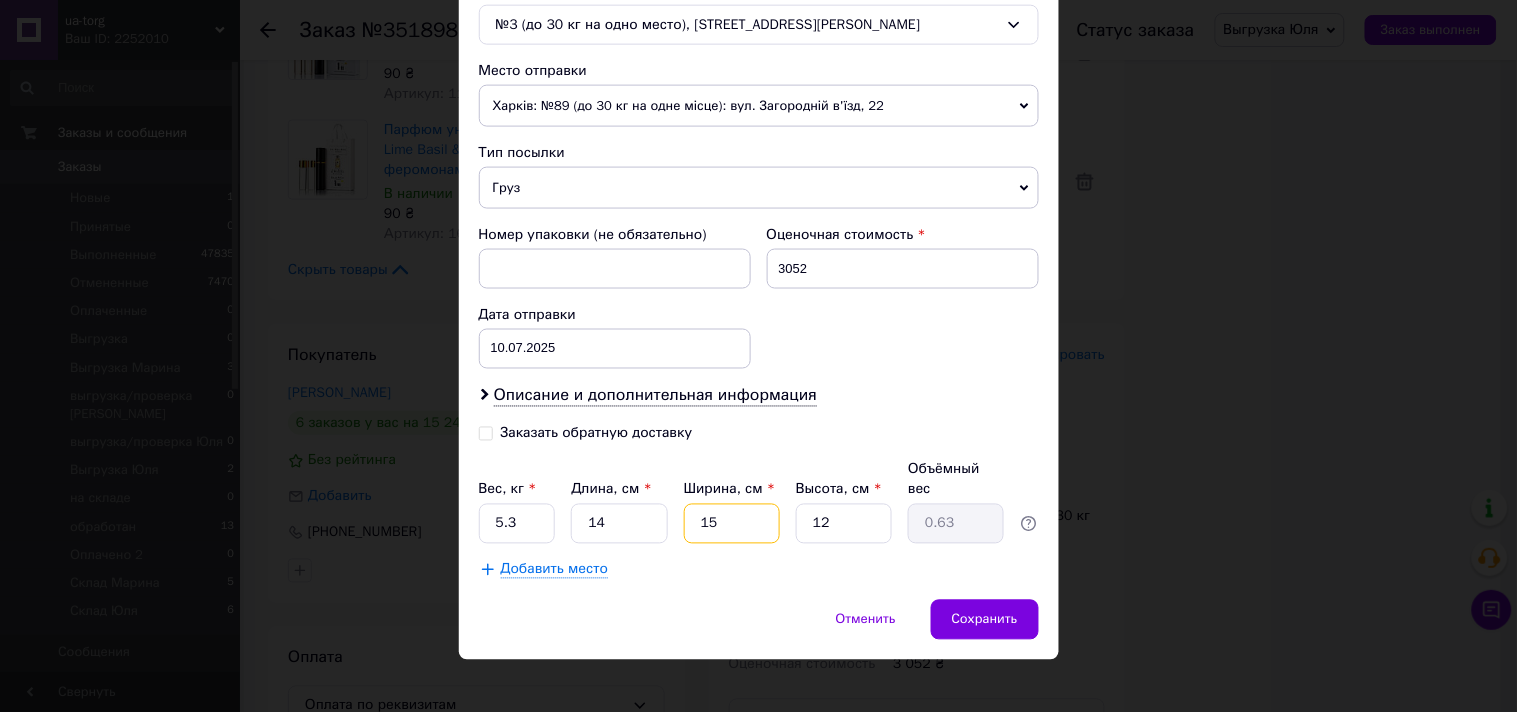 click on "15" at bounding box center [732, 524] 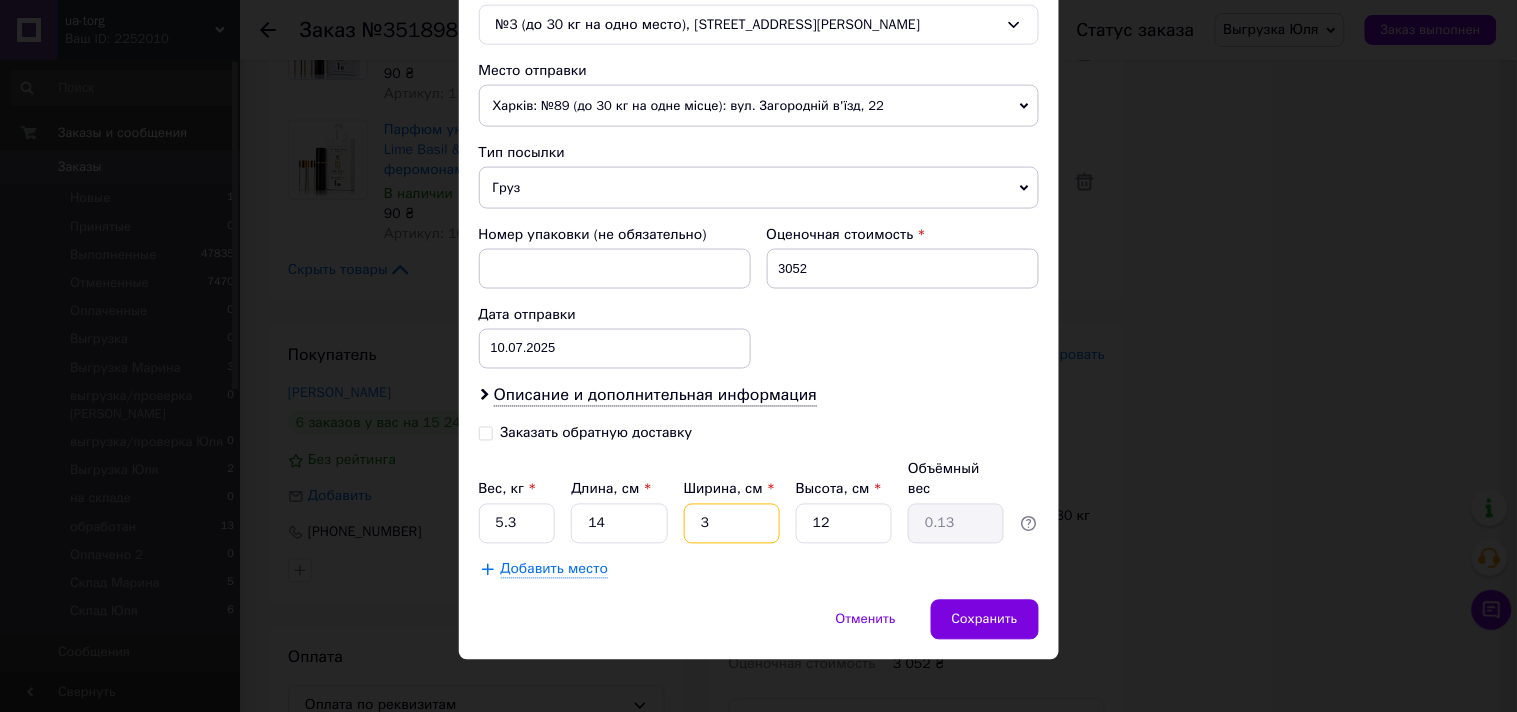 type on "32" 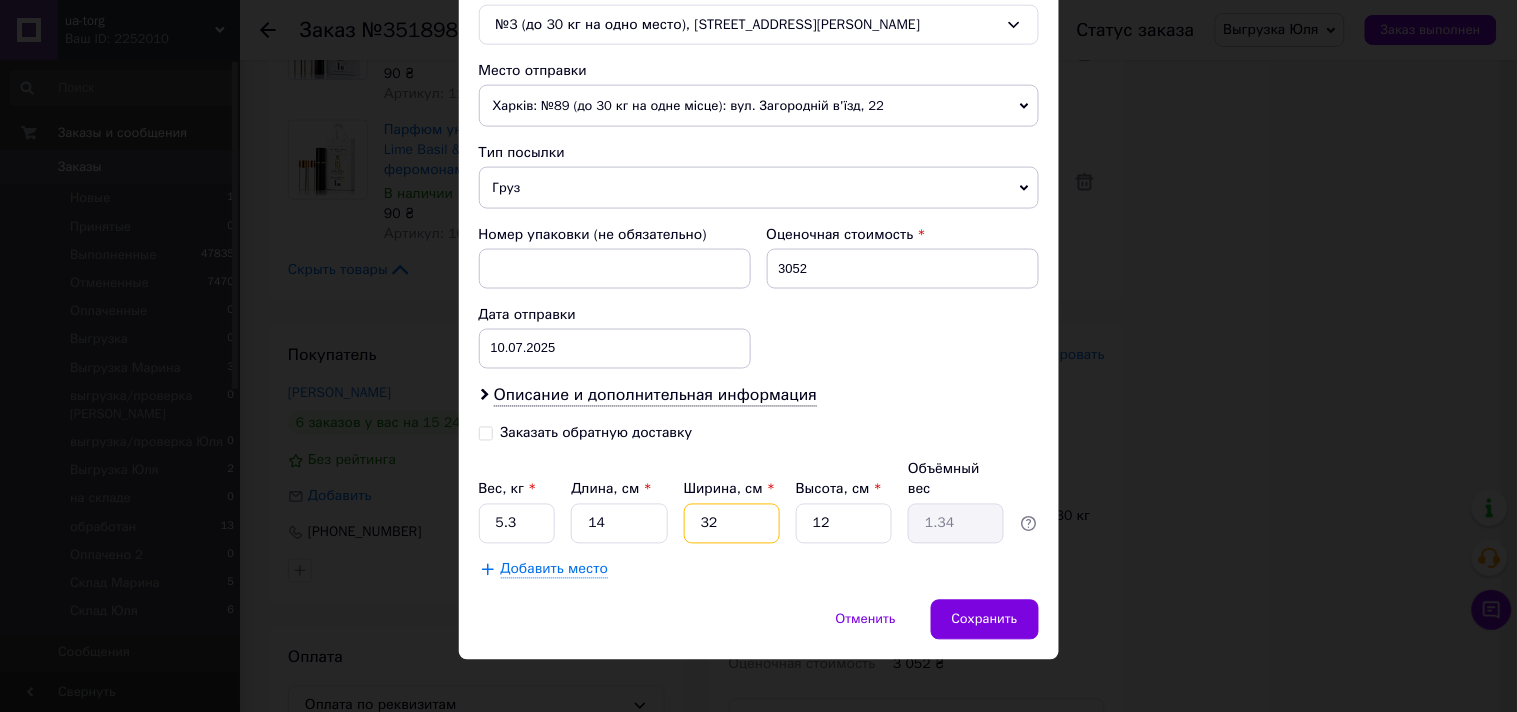 type on "32" 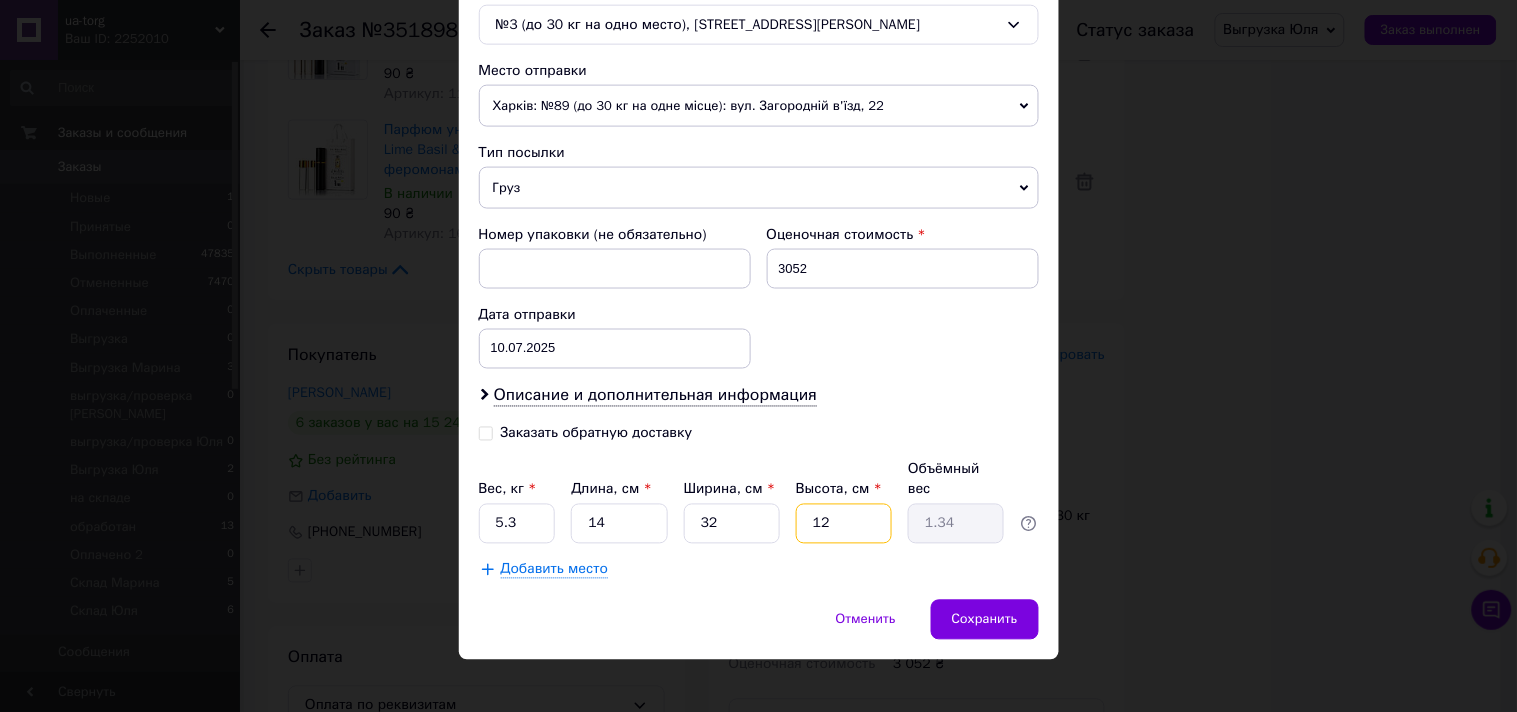 click on "12" at bounding box center [844, 524] 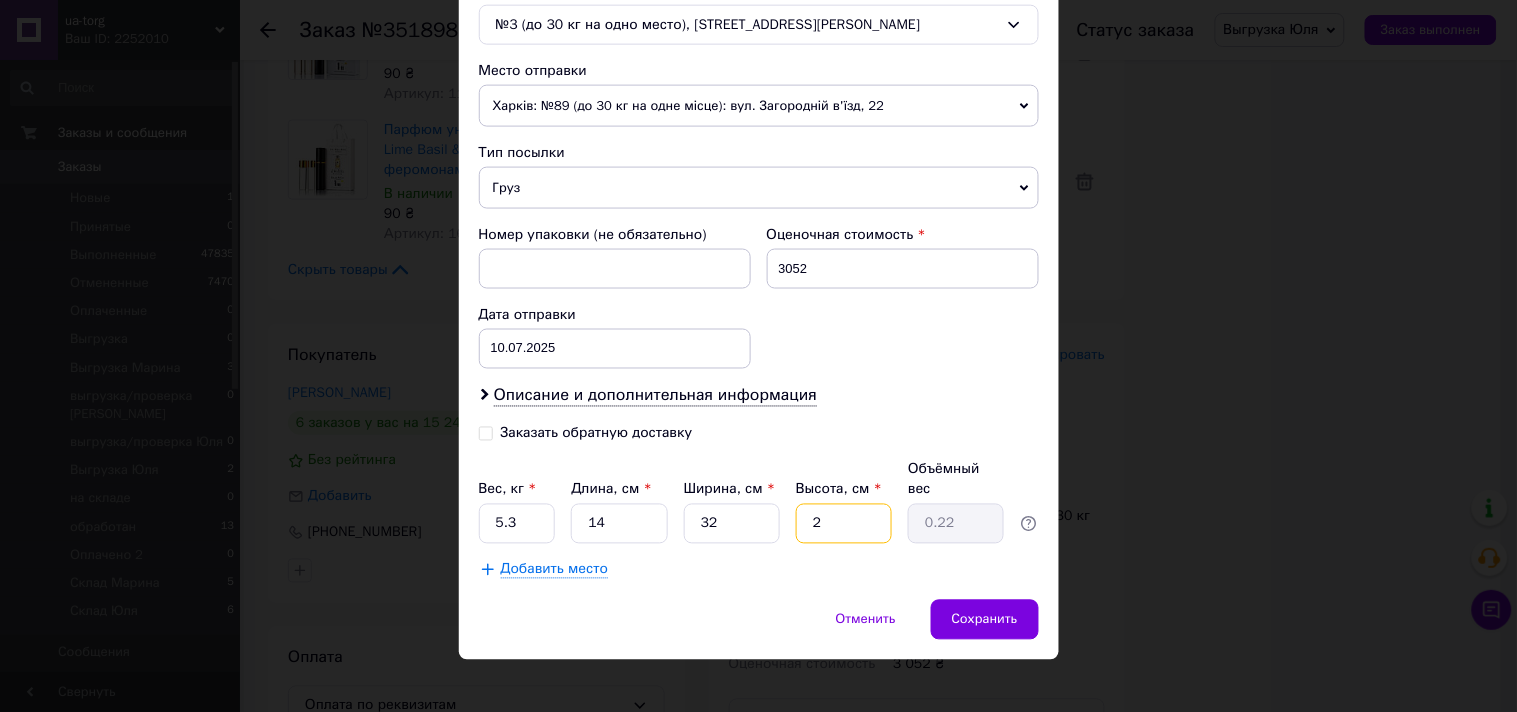 type on "23" 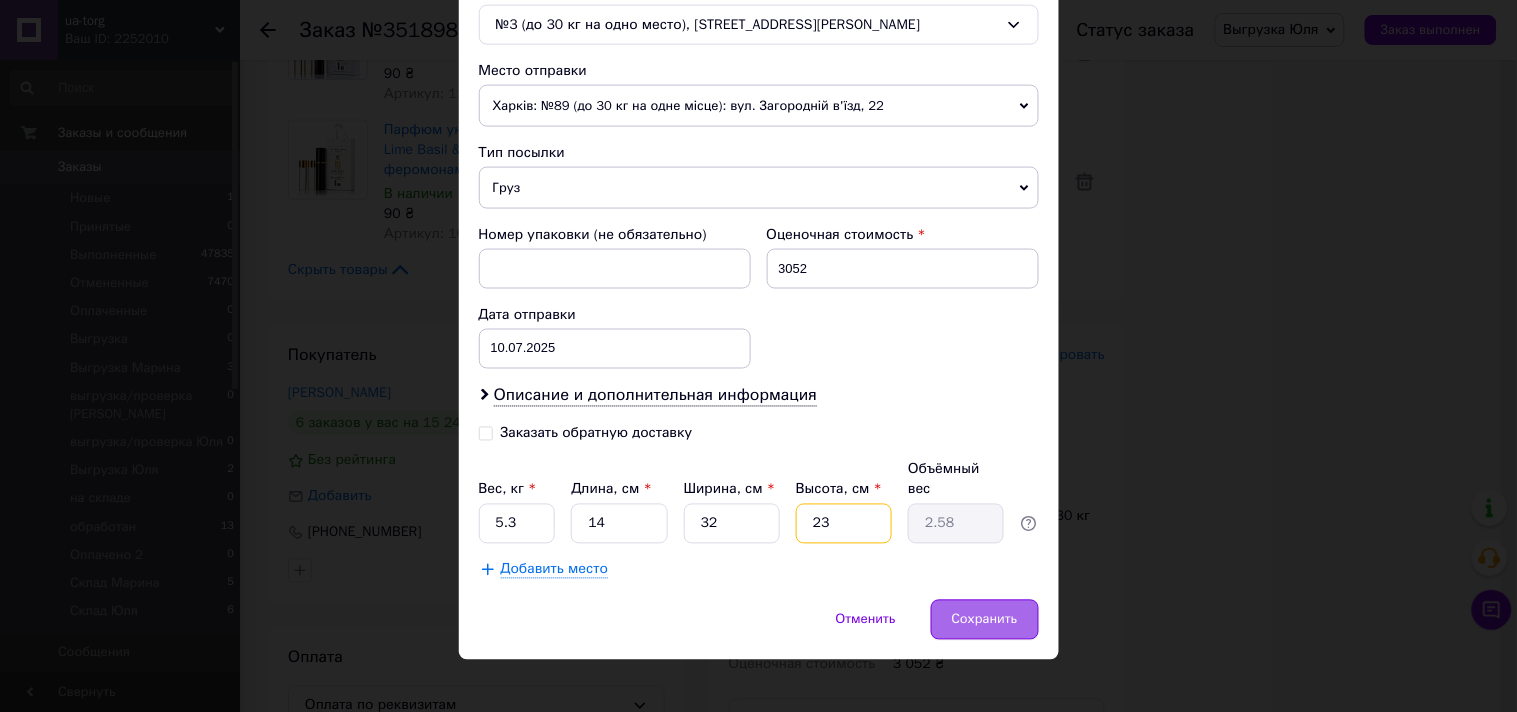 type on "23" 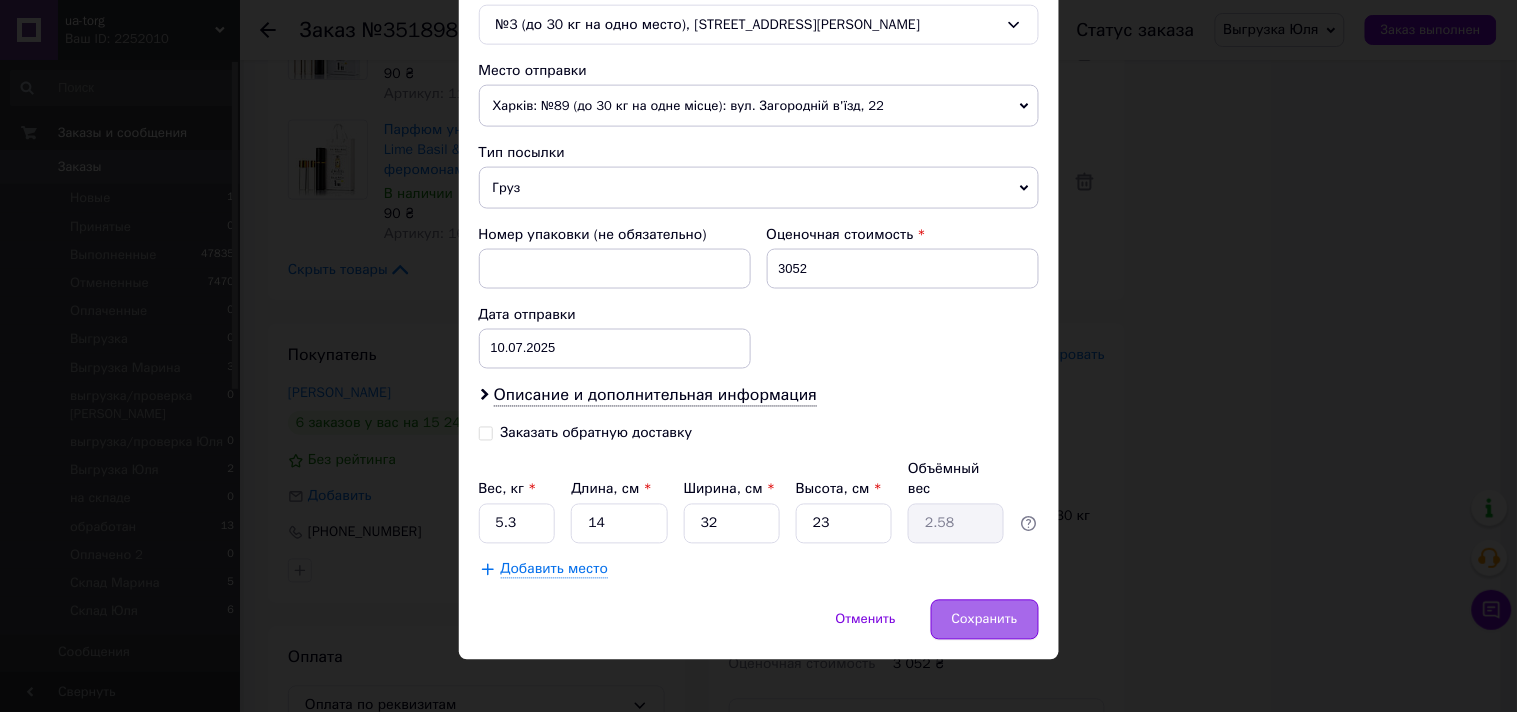 click on "Сохранить" at bounding box center [985, 620] 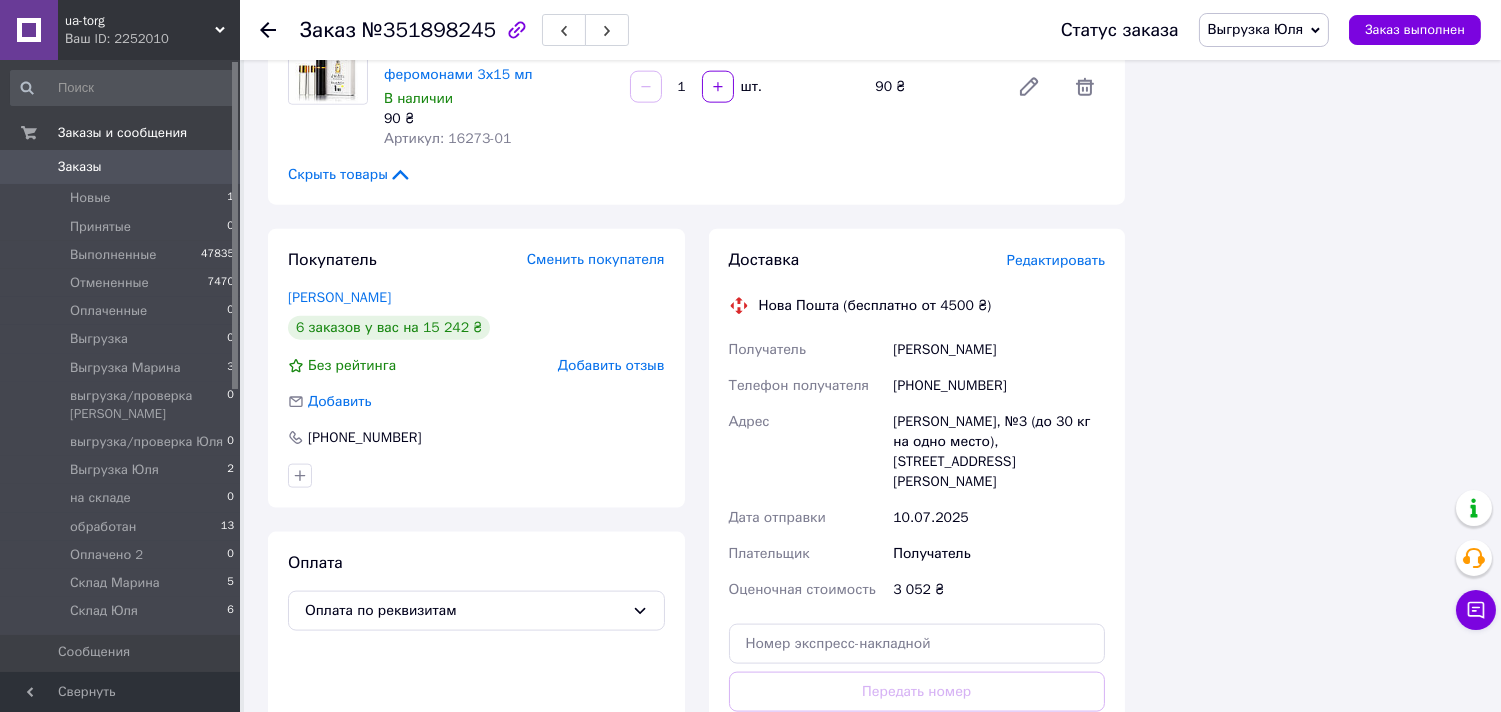 scroll, scrollTop: 4777, scrollLeft: 0, axis: vertical 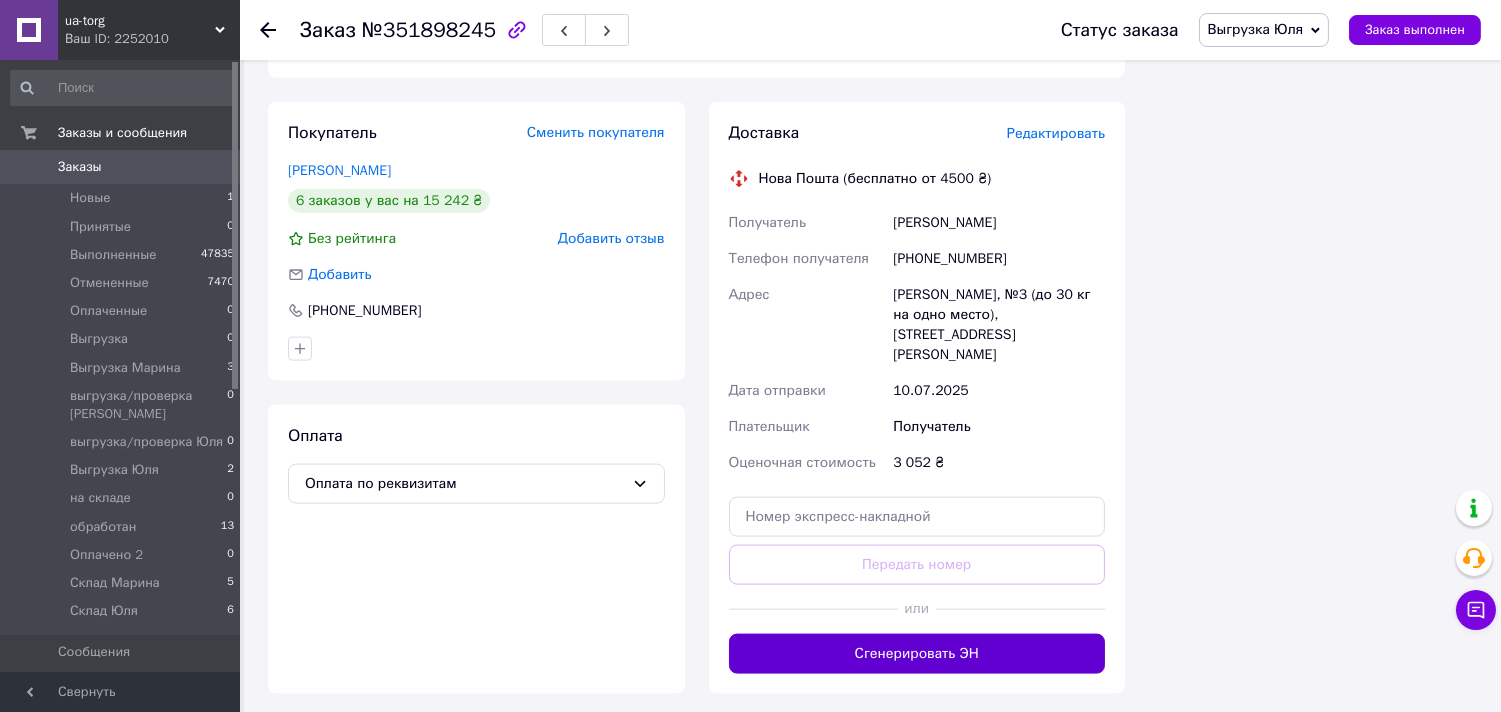 click on "Сгенерировать ЭН" at bounding box center (917, 654) 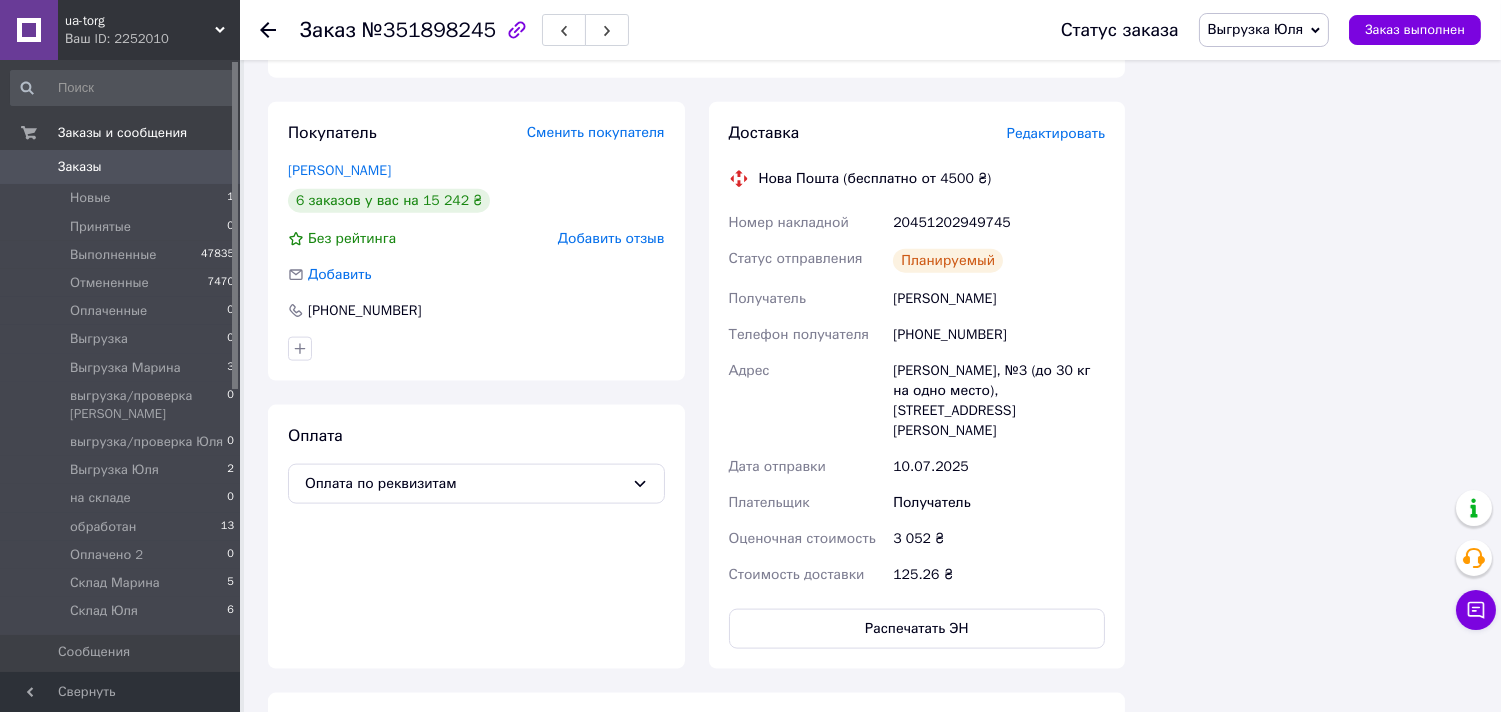 click on "Заказы" at bounding box center (121, 167) 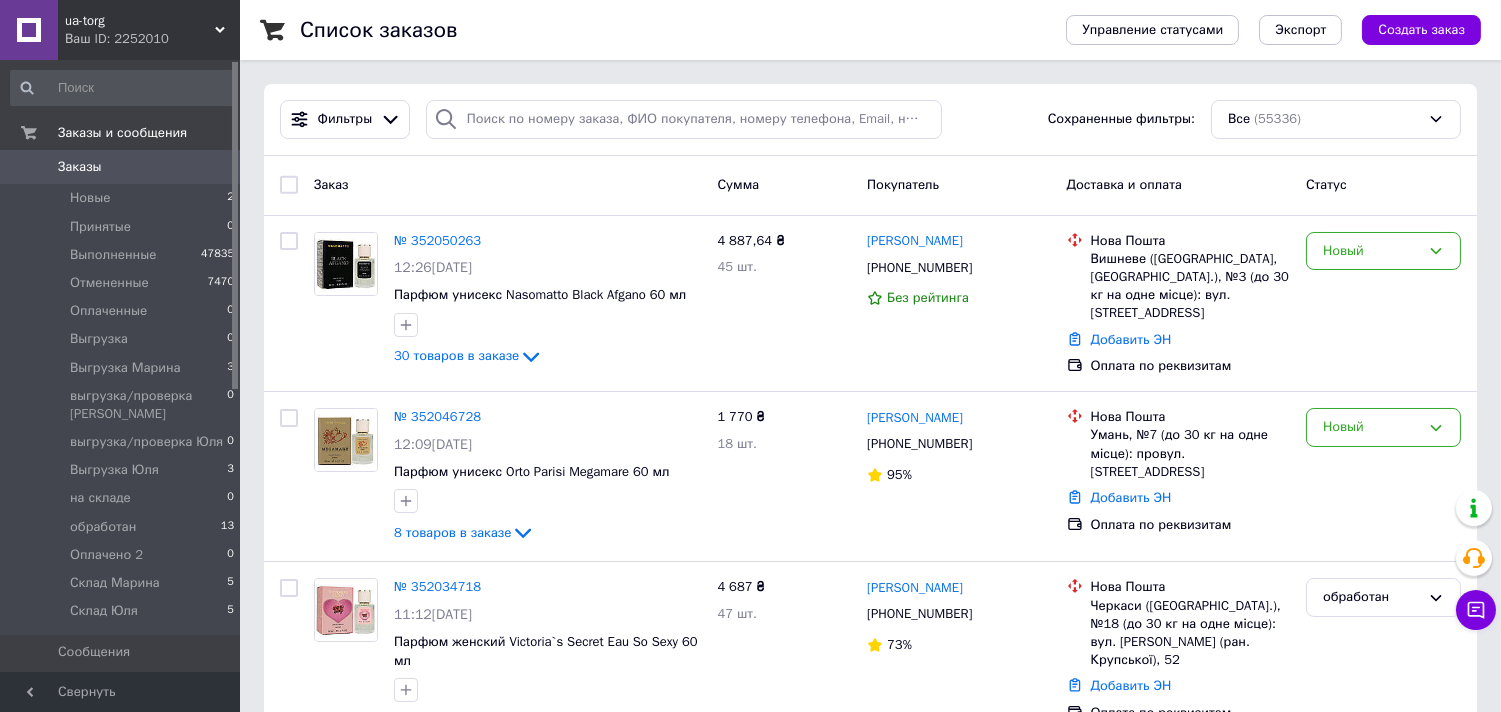 click on "Фильтры Сохраненные фильтры: Все (55336)" at bounding box center [870, 120] 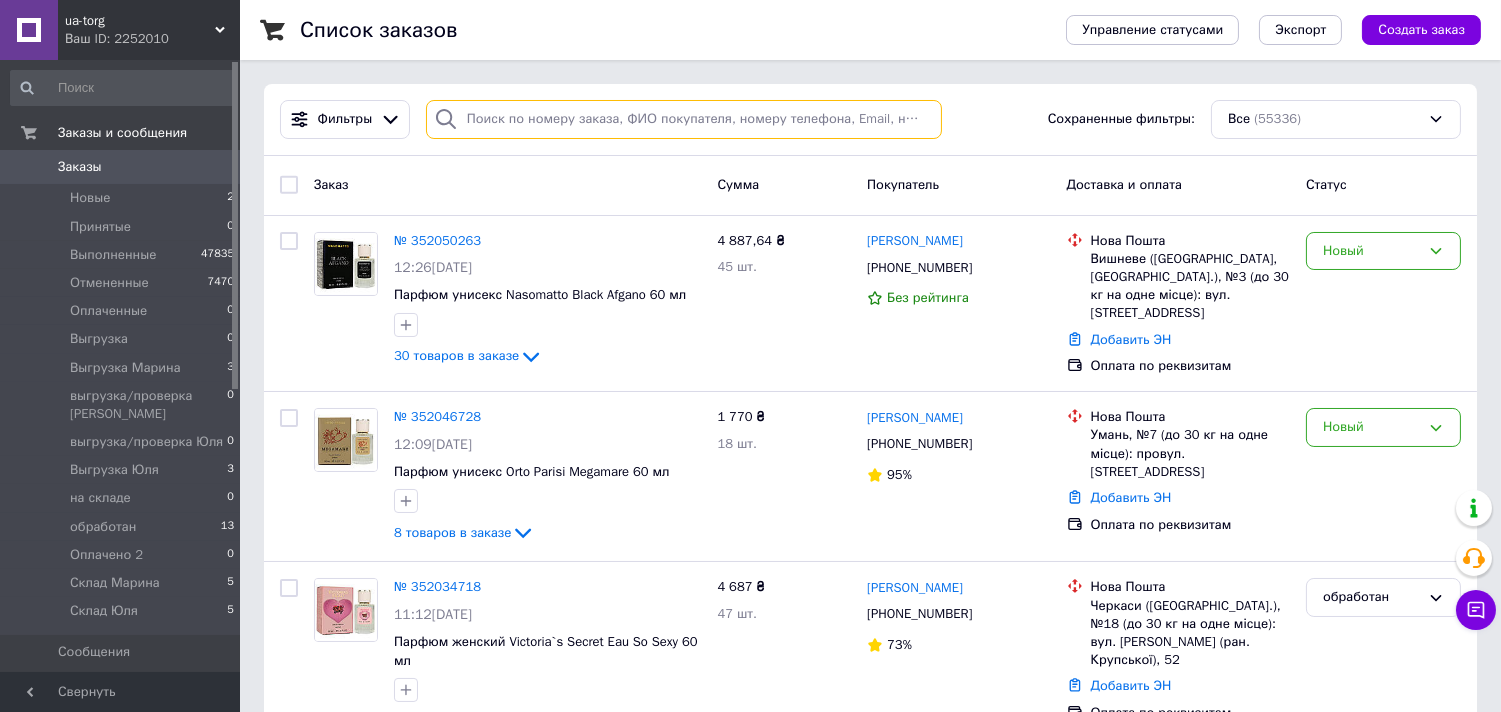 click at bounding box center (684, 119) 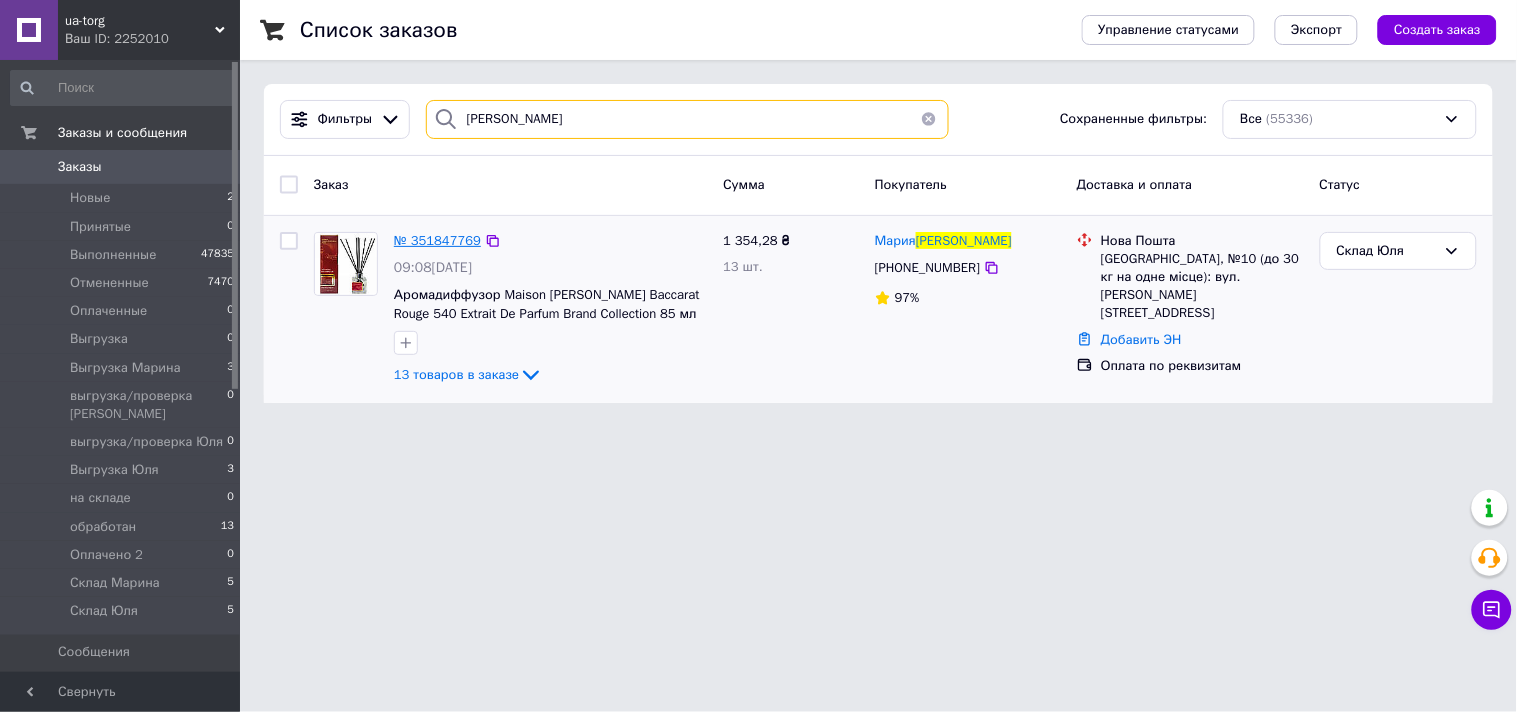 type on "масолова" 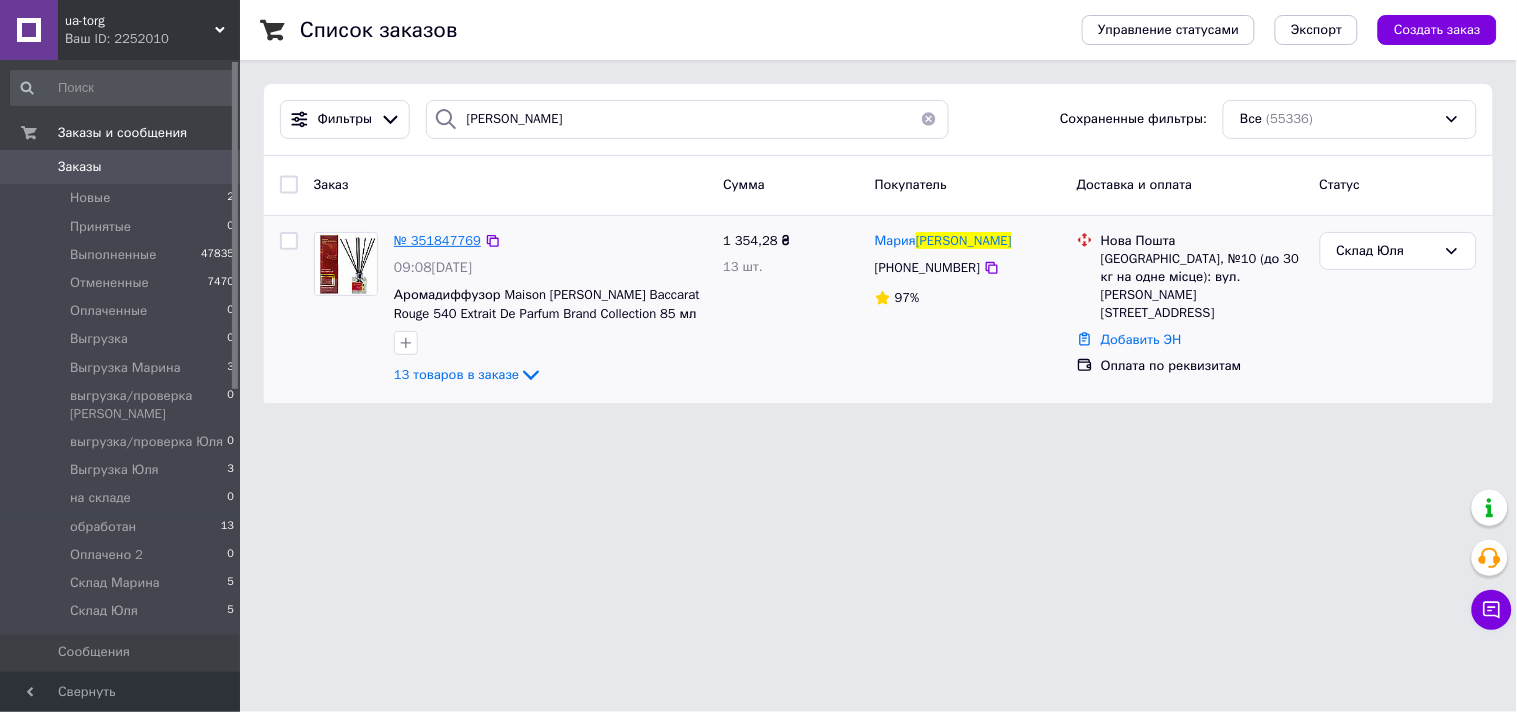 click on "№ 351847769" at bounding box center [437, 240] 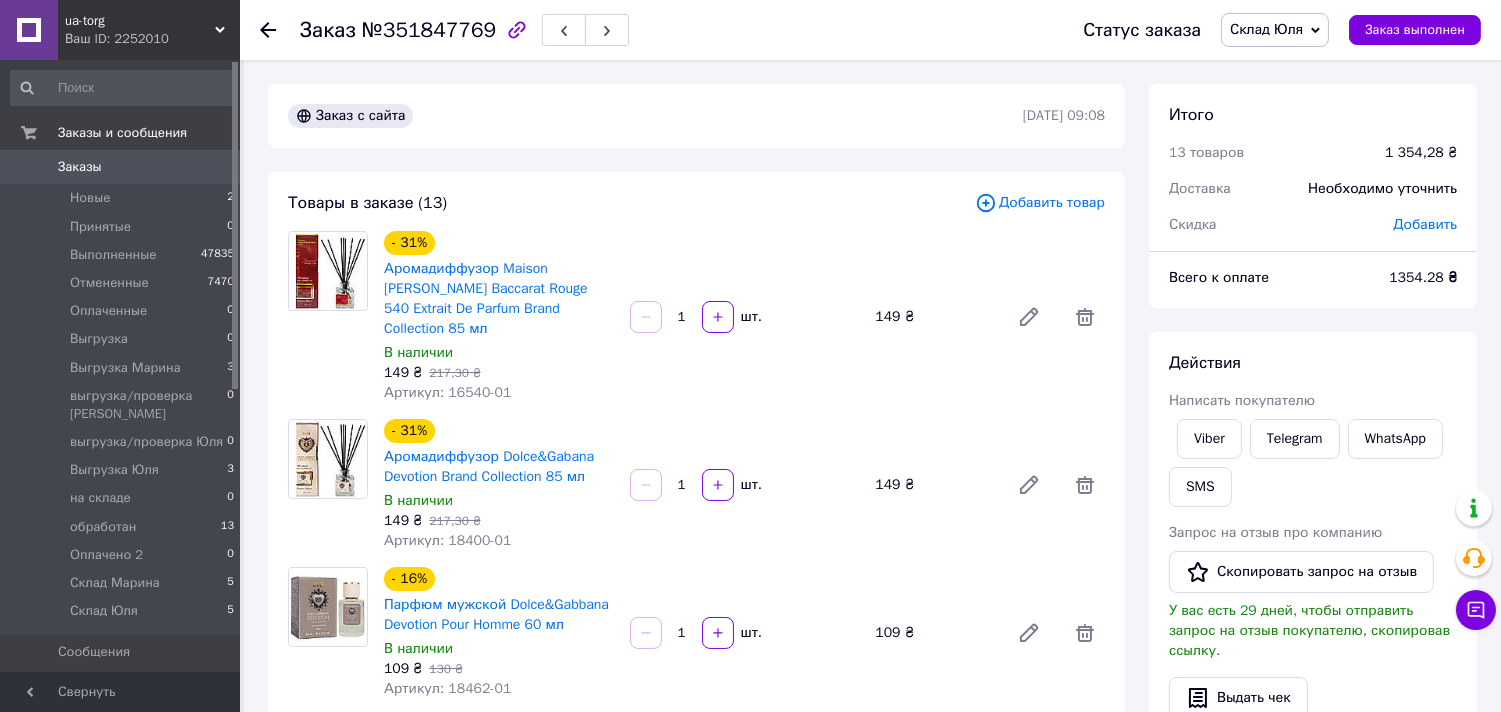 click on "Склад Юля" at bounding box center [1266, 29] 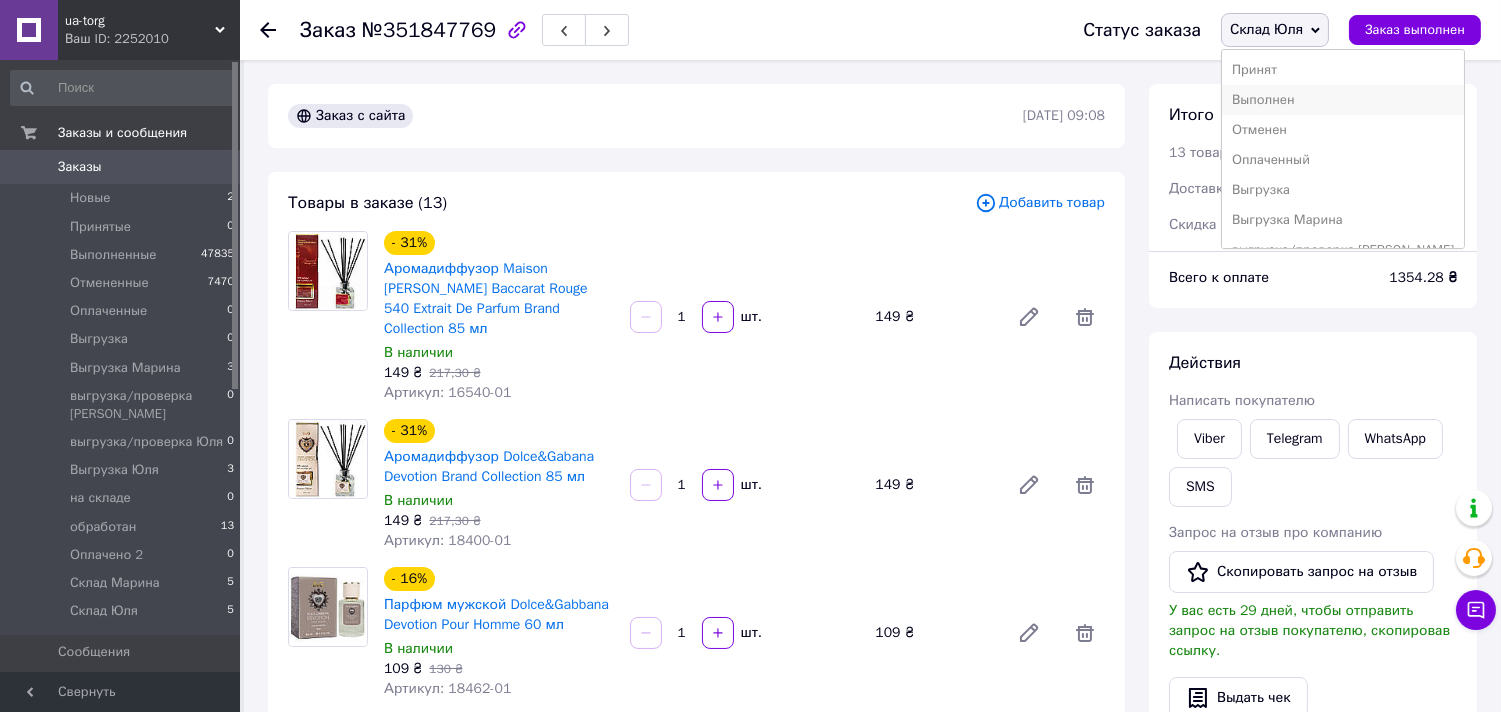 scroll, scrollTop: 111, scrollLeft: 0, axis: vertical 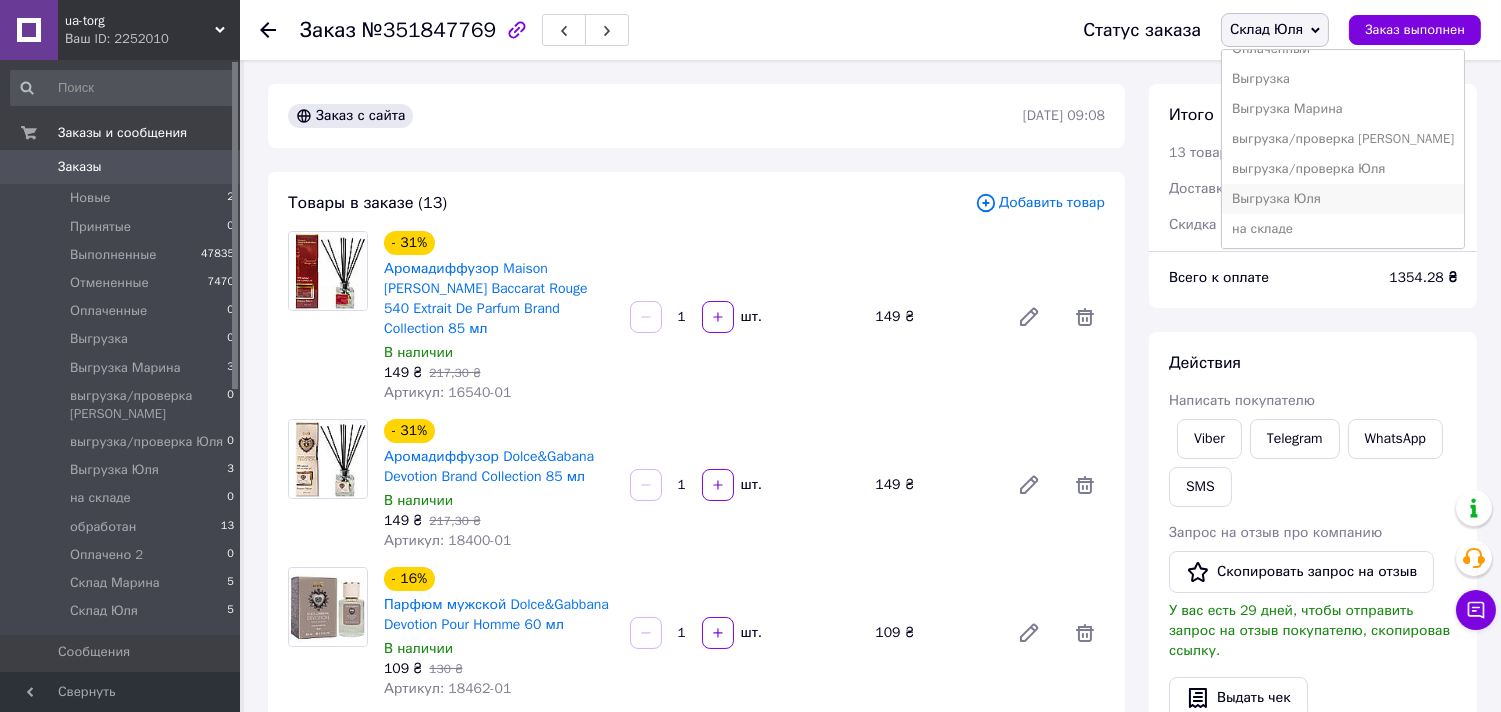 click on "Выгрузка Юля" at bounding box center [1343, 199] 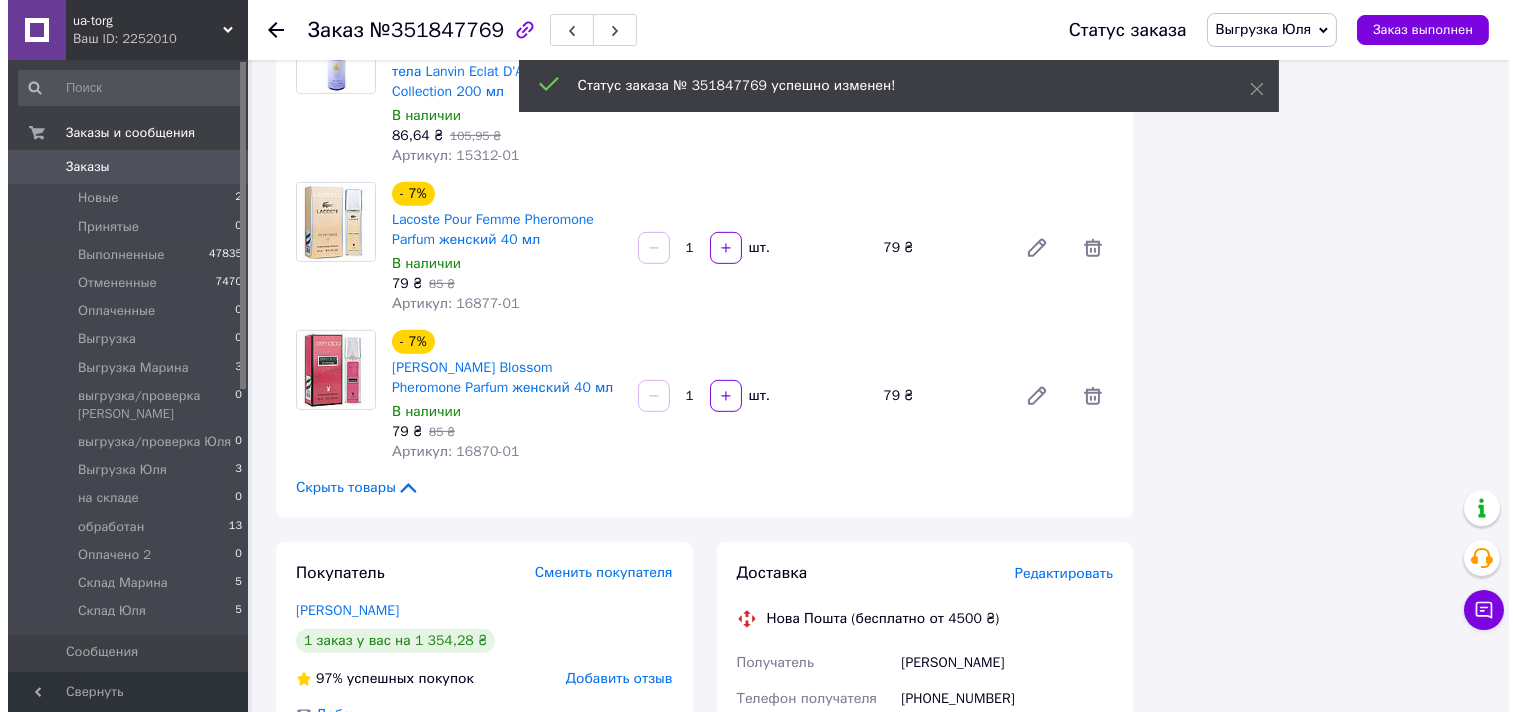 scroll, scrollTop: 1888, scrollLeft: 0, axis: vertical 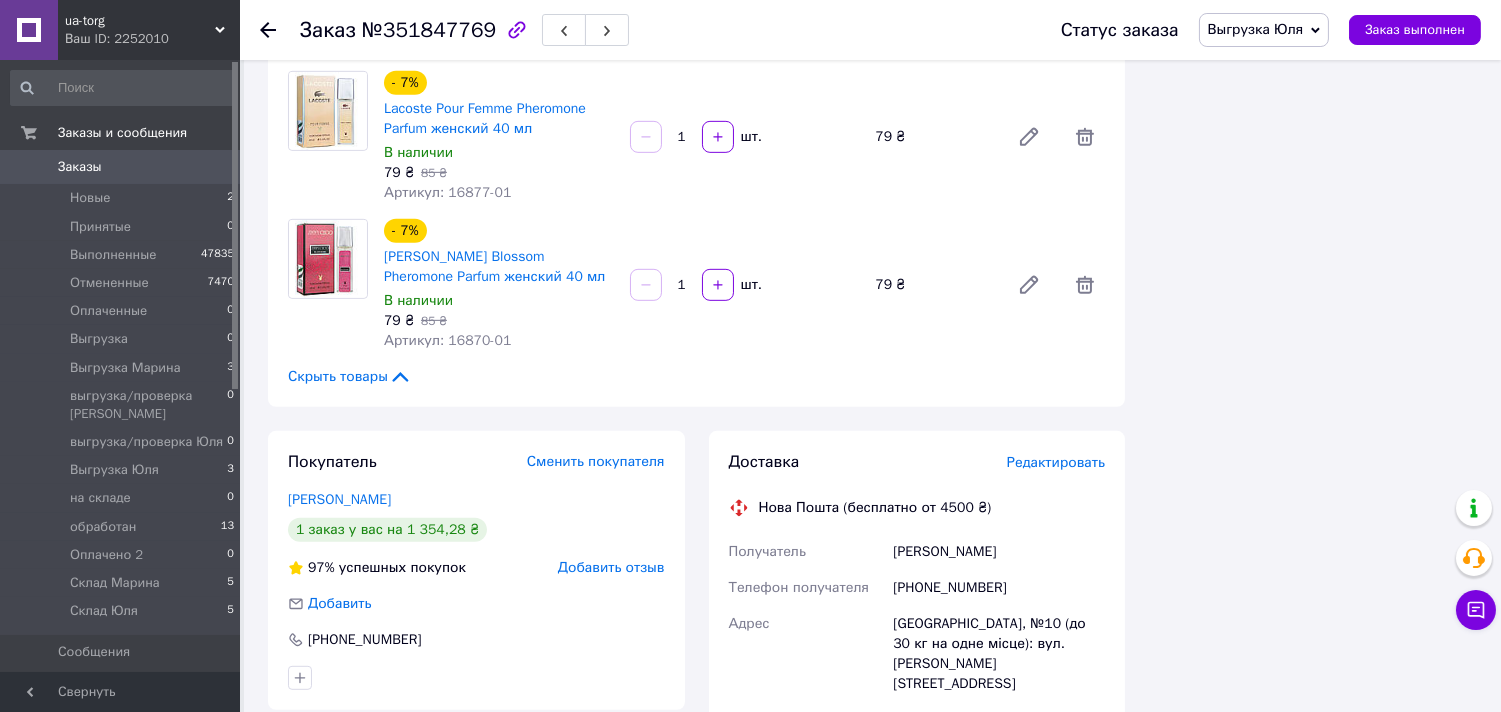click on "Редактировать" at bounding box center [1056, 462] 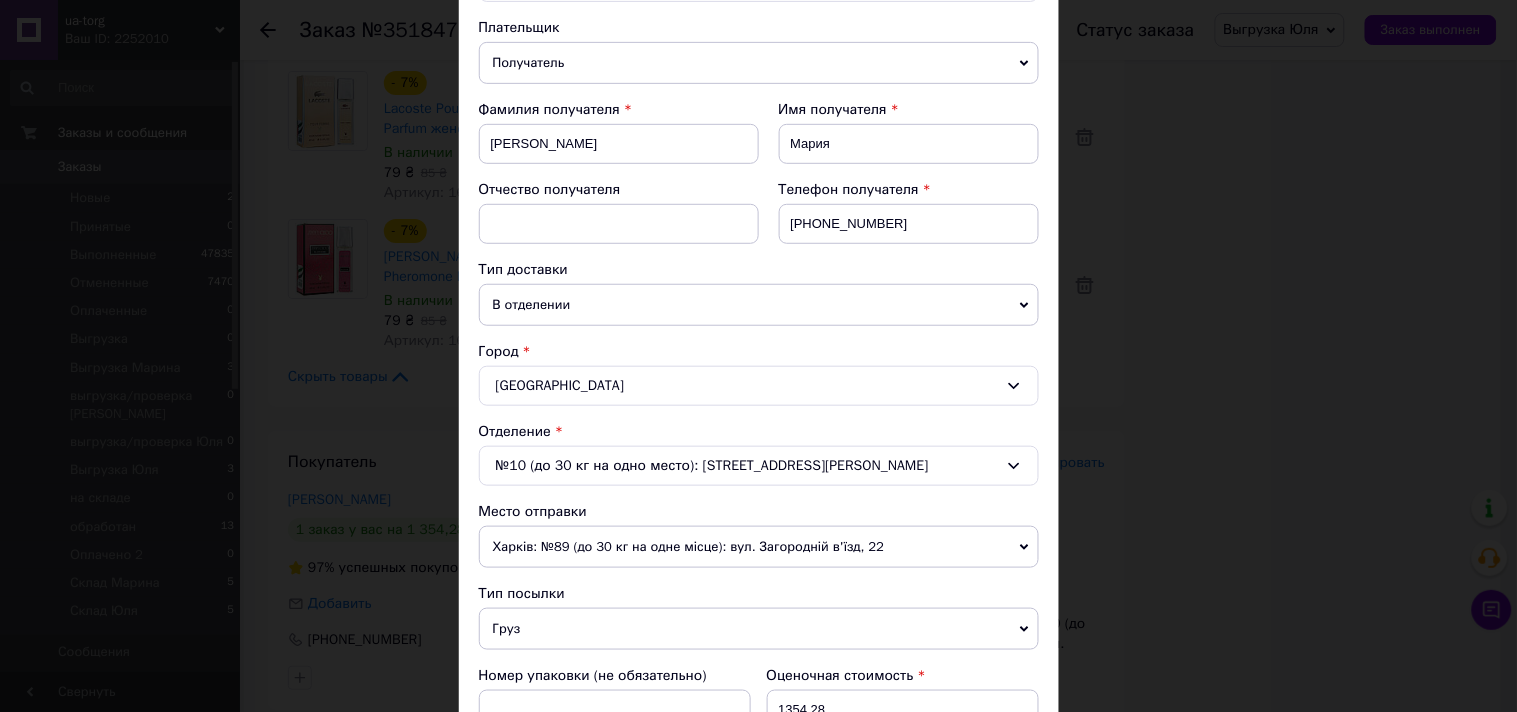 scroll, scrollTop: 555, scrollLeft: 0, axis: vertical 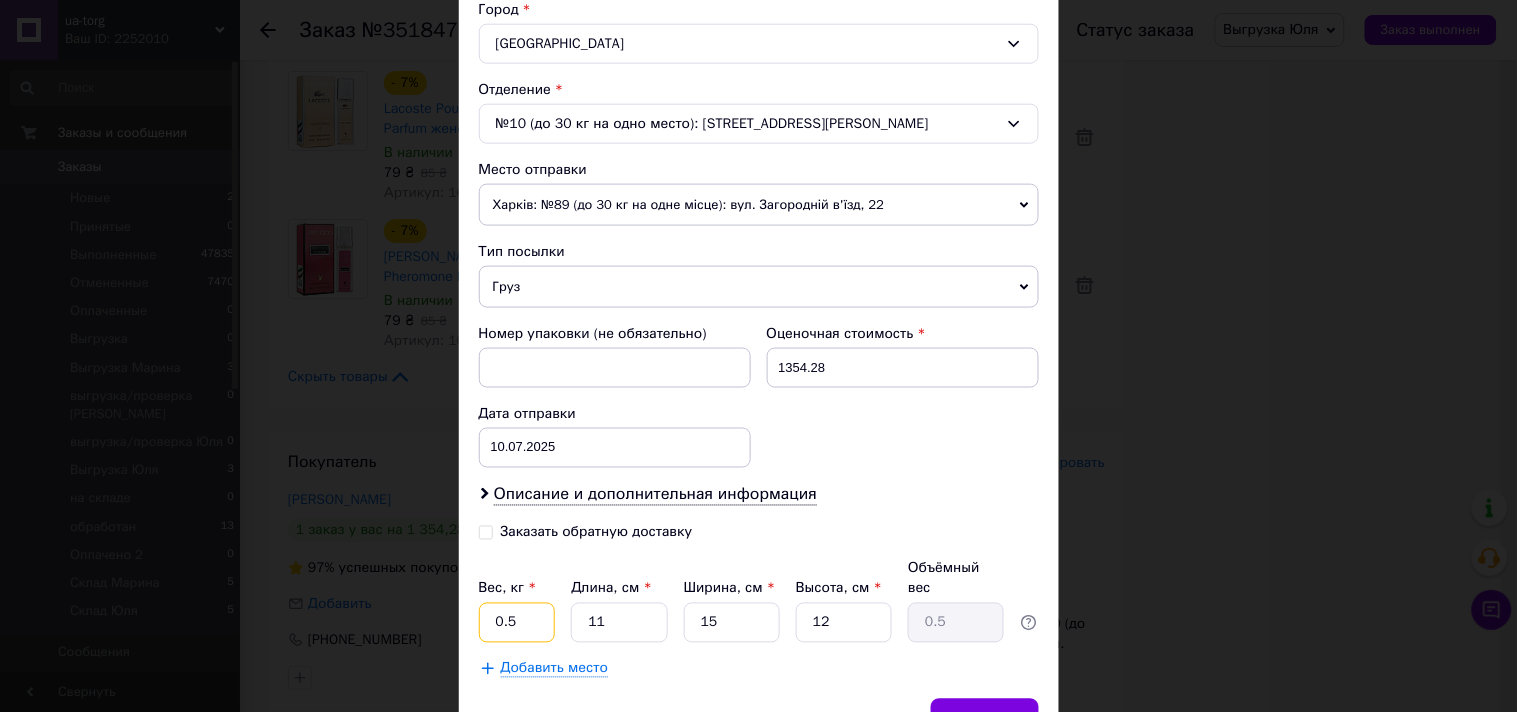 click on "0.5" at bounding box center (517, 623) 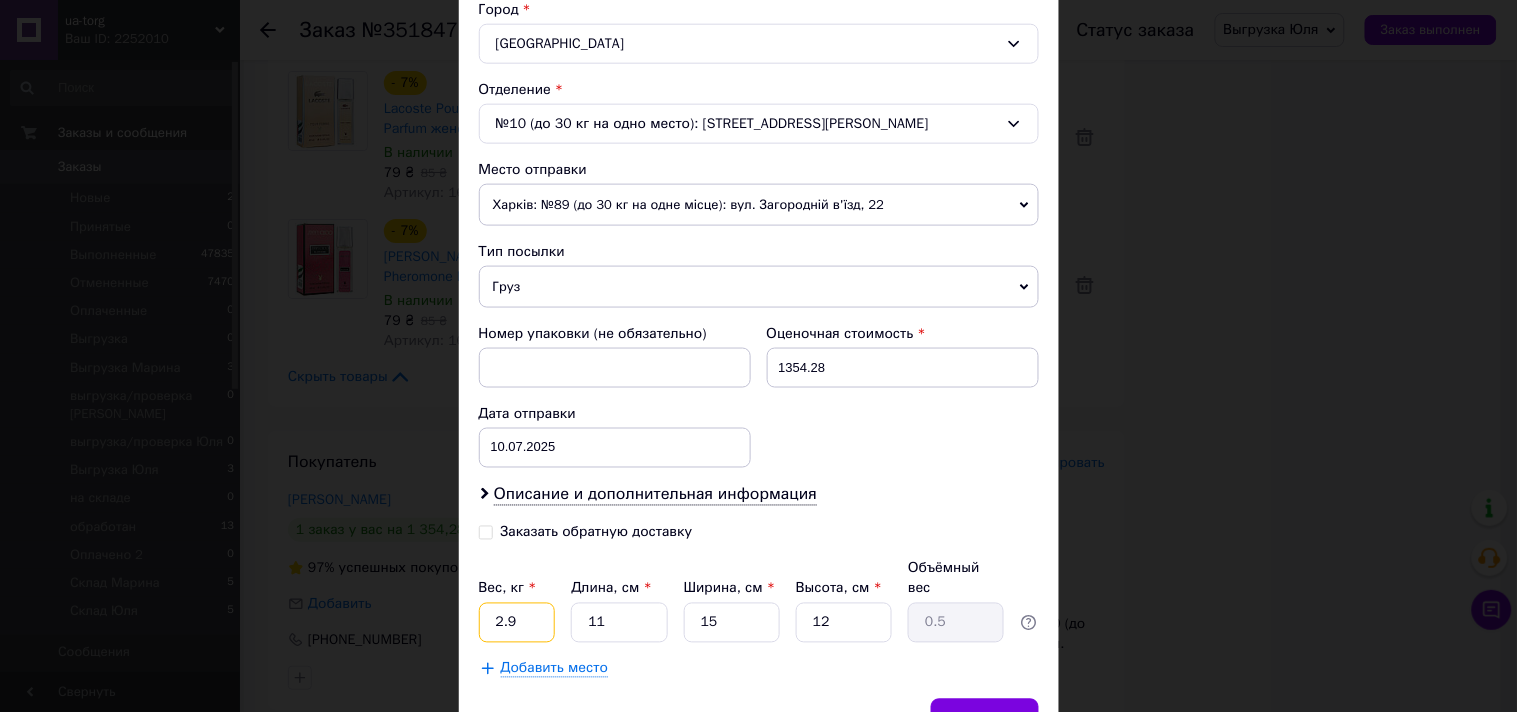 type on "2.9" 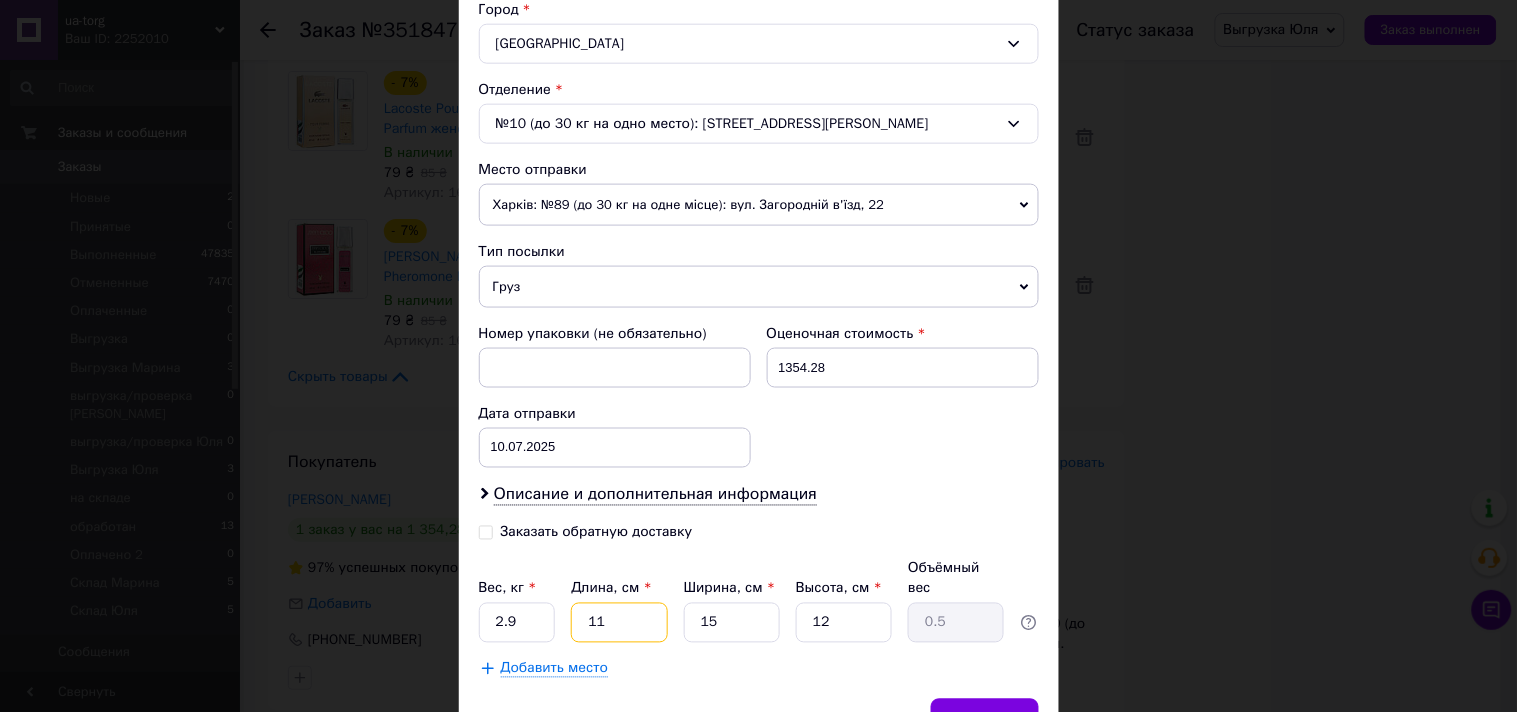 click on "11" at bounding box center (619, 623) 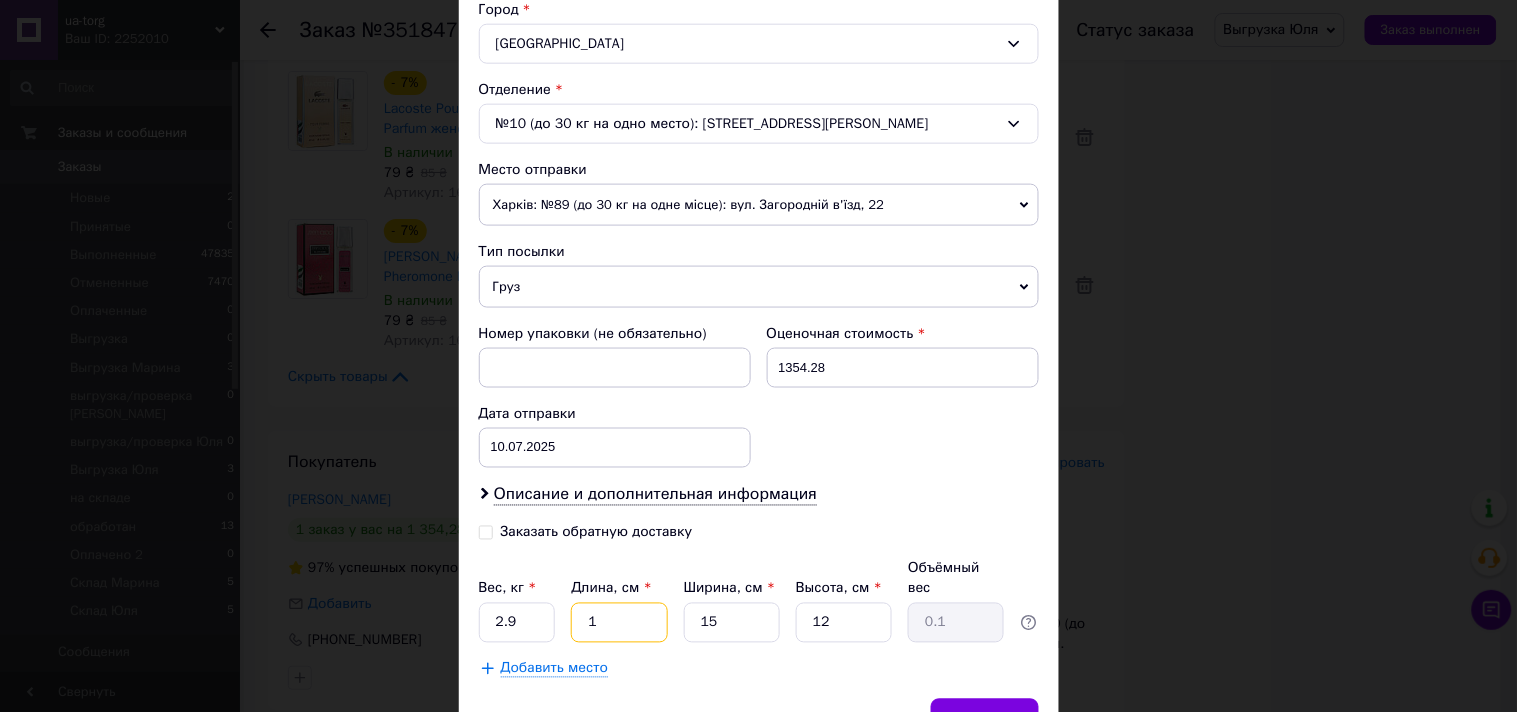 type on "10" 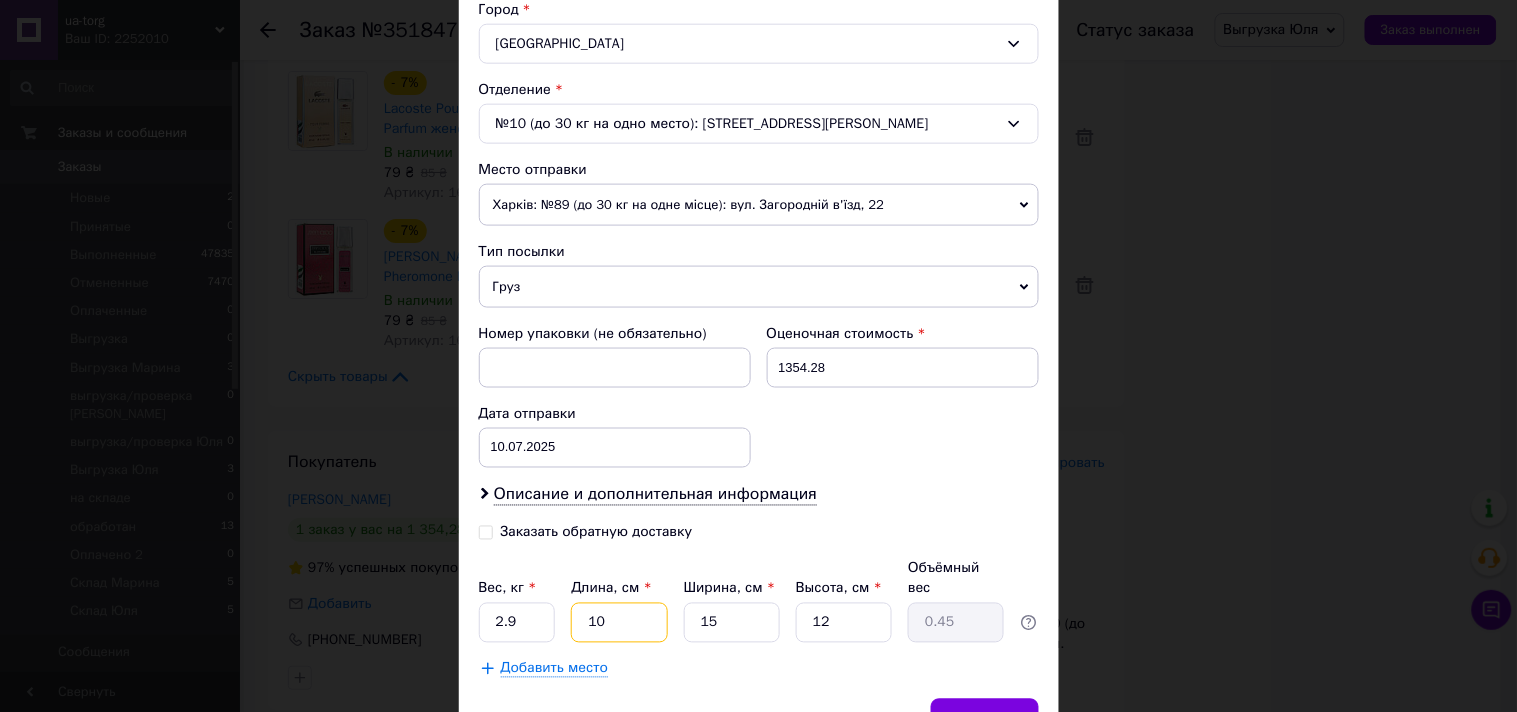 type on "10" 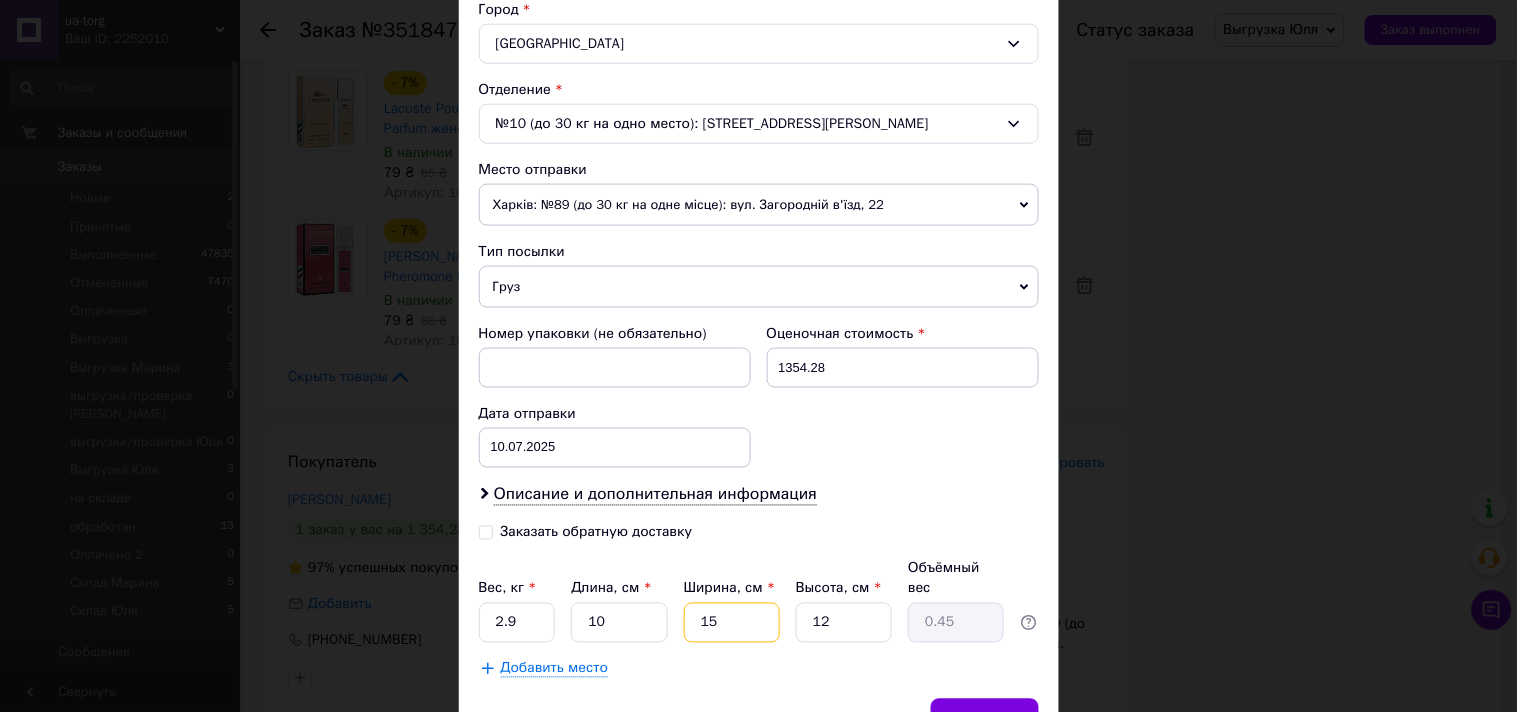 click on "15" at bounding box center [732, 623] 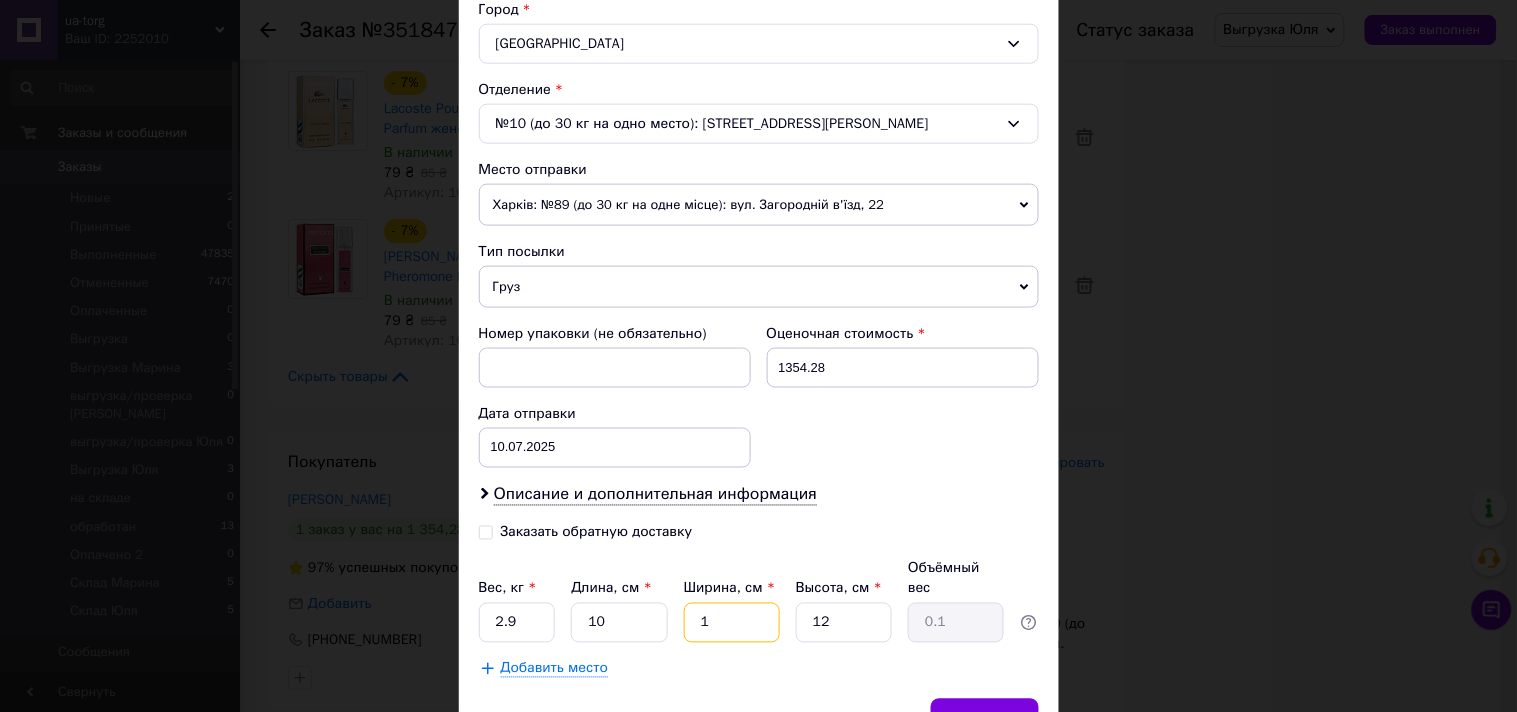 type on "18" 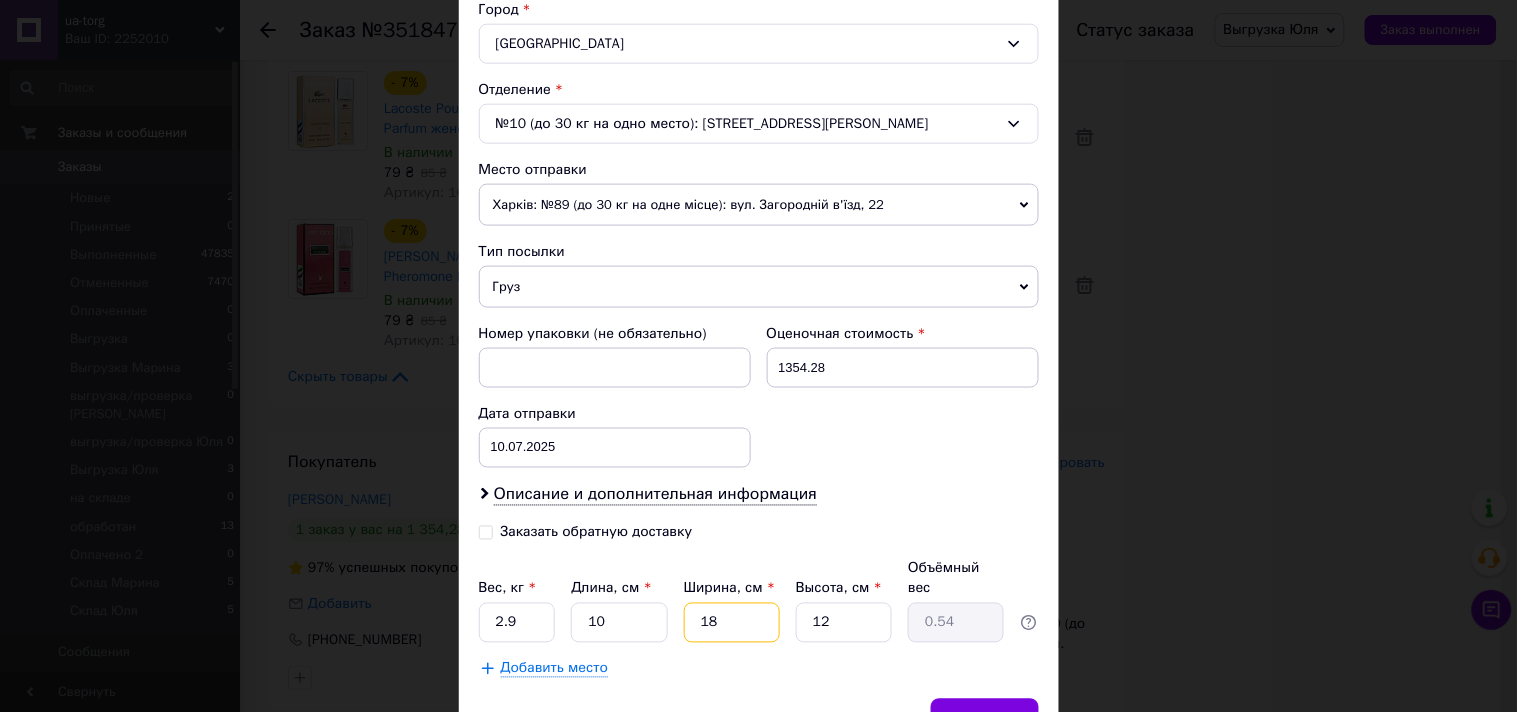 type on "18" 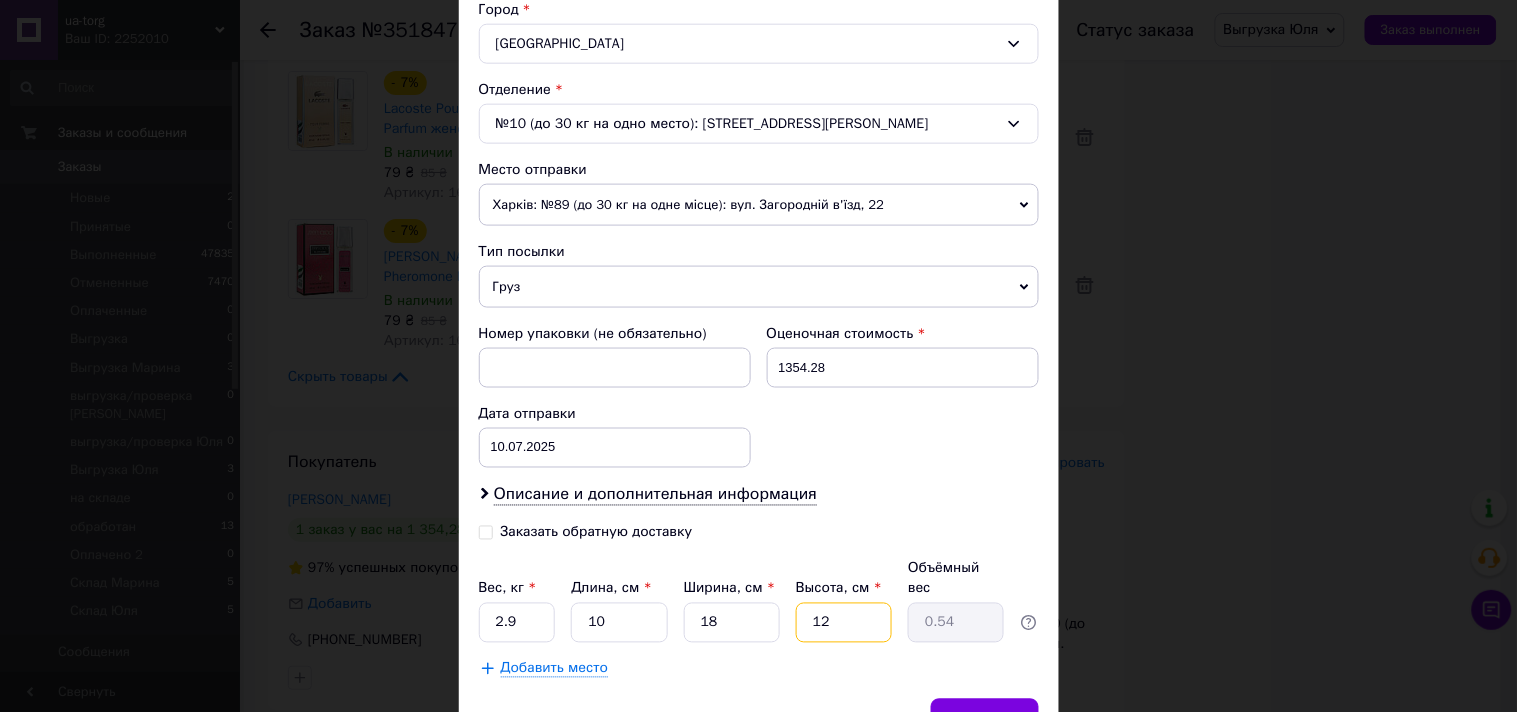 click on "12" at bounding box center [844, 623] 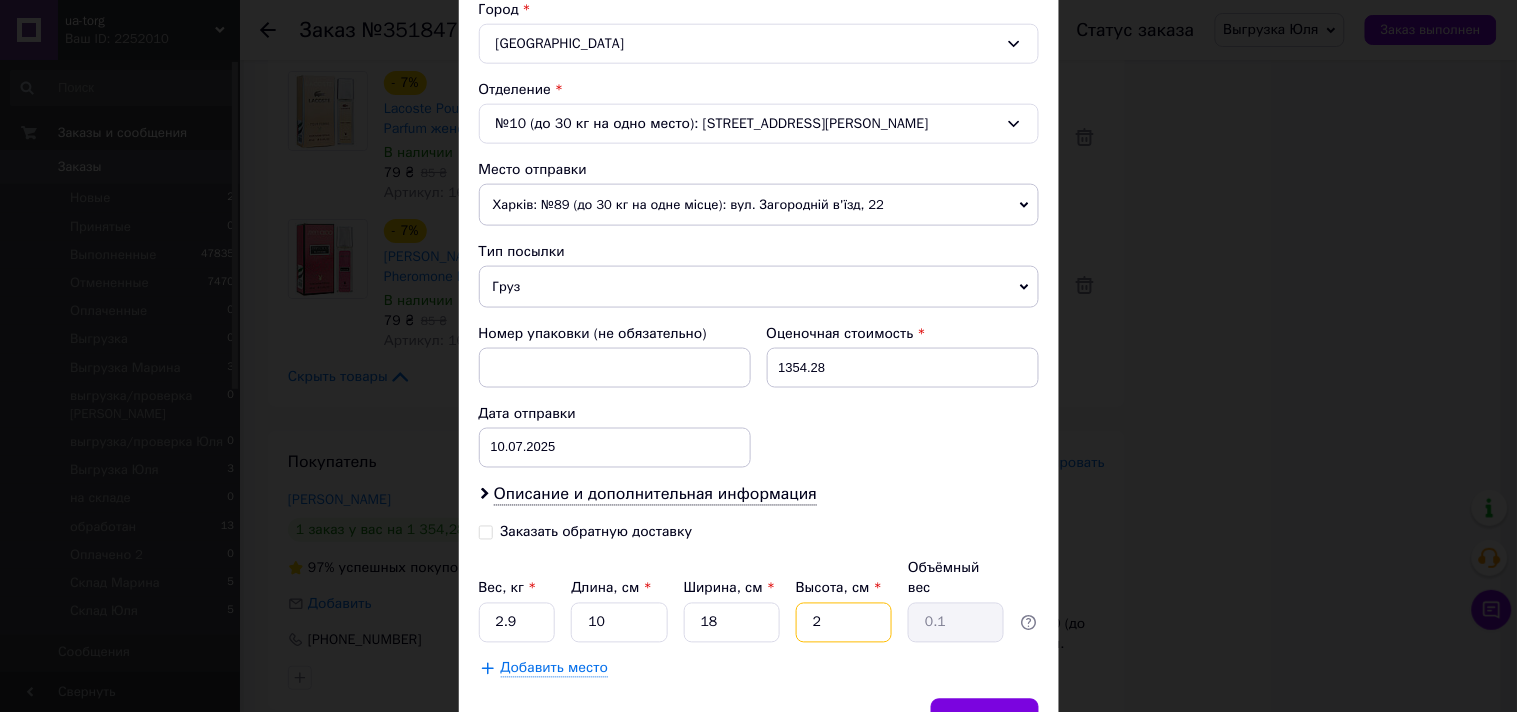 type on "26" 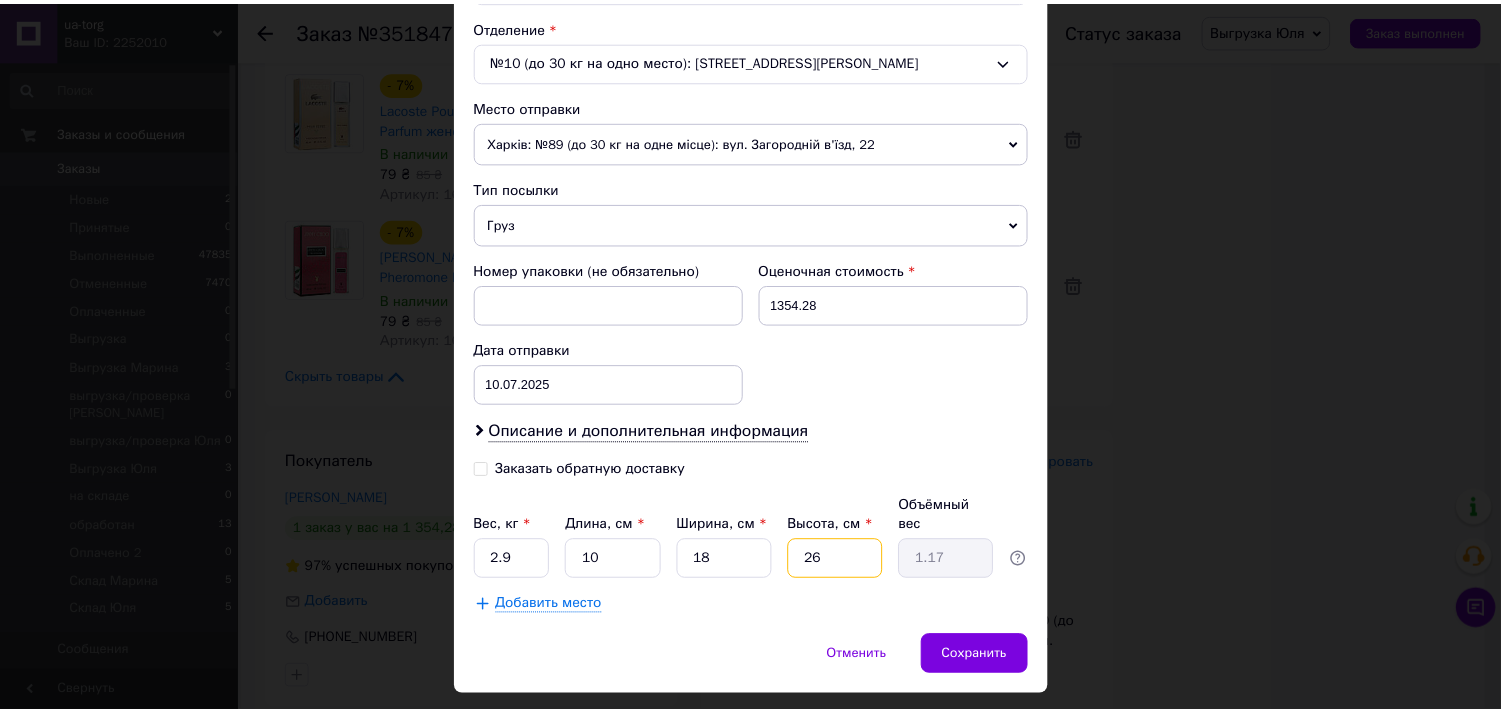 scroll, scrollTop: 654, scrollLeft: 0, axis: vertical 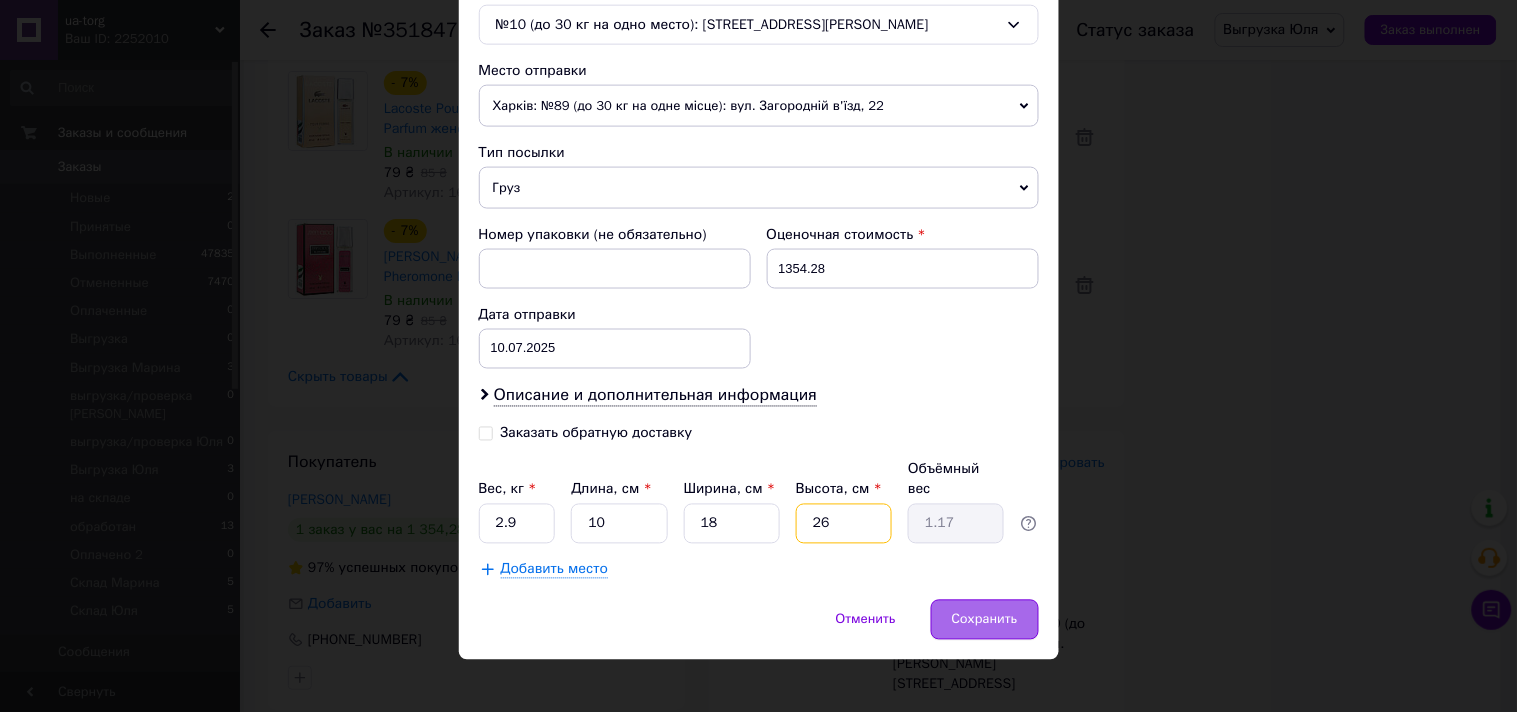 type on "26" 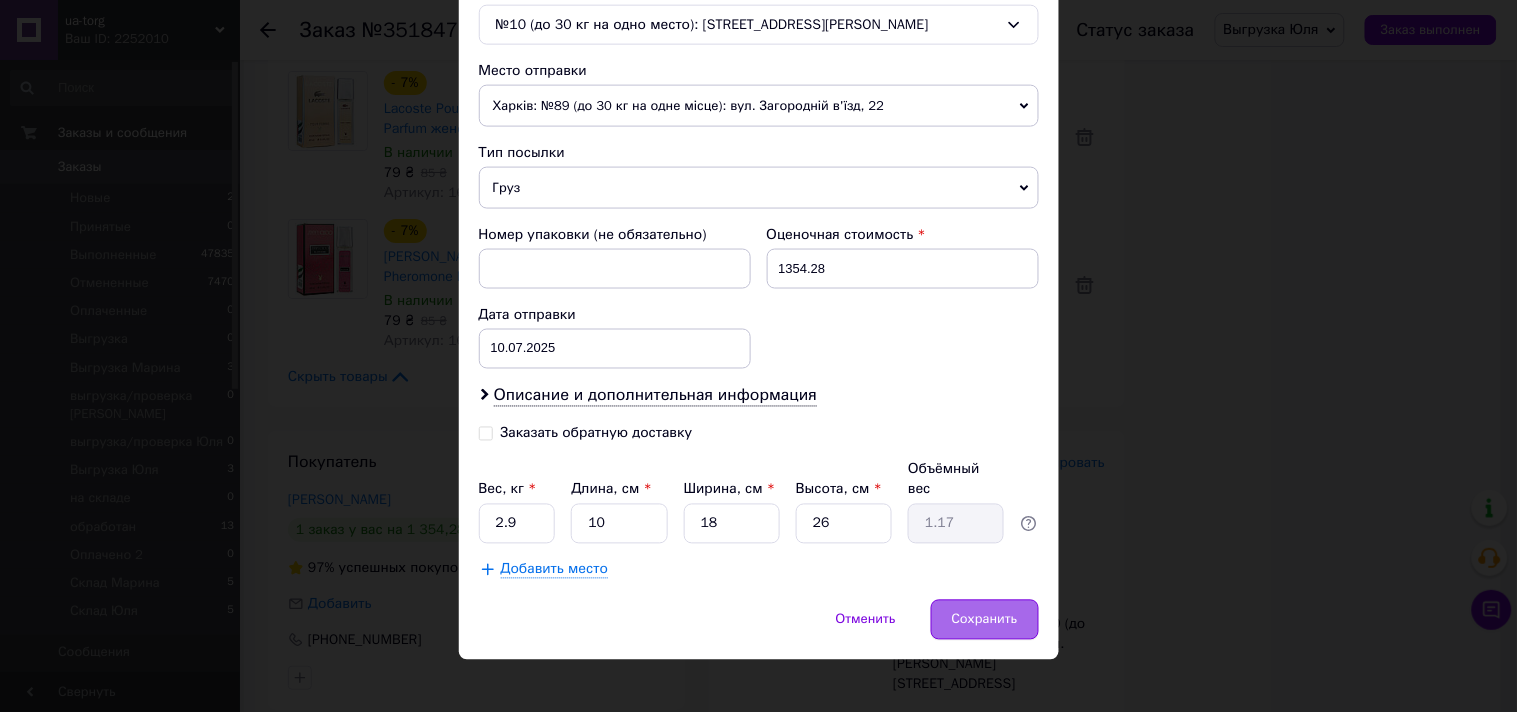 click on "Сохранить" at bounding box center [985, 620] 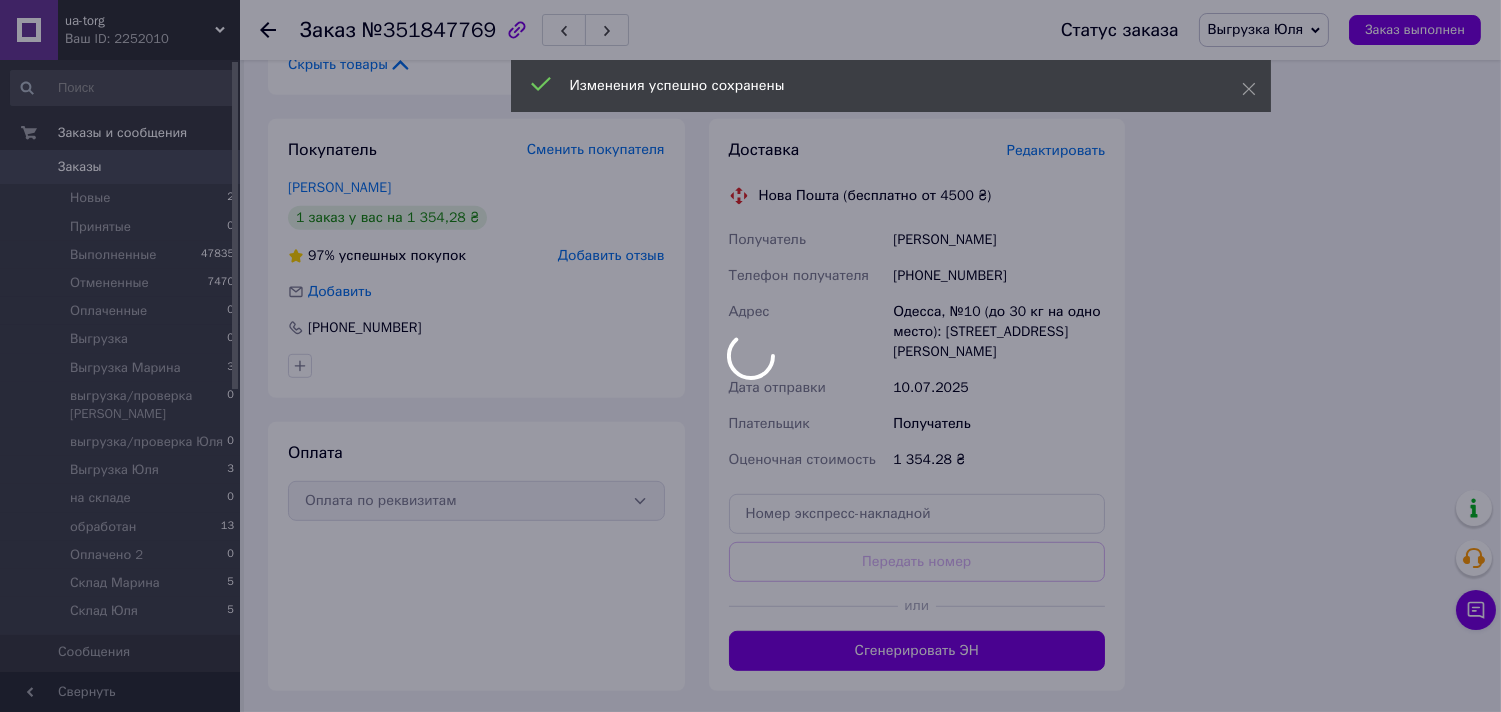 scroll, scrollTop: 2222, scrollLeft: 0, axis: vertical 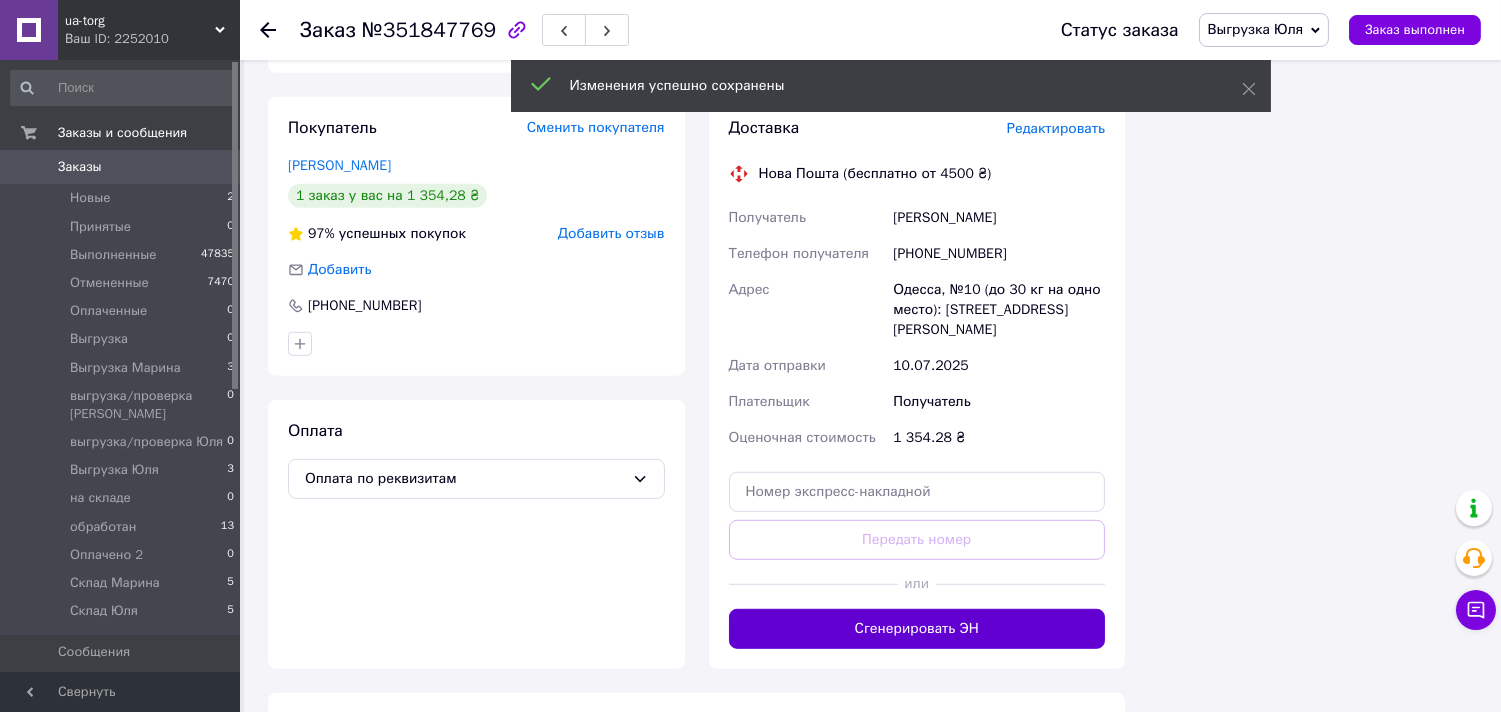 click on "Сгенерировать ЭН" at bounding box center (917, 629) 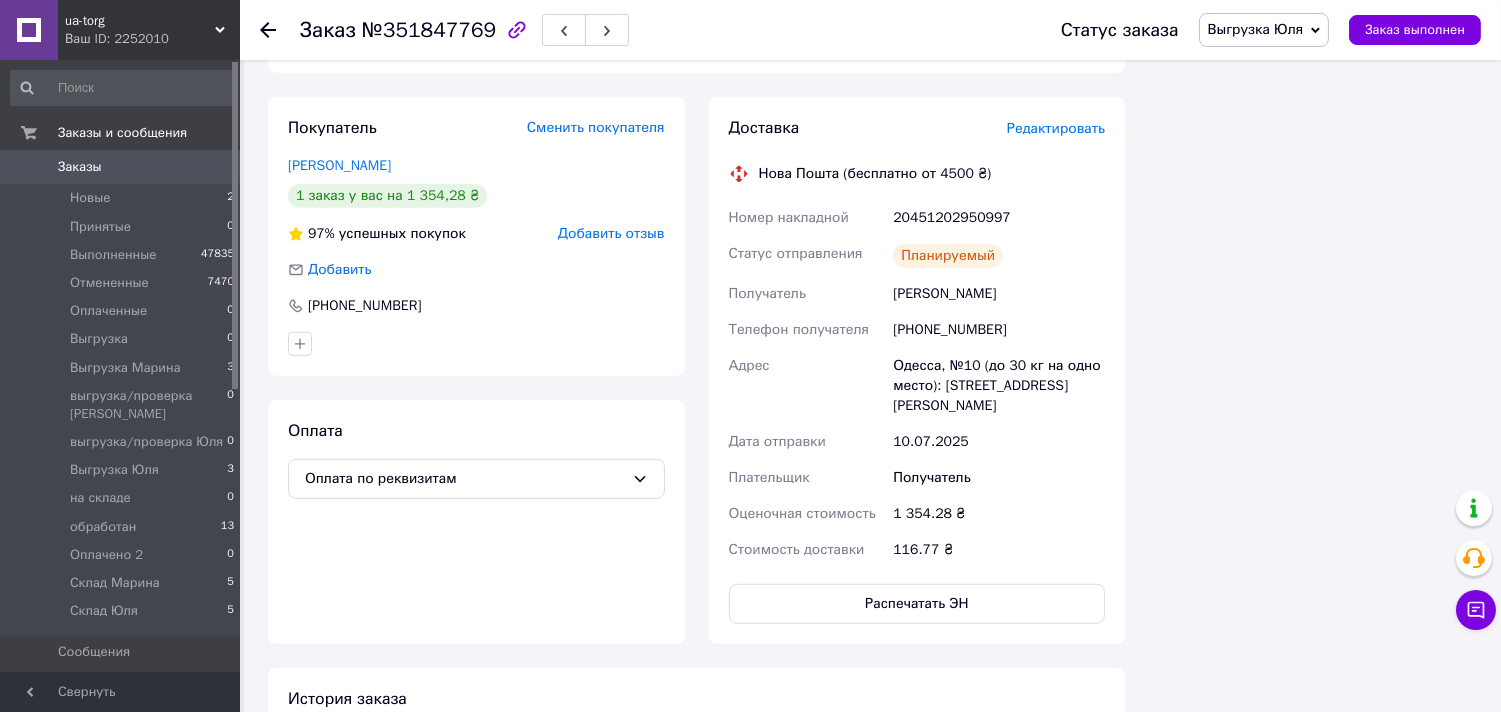 click on "Заказы" at bounding box center (121, 167) 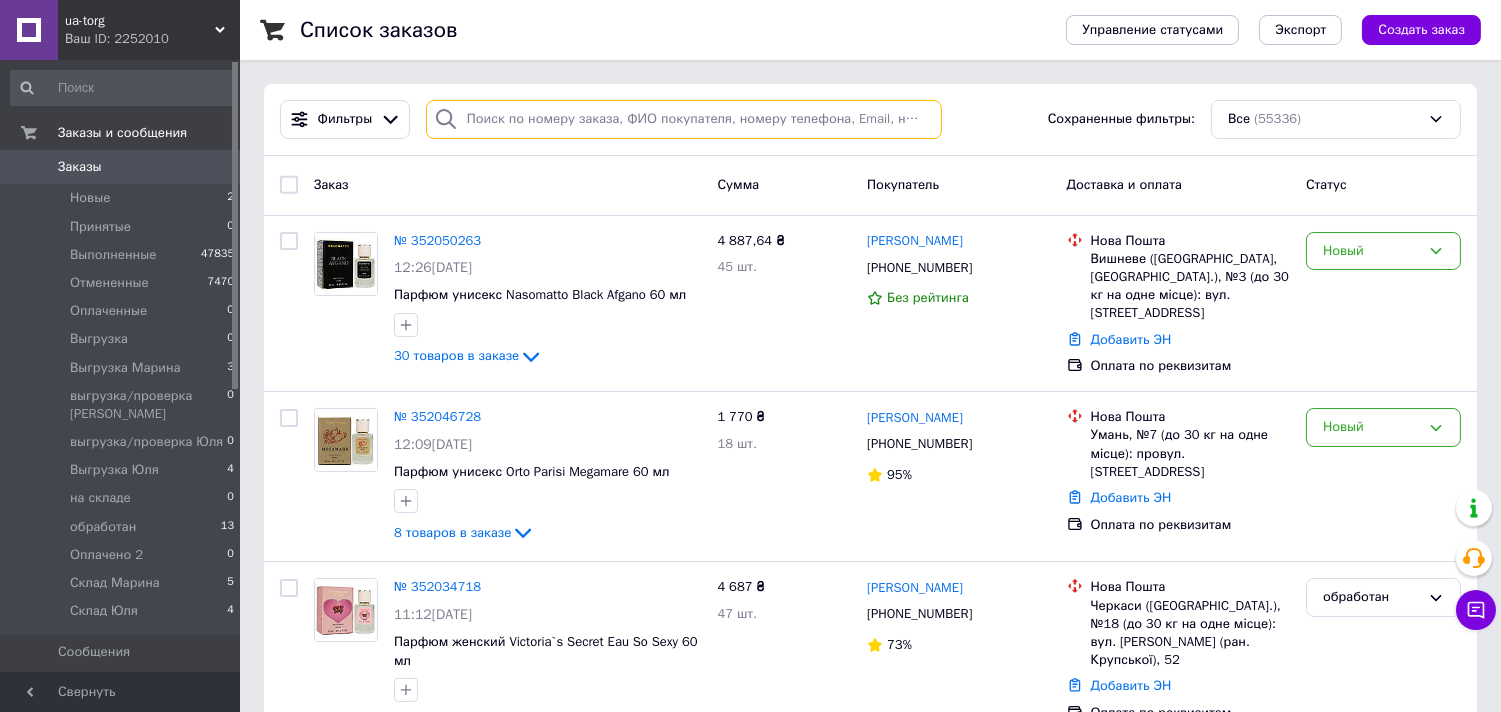 click at bounding box center [684, 119] 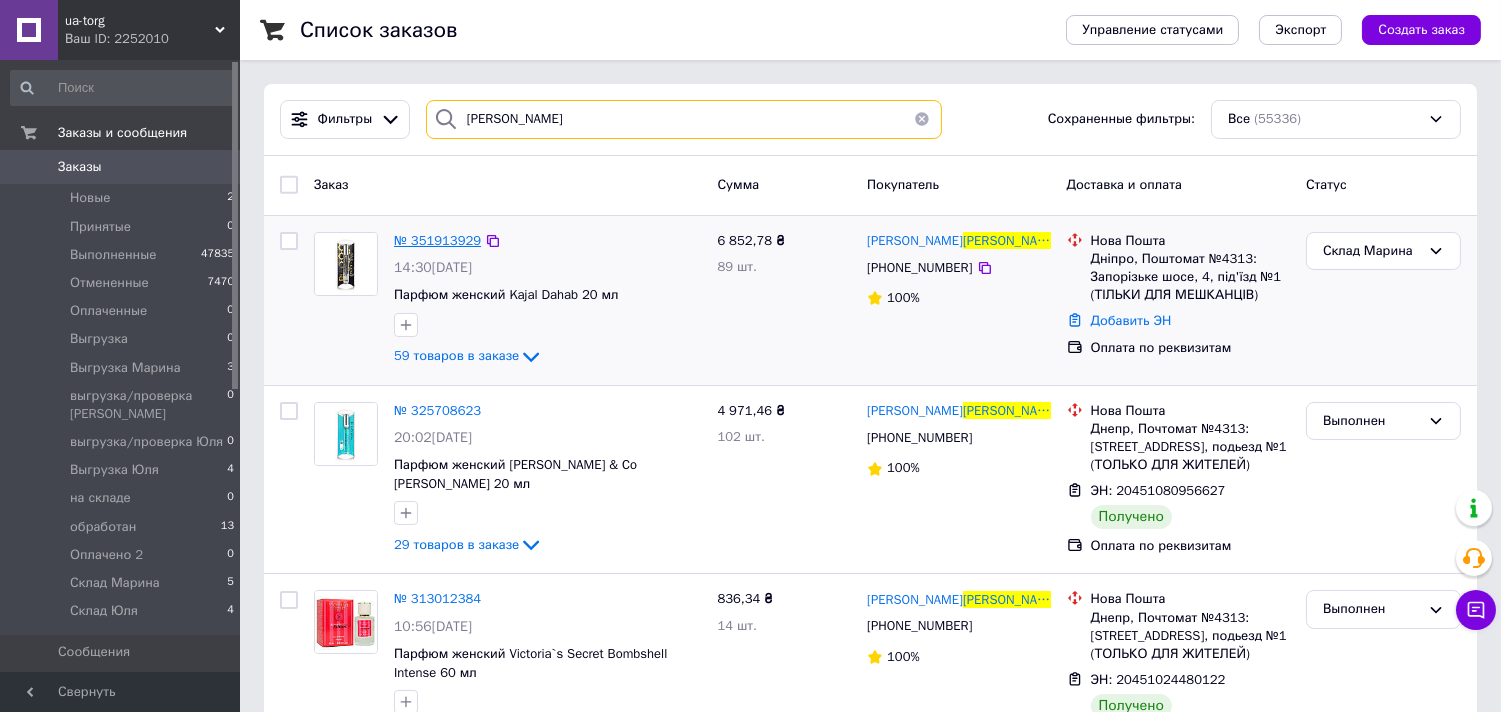 type on "коровникова" 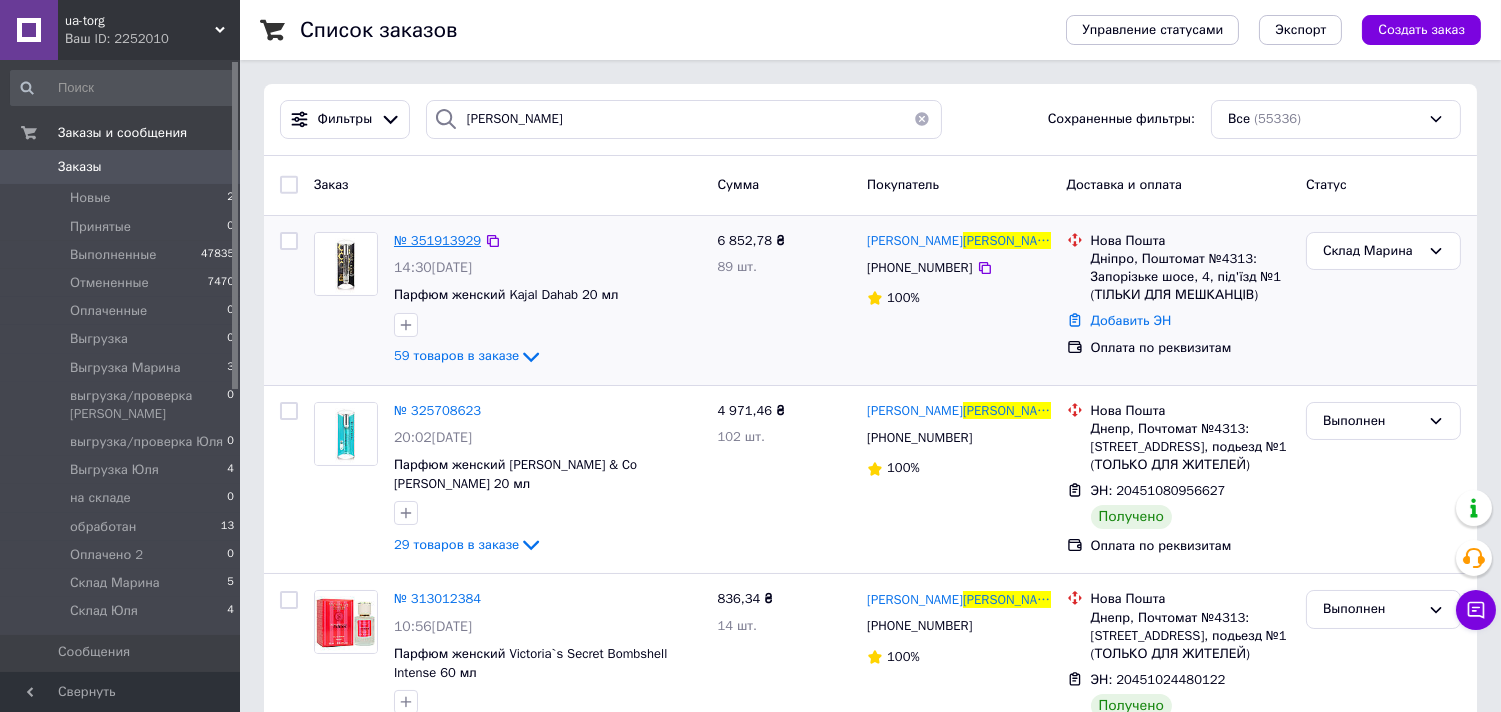 click on "№ 351913929" at bounding box center (437, 240) 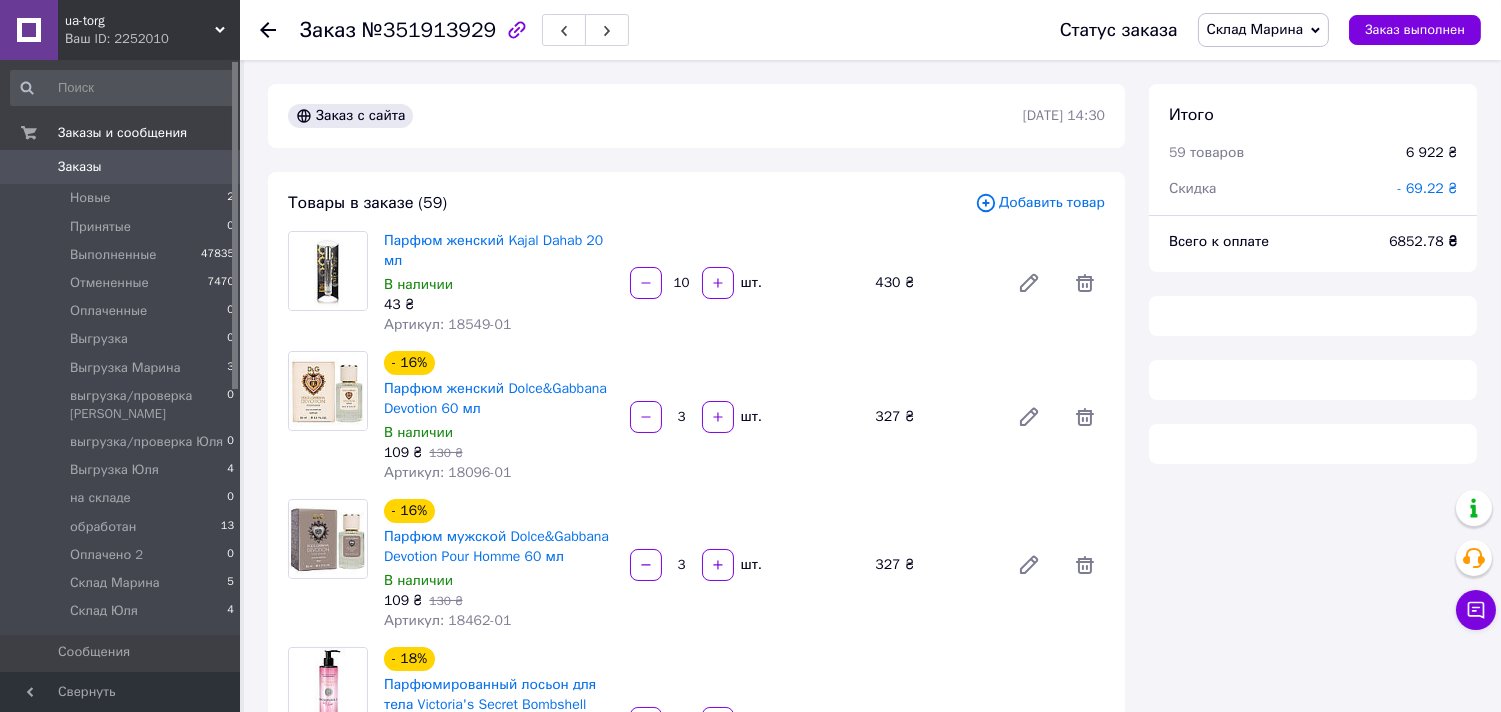 click on "Склад Марина" at bounding box center [1255, 29] 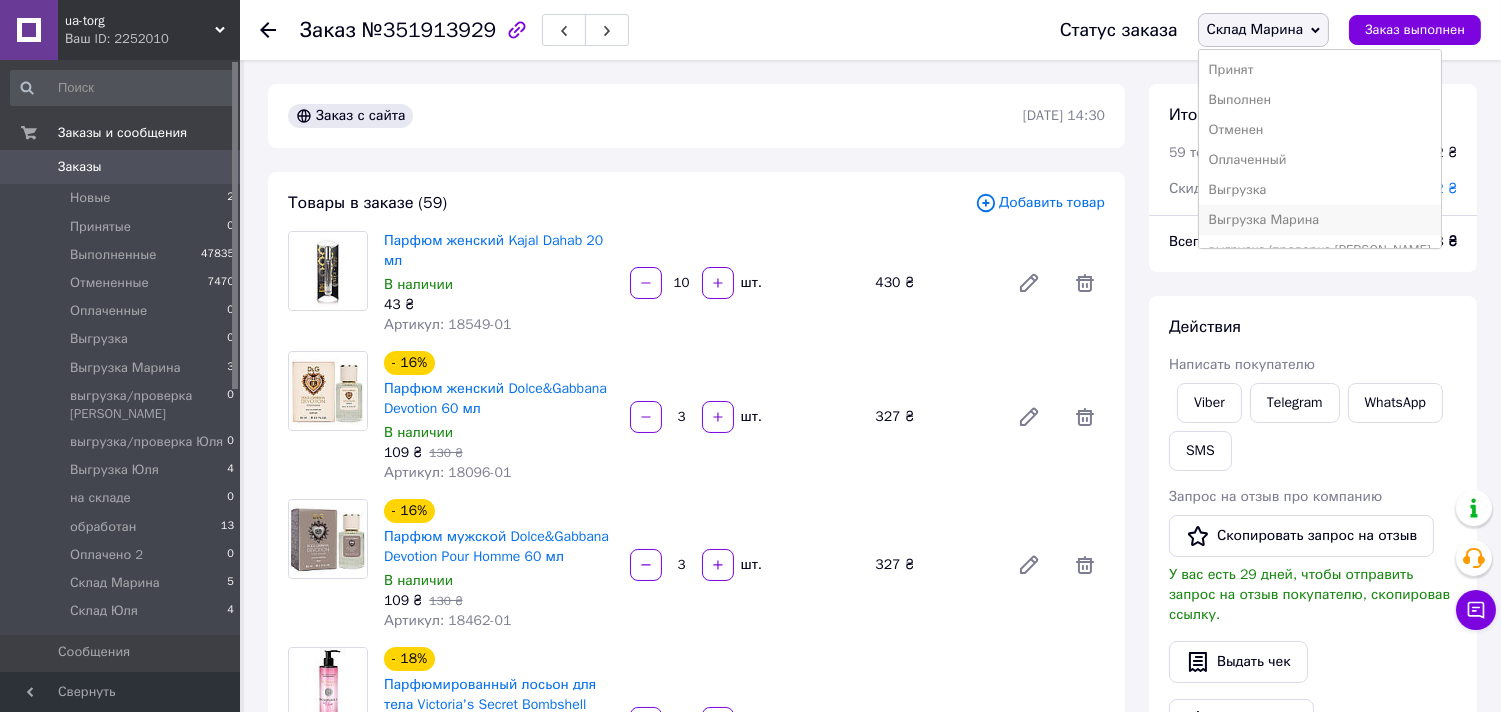 click on "Выгрузка Марина" at bounding box center [1320, 220] 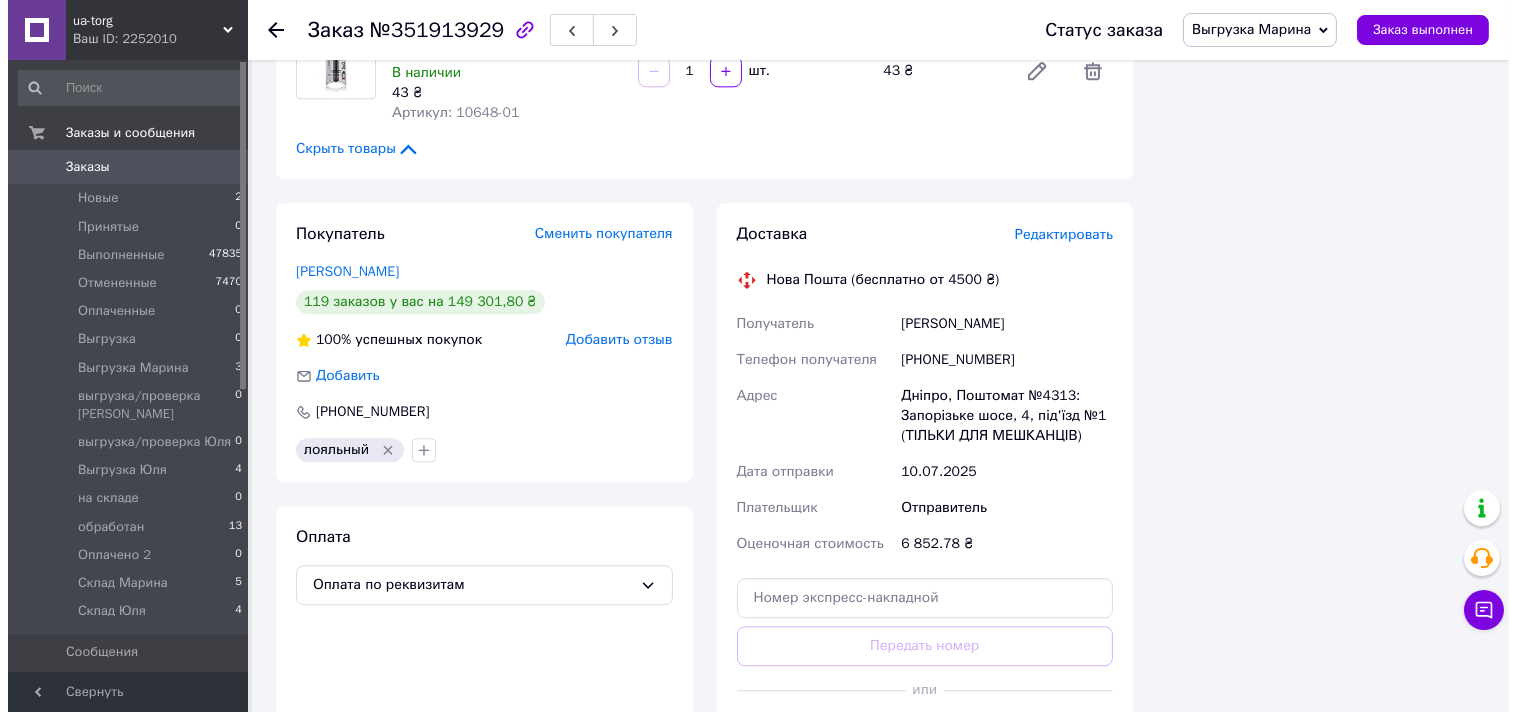 scroll, scrollTop: 8777, scrollLeft: 0, axis: vertical 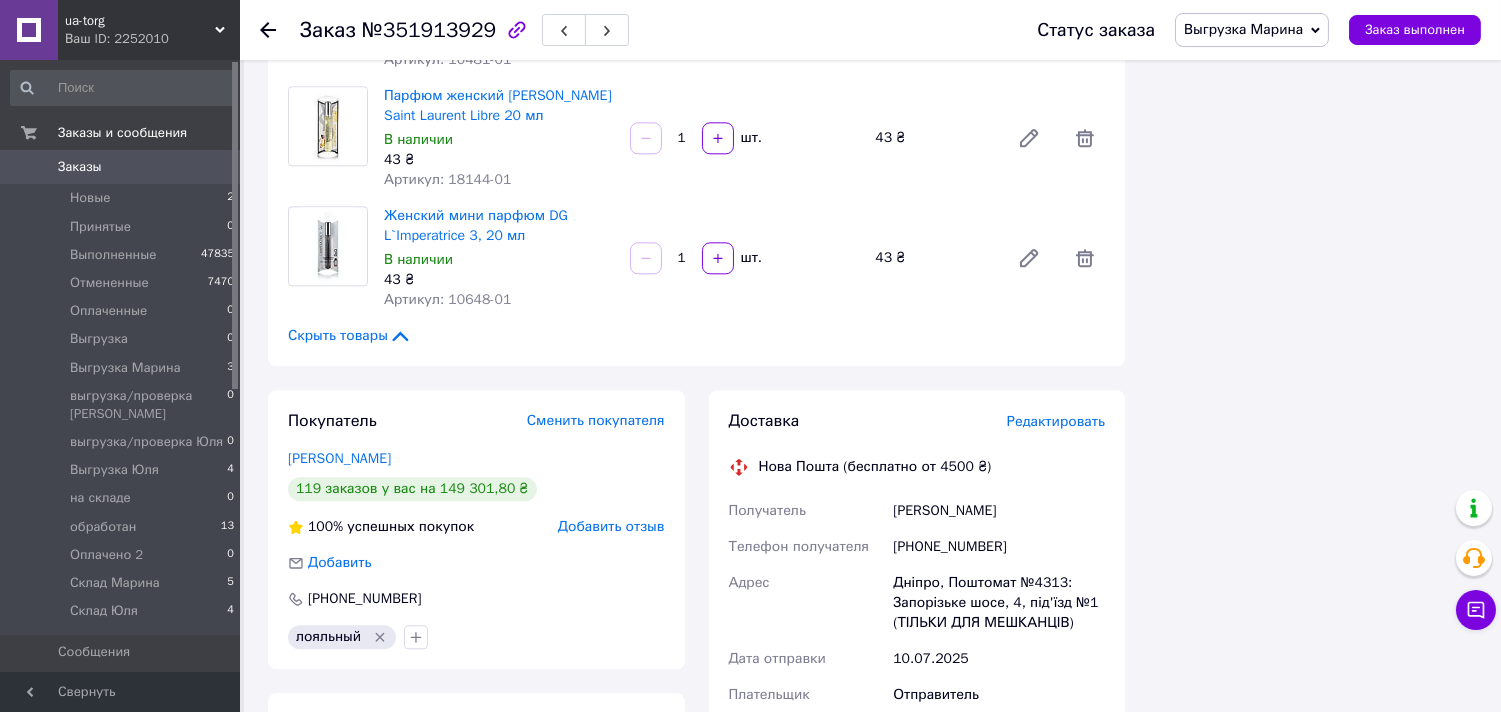 click on "Редактировать" at bounding box center [1056, 421] 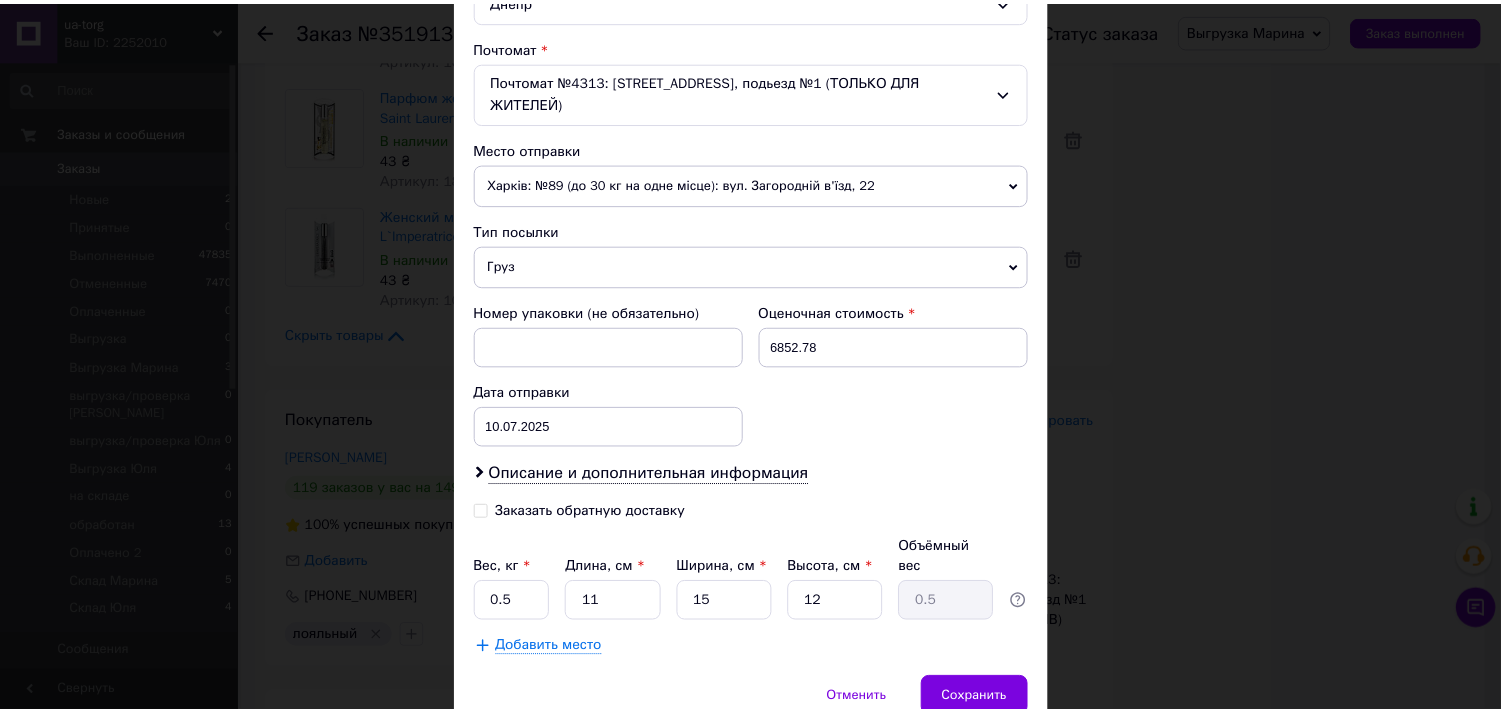 scroll, scrollTop: 676, scrollLeft: 0, axis: vertical 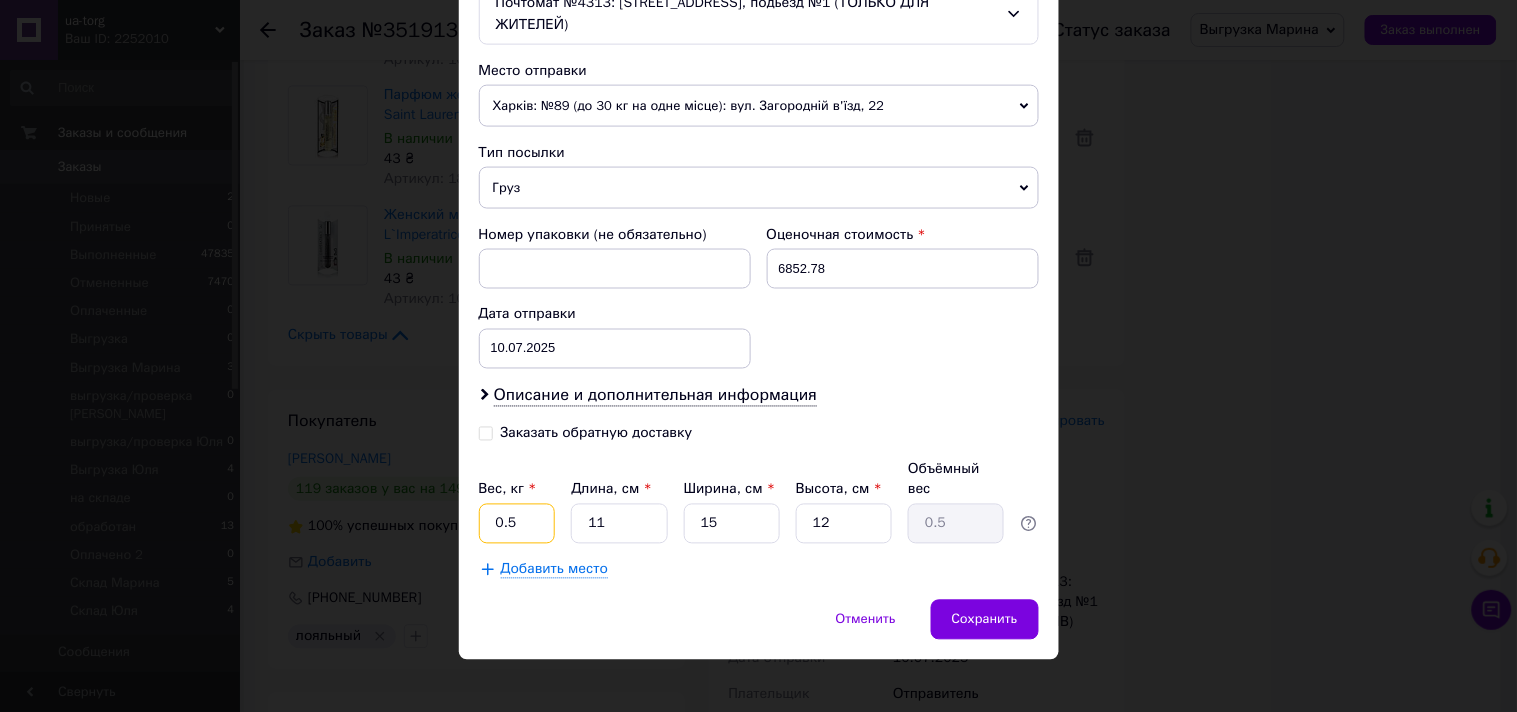 click on "0.5" at bounding box center (517, 524) 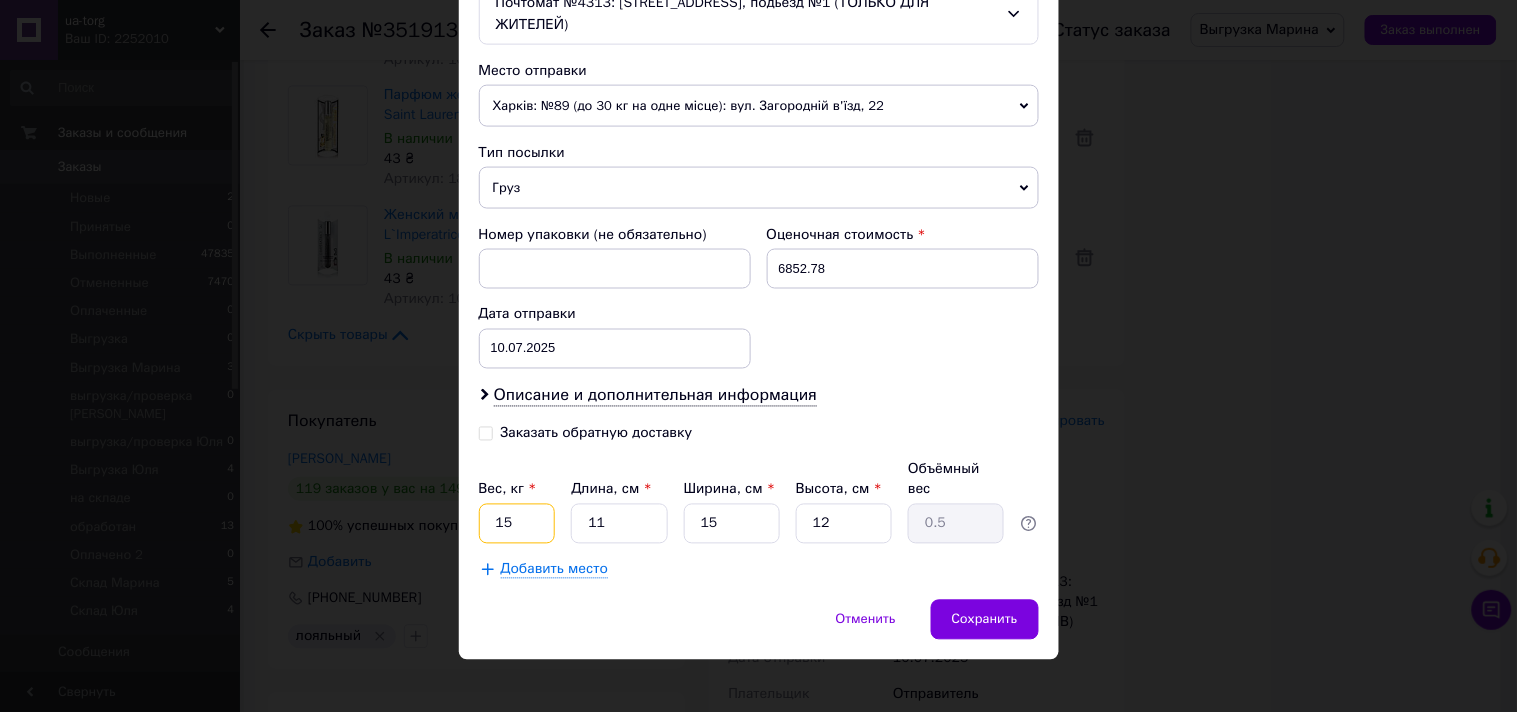 type on "15" 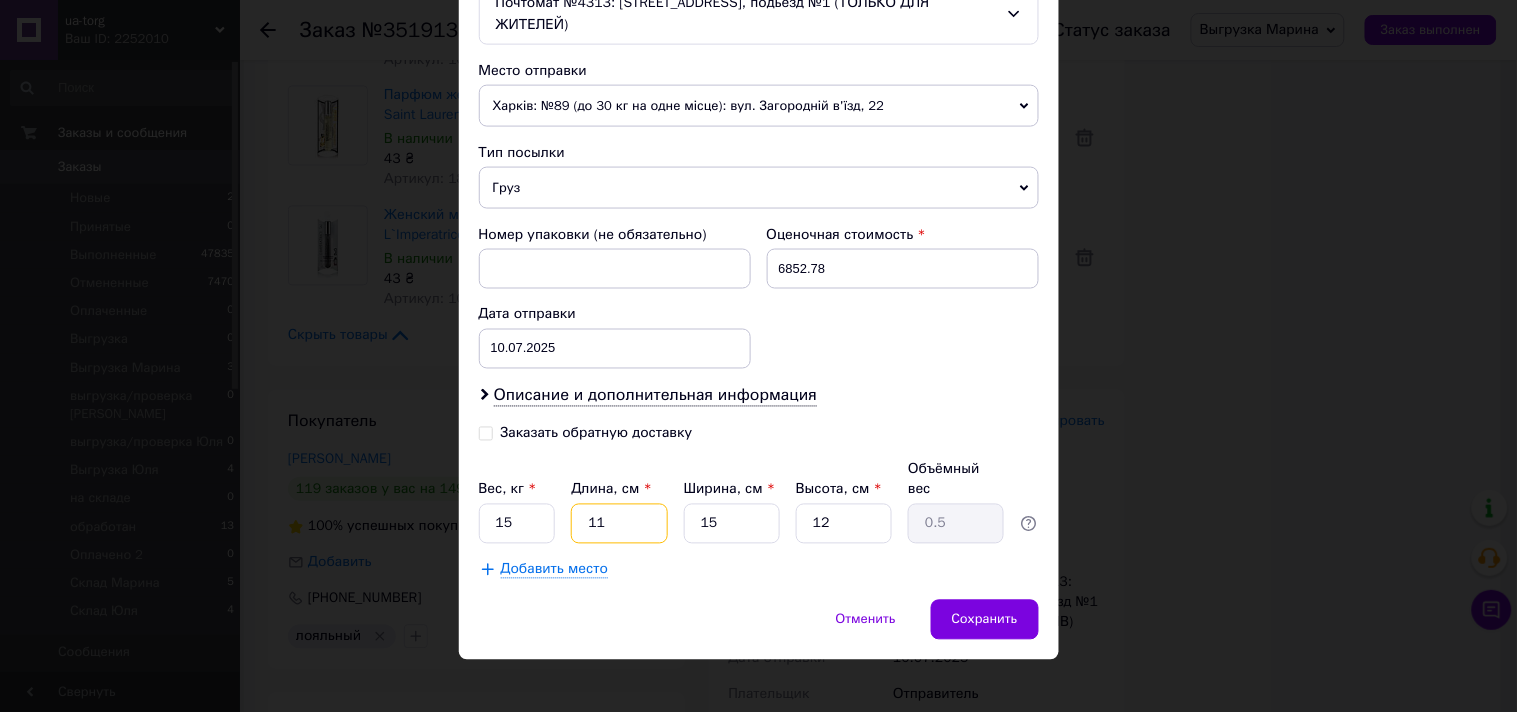 click on "11" at bounding box center (619, 524) 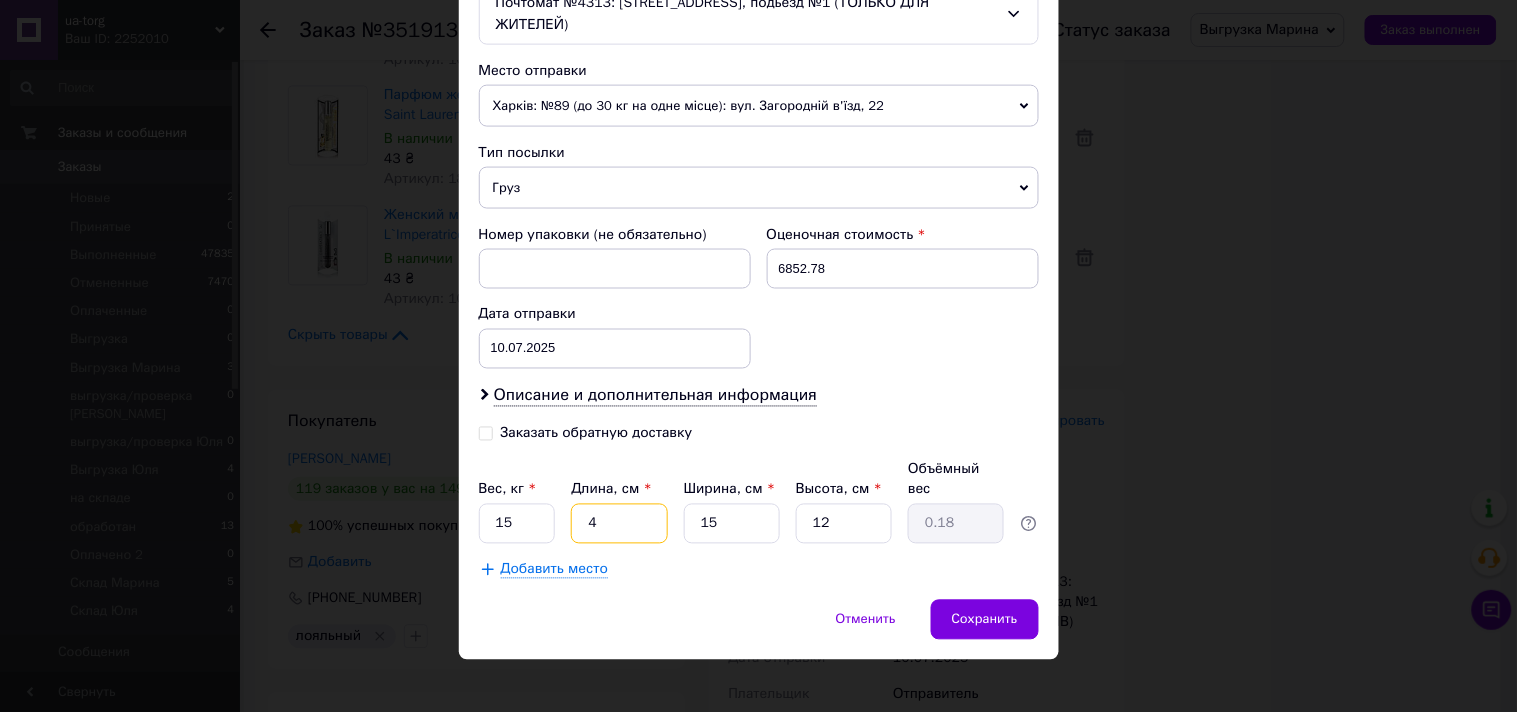 type on "40" 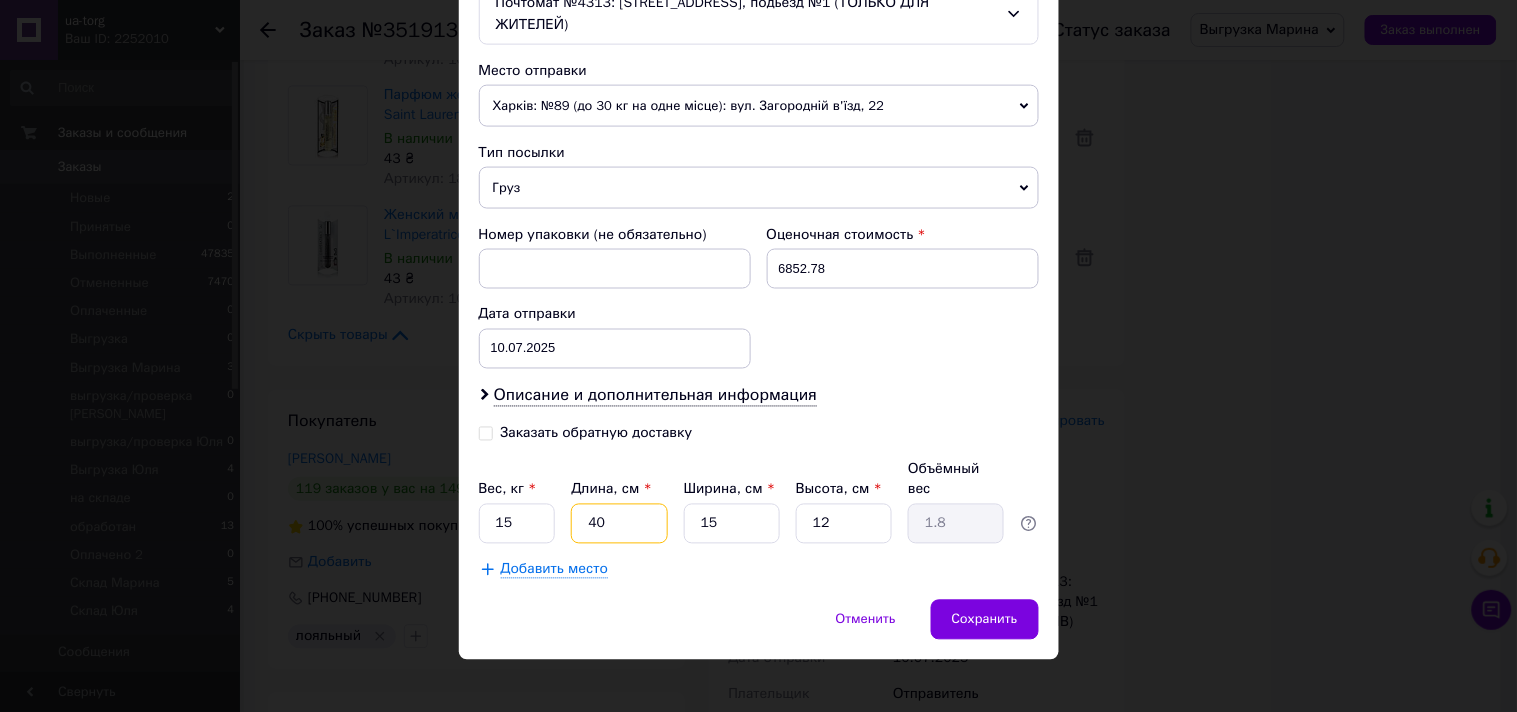 type on "40" 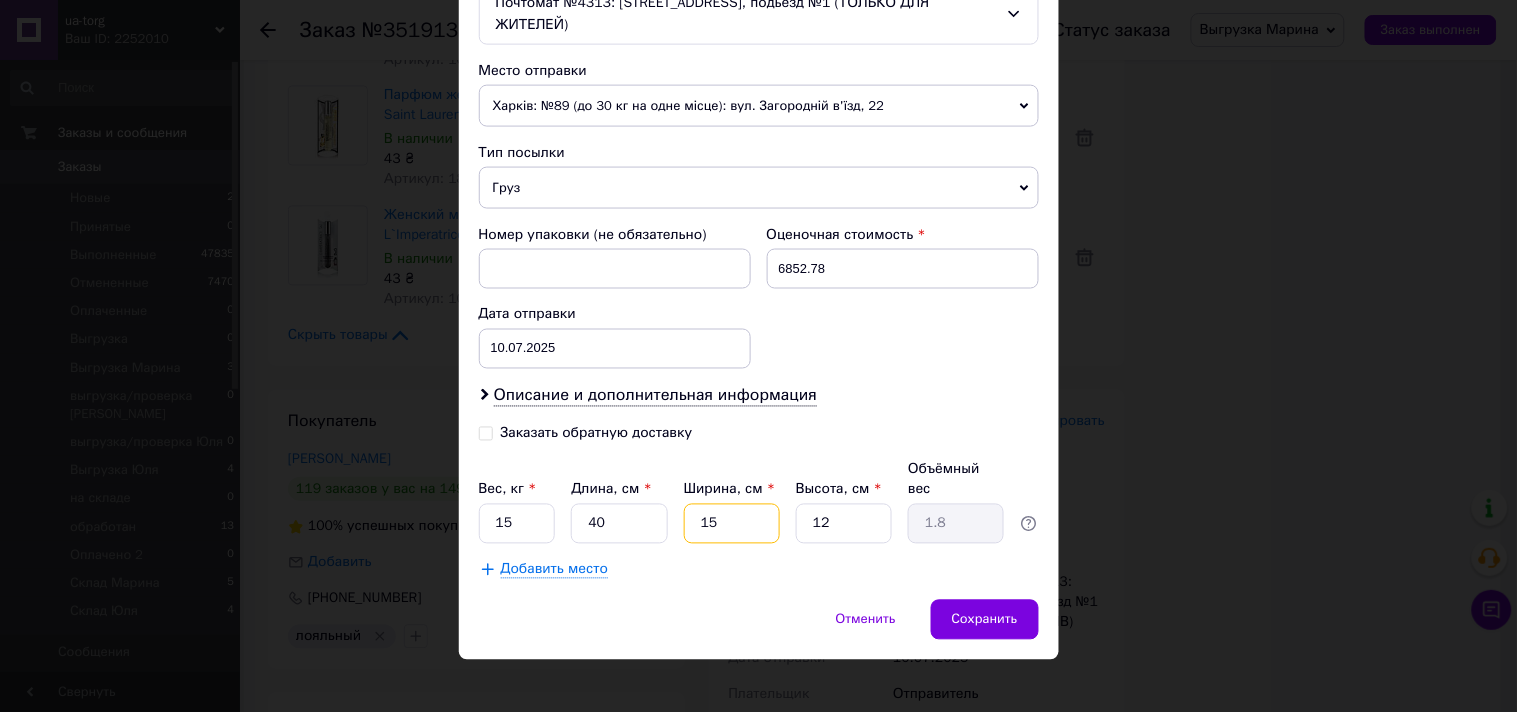 click on "15" at bounding box center (732, 524) 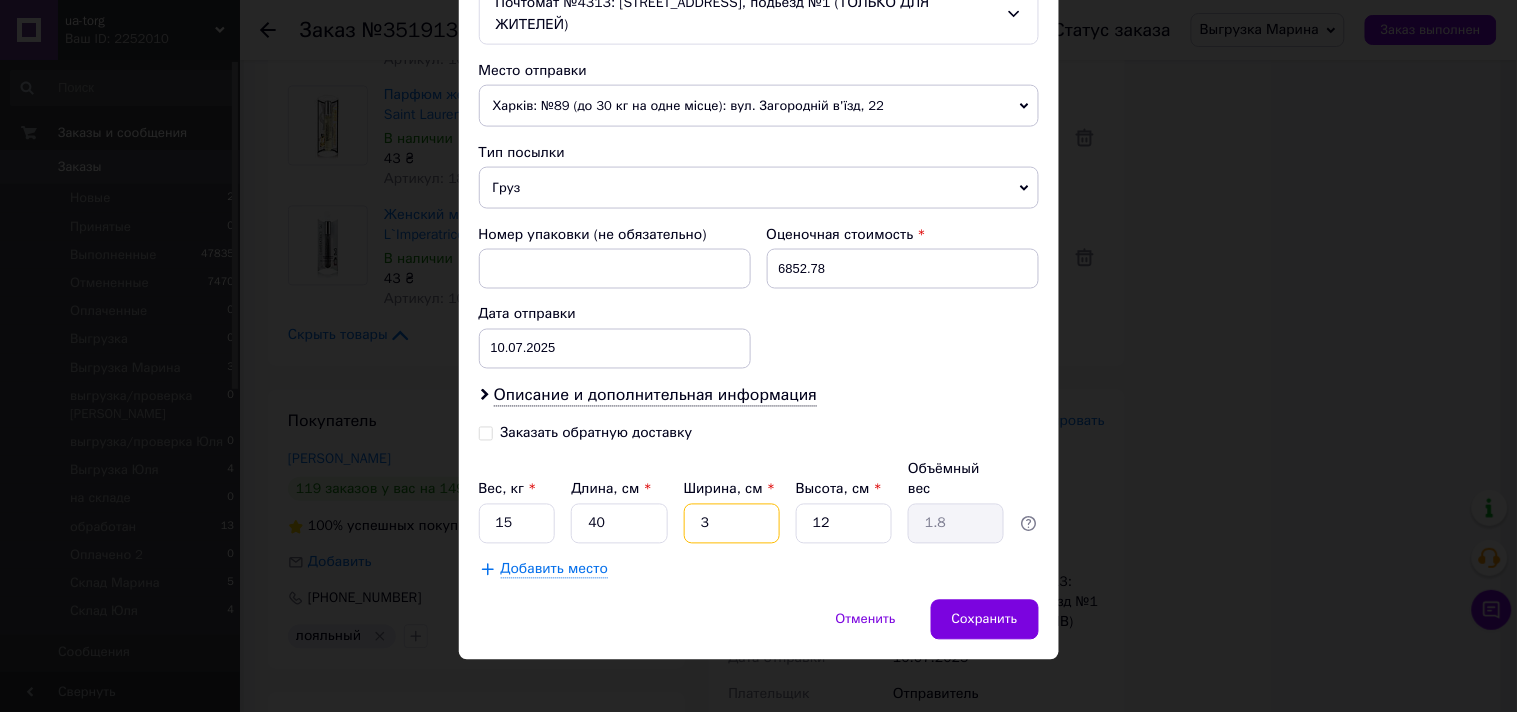 type on "0.36" 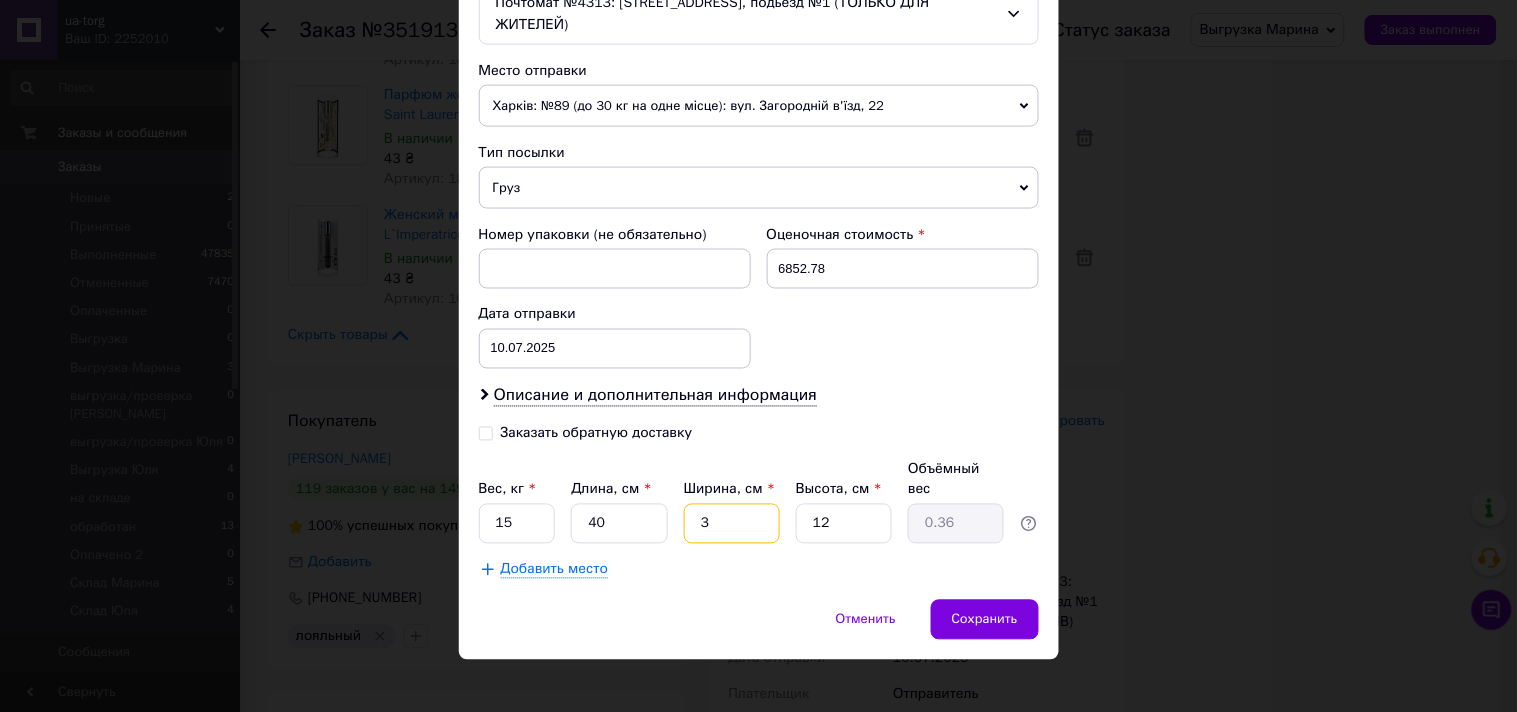 type on "30" 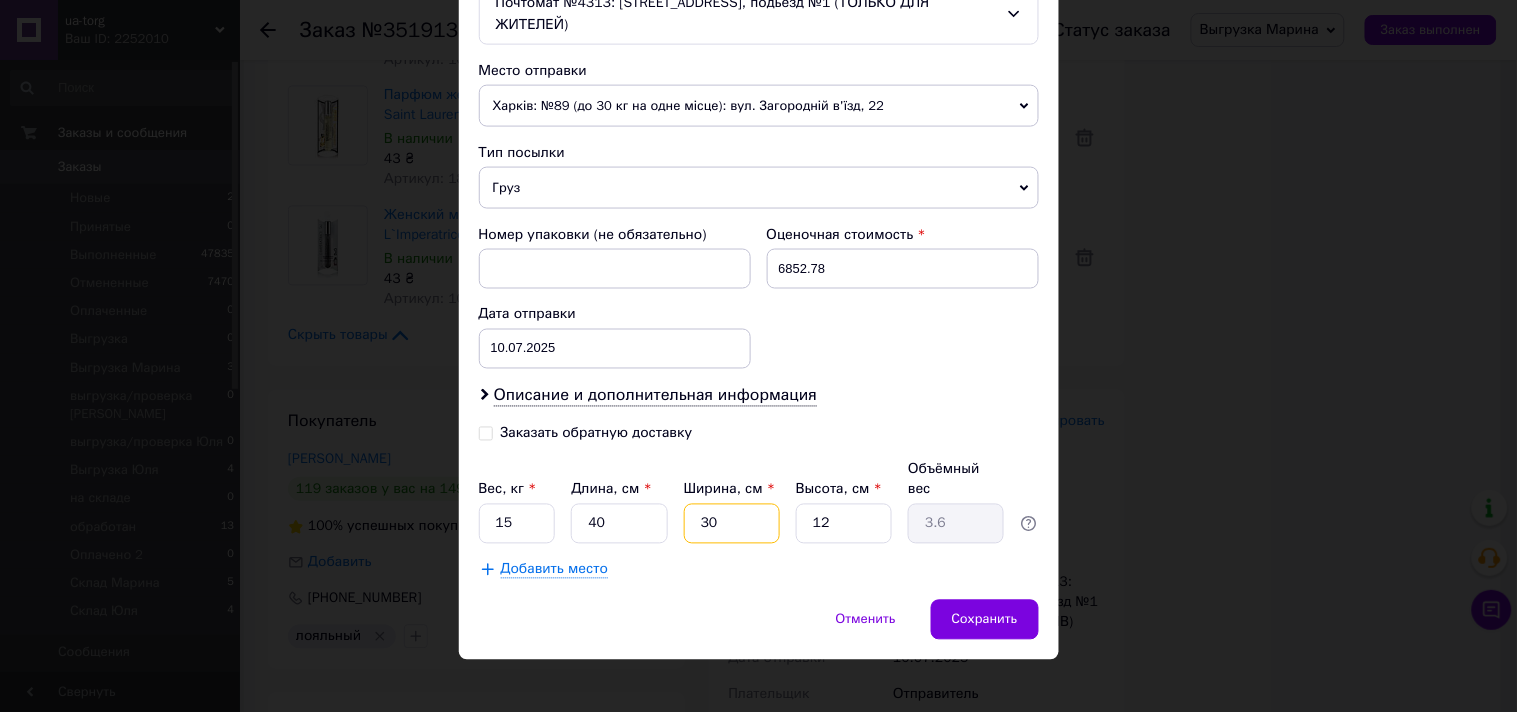 type on "30" 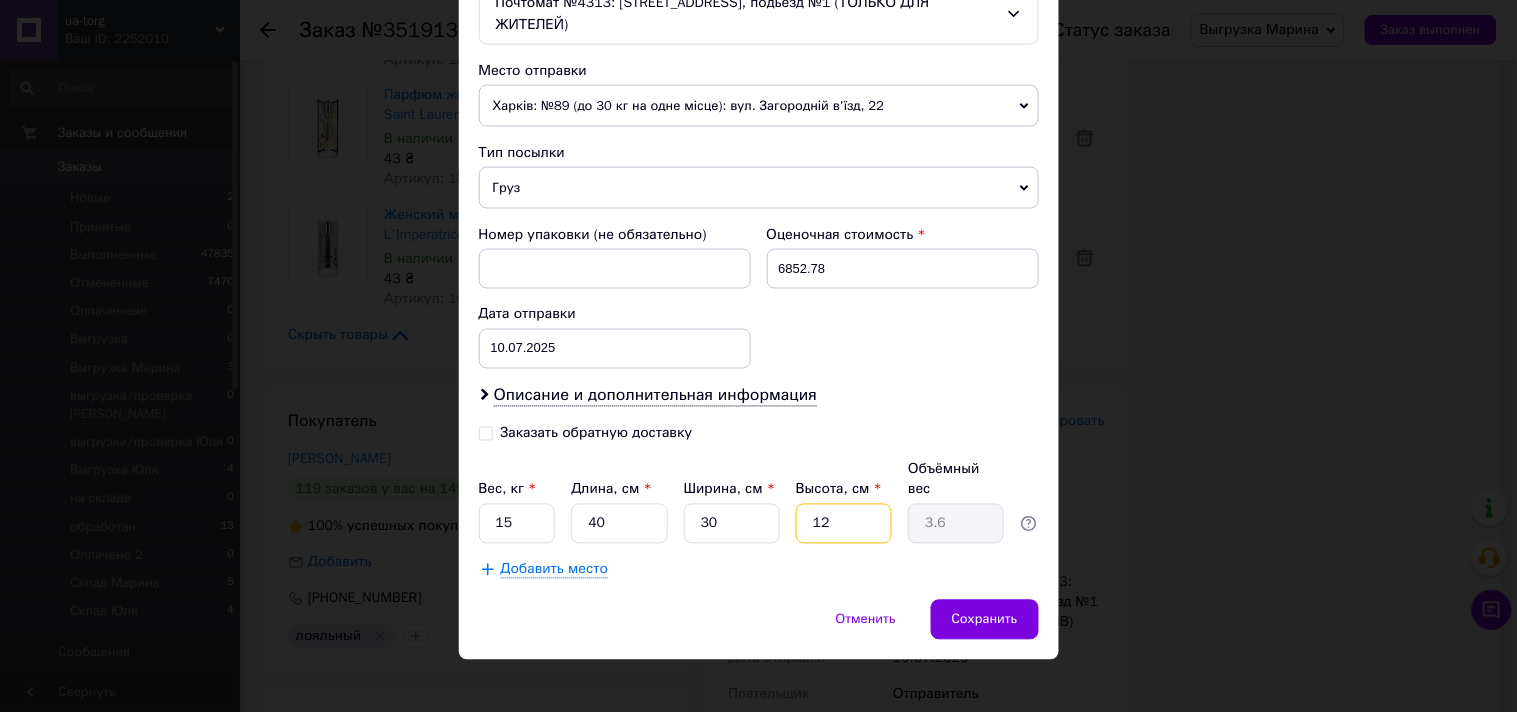 click on "12" at bounding box center [844, 524] 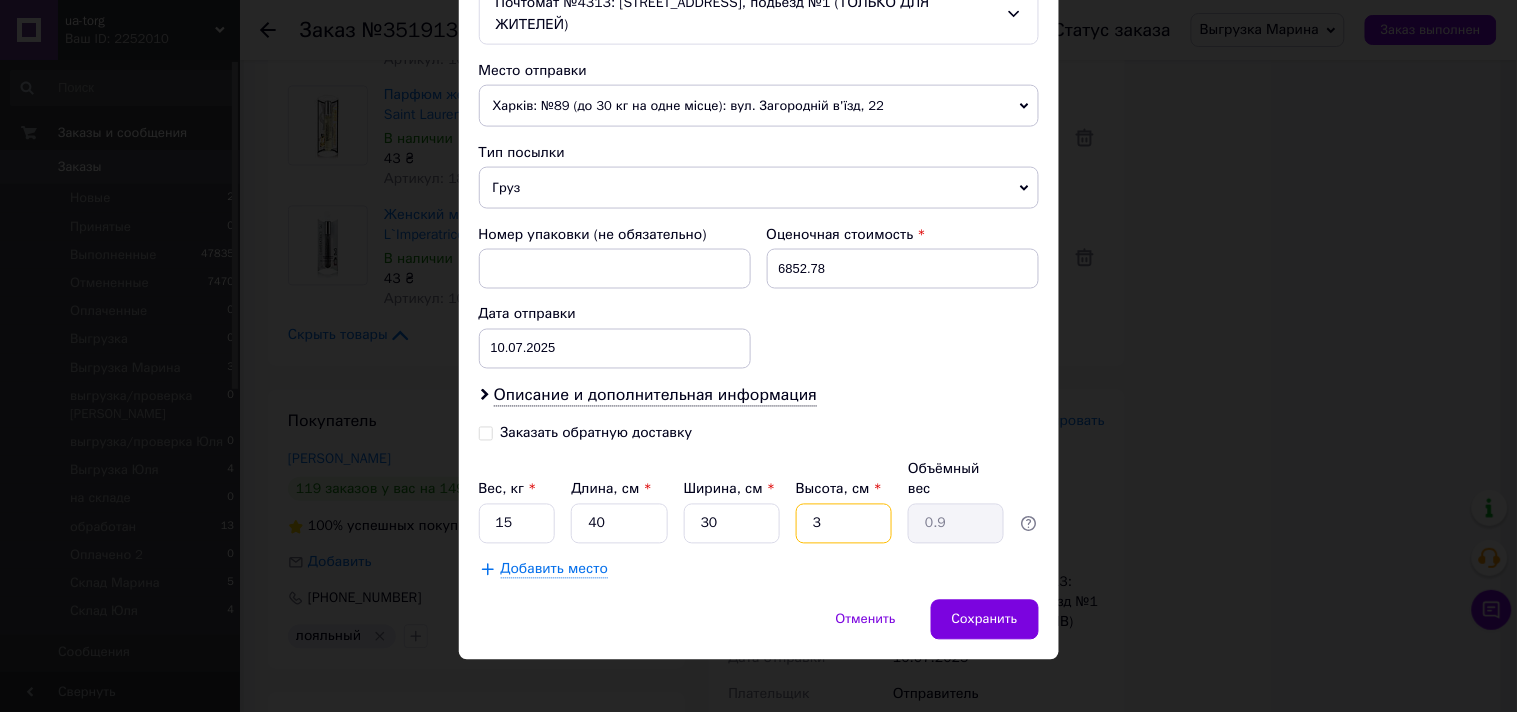 type on "30" 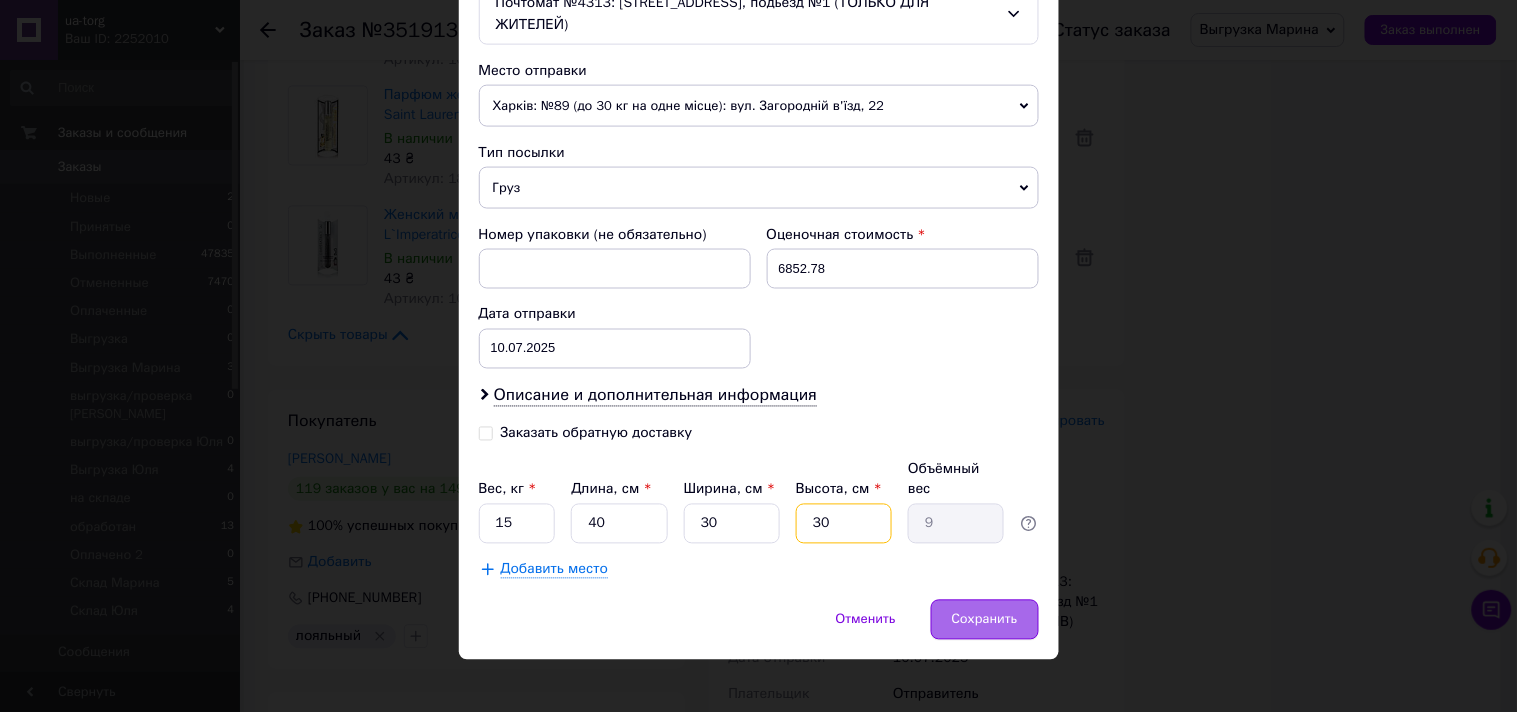 type on "30" 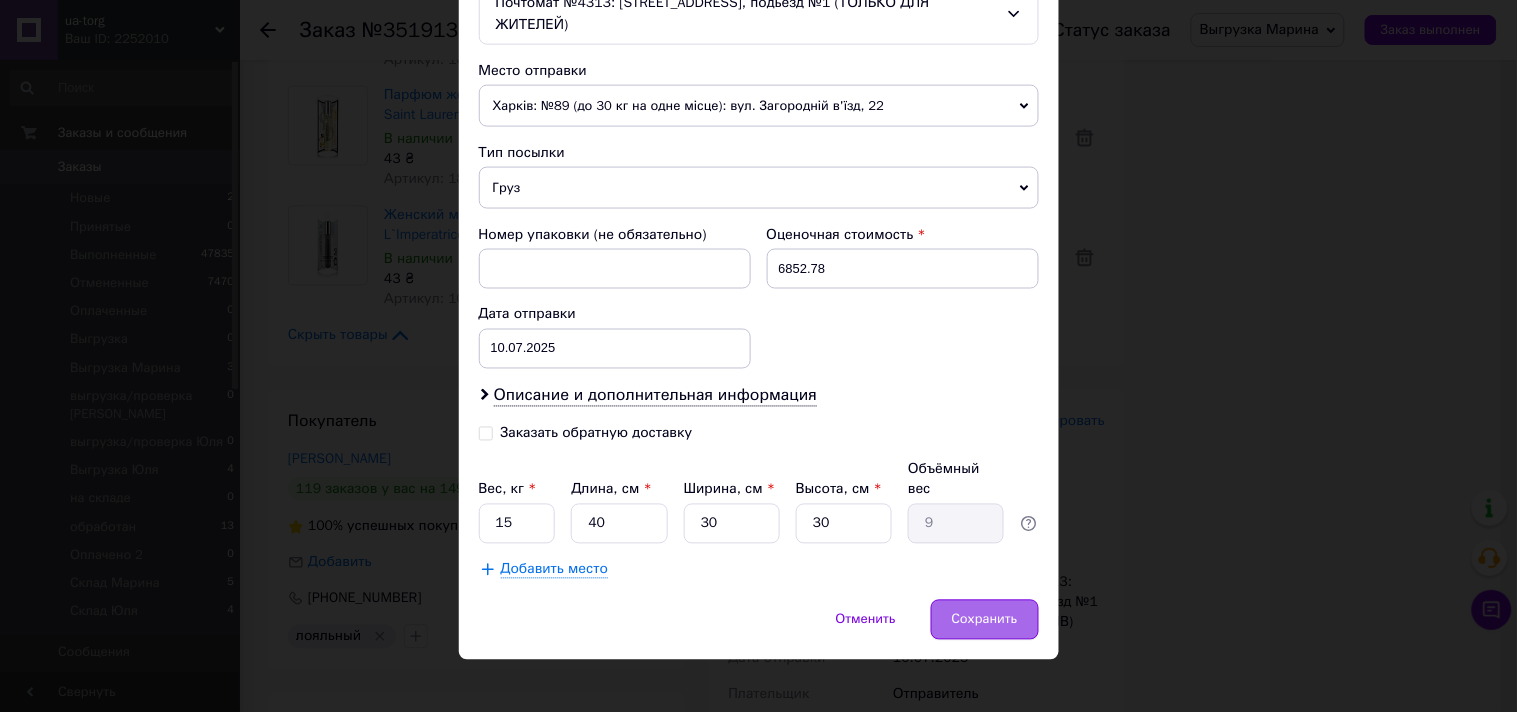 click on "Сохранить" at bounding box center [985, 620] 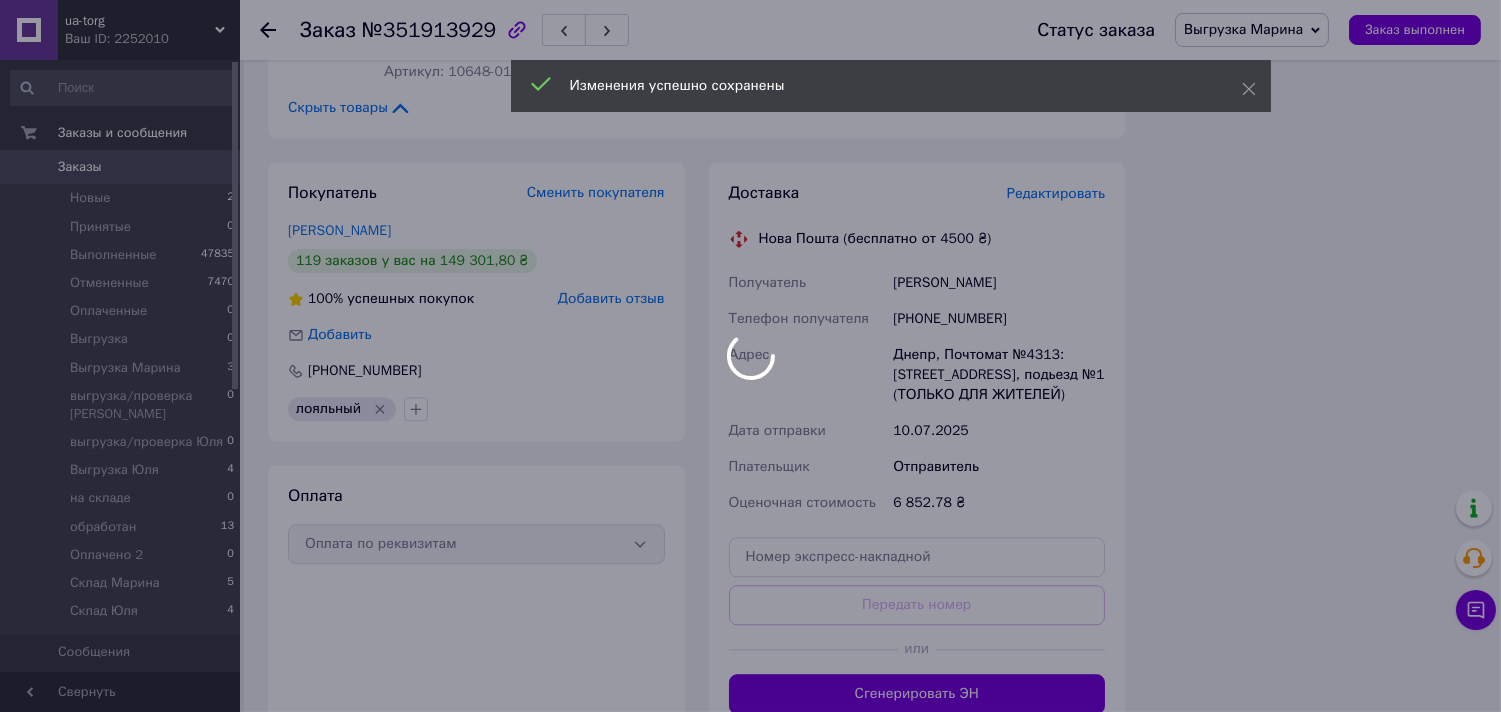 scroll, scrollTop: 9222, scrollLeft: 0, axis: vertical 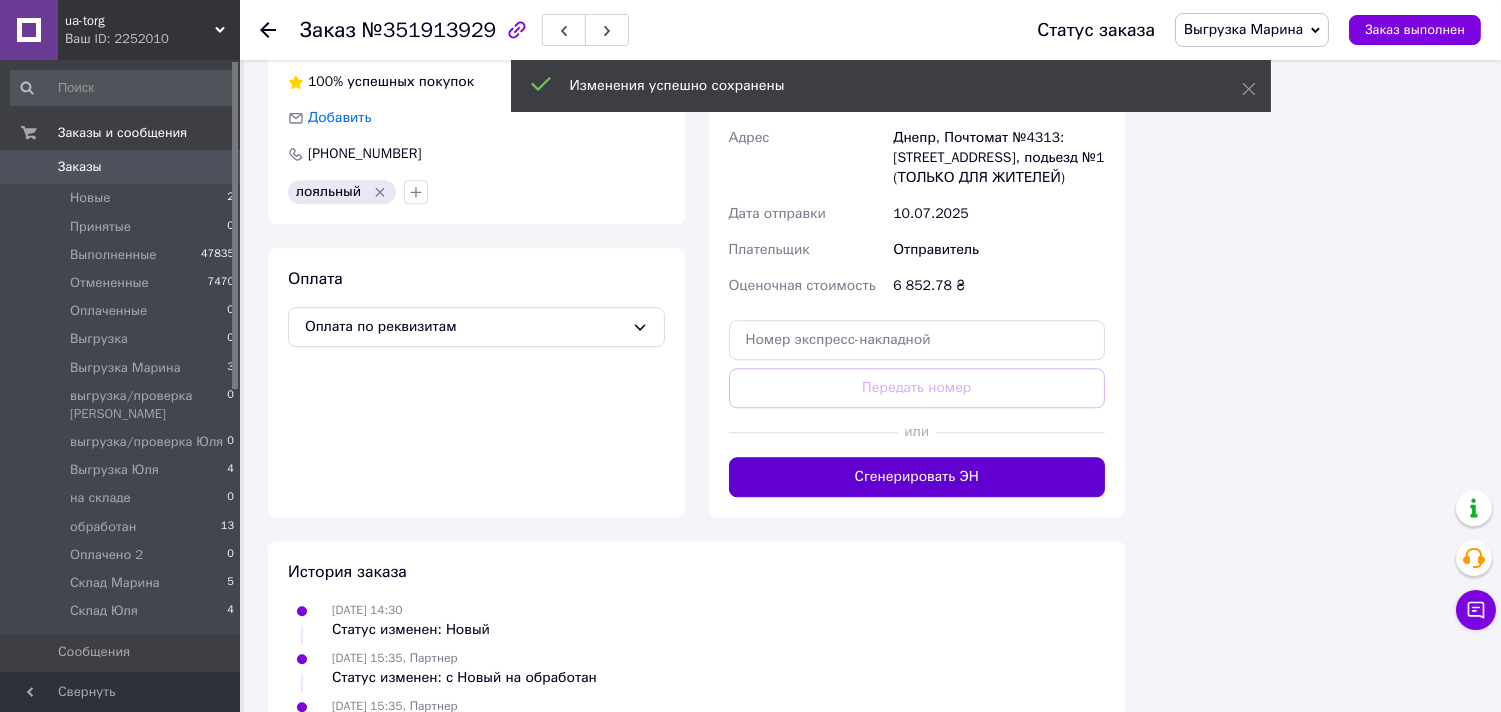click on "Сгенерировать ЭН" at bounding box center [917, 477] 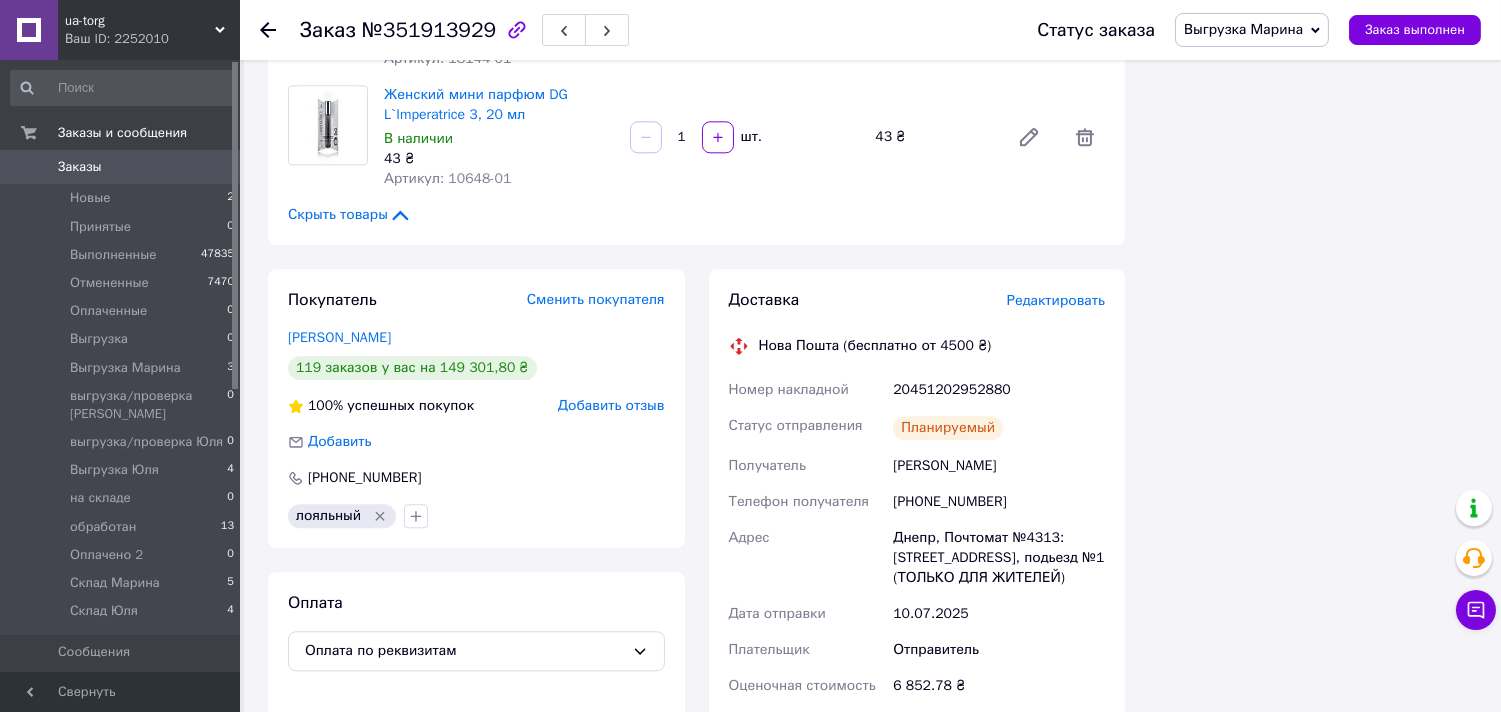 scroll, scrollTop: 8888, scrollLeft: 0, axis: vertical 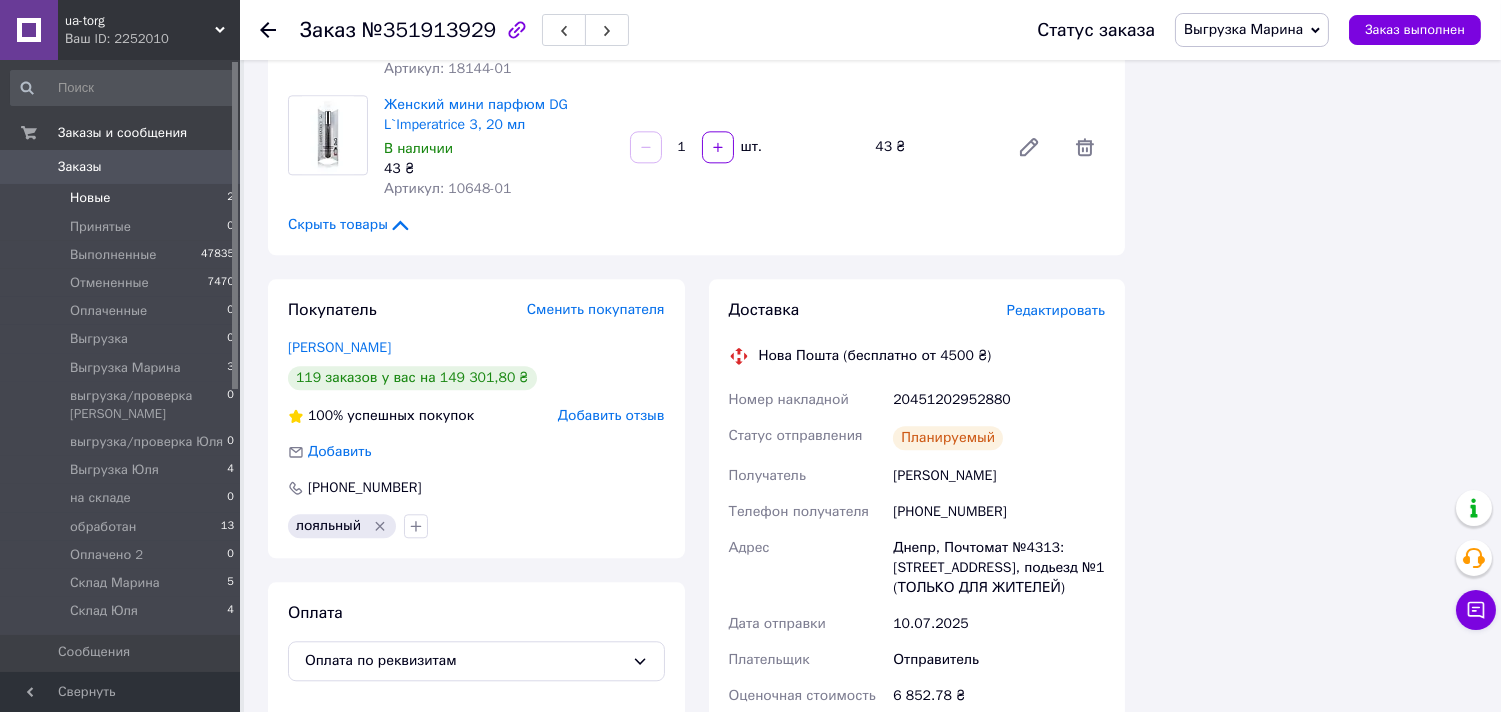 click on "Новые 2" at bounding box center [123, 198] 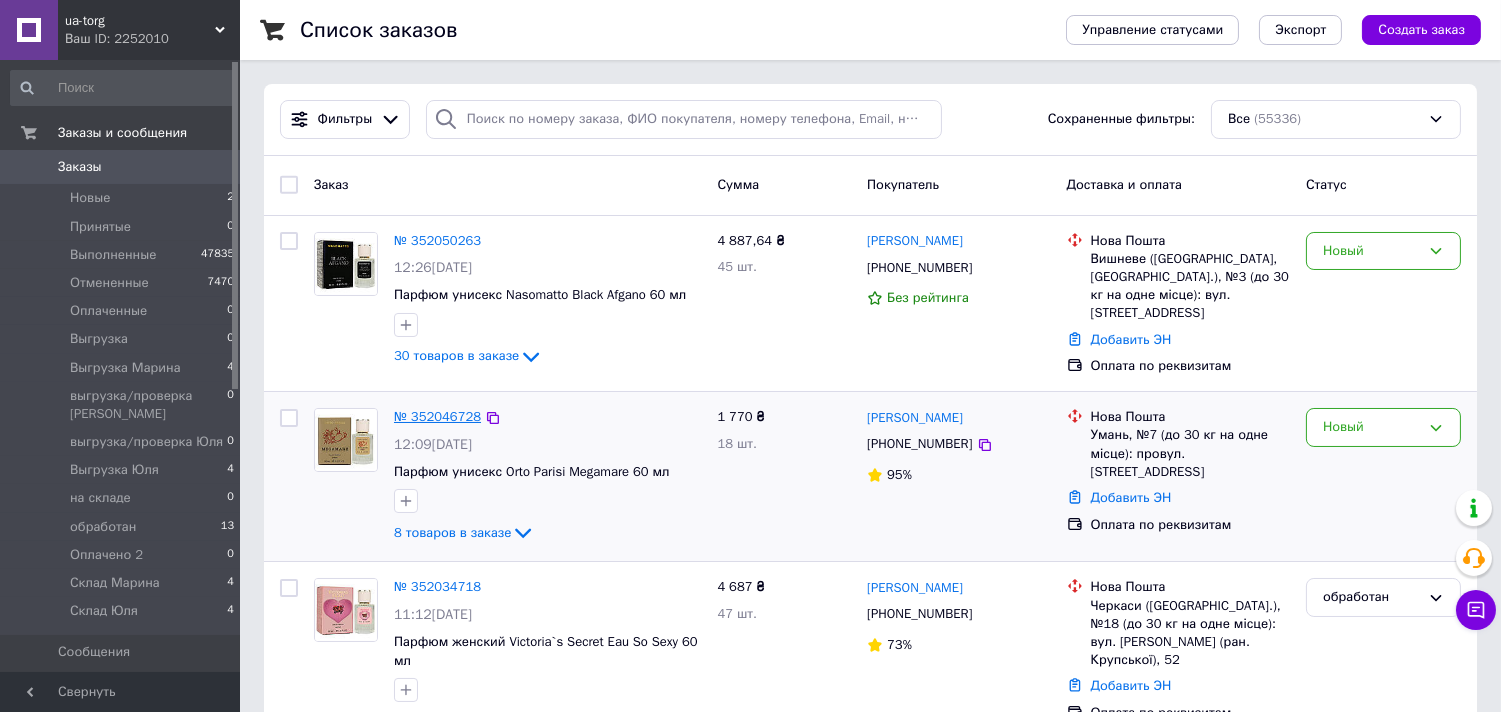 click on "№ 352046728" at bounding box center (437, 416) 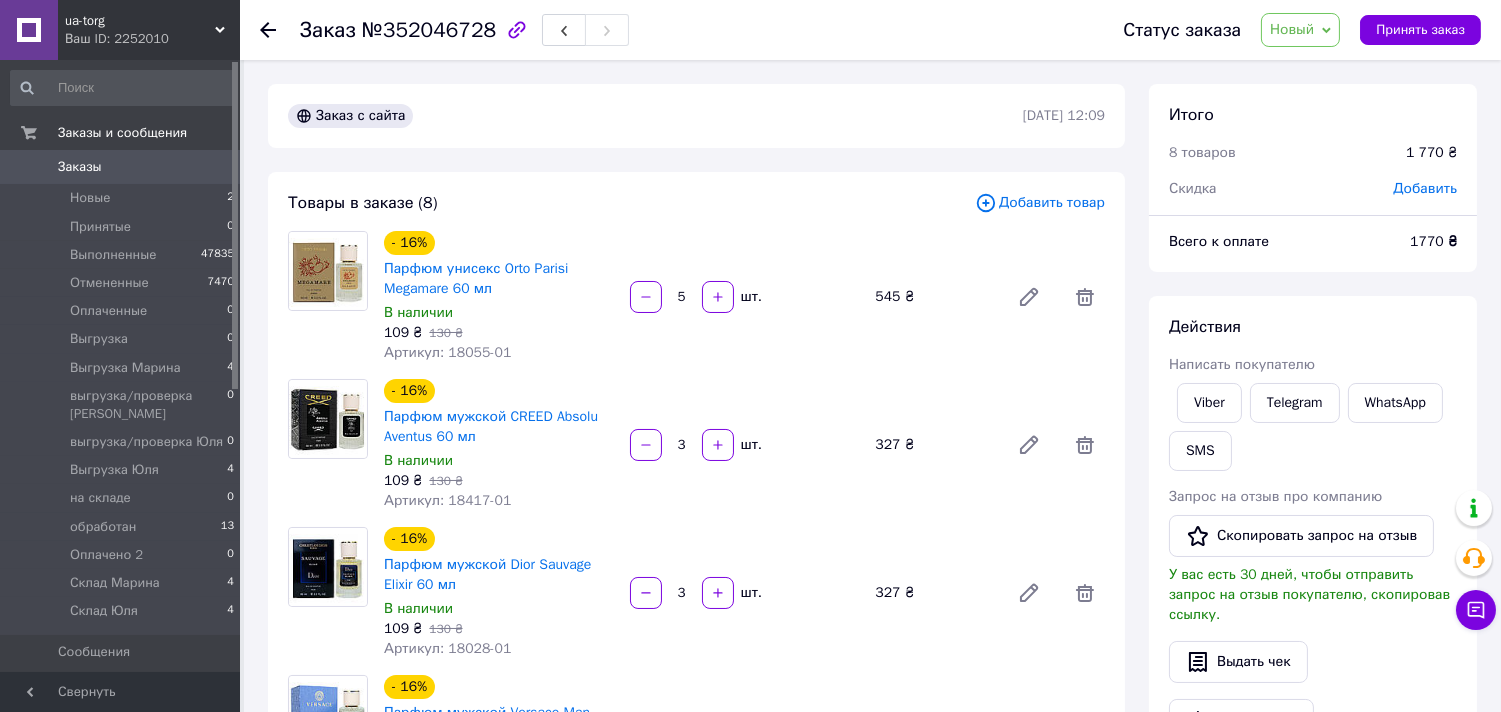 drag, startPoint x: 1297, startPoint y: 35, endPoint x: 1317, endPoint y: 73, distance: 42.941822 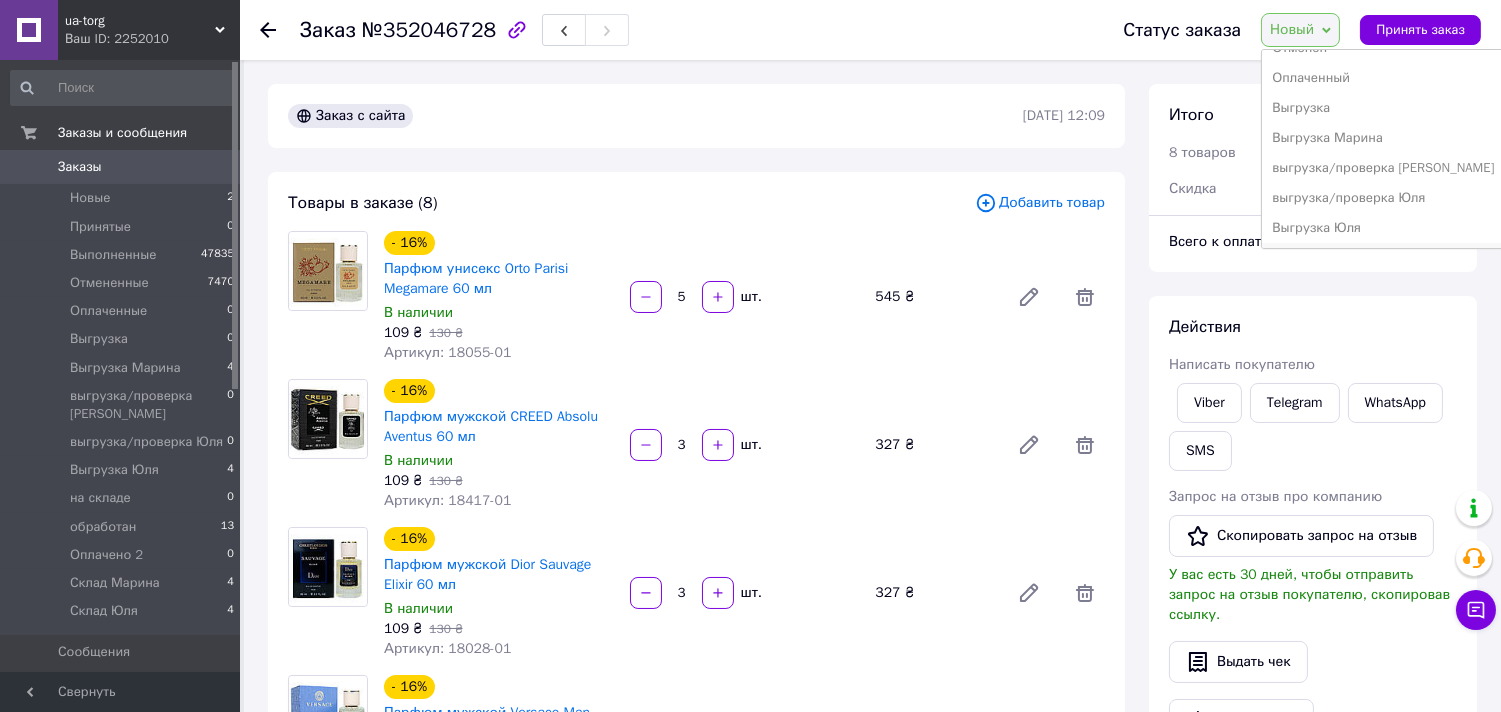 scroll, scrollTop: 222, scrollLeft: 0, axis: vertical 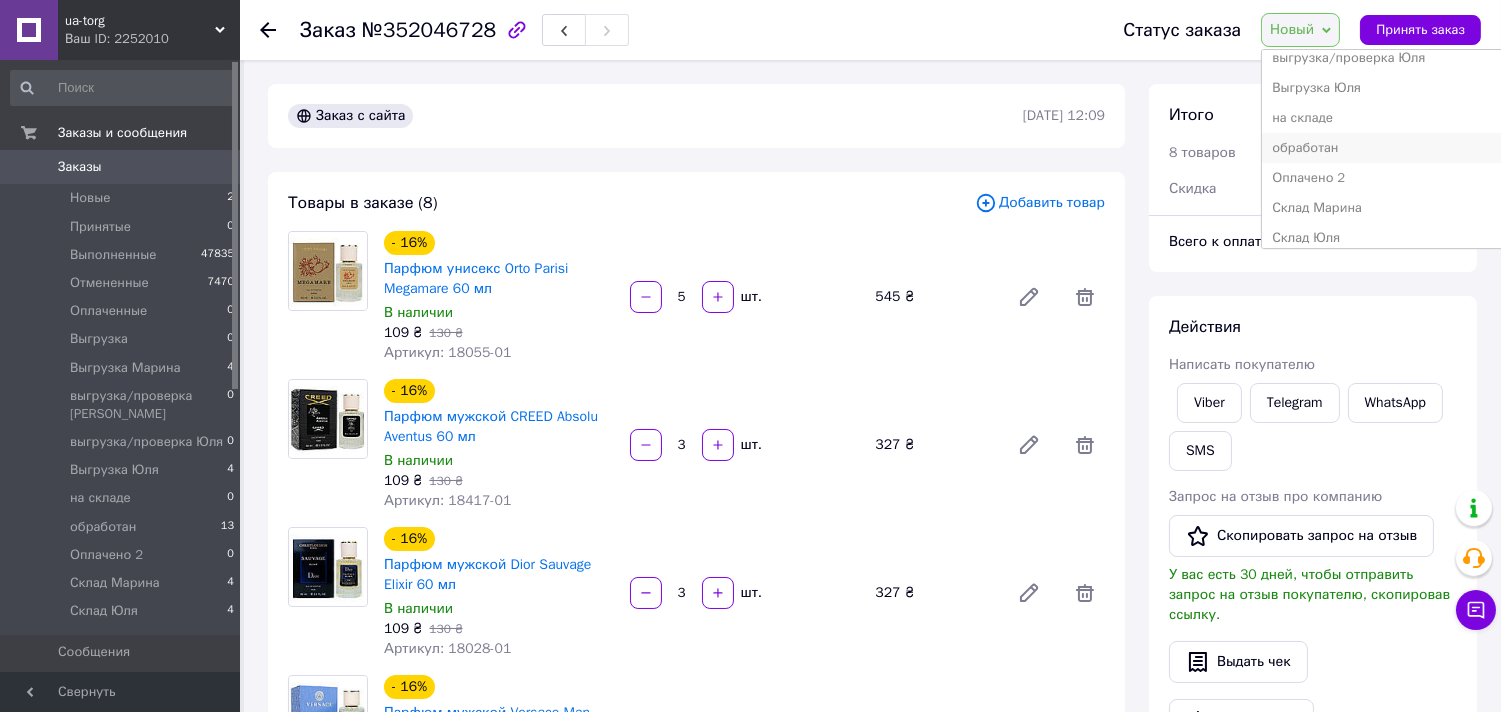 click on "обработан" at bounding box center [1383, 148] 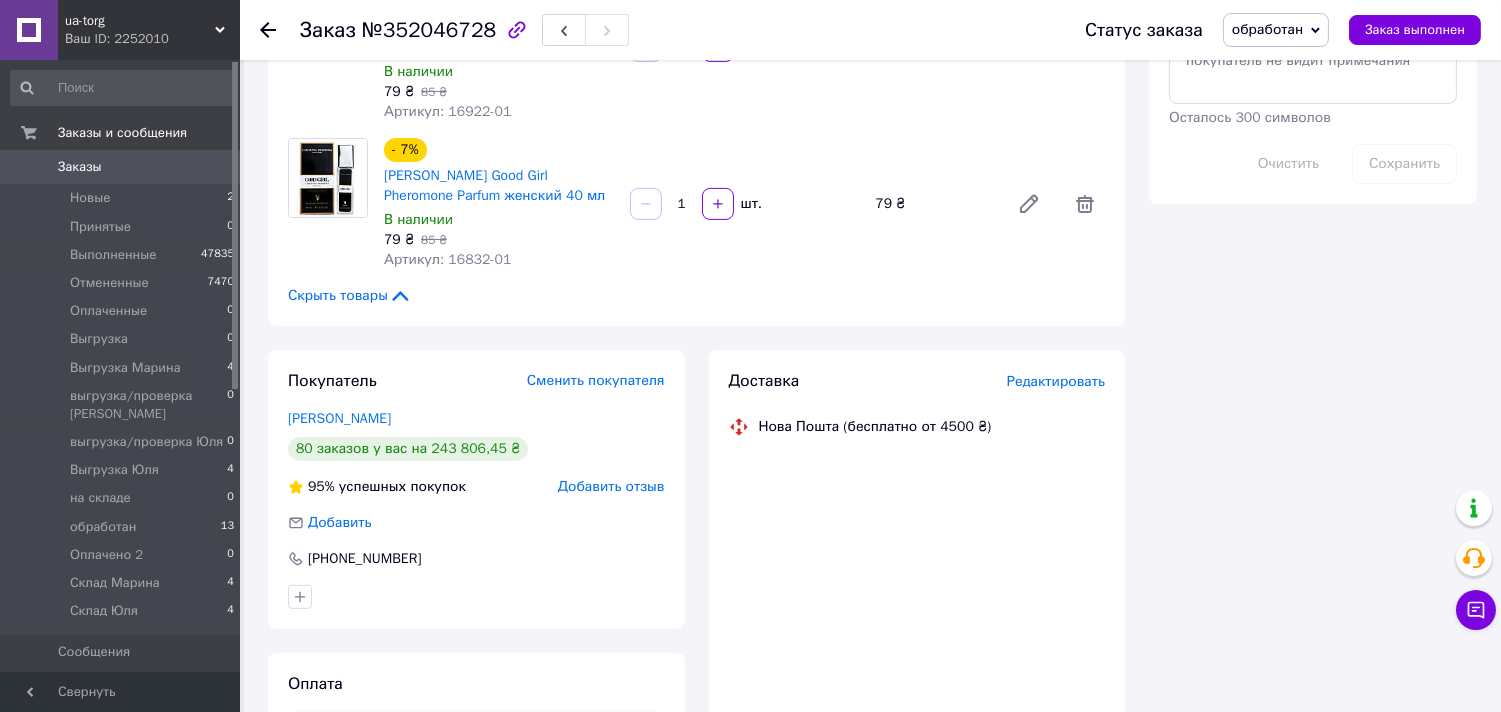scroll, scrollTop: 1222, scrollLeft: 0, axis: vertical 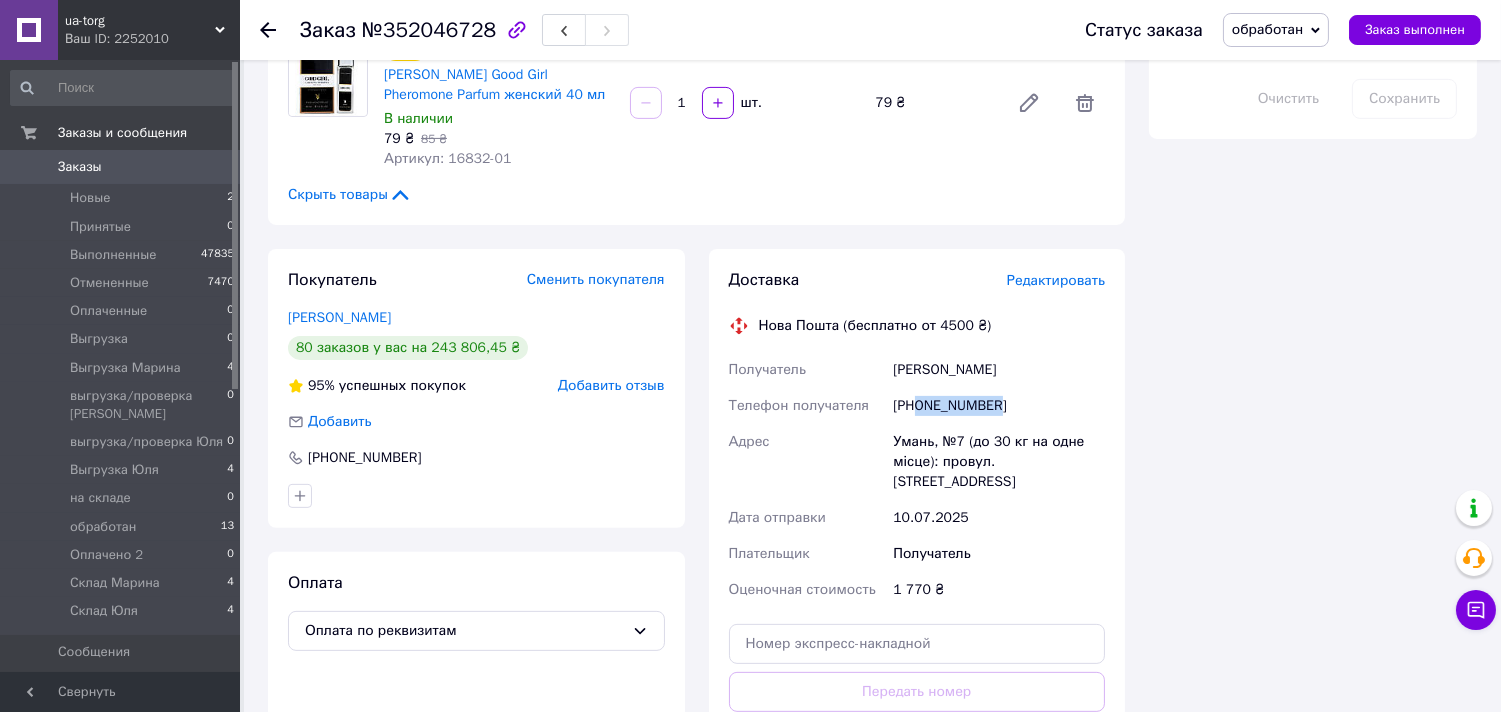 drag, startPoint x: 921, startPoint y: 385, endPoint x: 991, endPoint y: 385, distance: 70 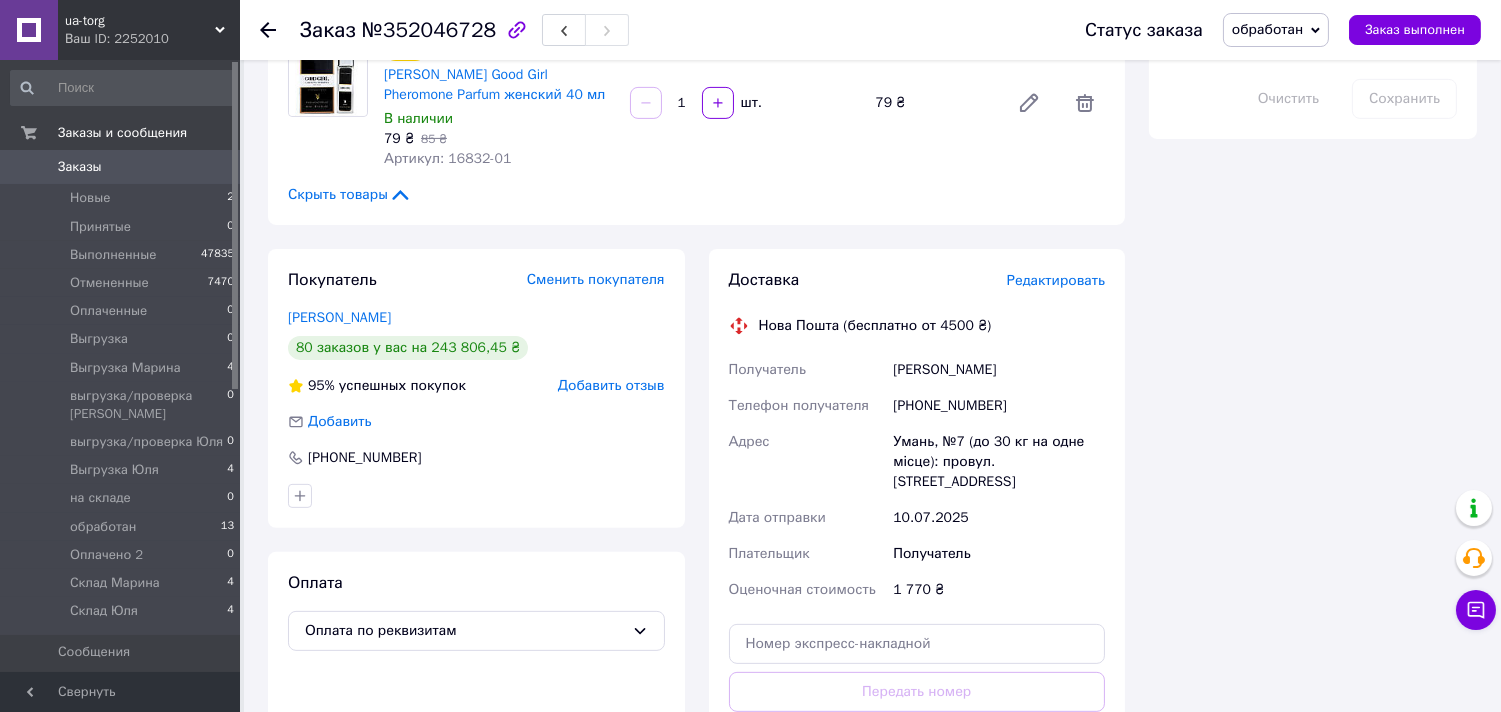 click on "№352046728" at bounding box center [429, 30] 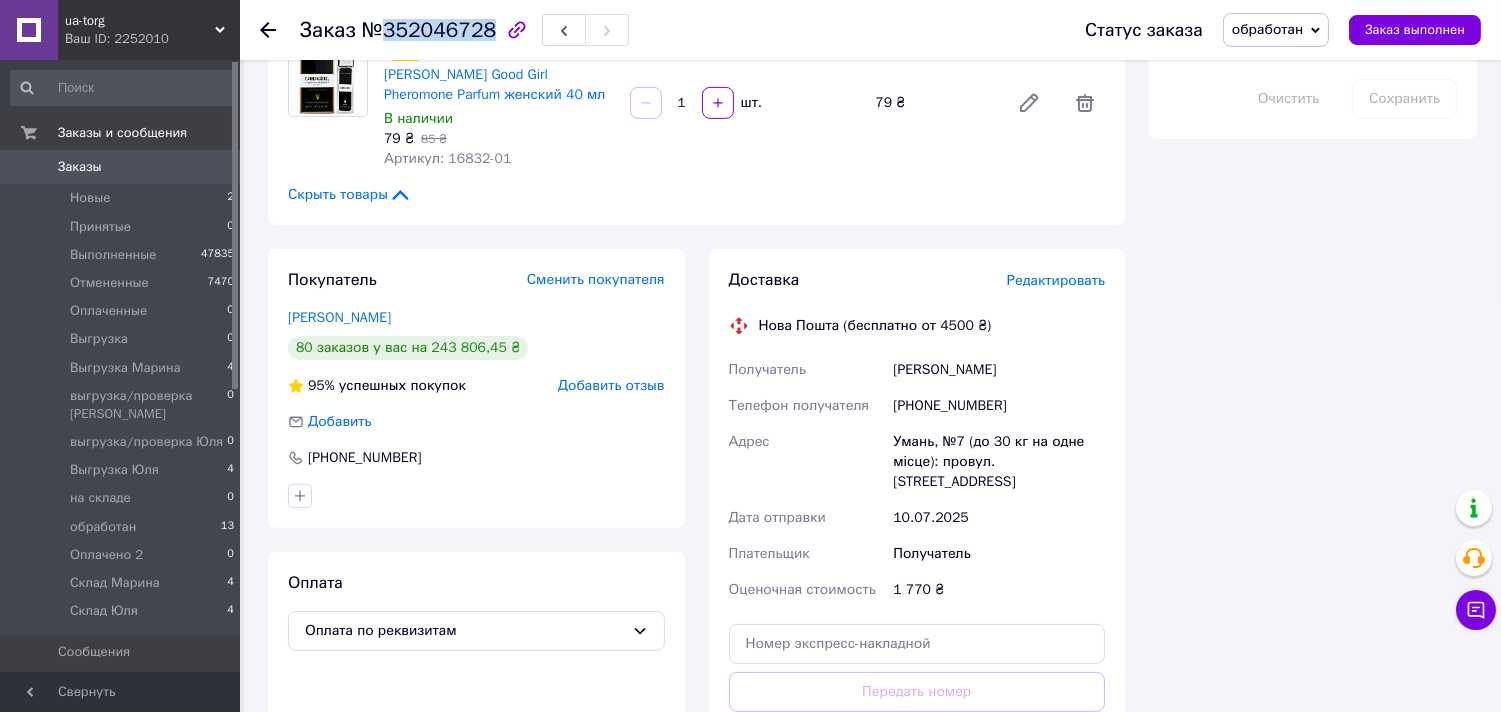 click on "№352046728" at bounding box center [429, 30] 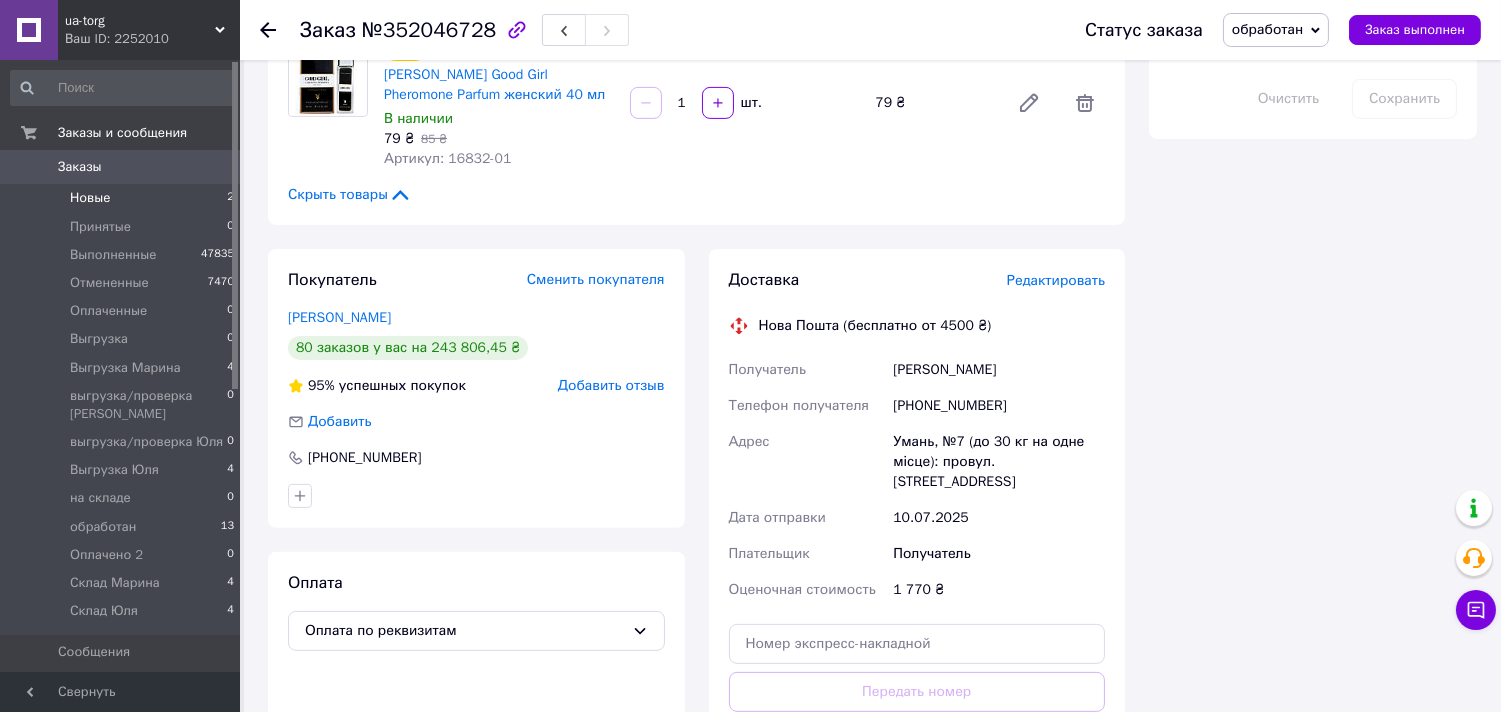 click on "Новые 2" at bounding box center [123, 198] 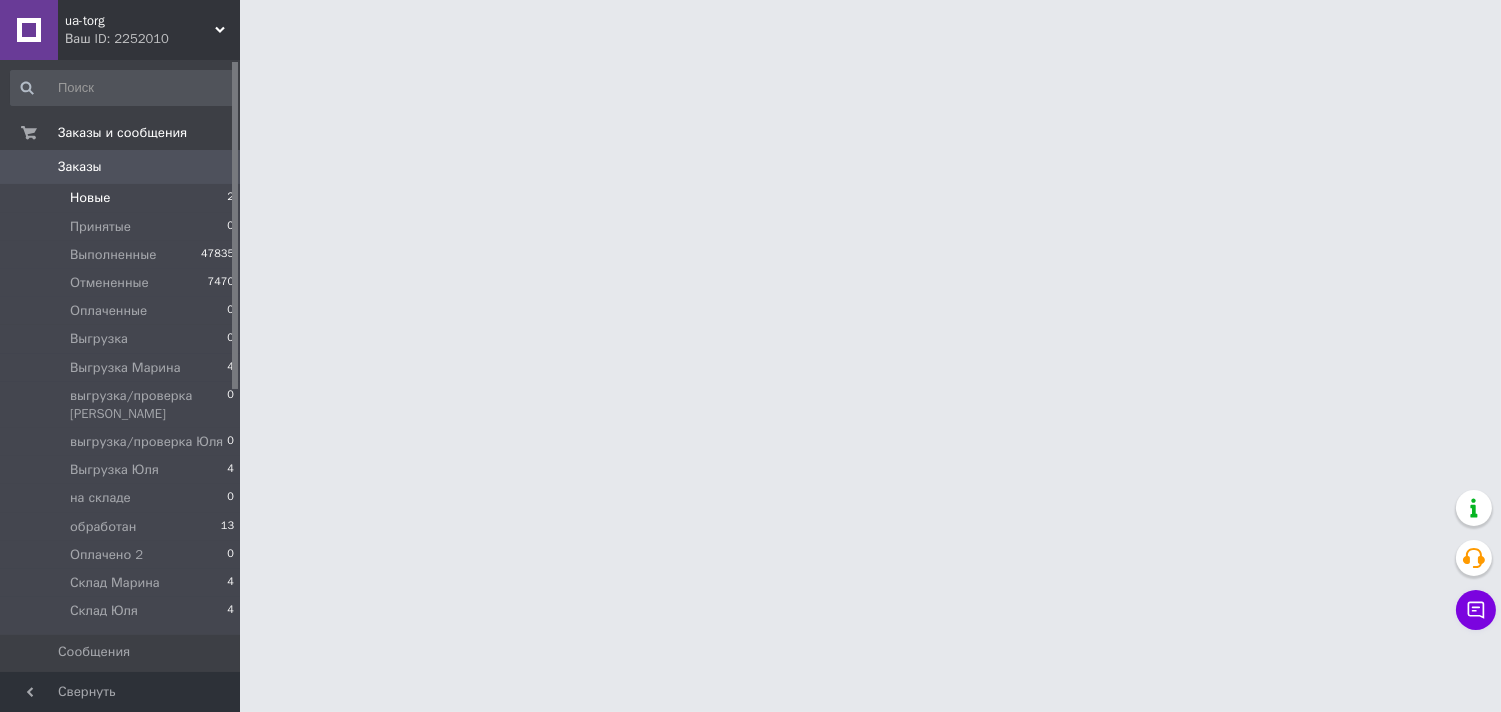 scroll, scrollTop: 0, scrollLeft: 0, axis: both 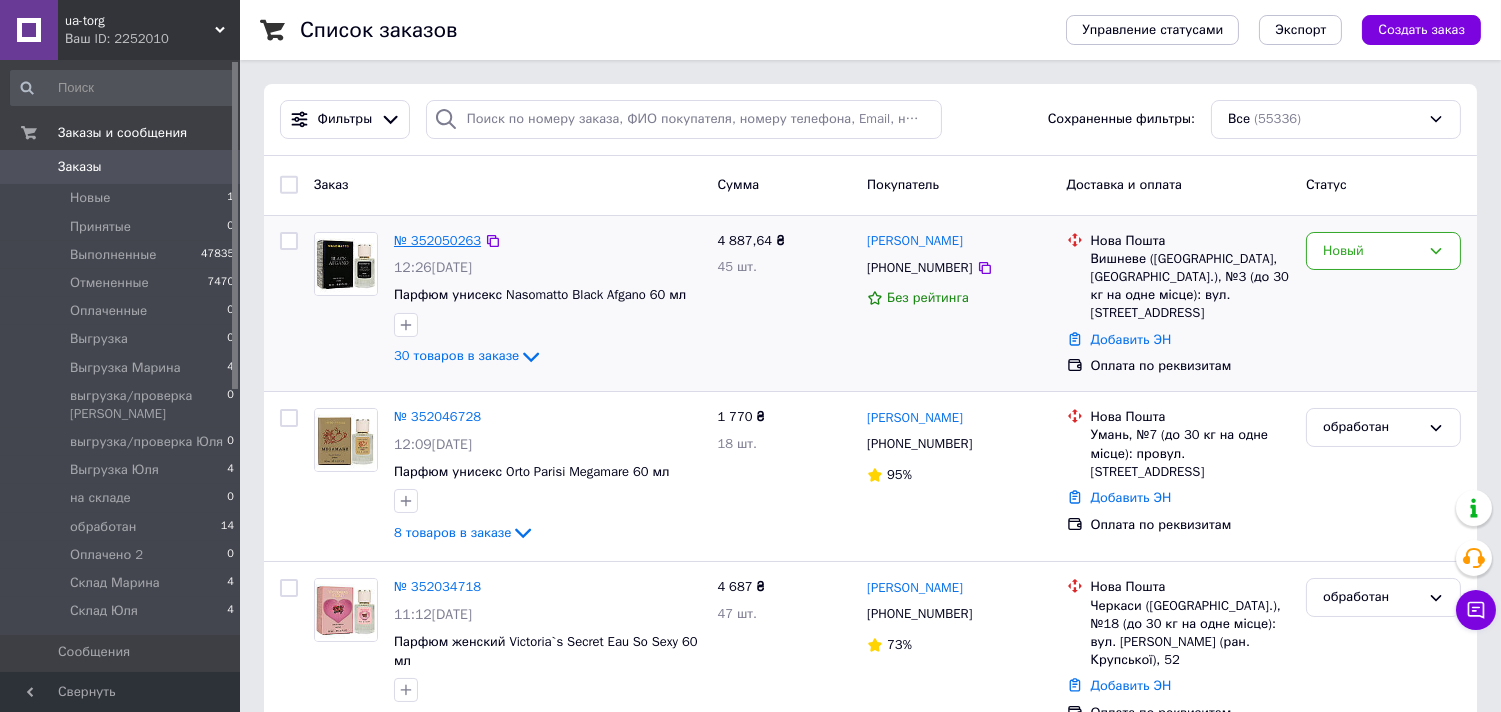 click on "№ 352050263" at bounding box center (437, 240) 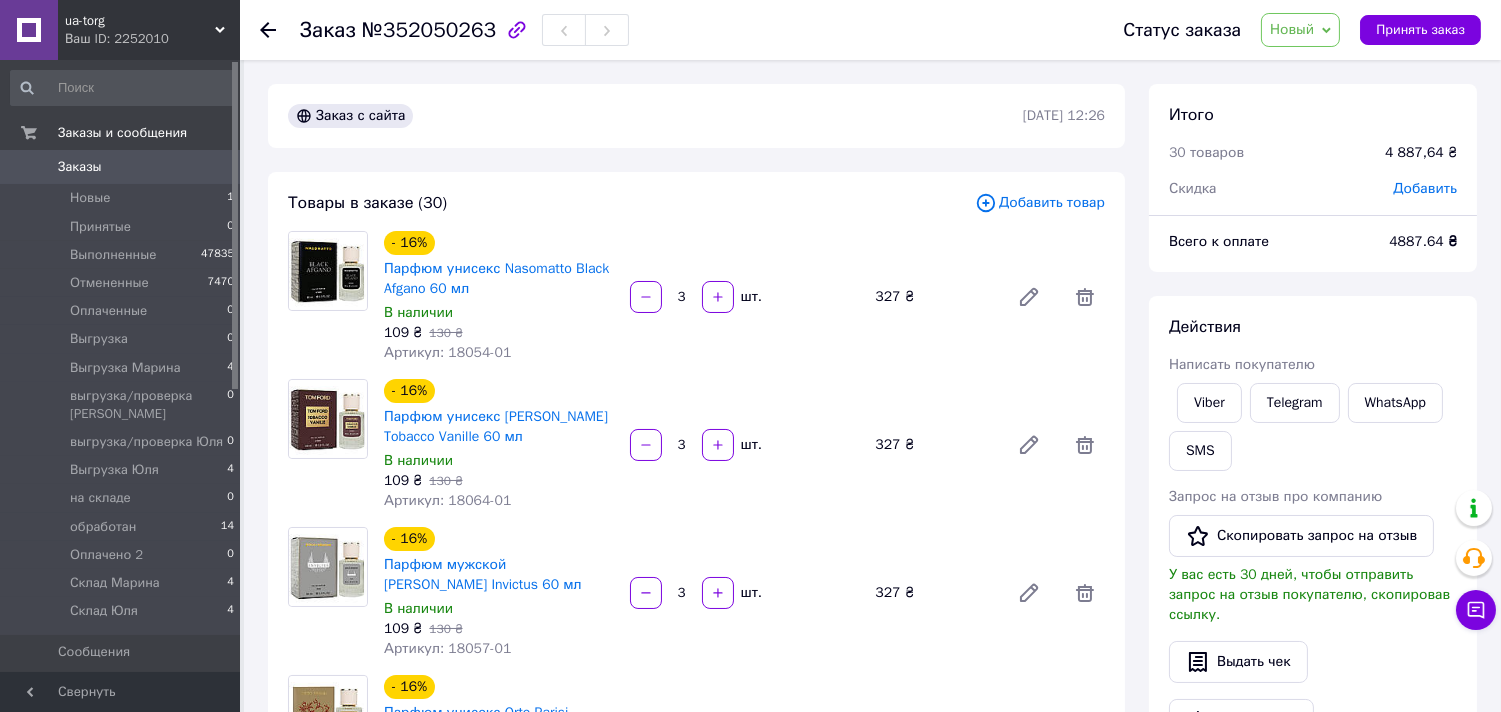 click on "Новый" at bounding box center (1292, 29) 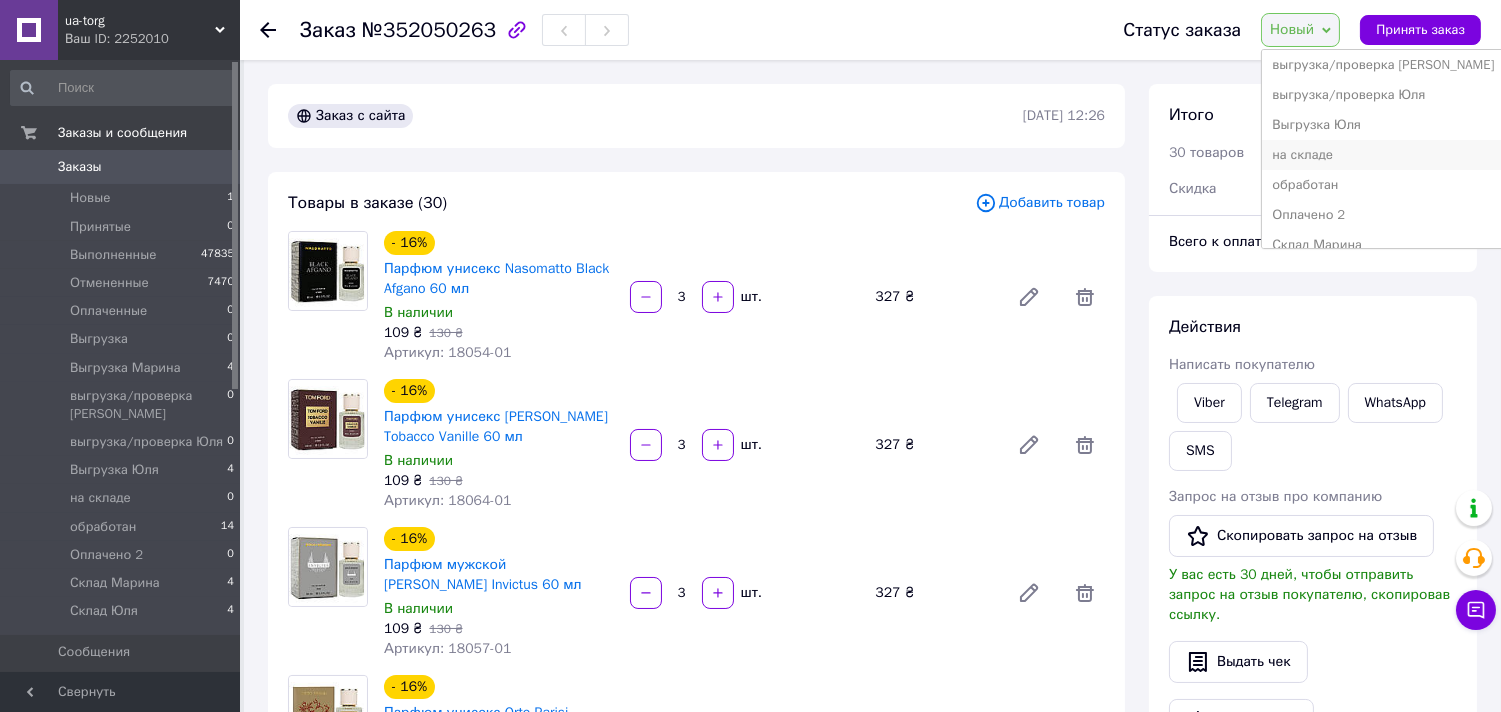 scroll, scrollTop: 232, scrollLeft: 0, axis: vertical 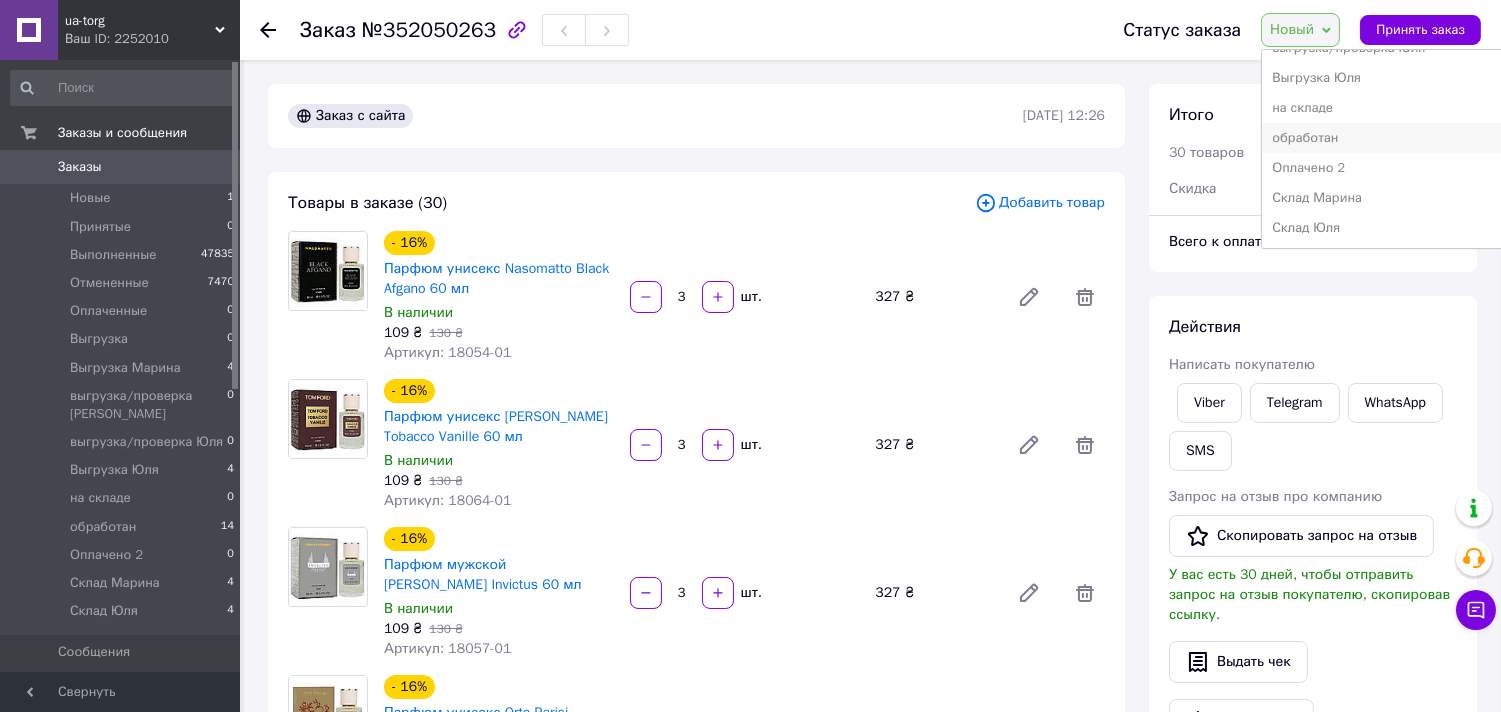 click on "обработан" at bounding box center [1383, 138] 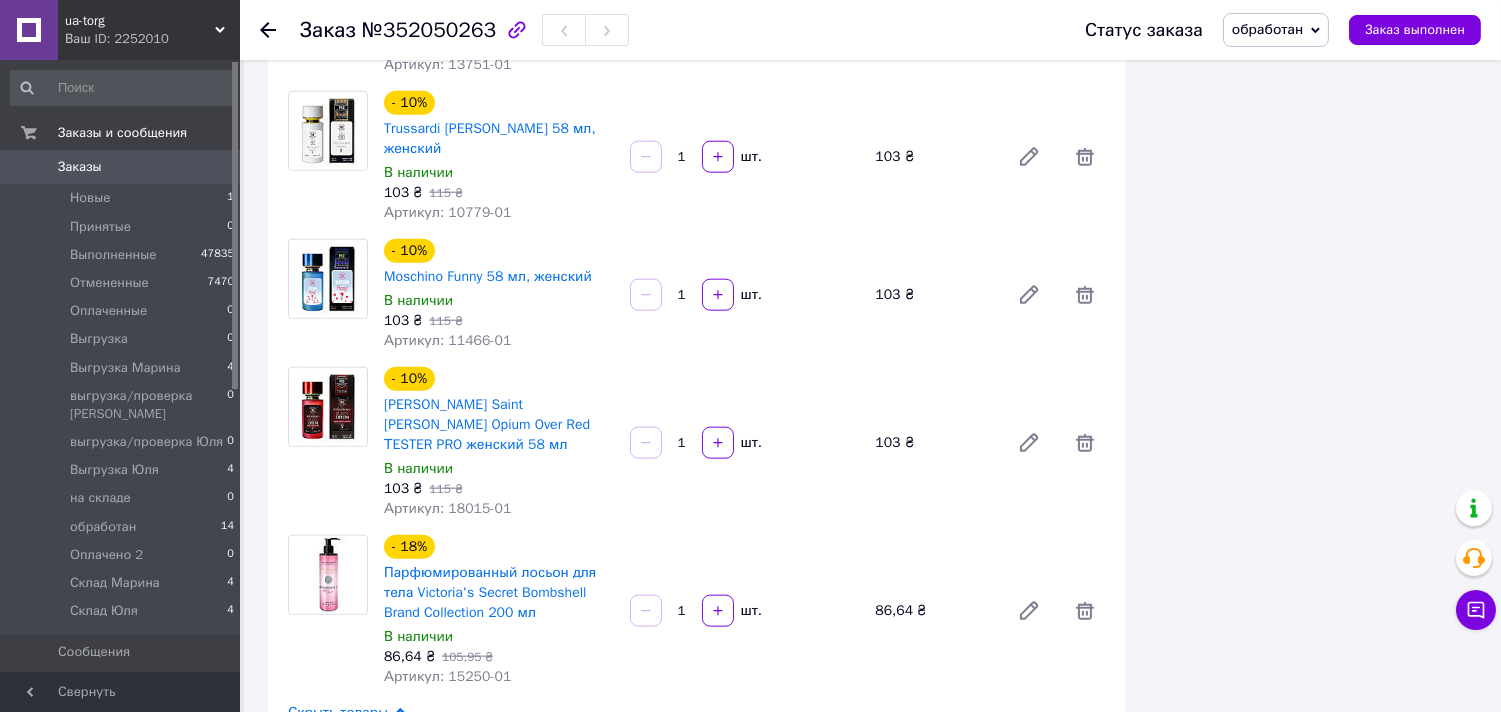 scroll, scrollTop: 4000, scrollLeft: 0, axis: vertical 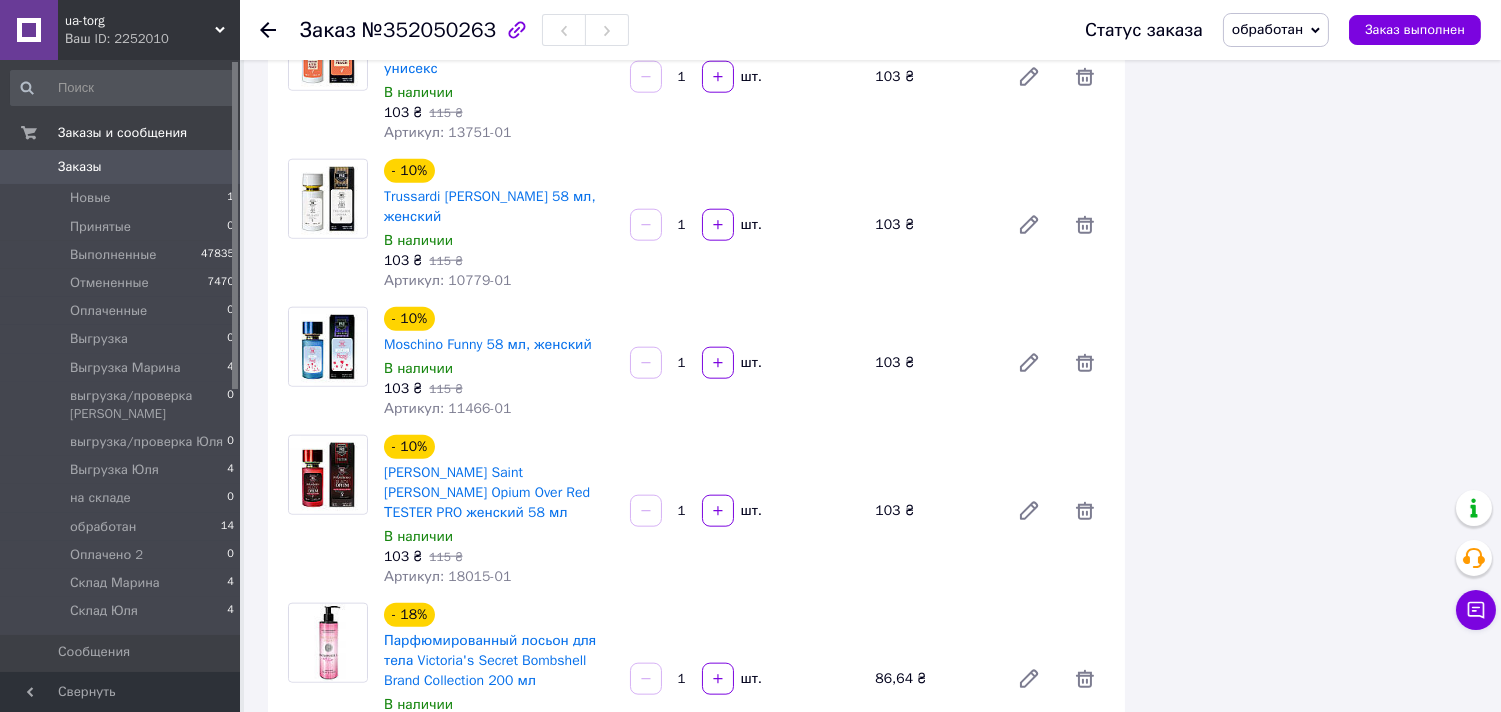 click on "№352050263" at bounding box center (429, 30) 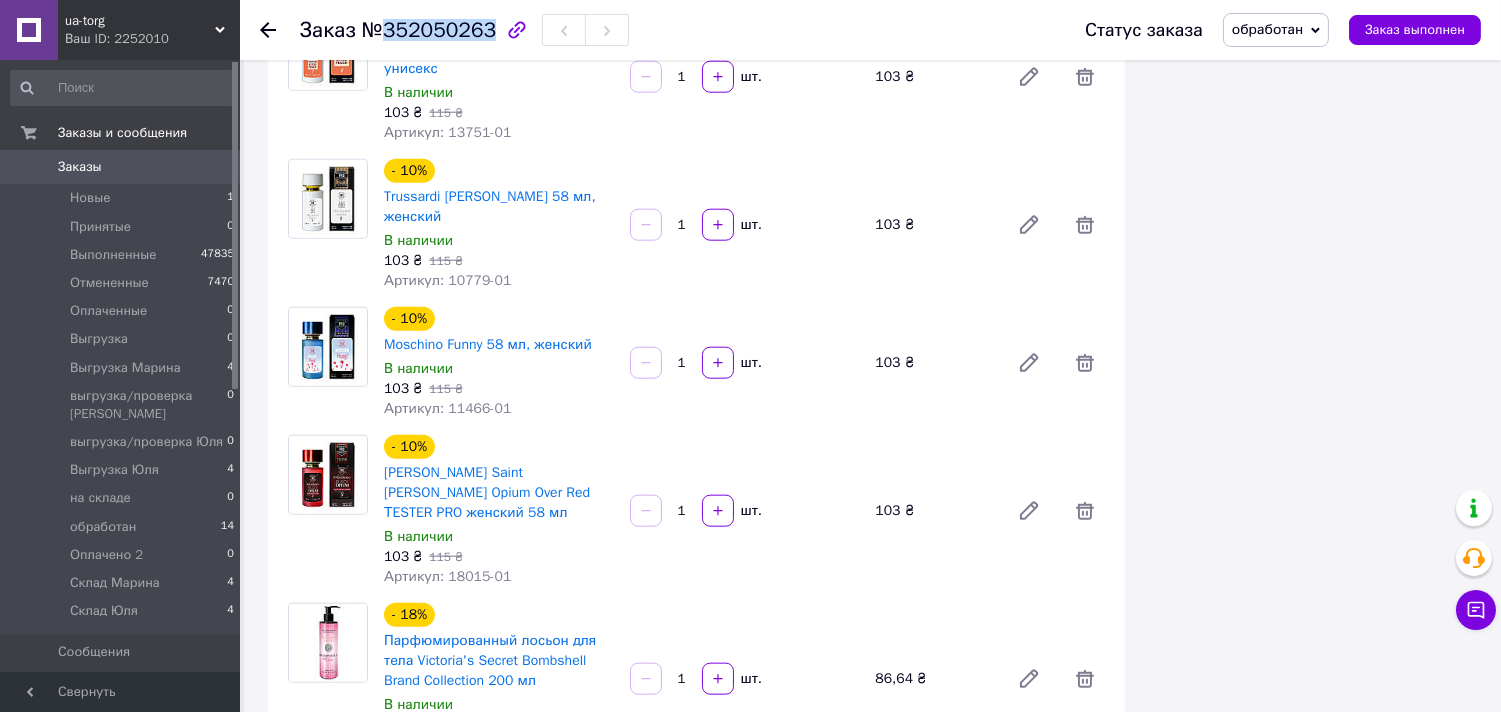 click on "№352050263" at bounding box center (429, 30) 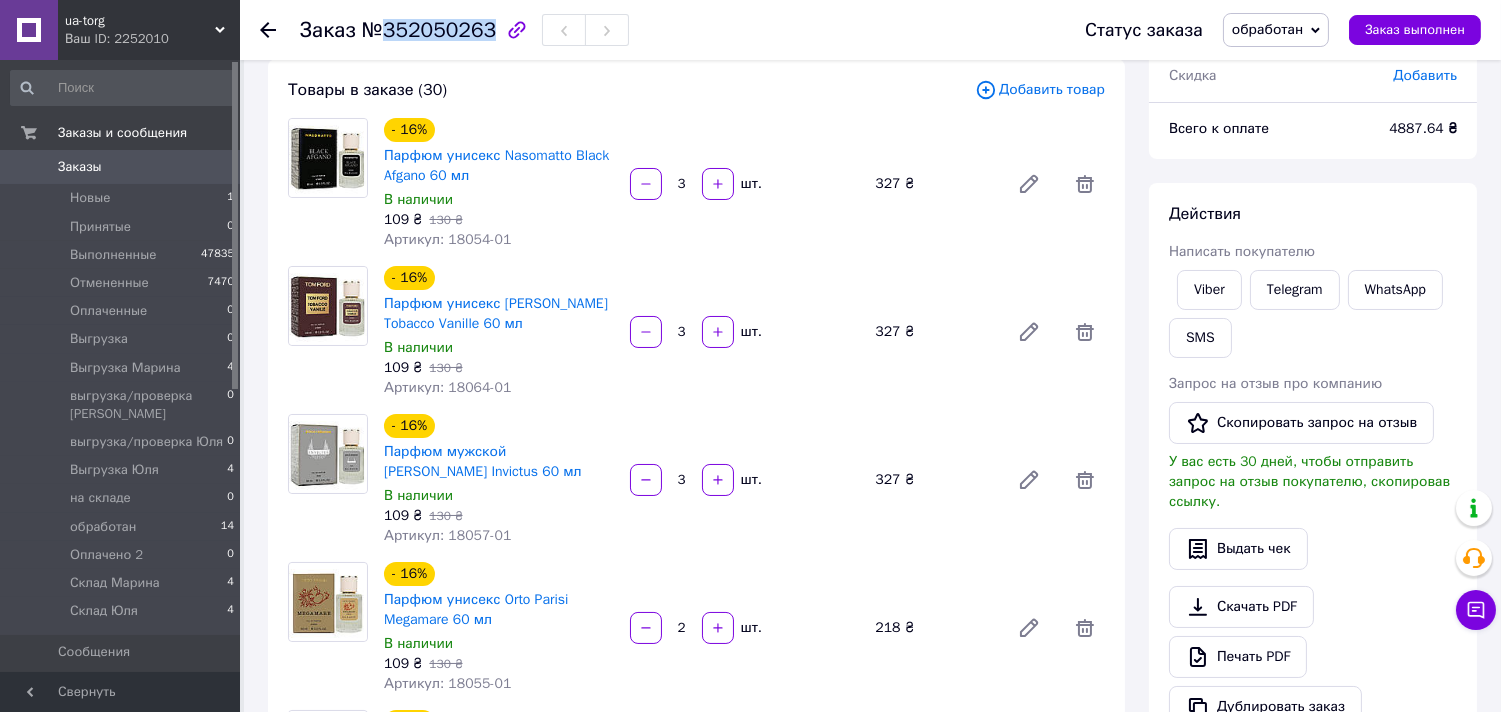 scroll, scrollTop: 0, scrollLeft: 0, axis: both 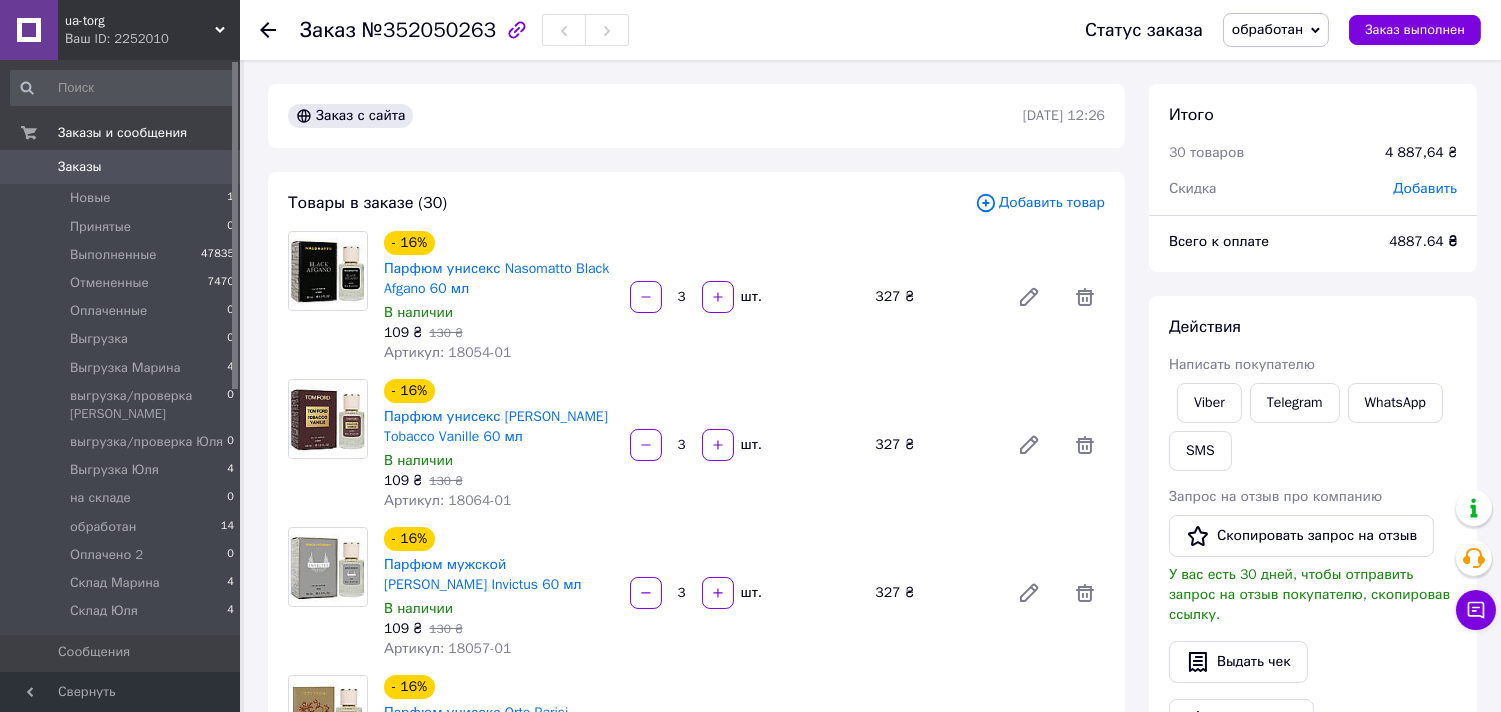 click on "4887.64 ₴" at bounding box center [1423, 241] 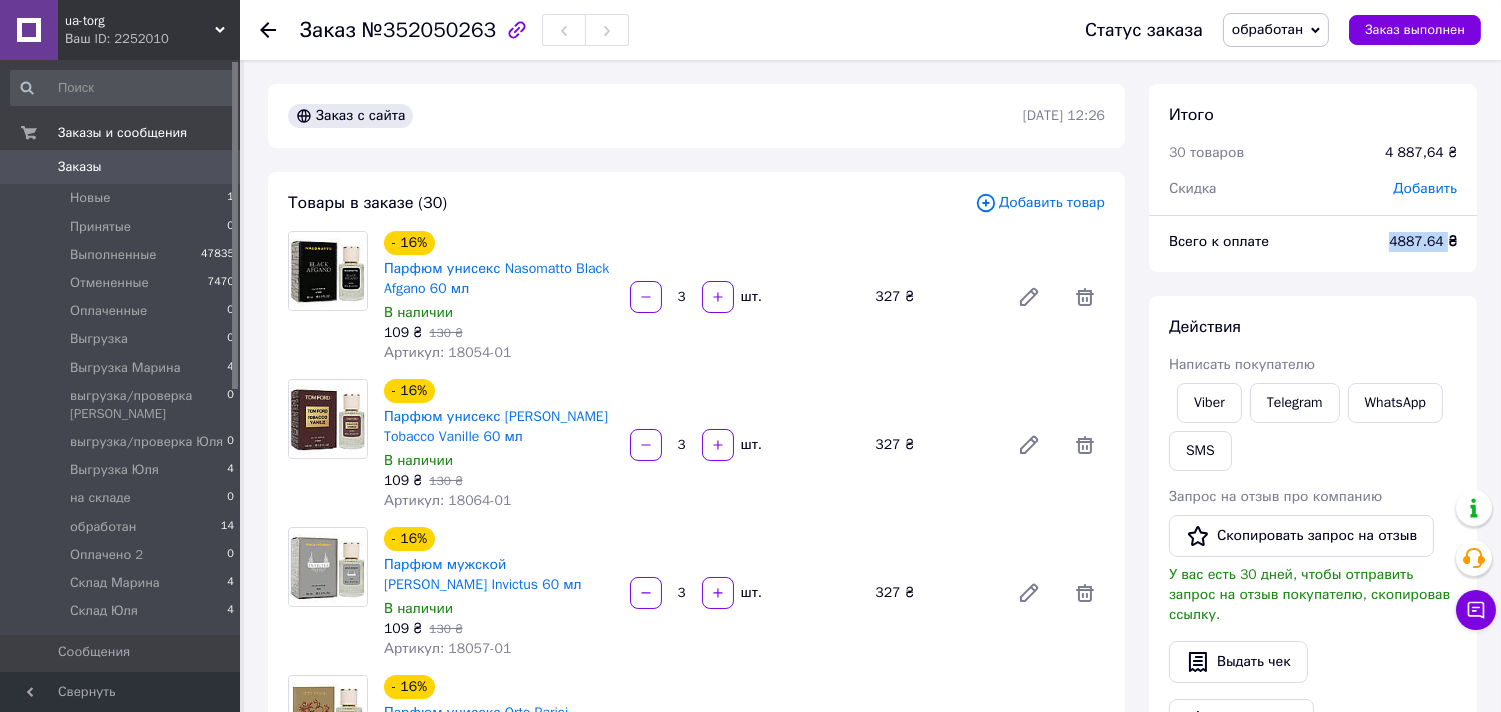 click on "4887.64 ₴" at bounding box center (1423, 241) 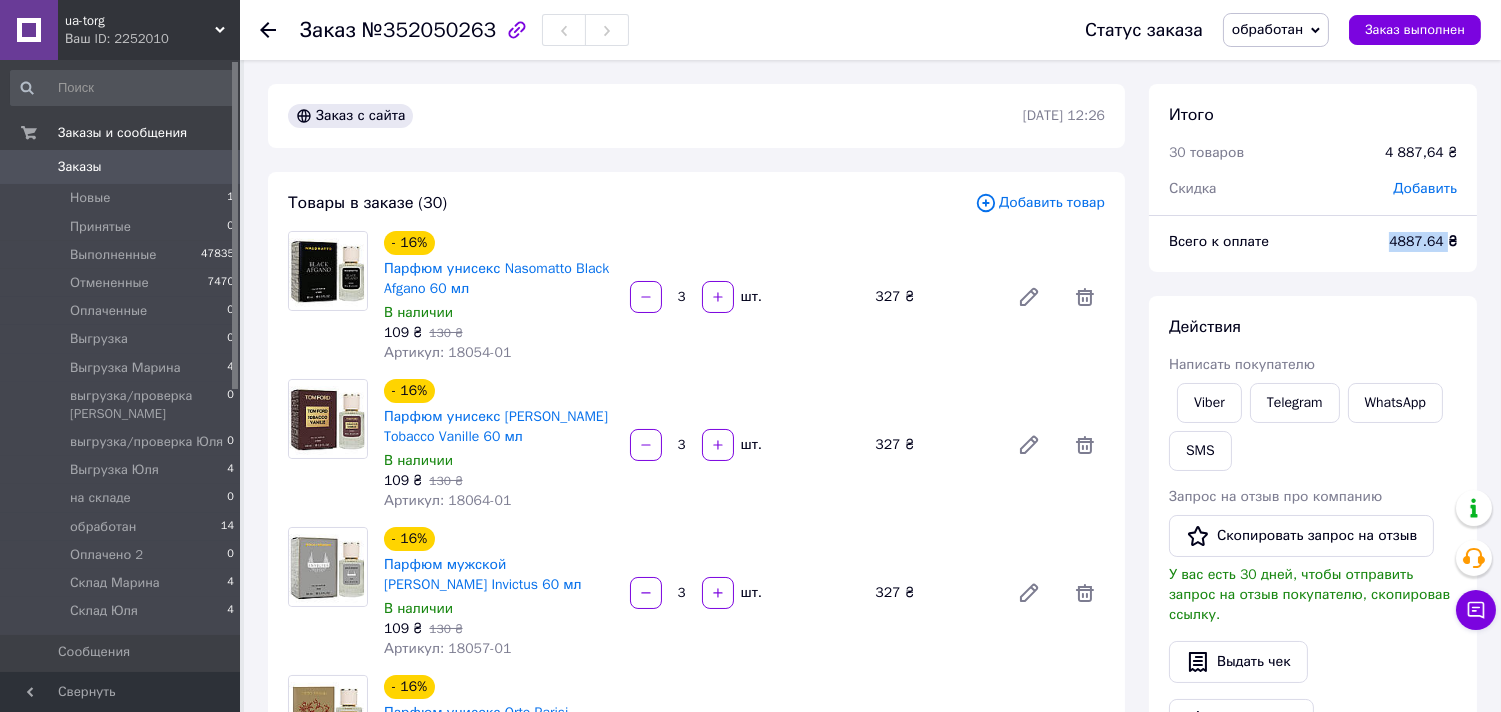 copy on "4887.64" 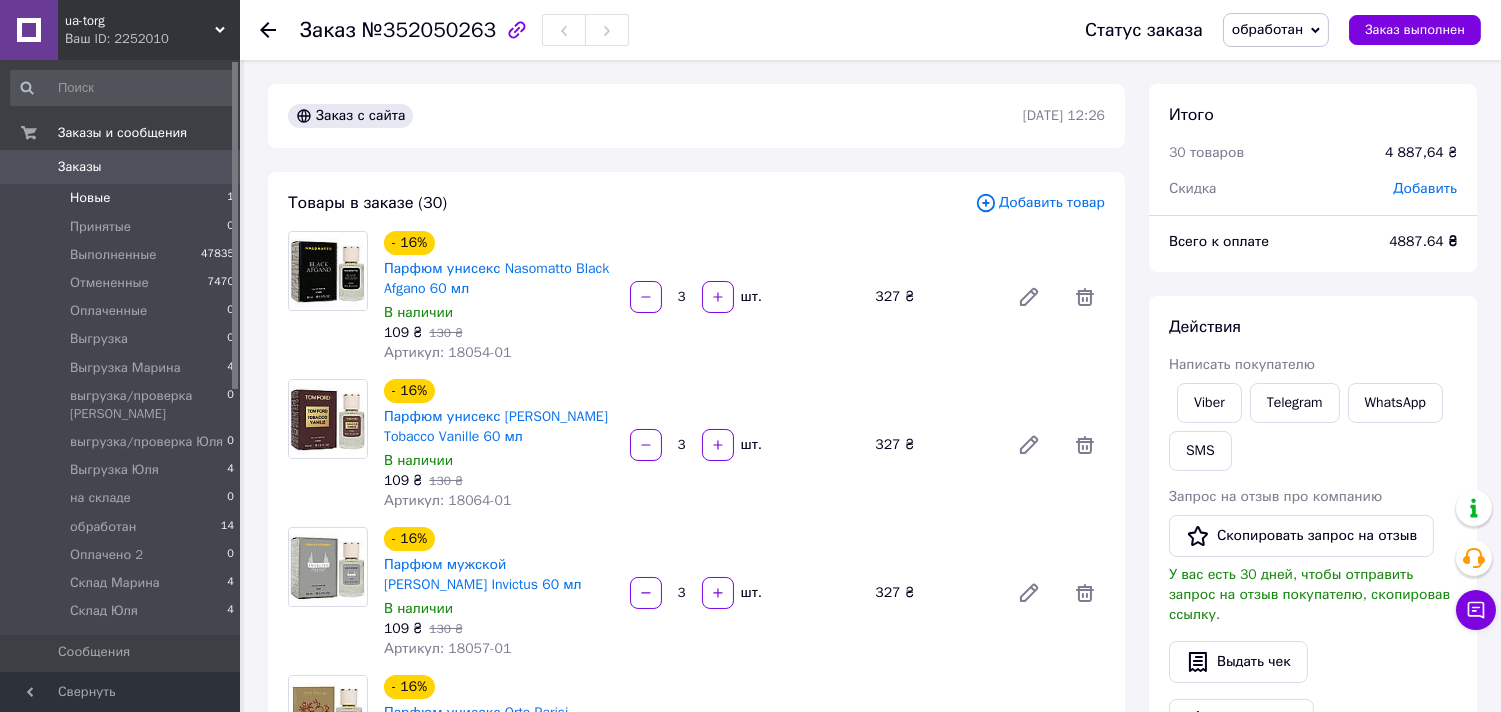 click on "Новые 1" at bounding box center (123, 198) 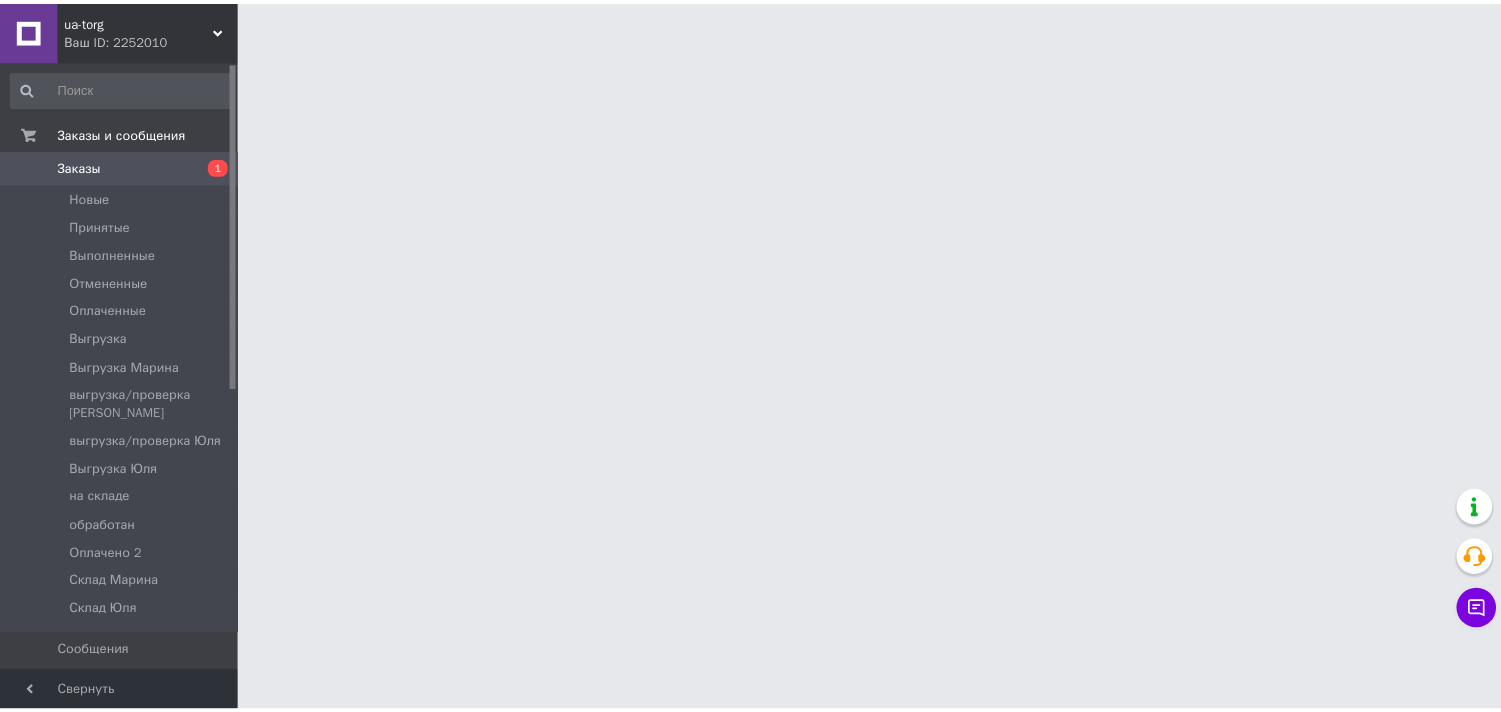scroll, scrollTop: 0, scrollLeft: 0, axis: both 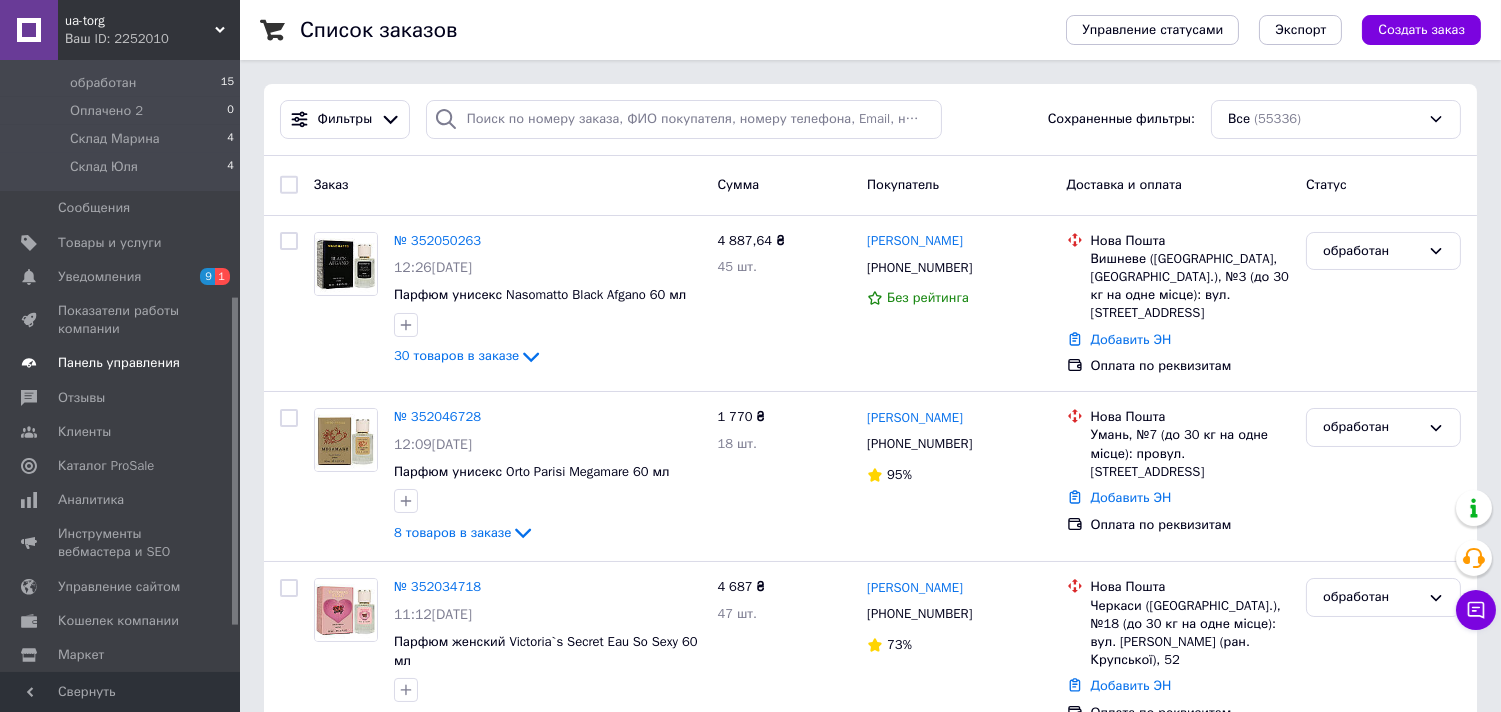 click on "Панель управления" at bounding box center (119, 363) 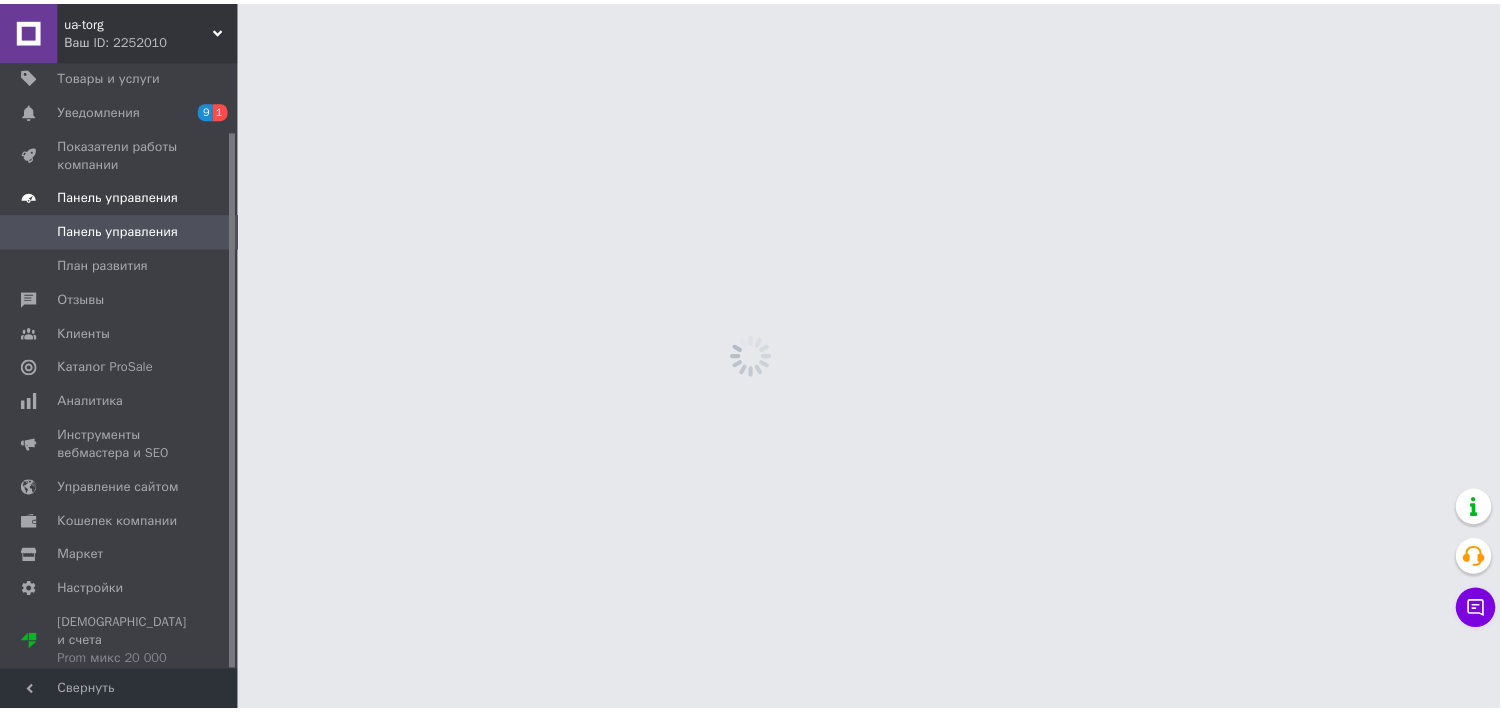 scroll, scrollTop: 78, scrollLeft: 0, axis: vertical 